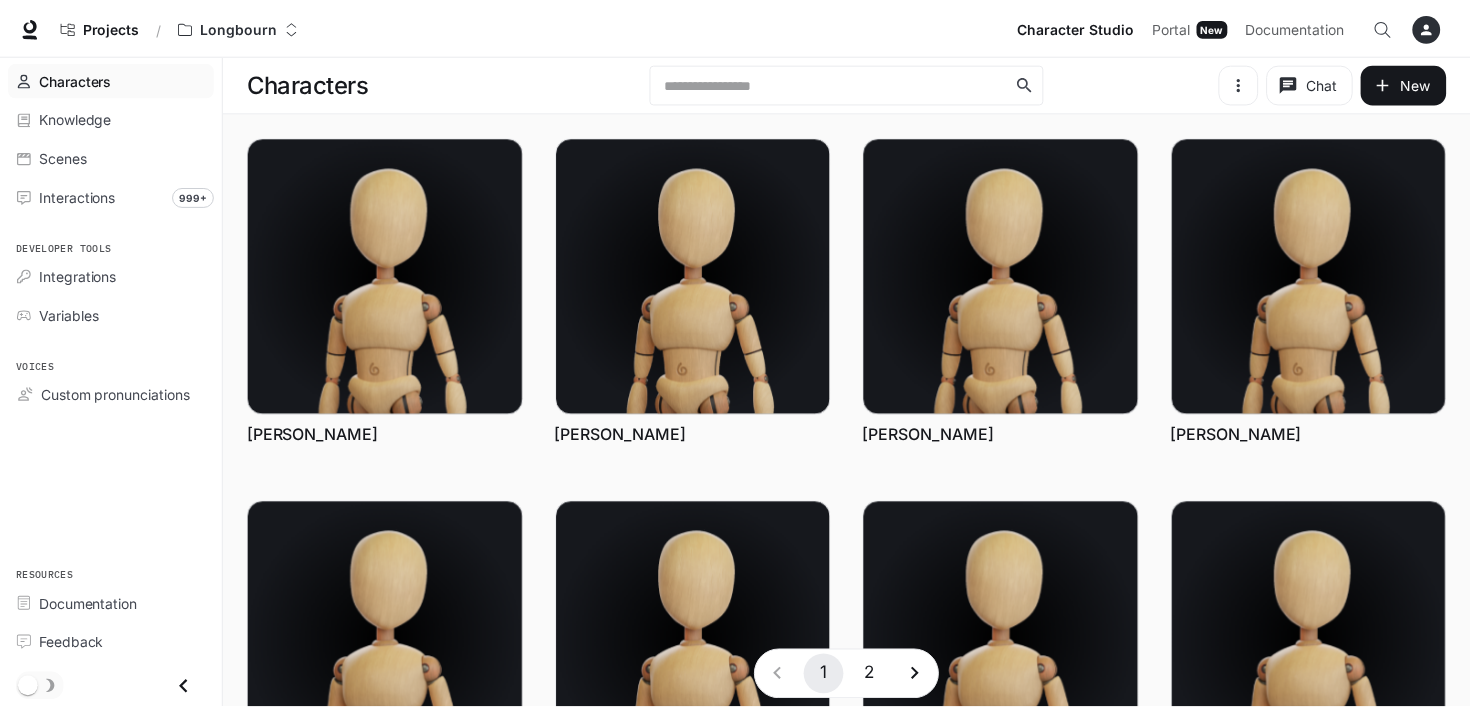 scroll, scrollTop: 0, scrollLeft: 0, axis: both 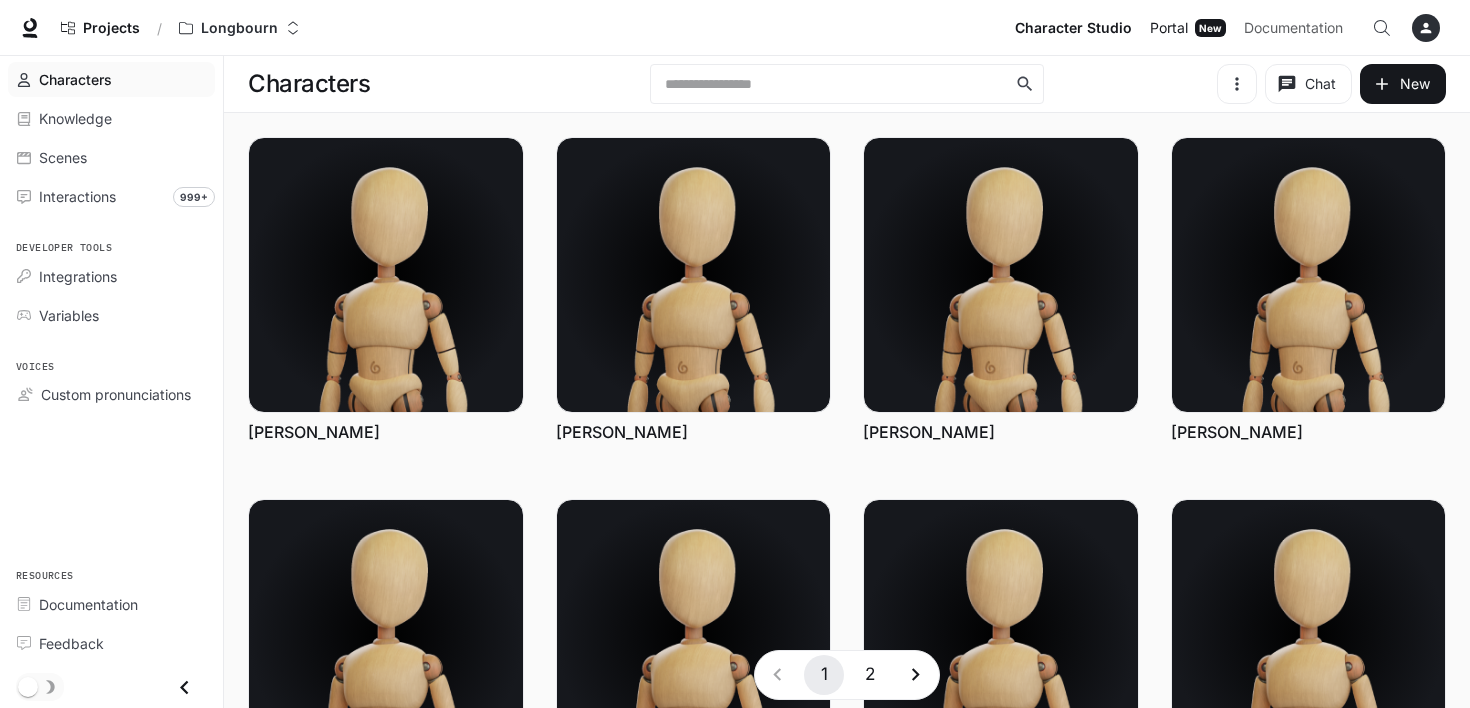 click on "Portal" at bounding box center (1169, 28) 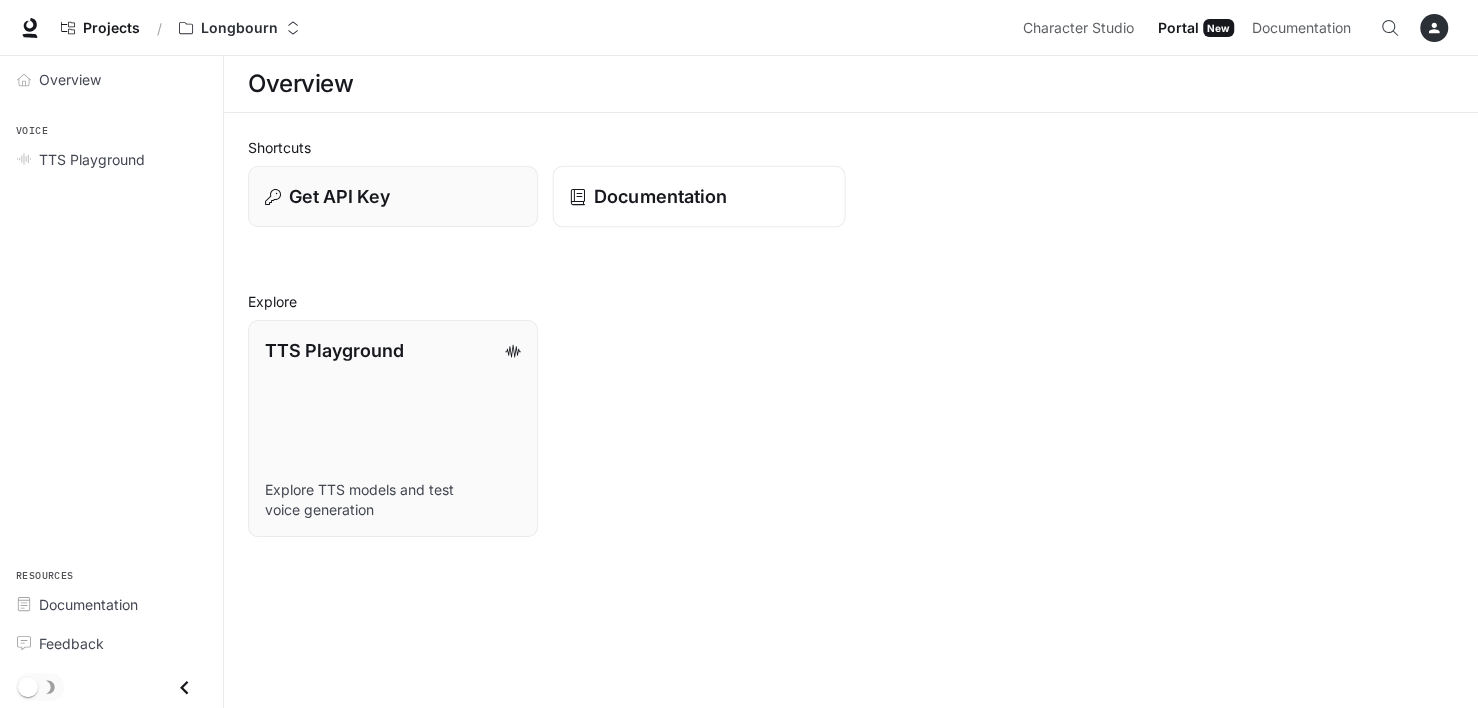 click on "Documentation" at bounding box center [659, 196] 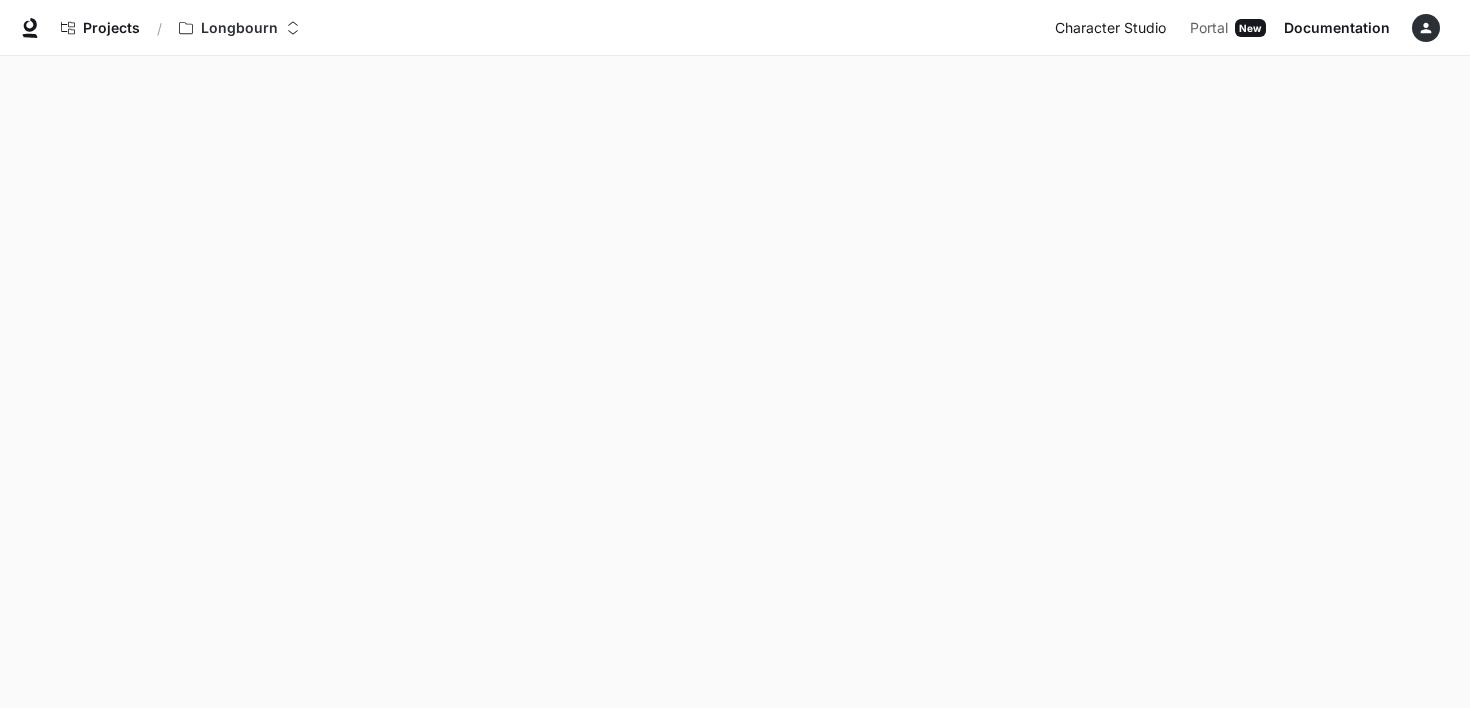 click on "Character Studio" at bounding box center [1110, 28] 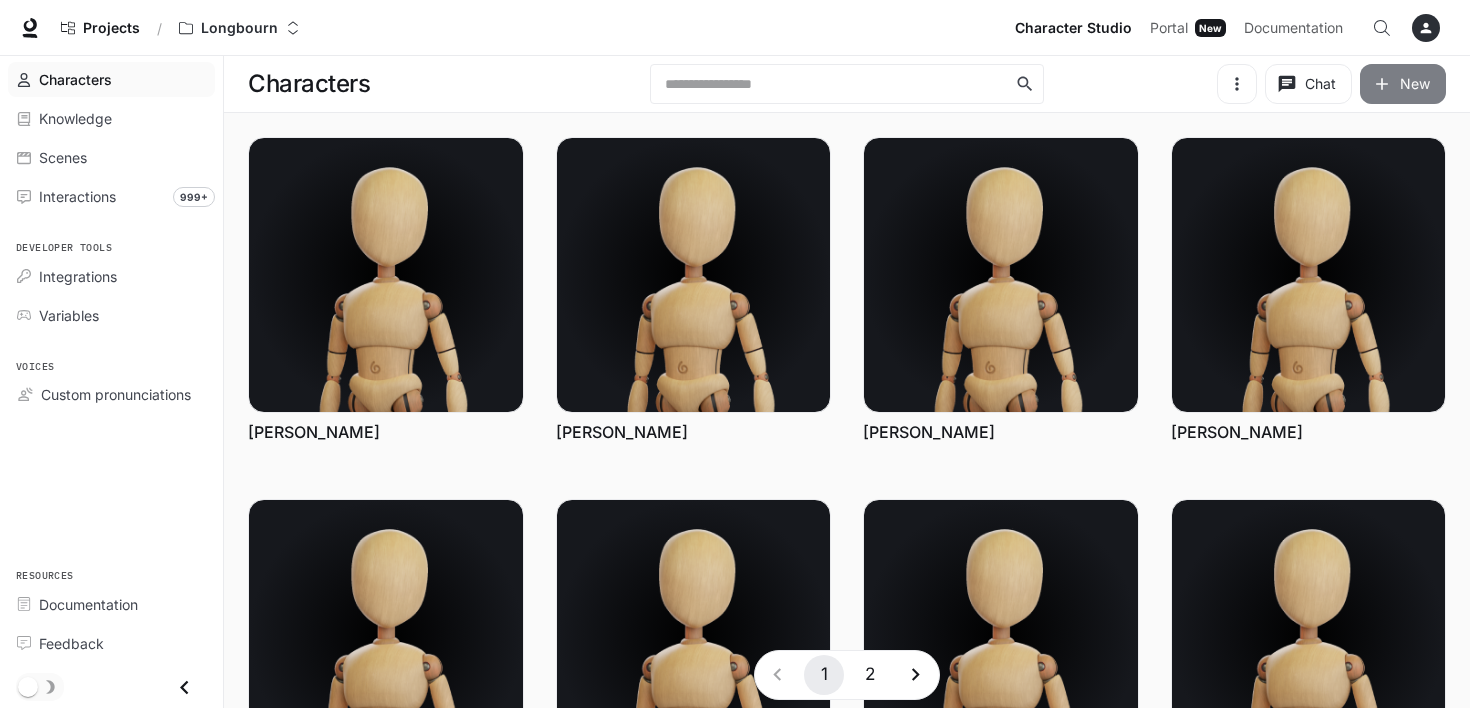 click on "New" at bounding box center (1403, 84) 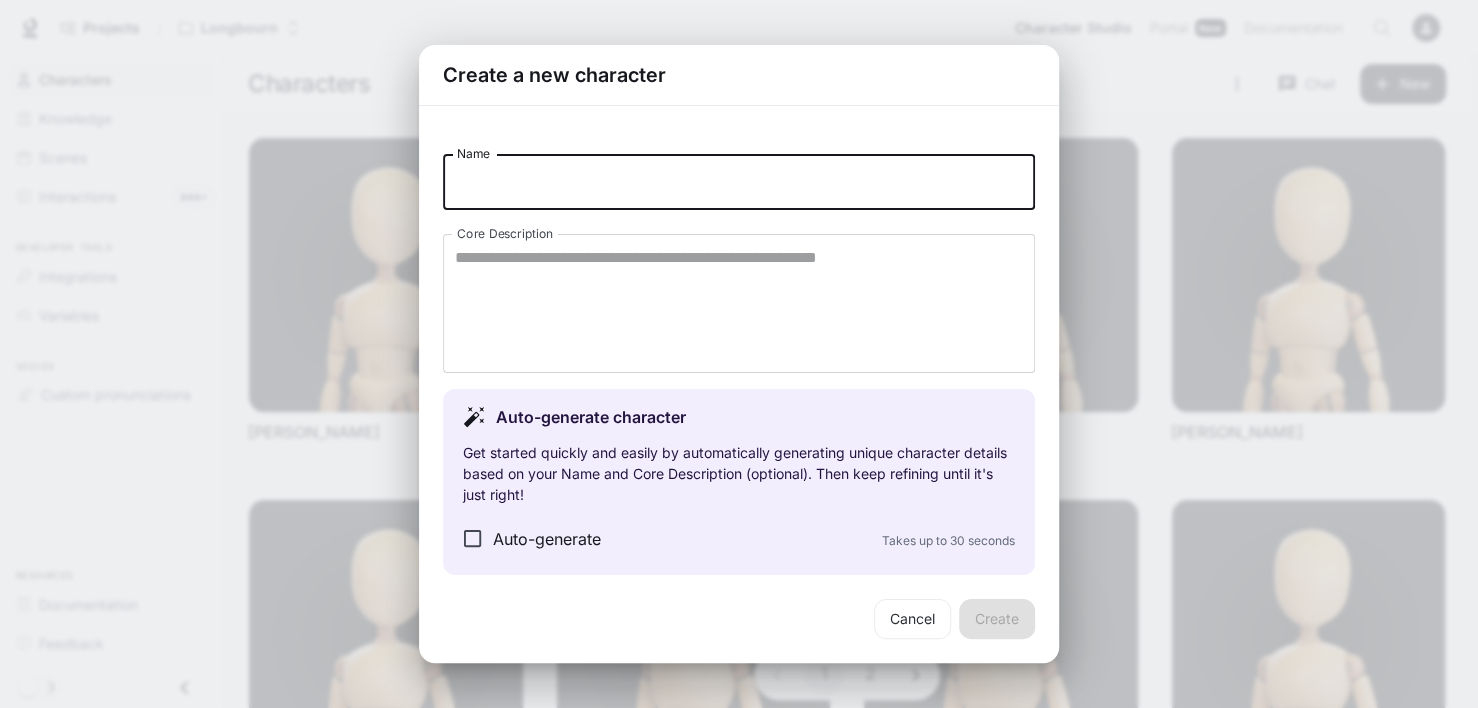 click on "Name" at bounding box center [739, 182] 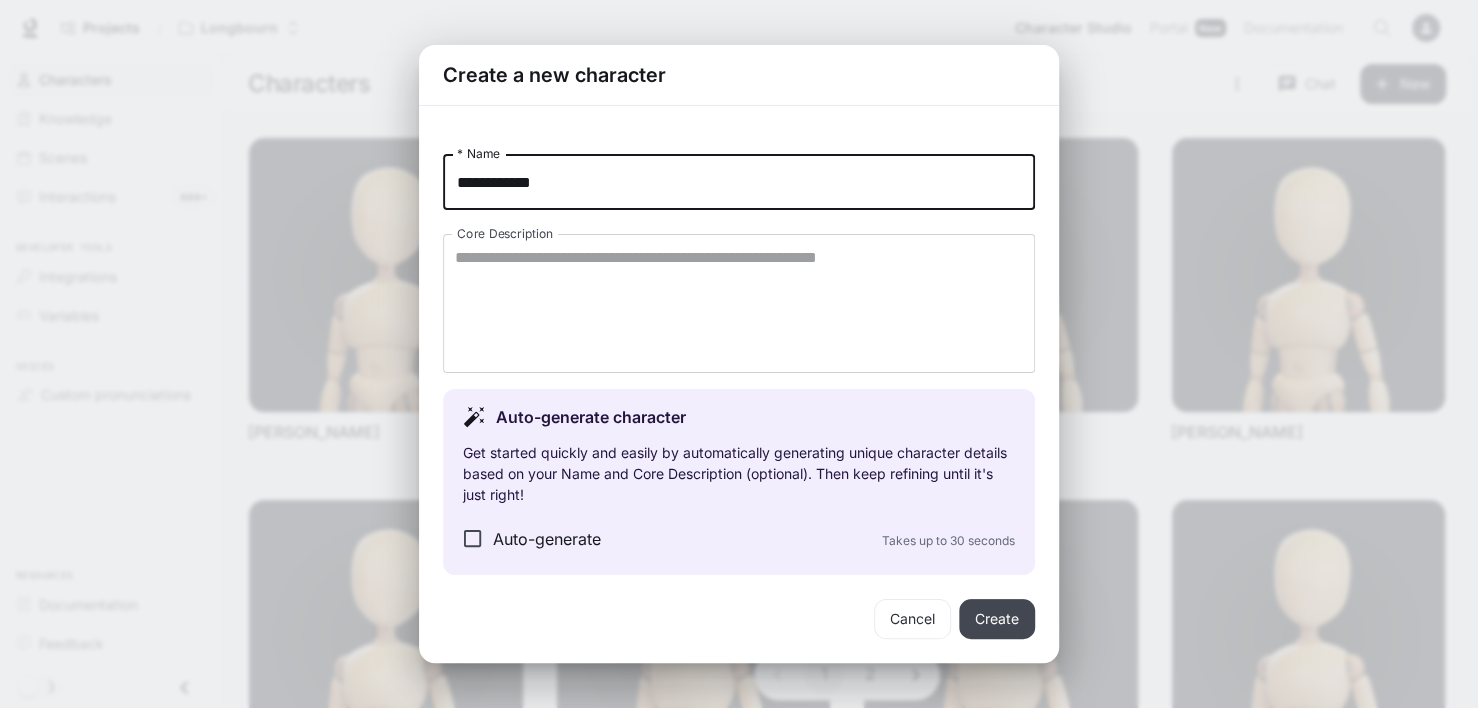 type on "**********" 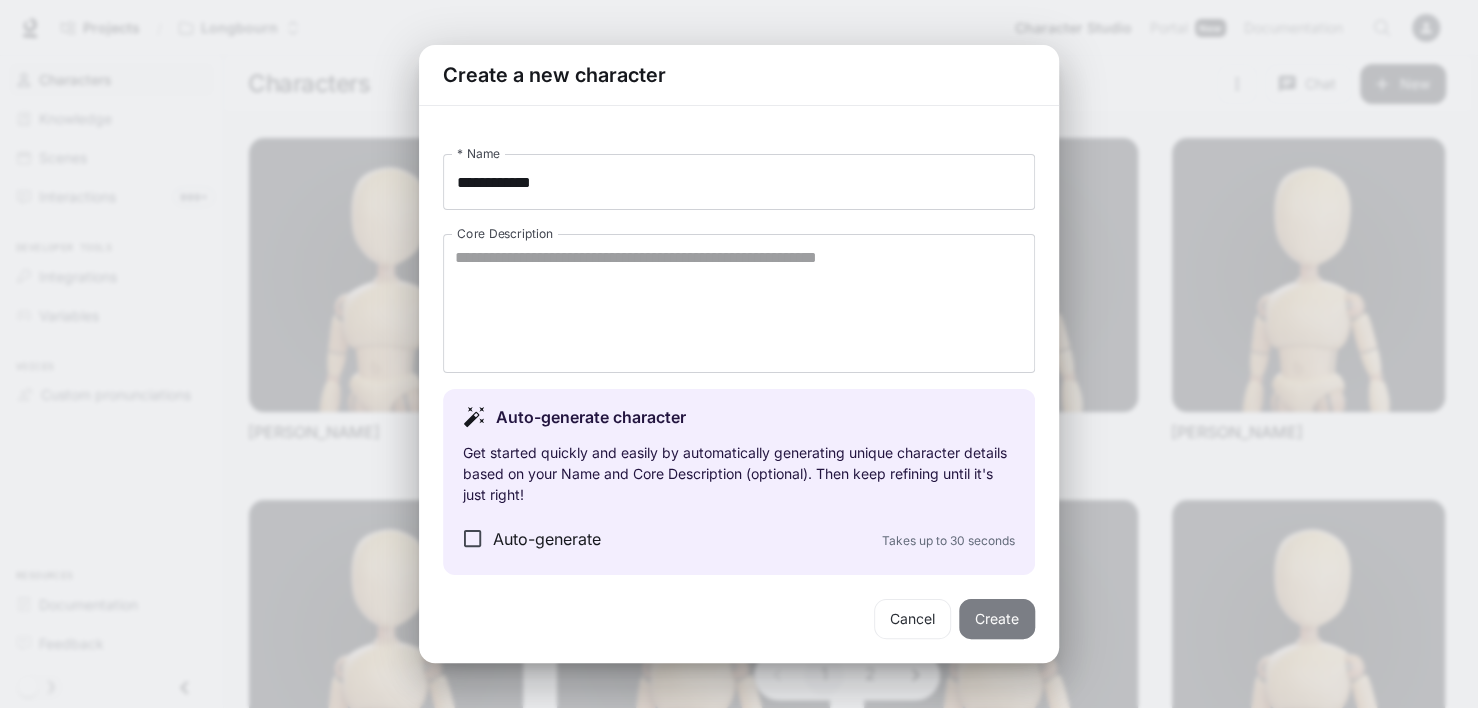 click on "Create" at bounding box center (997, 619) 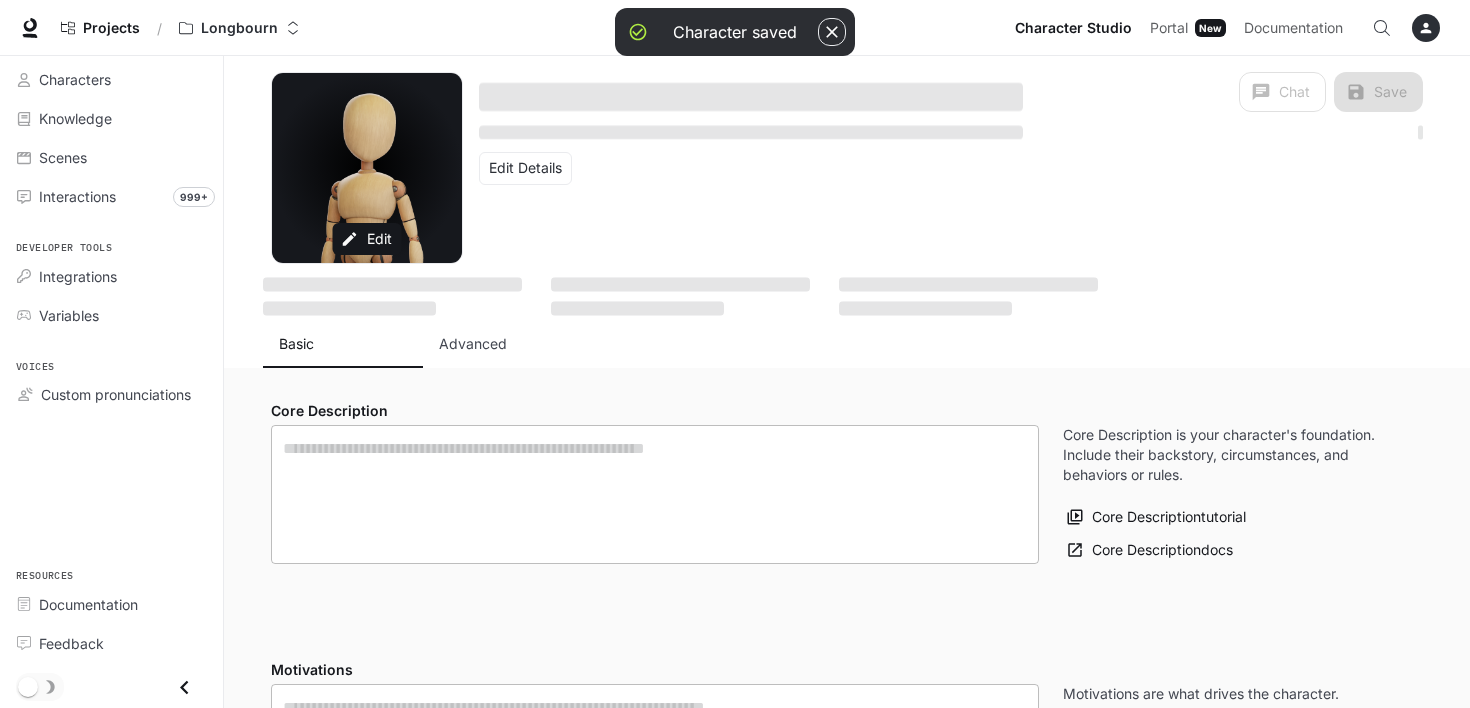 type on "*" 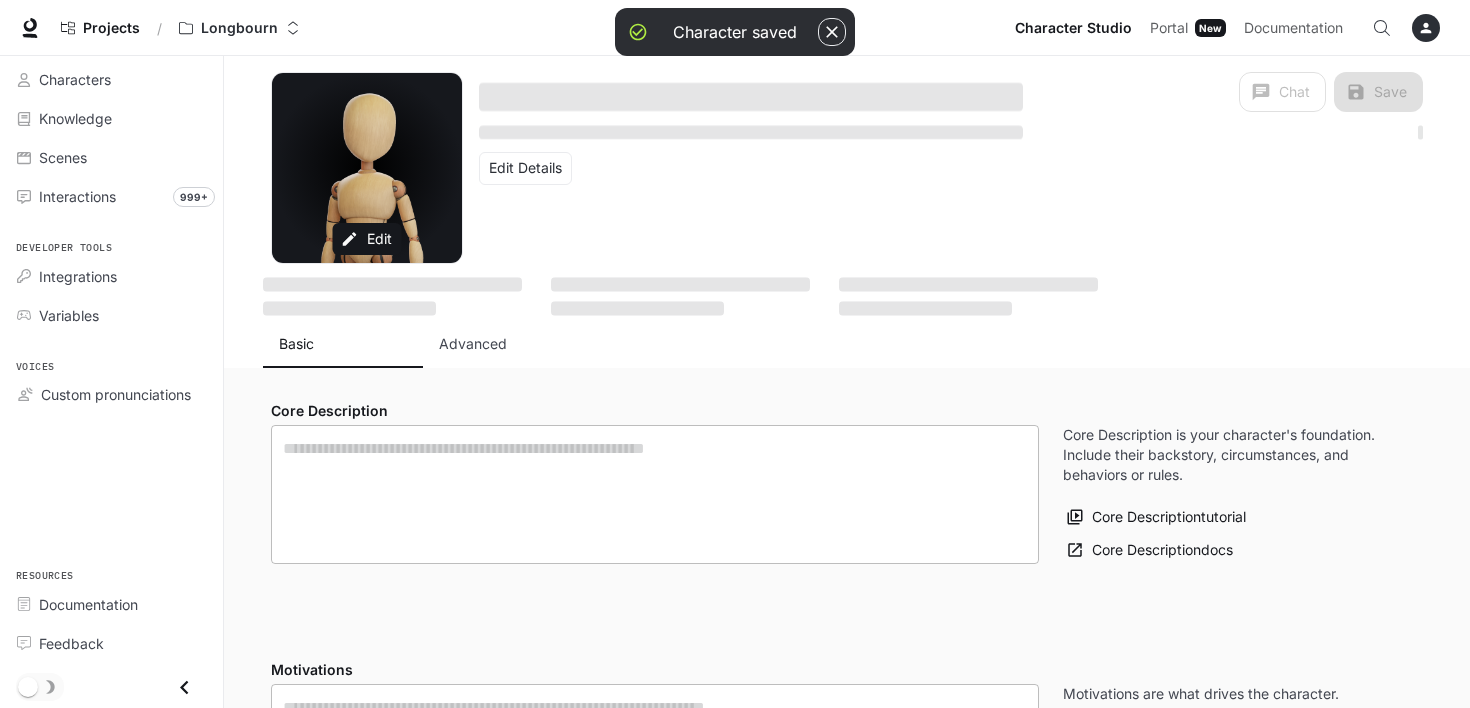 type on "**********" 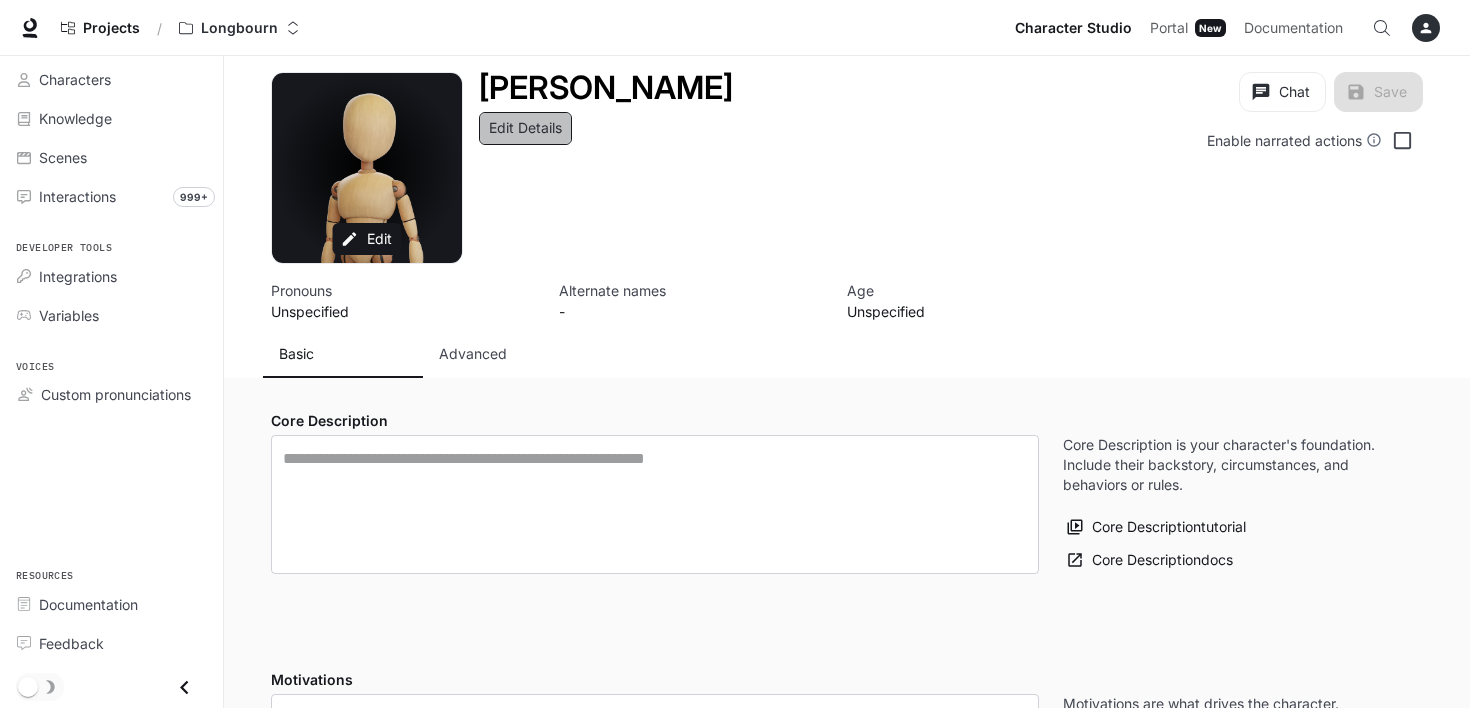 click on "Edit Details" at bounding box center [525, 128] 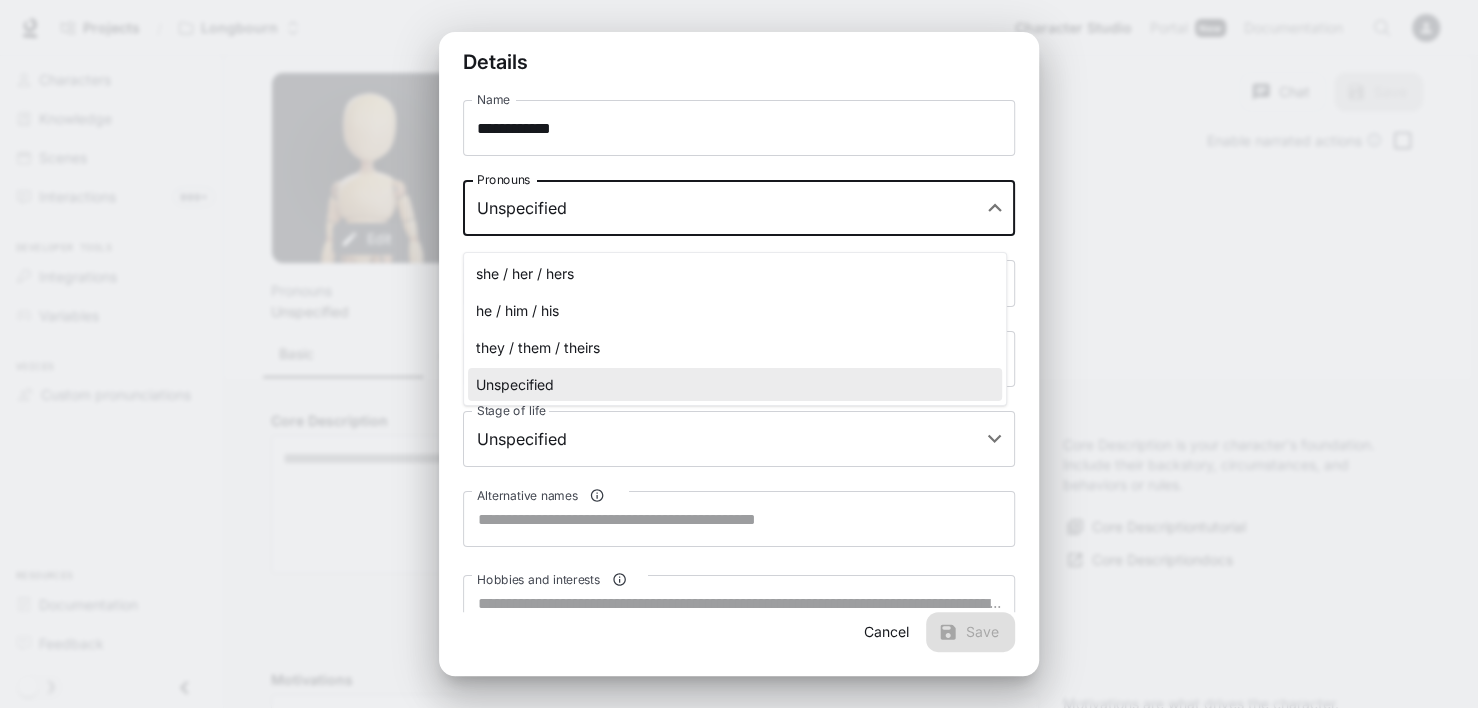 click on "**********" at bounding box center [739, 1287] 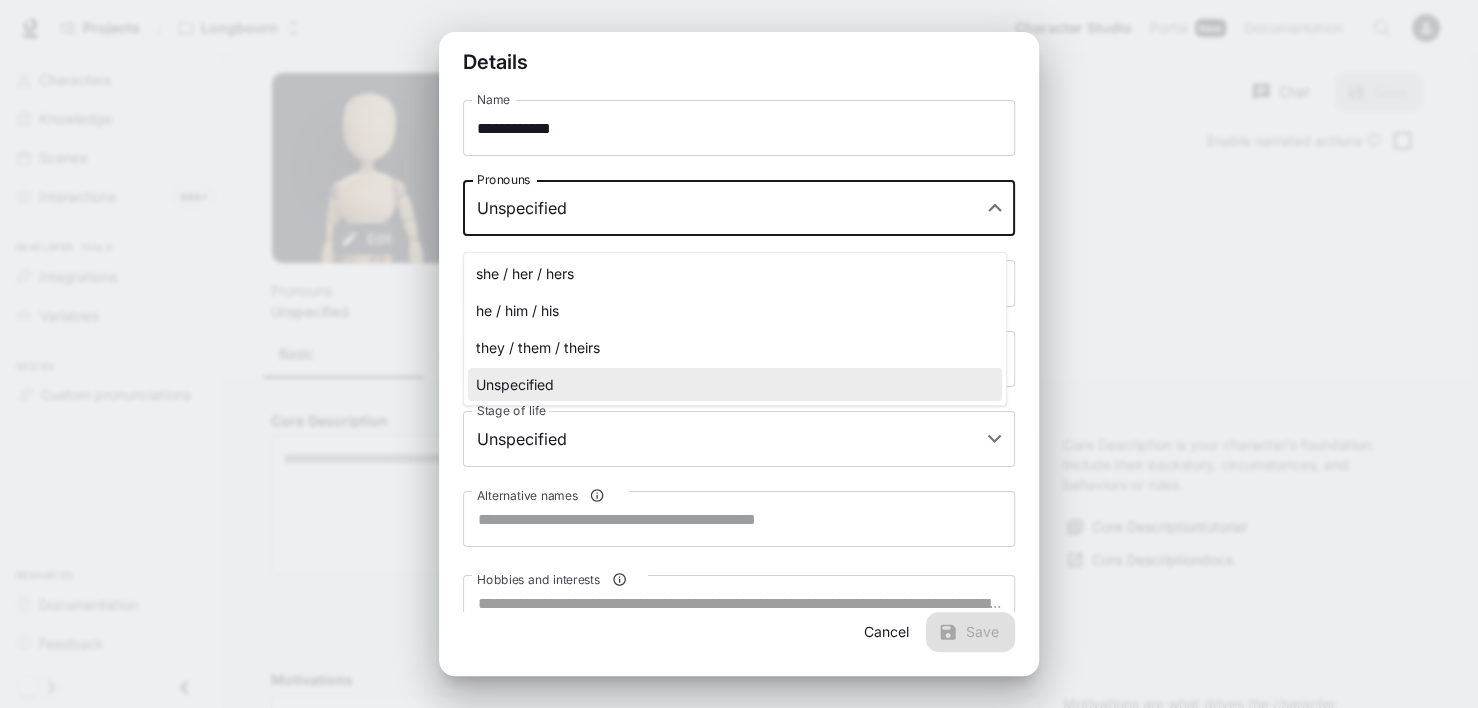 click on "he / him / his" at bounding box center [735, 310] 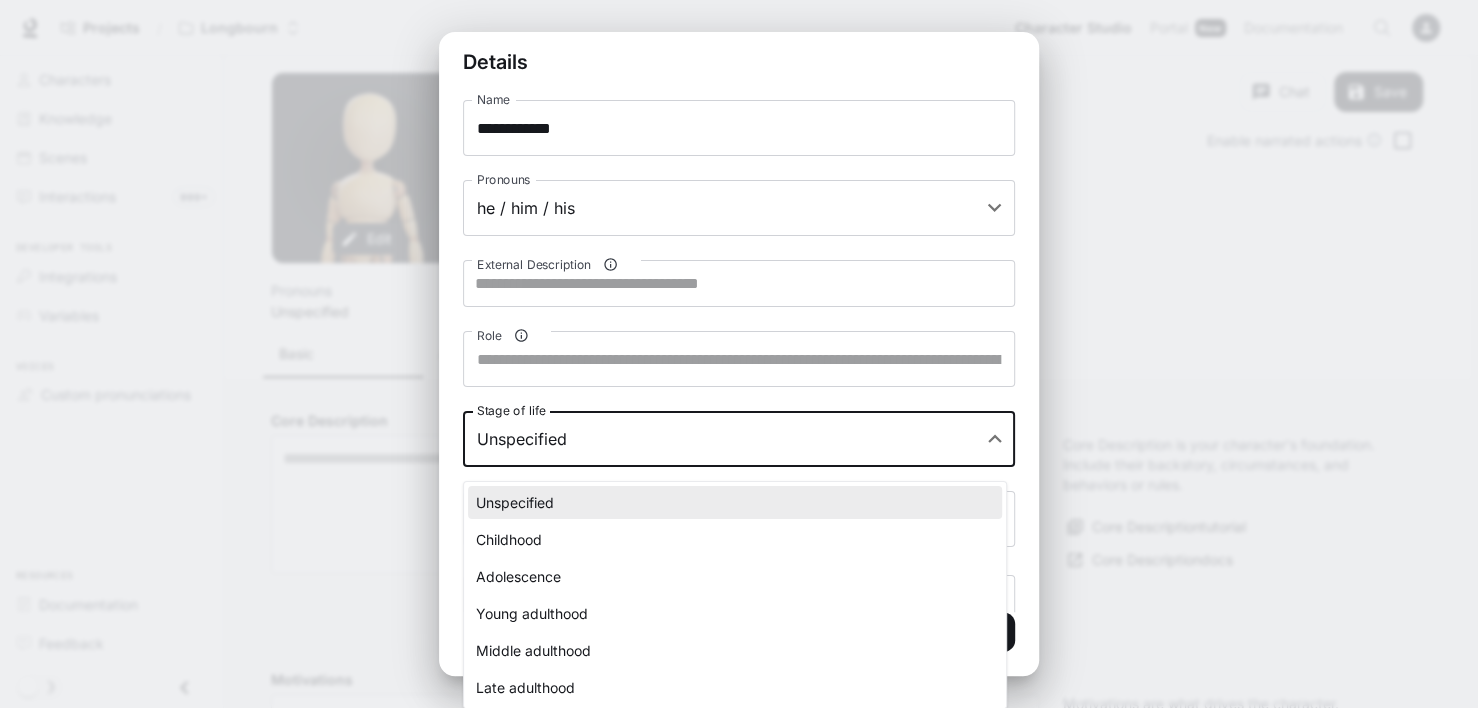 click on "**********" at bounding box center (739, 1287) 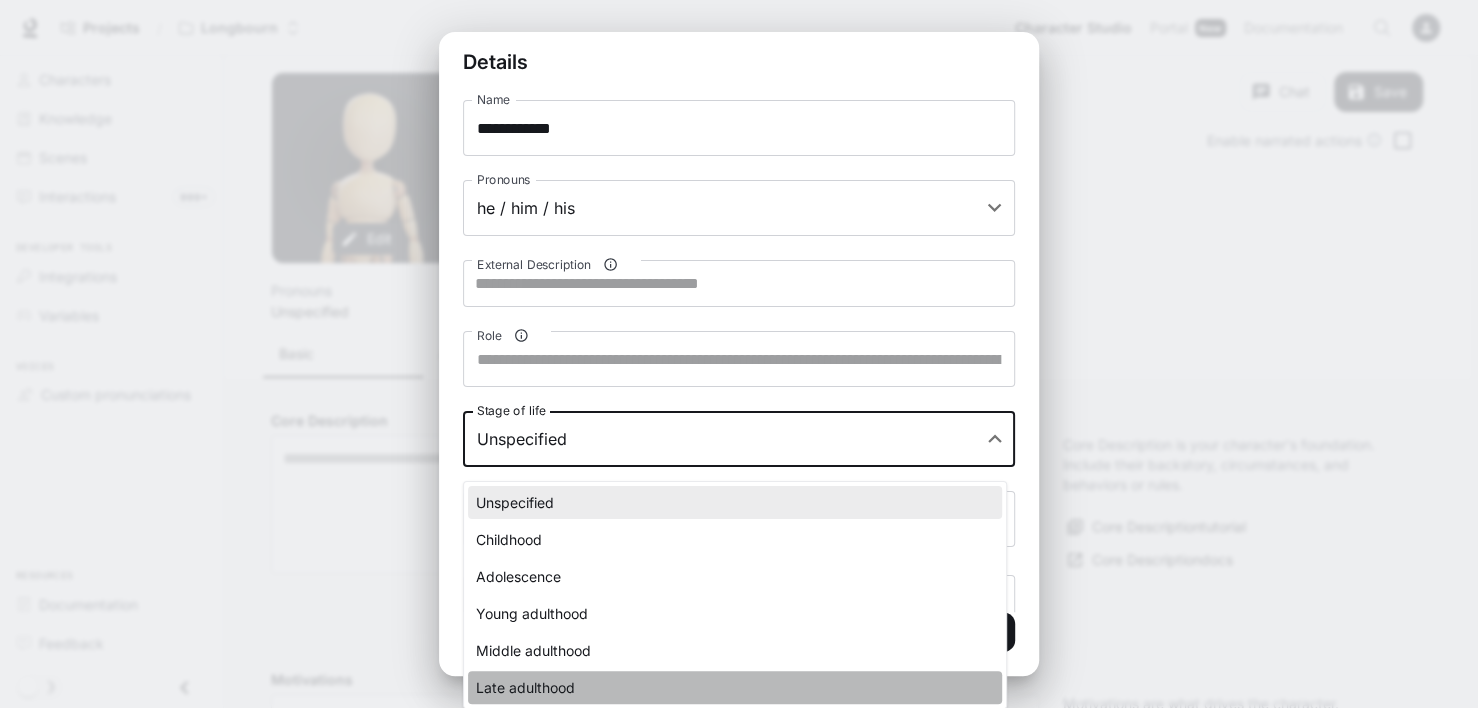 click on "Late adulthood" at bounding box center [735, 687] 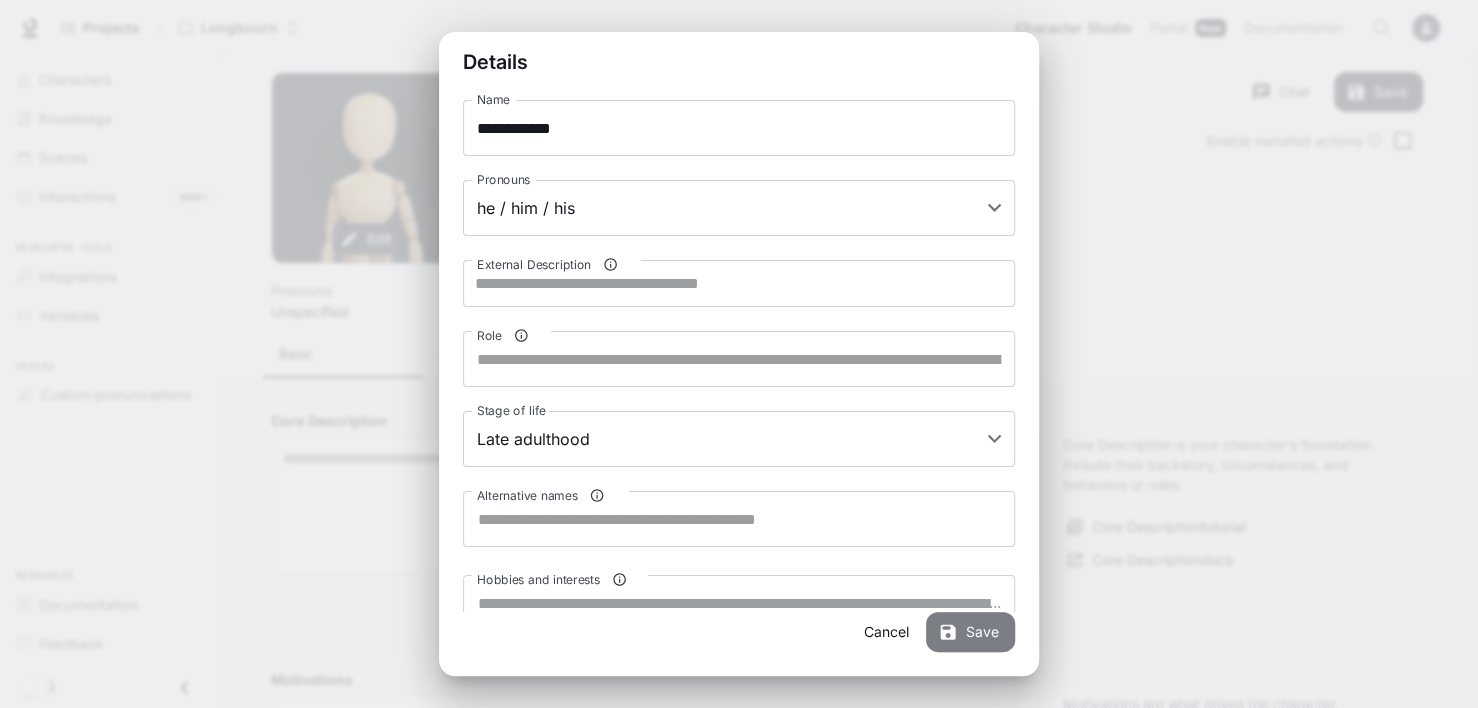 click on "Save" at bounding box center (970, 632) 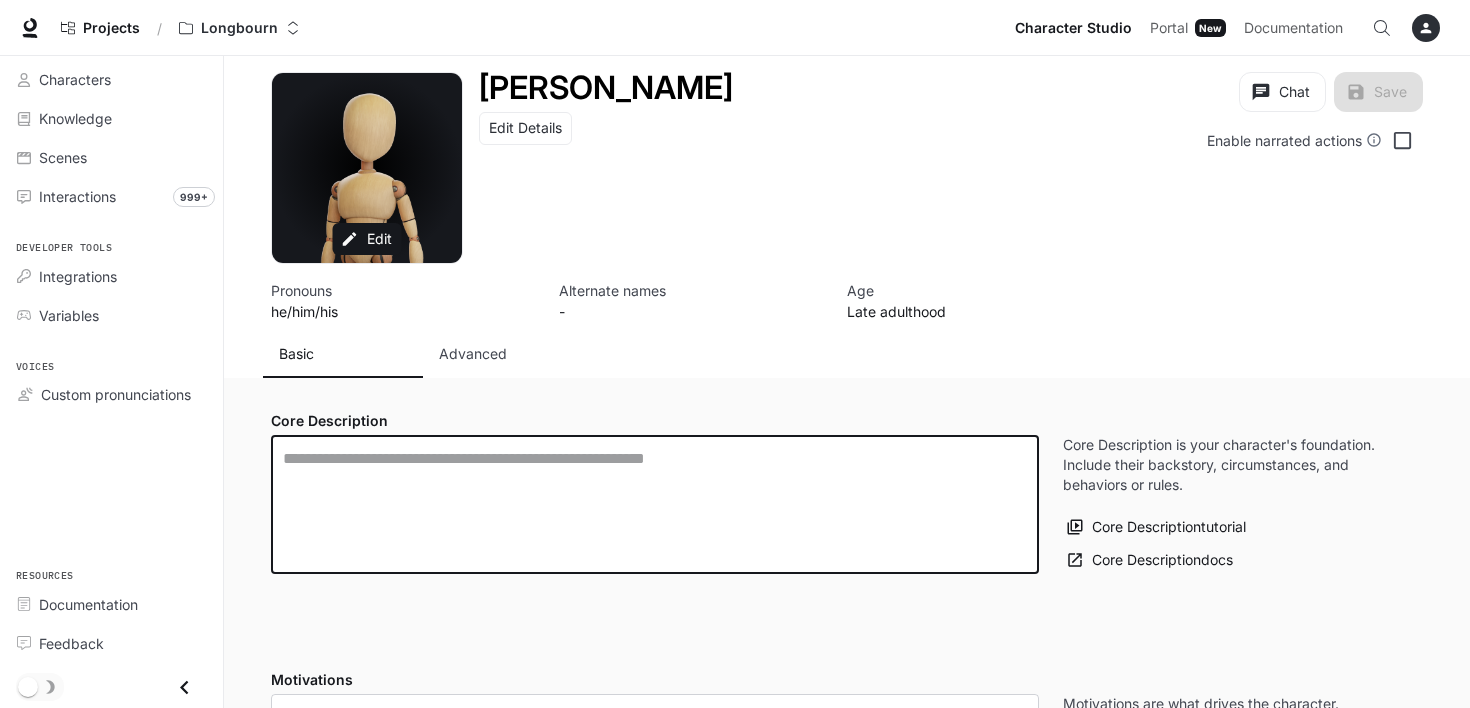 click at bounding box center [655, 504] 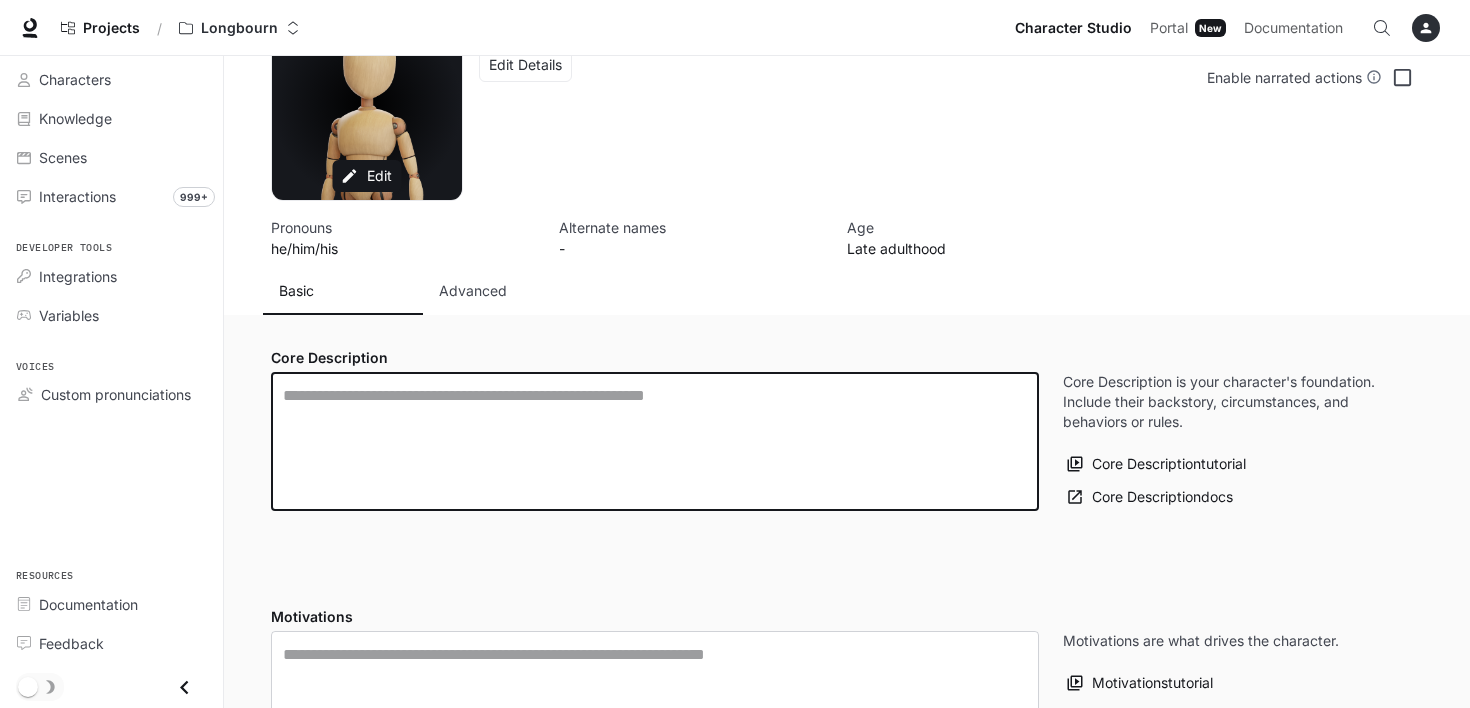 scroll, scrollTop: 0, scrollLeft: 0, axis: both 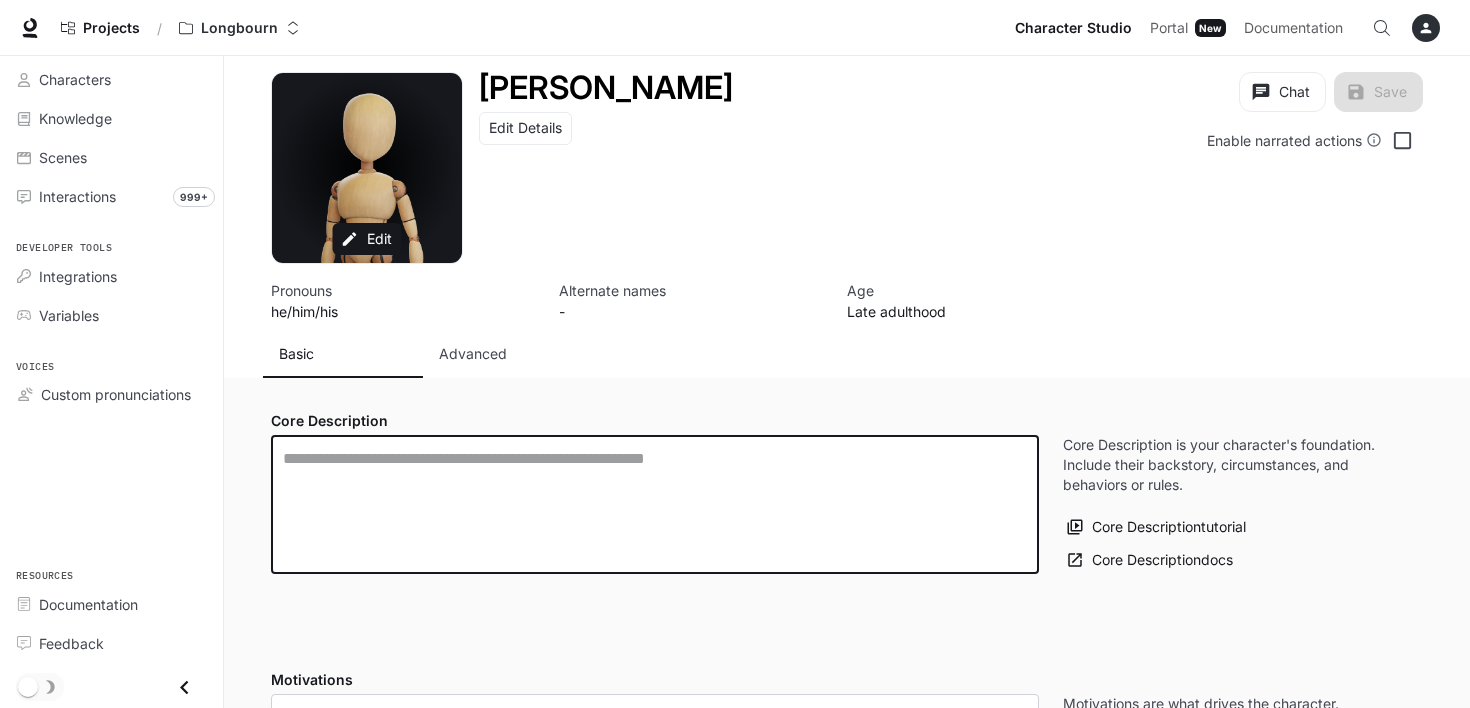 click at bounding box center [655, 504] 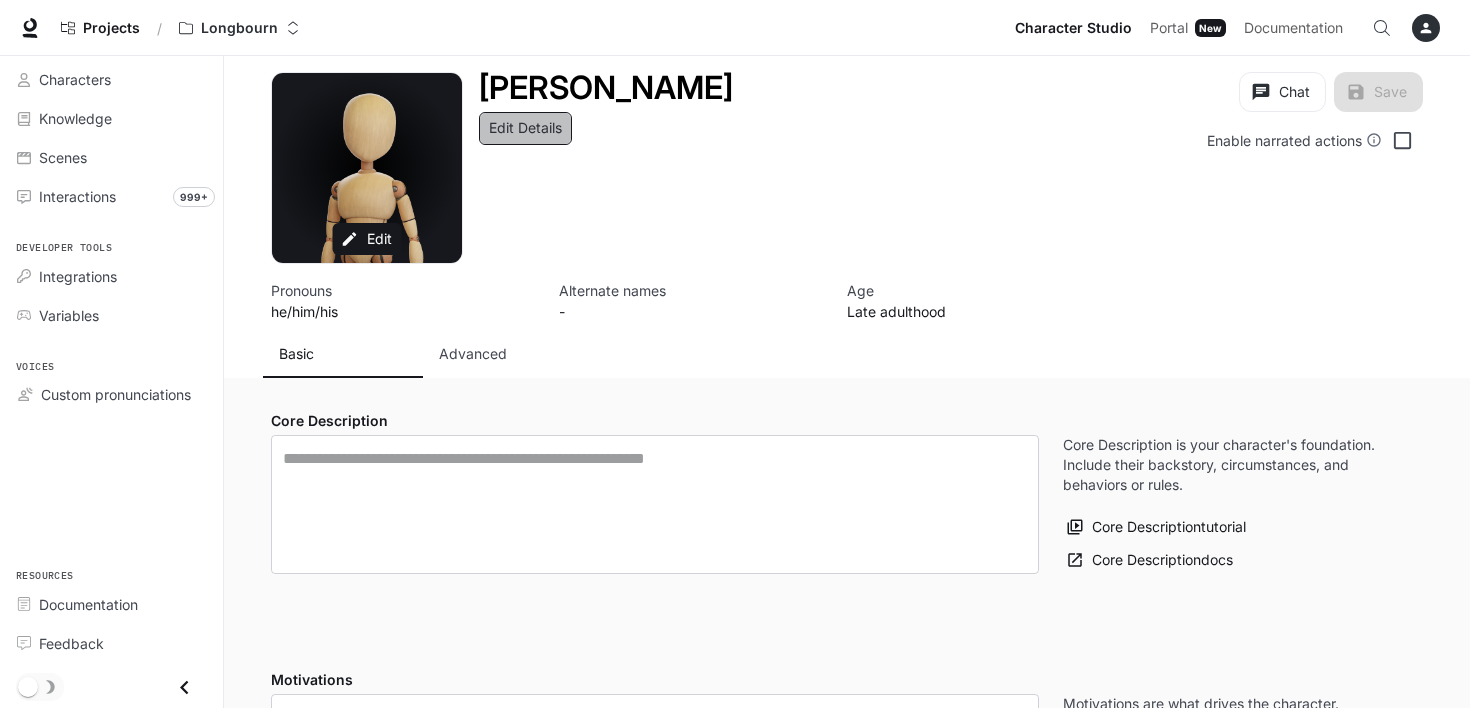 click on "Edit Details" at bounding box center (525, 128) 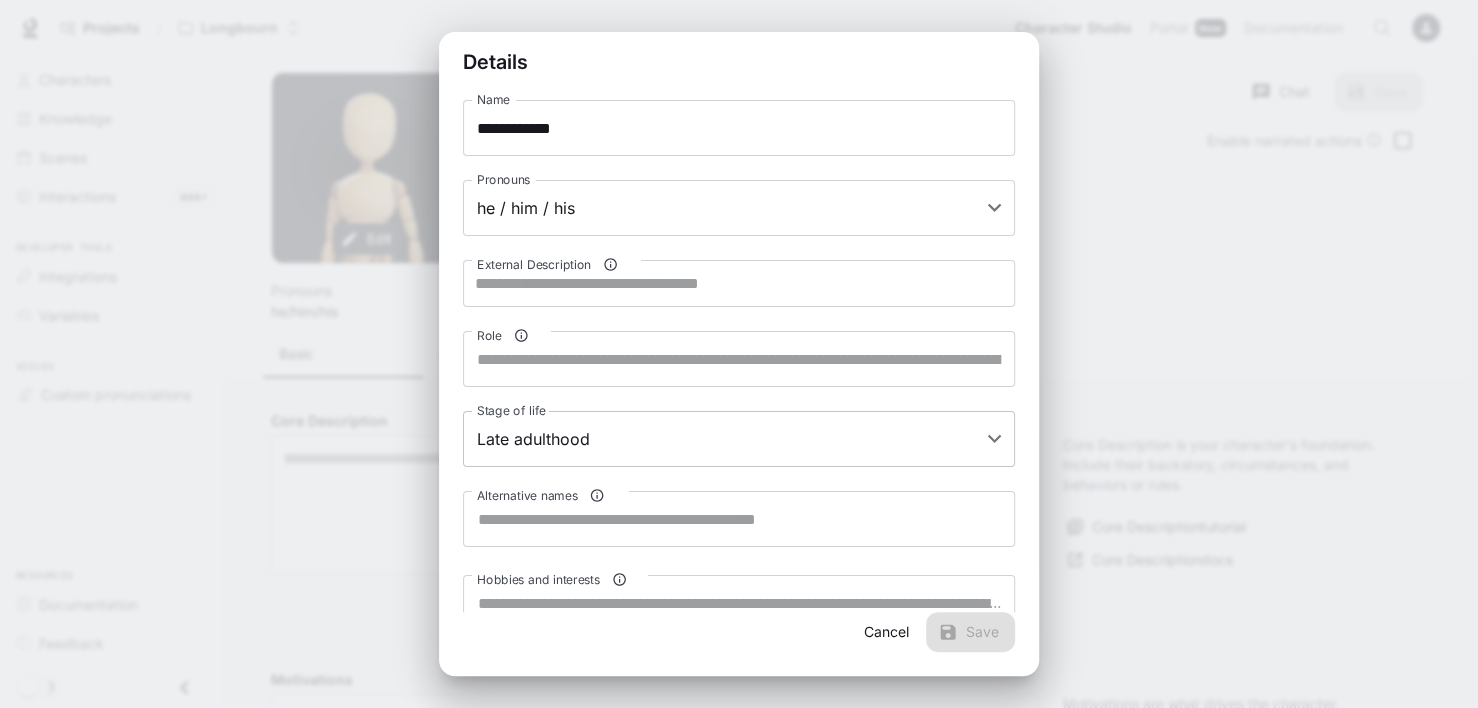 click on "**********" at bounding box center [739, 1287] 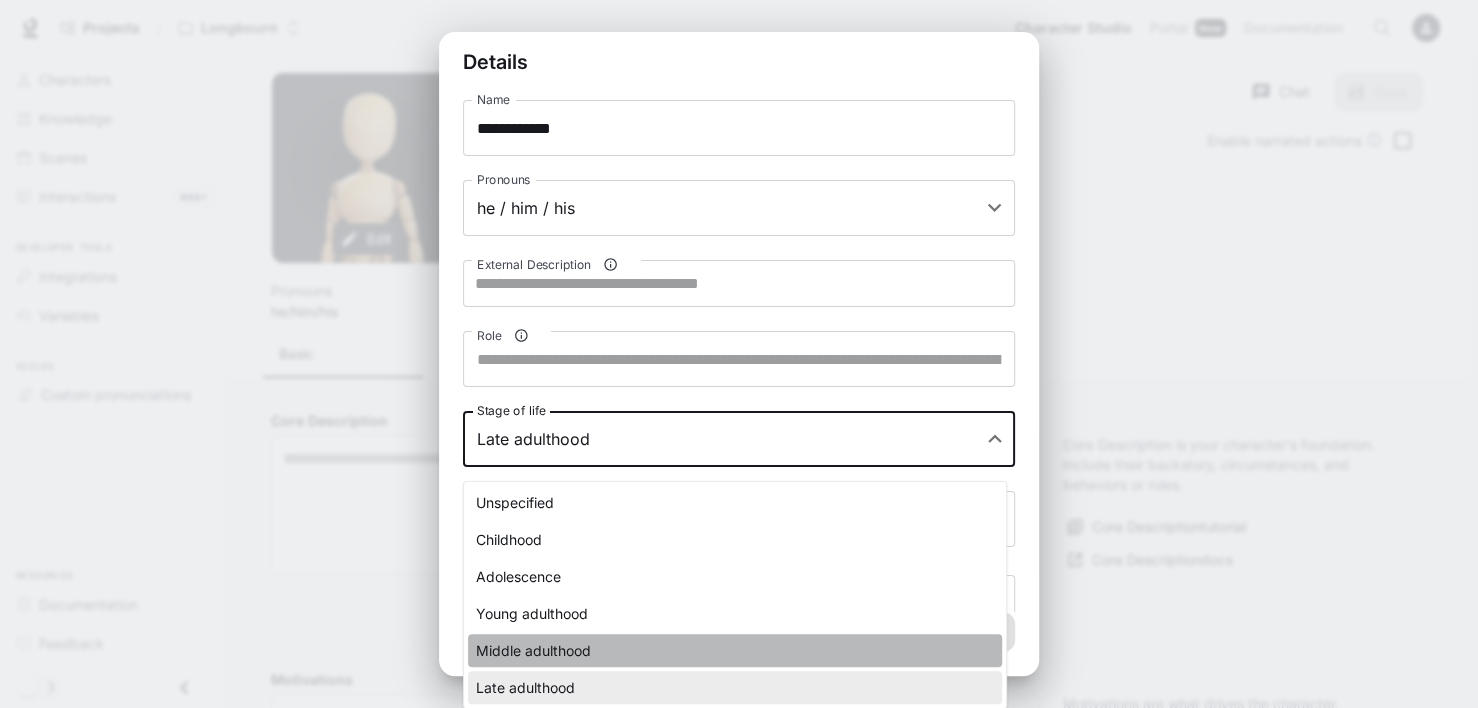 click on "Middle adulthood" at bounding box center [735, 650] 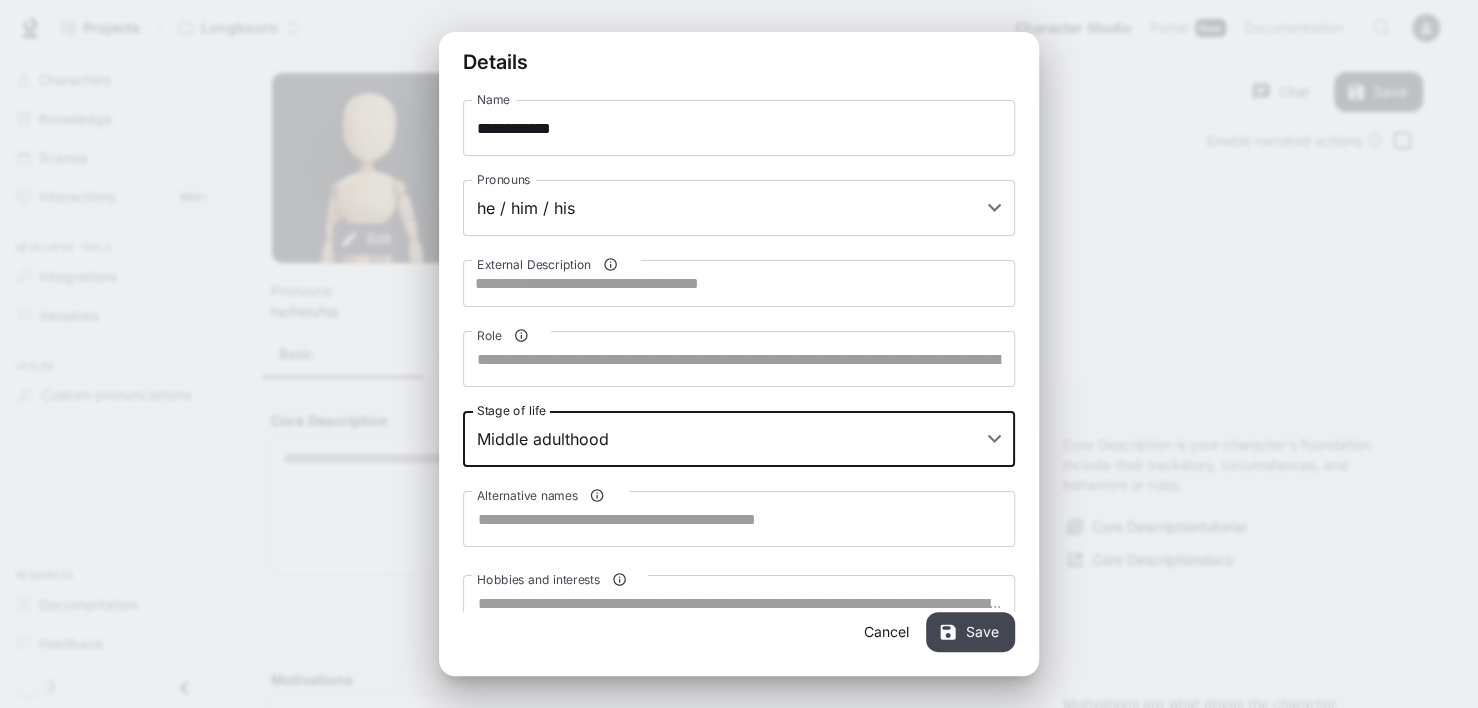 click on "Save" at bounding box center (970, 632) 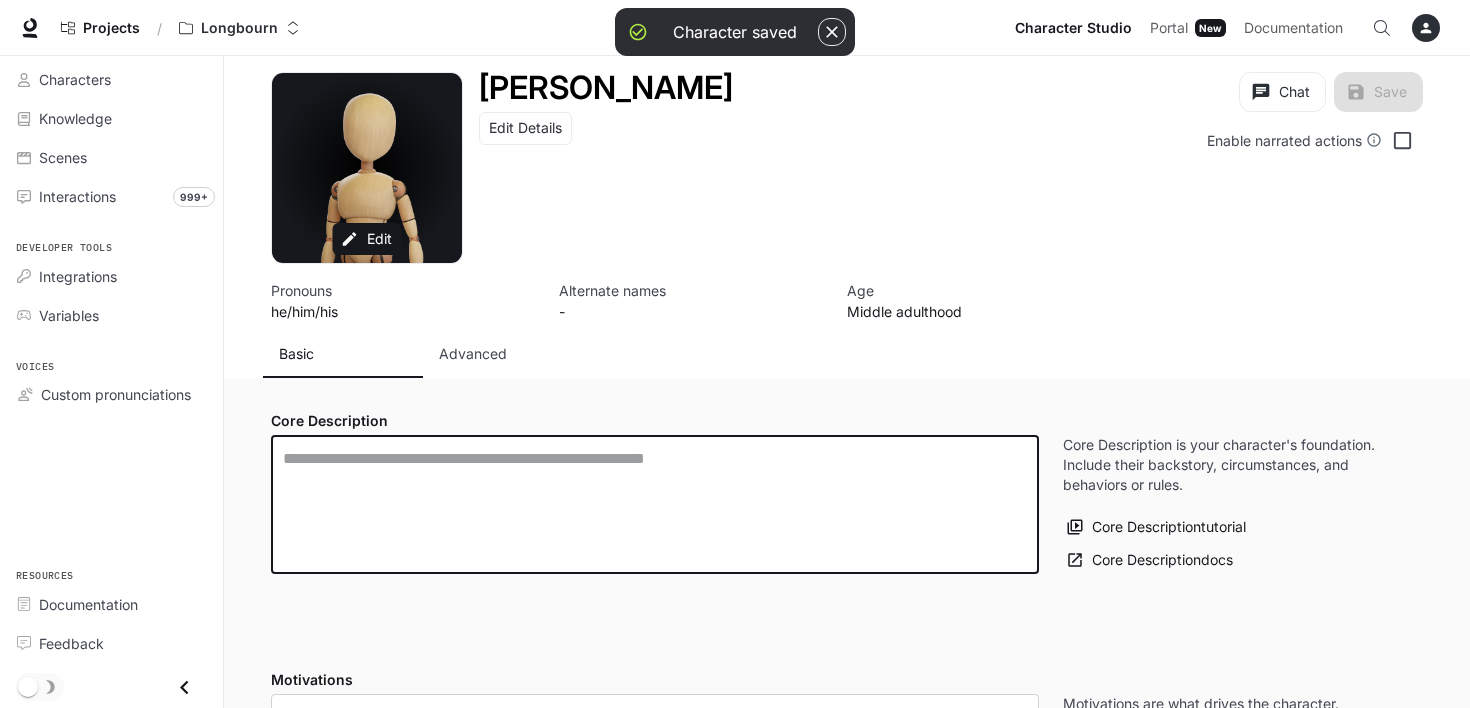 click at bounding box center (655, 504) 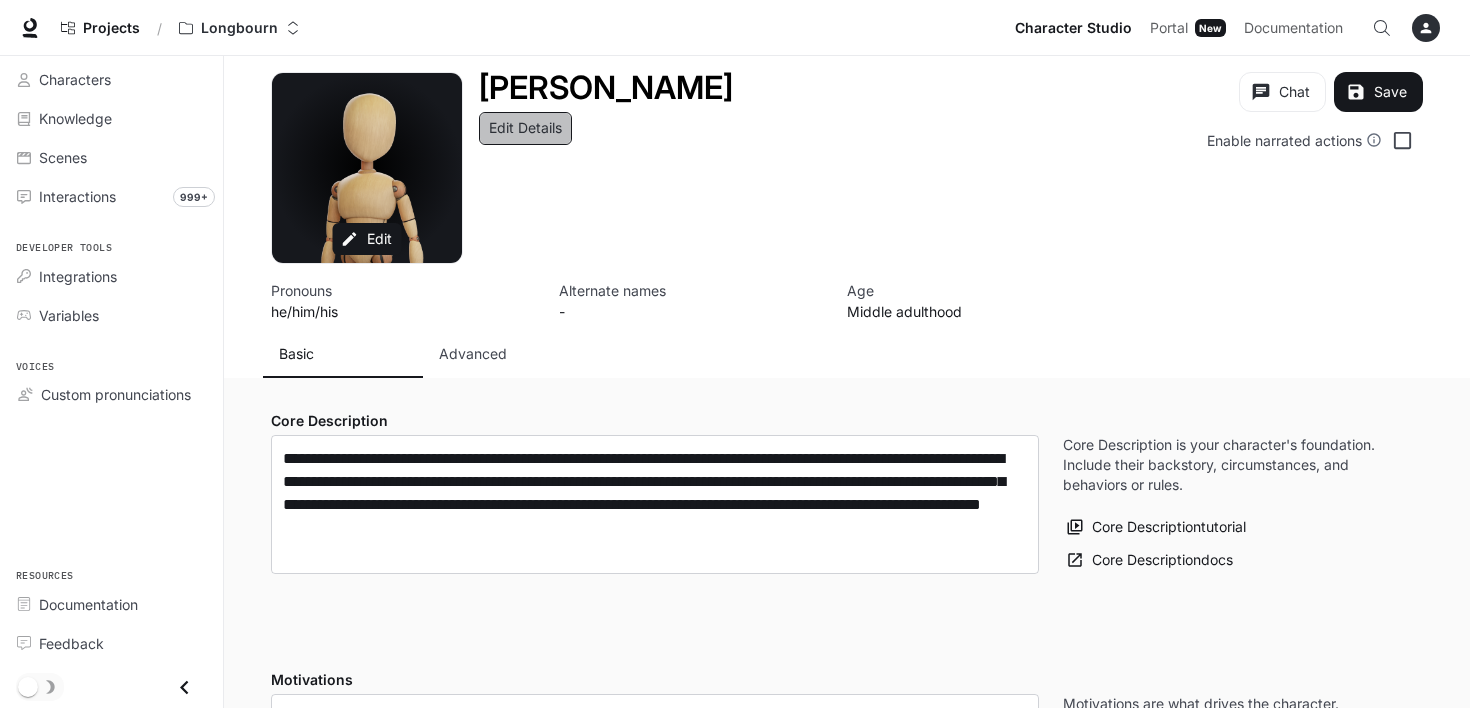 click on "Edit Details" at bounding box center [525, 128] 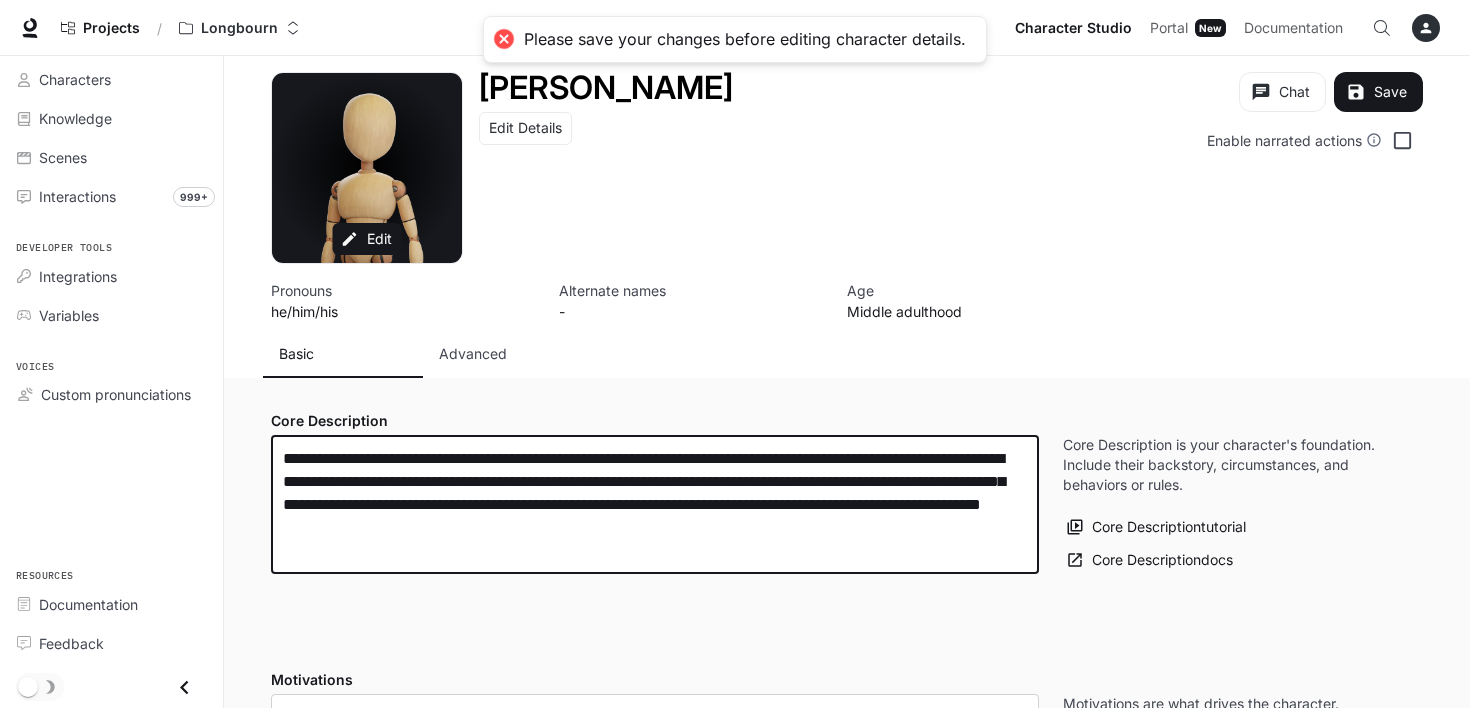 click on "**********" at bounding box center [655, 504] 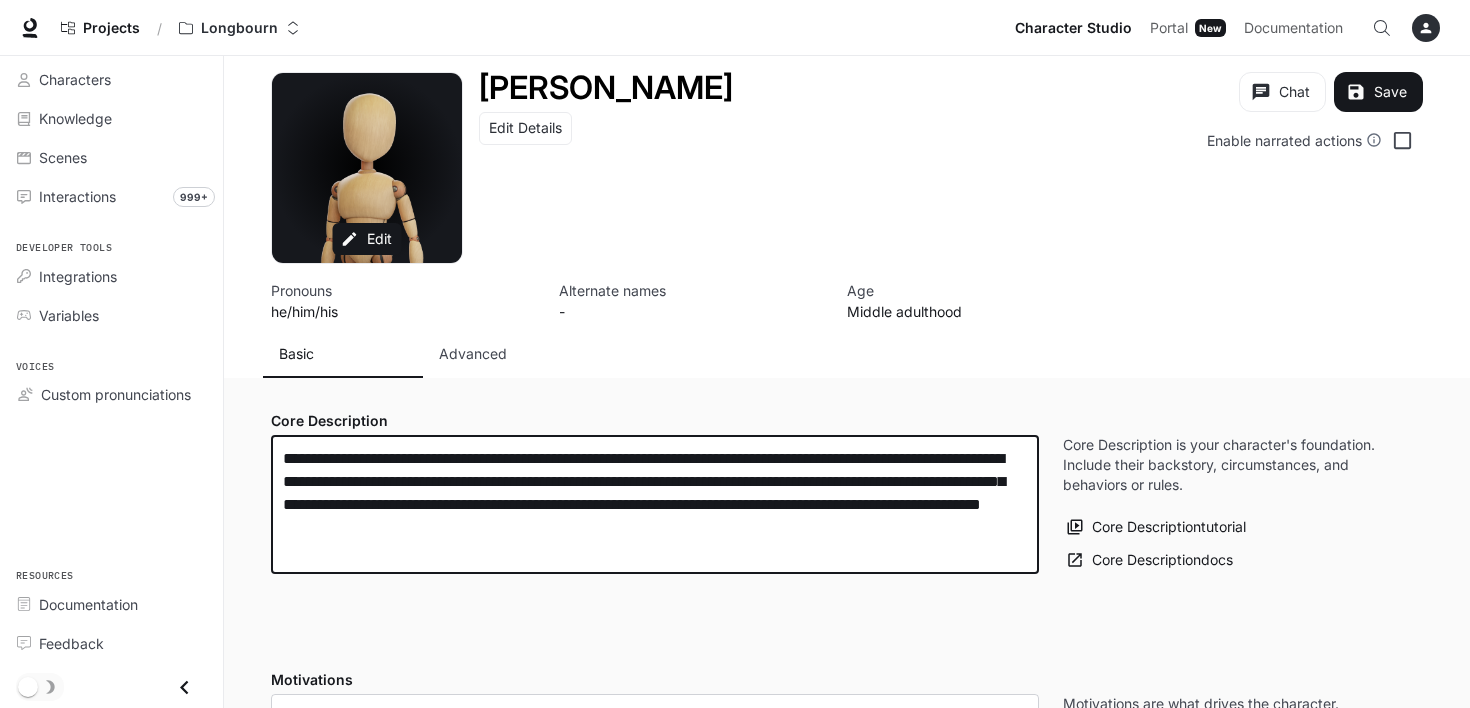 click on "**********" at bounding box center [655, 504] 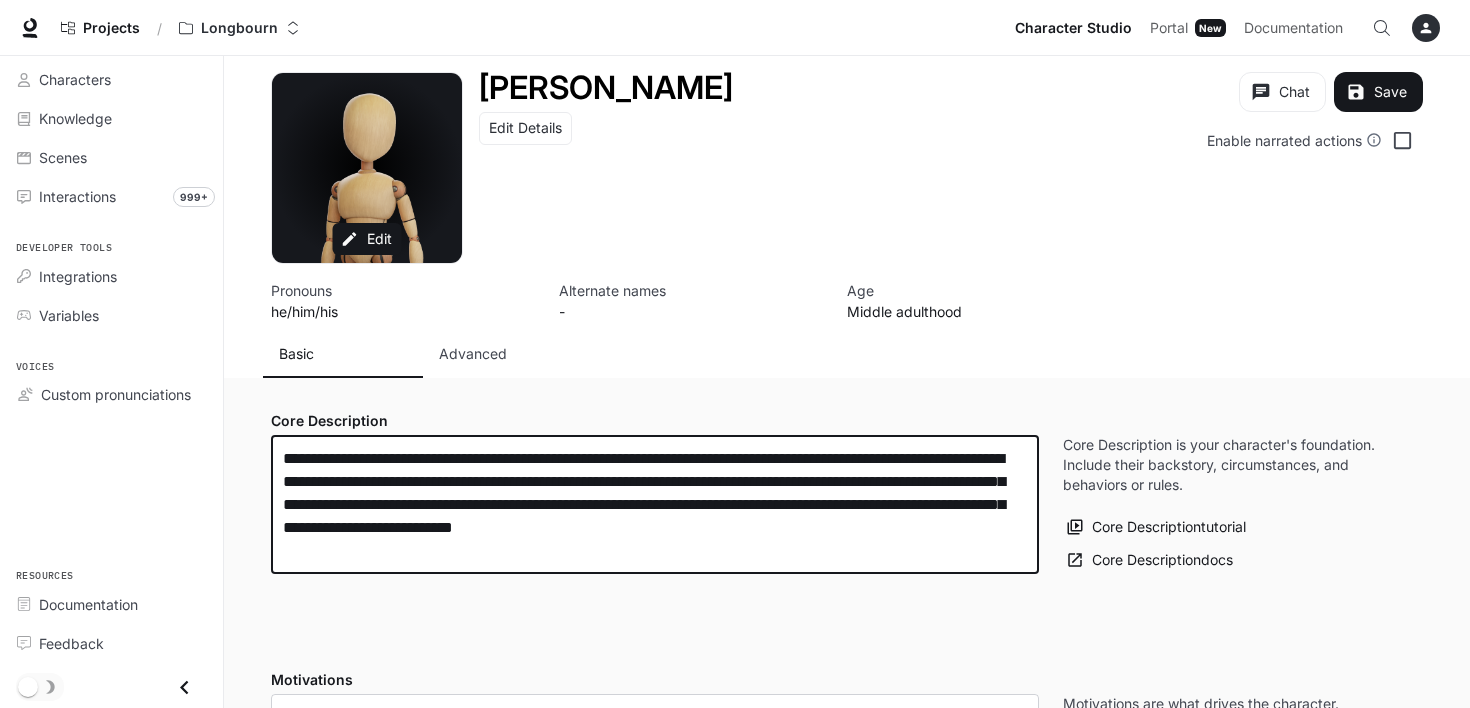 click on "**********" at bounding box center (655, 504) 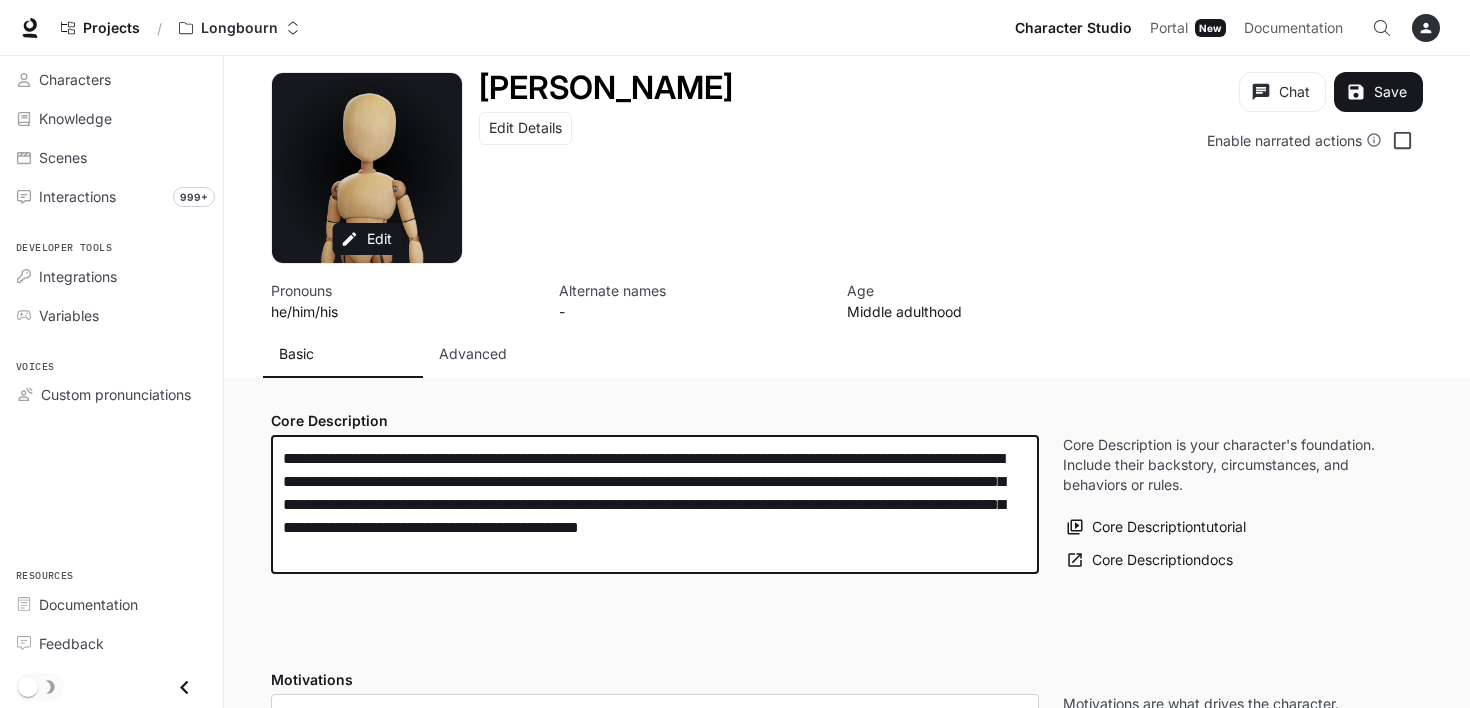 click on "**********" at bounding box center [655, 504] 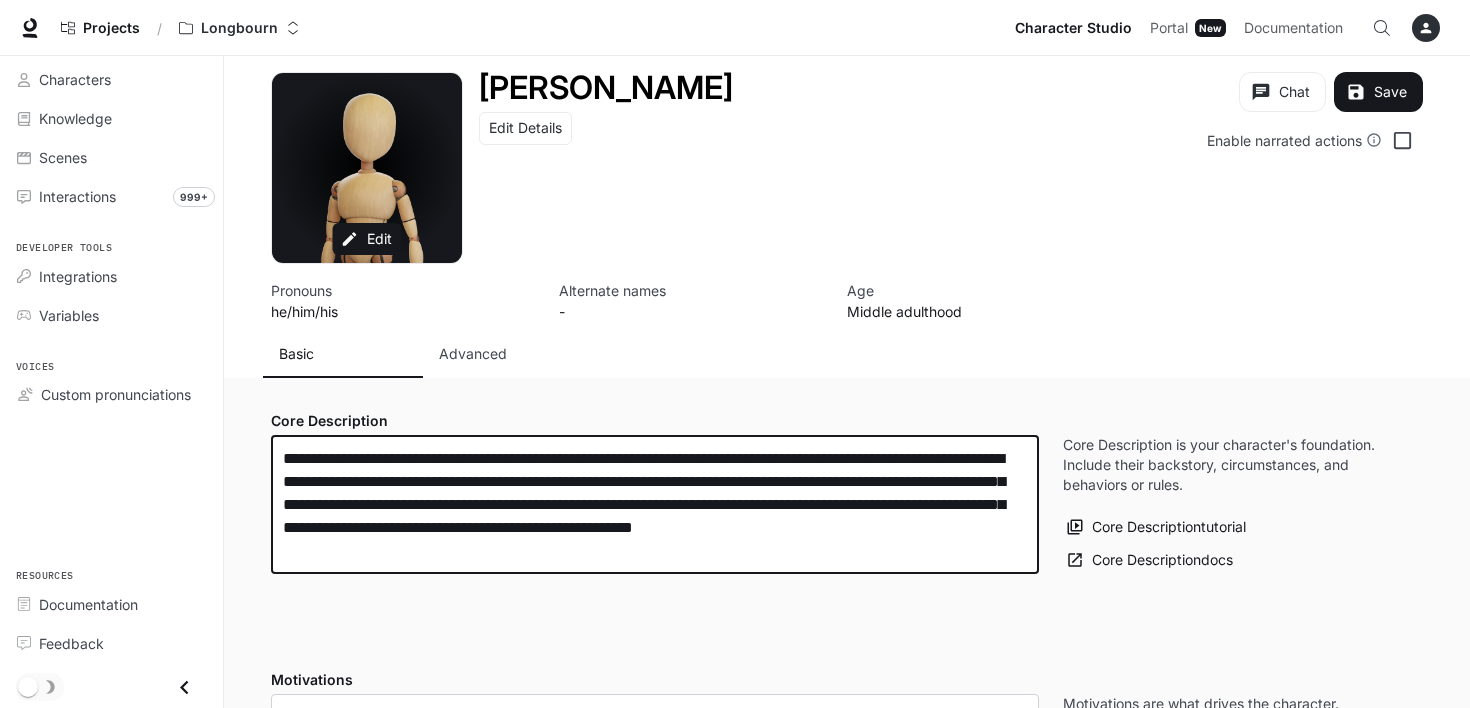 click on "**********" at bounding box center [655, 504] 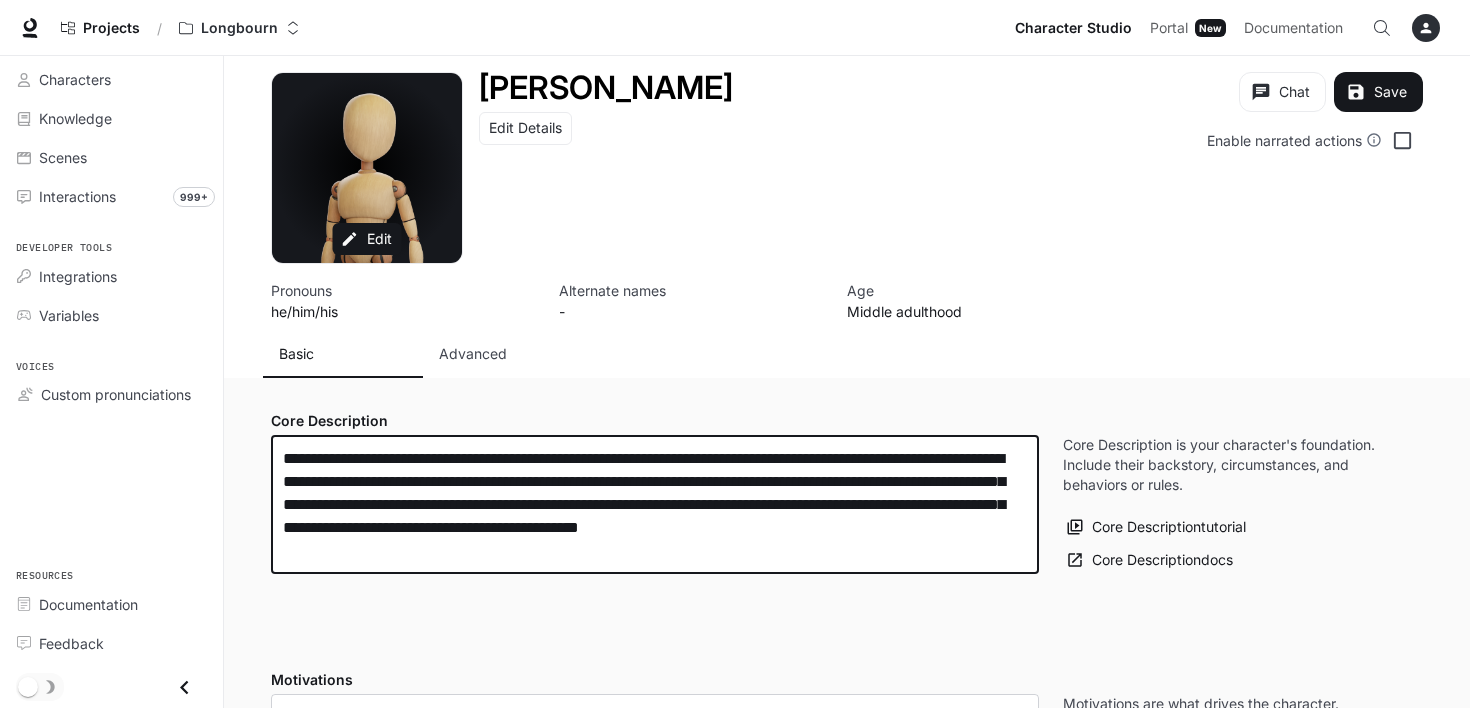 click on "**********" at bounding box center (655, 504) 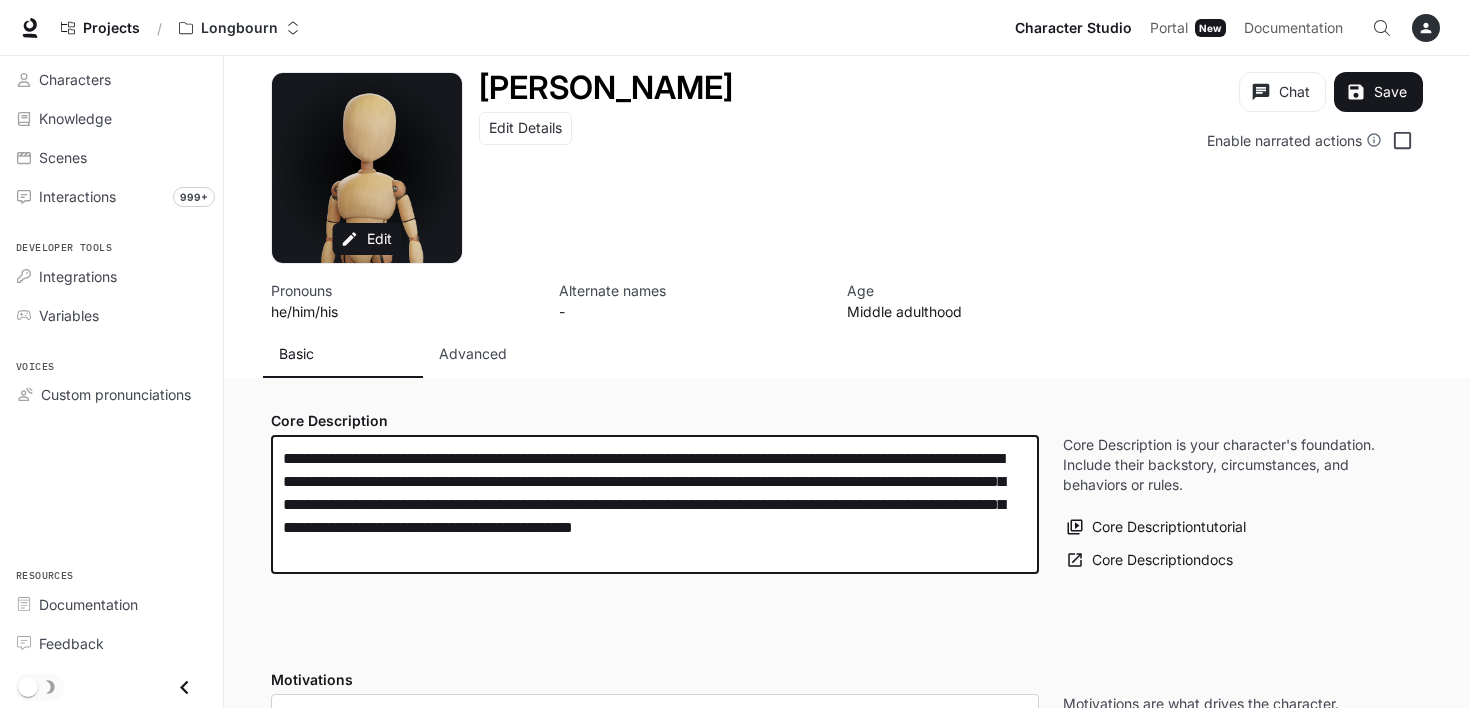 click on "**********" at bounding box center [655, 504] 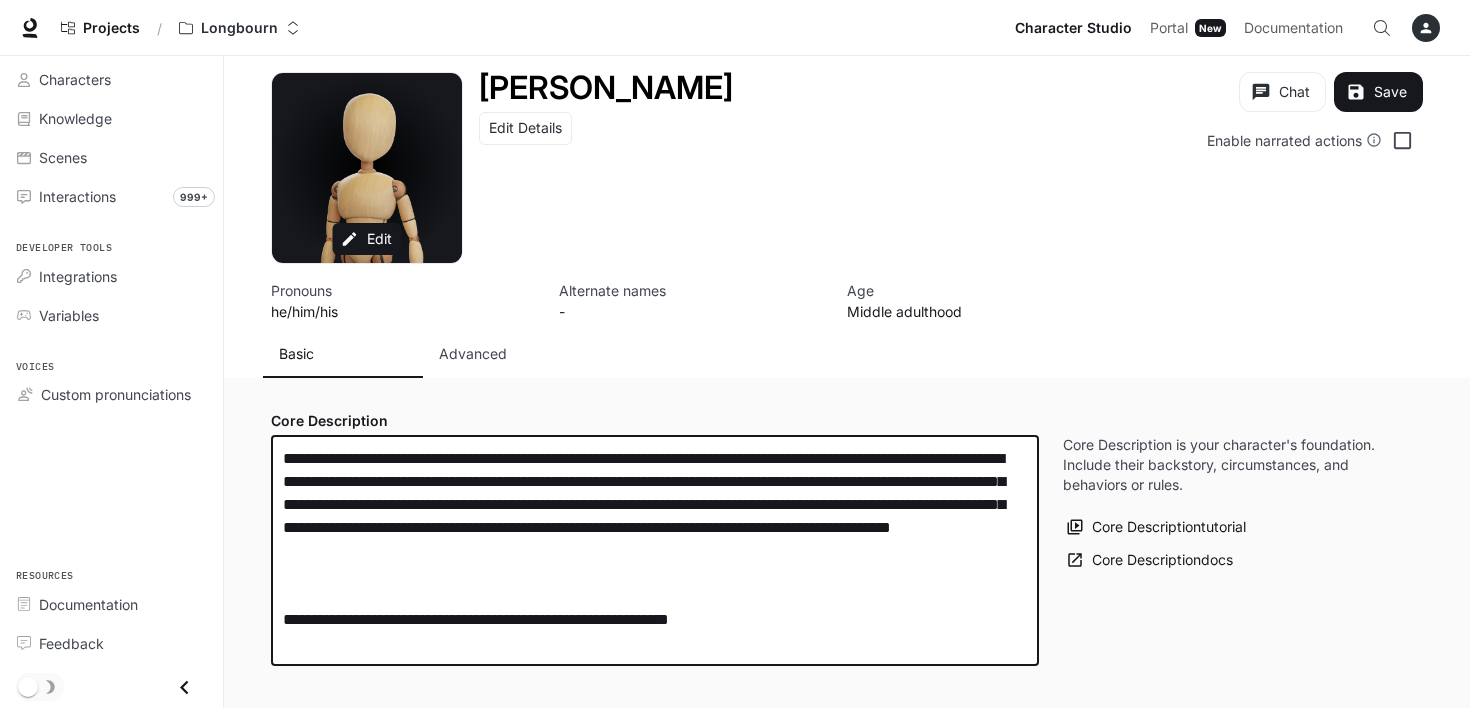 drag, startPoint x: 467, startPoint y: 553, endPoint x: 456, endPoint y: 559, distance: 12.529964 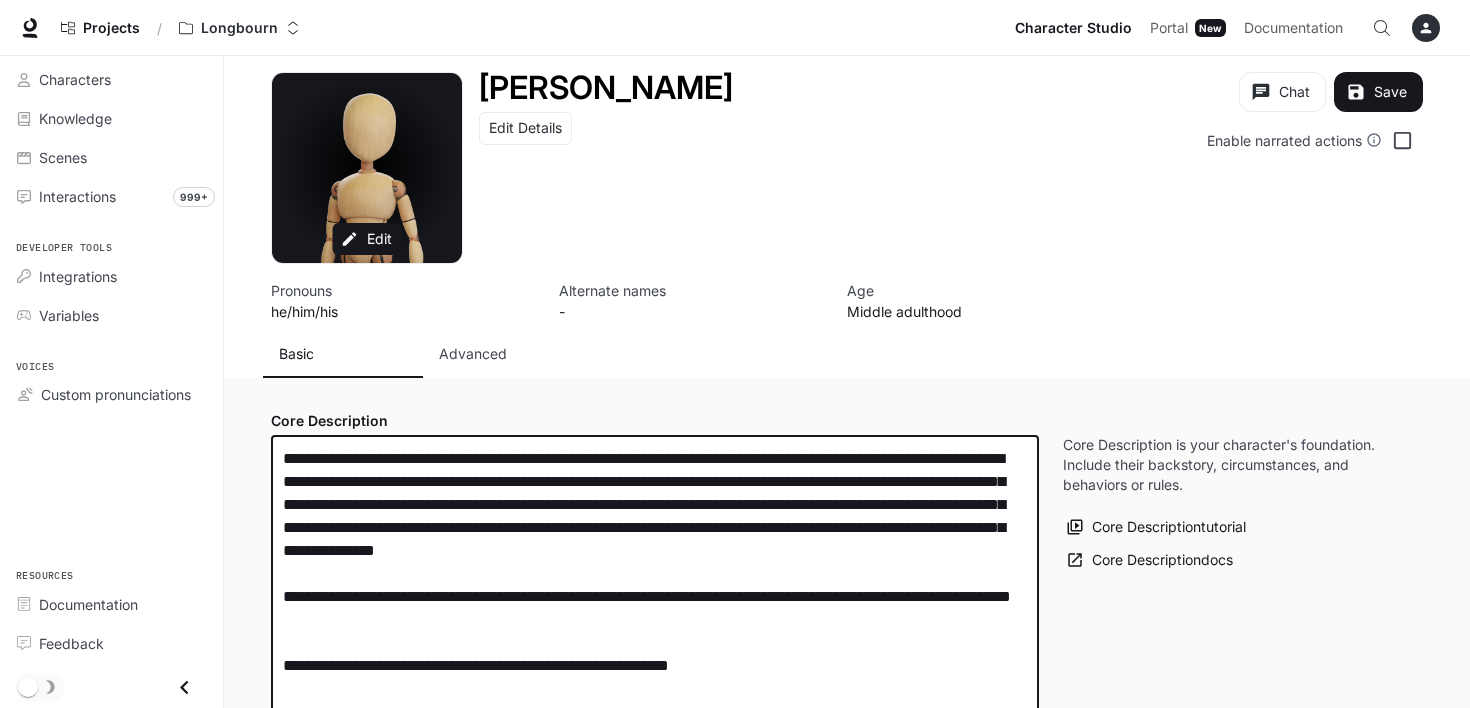click on "**********" at bounding box center [655, 585] 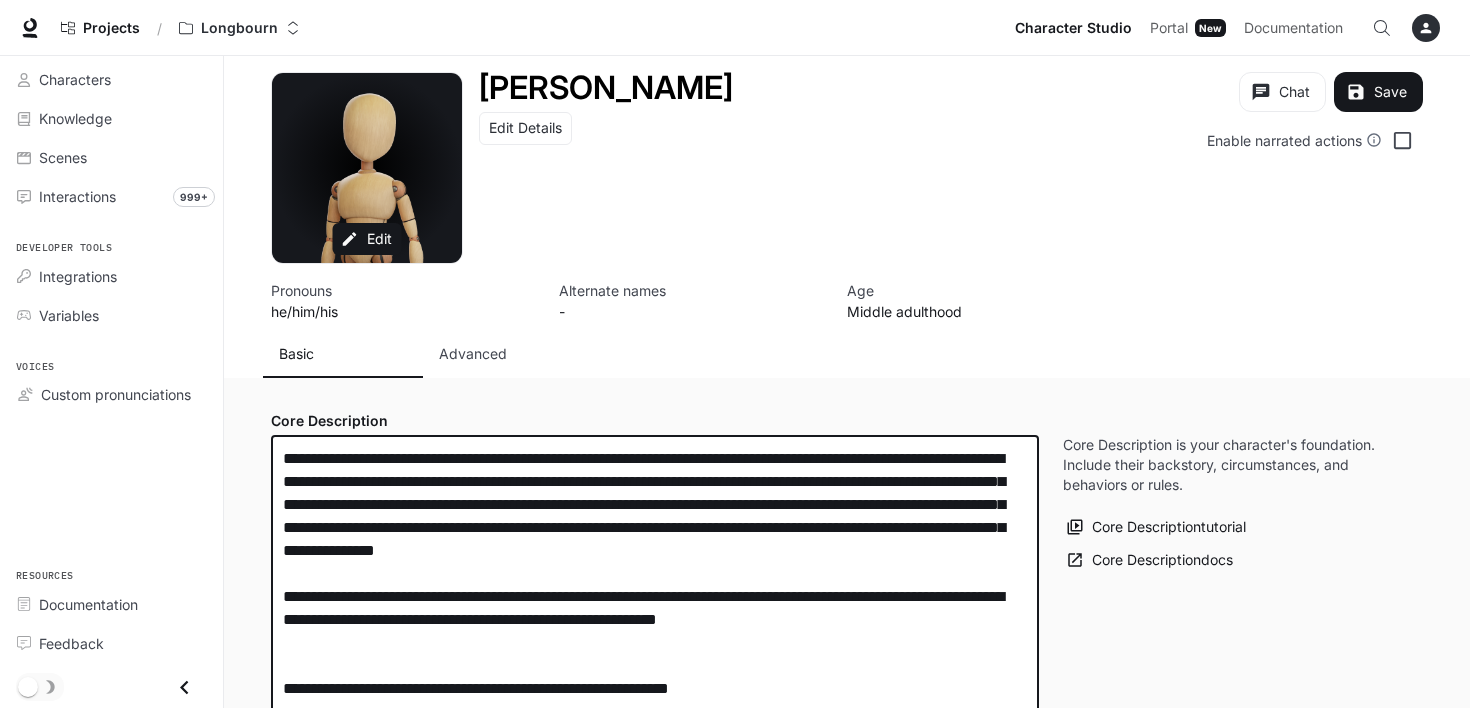 click on "**********" at bounding box center [655, 585] 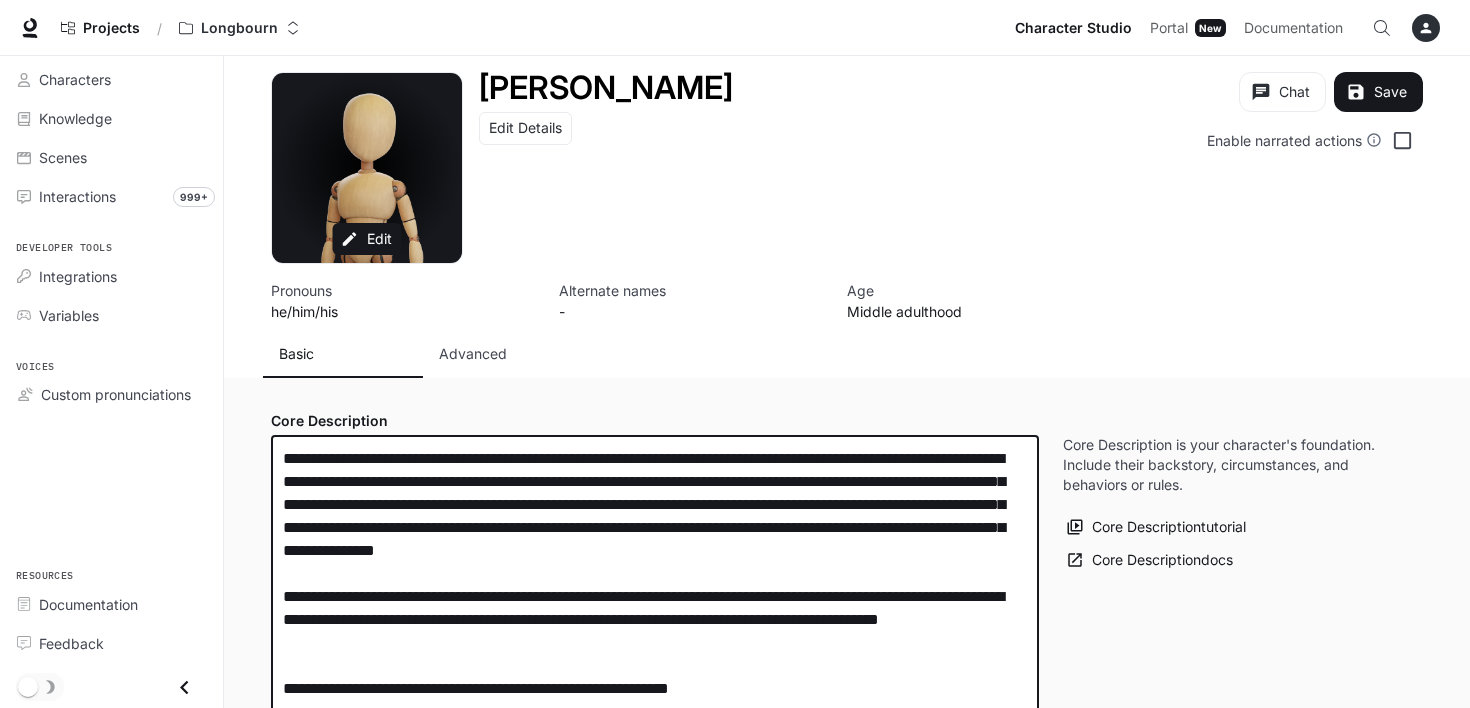 click on "**********" at bounding box center (655, 596) 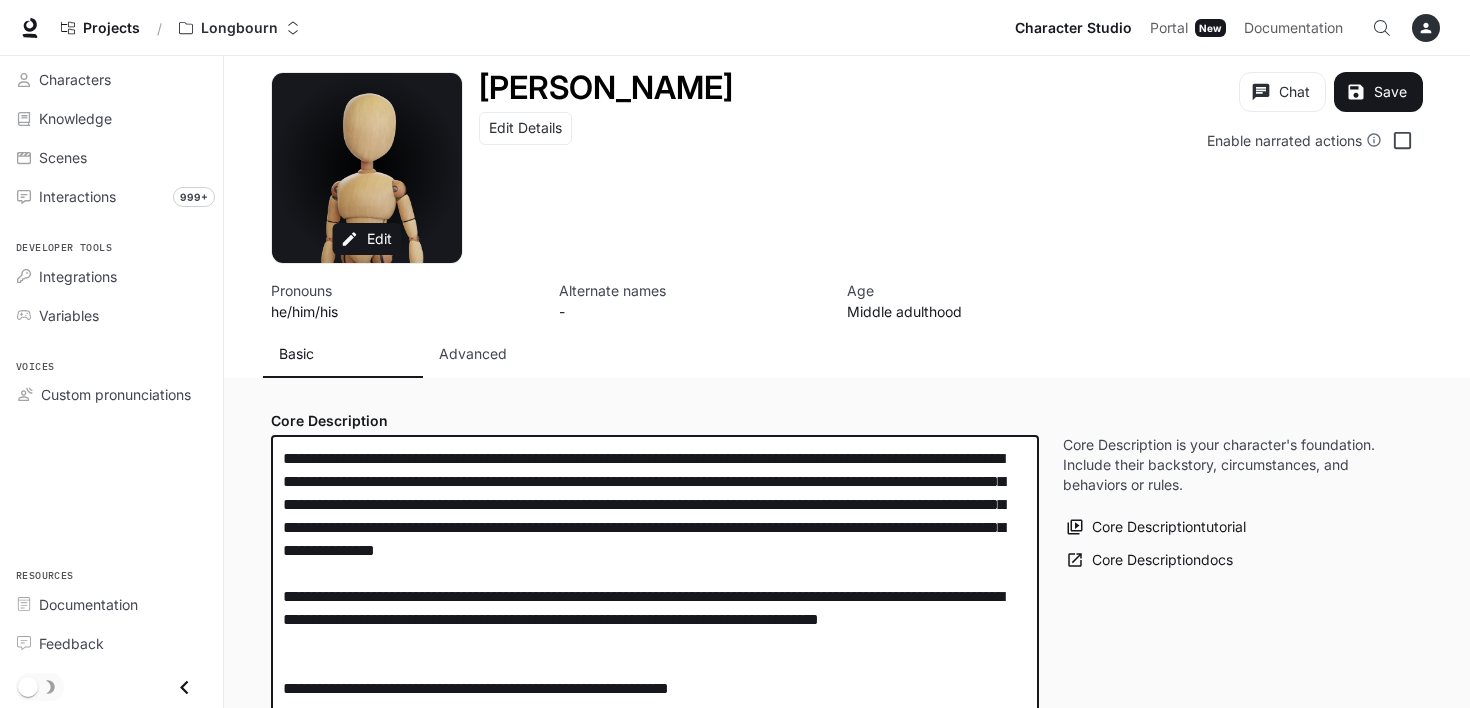 click on "**********" at bounding box center (655, 596) 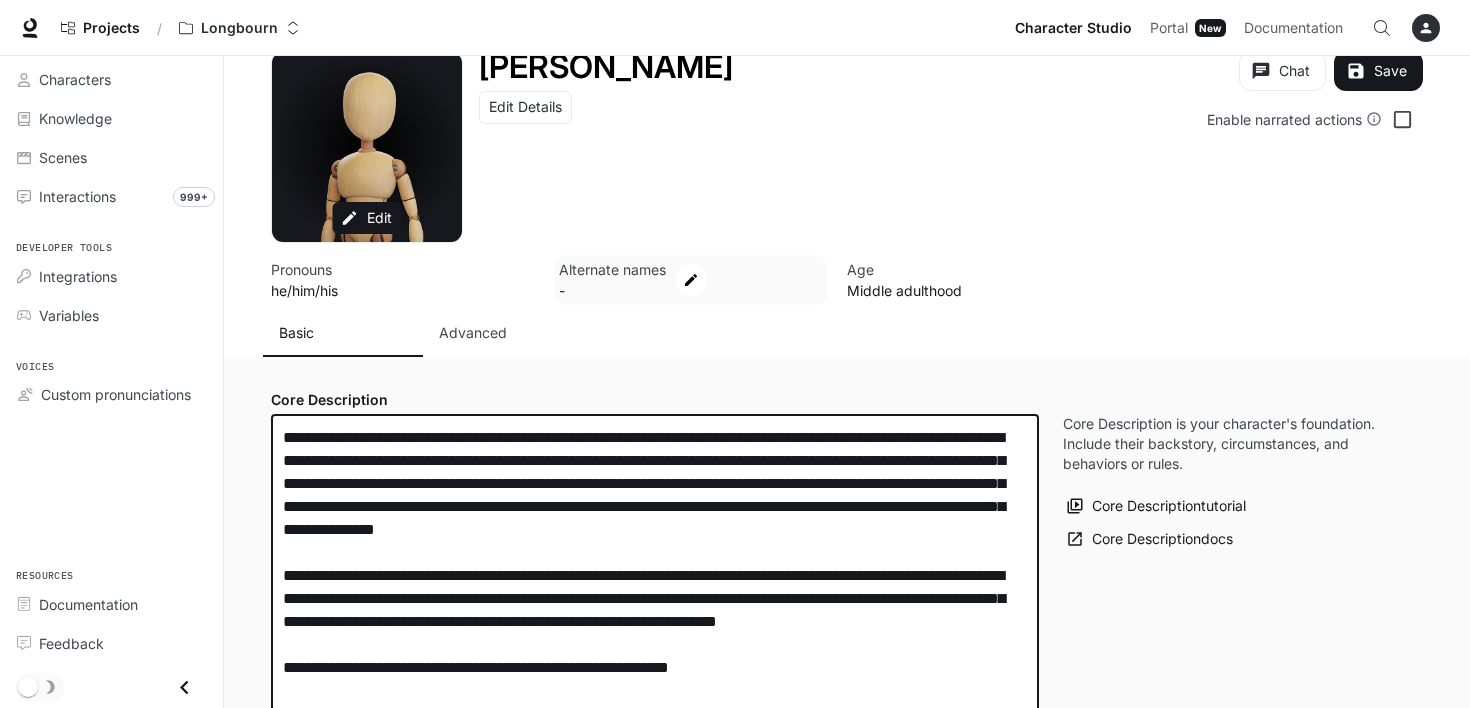 scroll, scrollTop: 0, scrollLeft: 0, axis: both 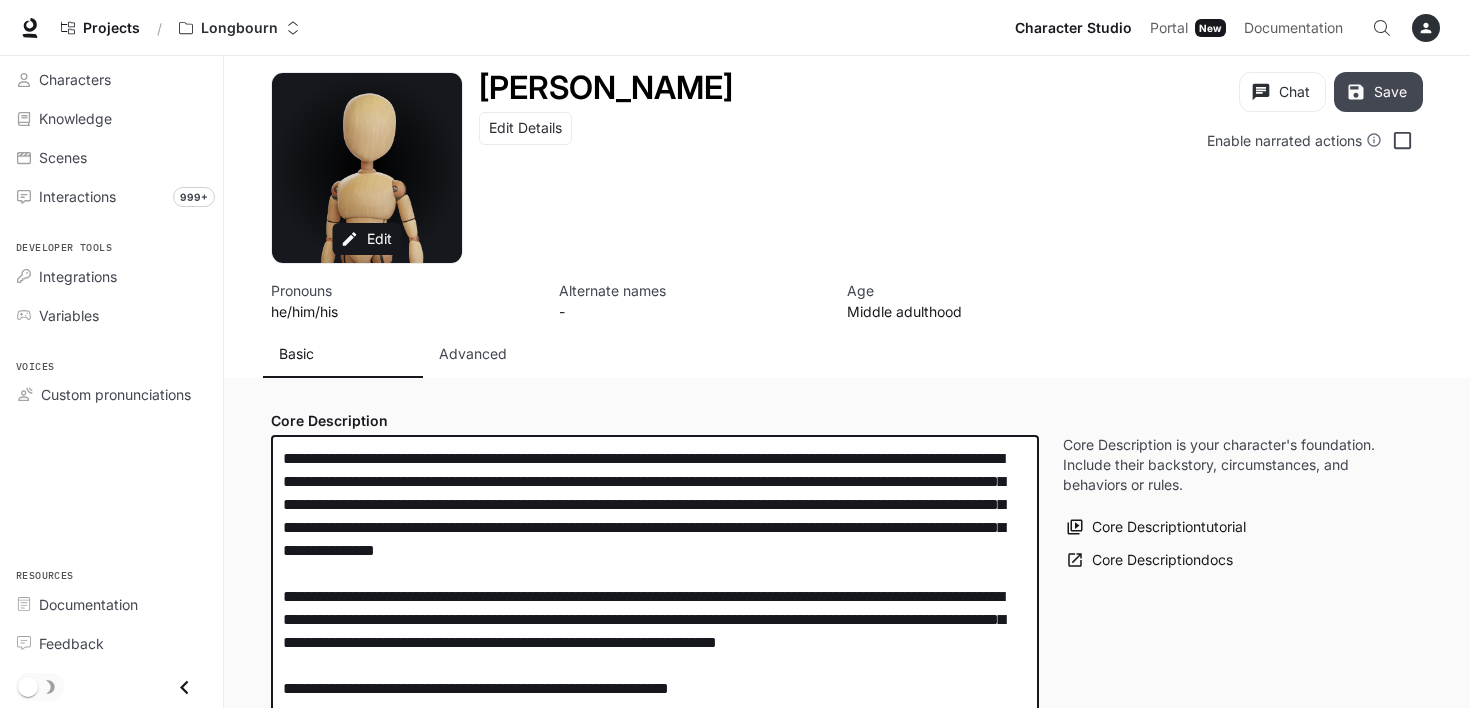 type on "**********" 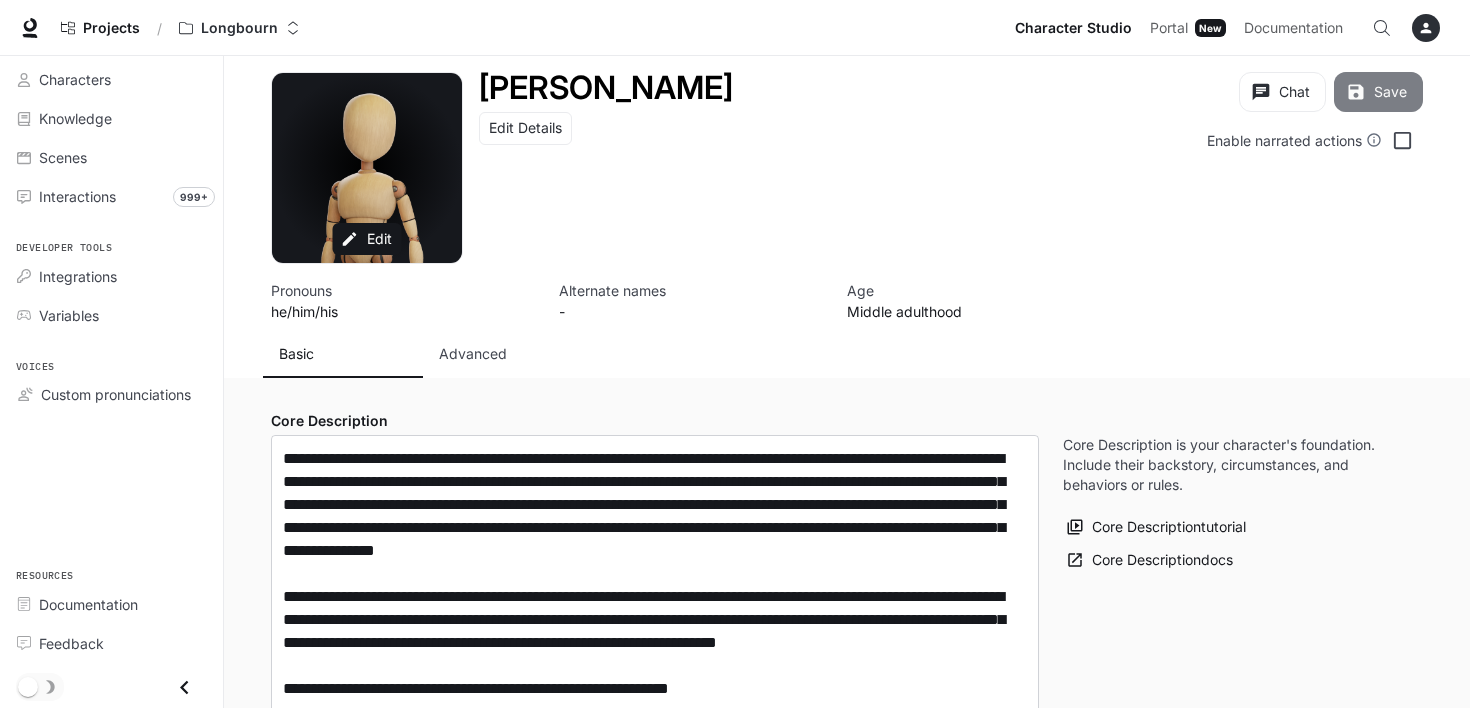 click on "Save" at bounding box center [1378, 92] 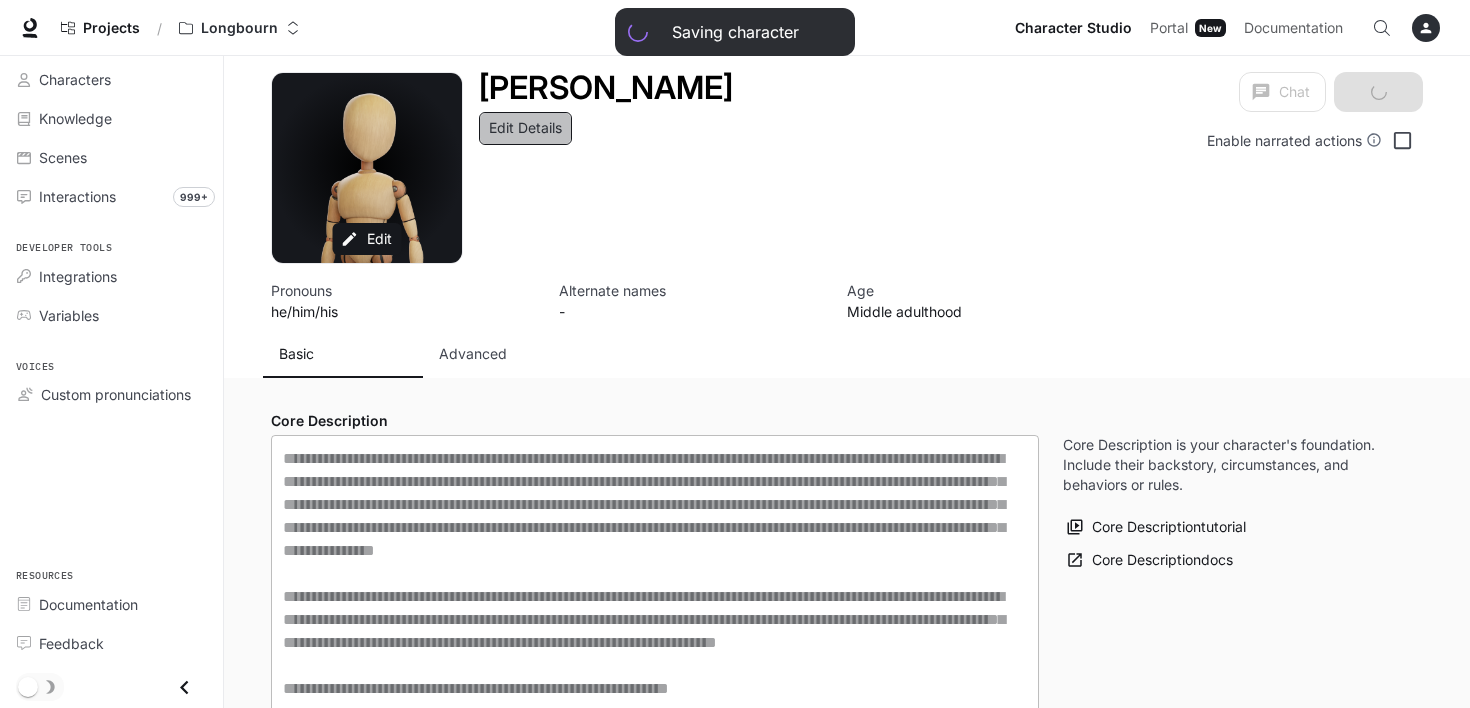 click on "Edit Details" at bounding box center [525, 128] 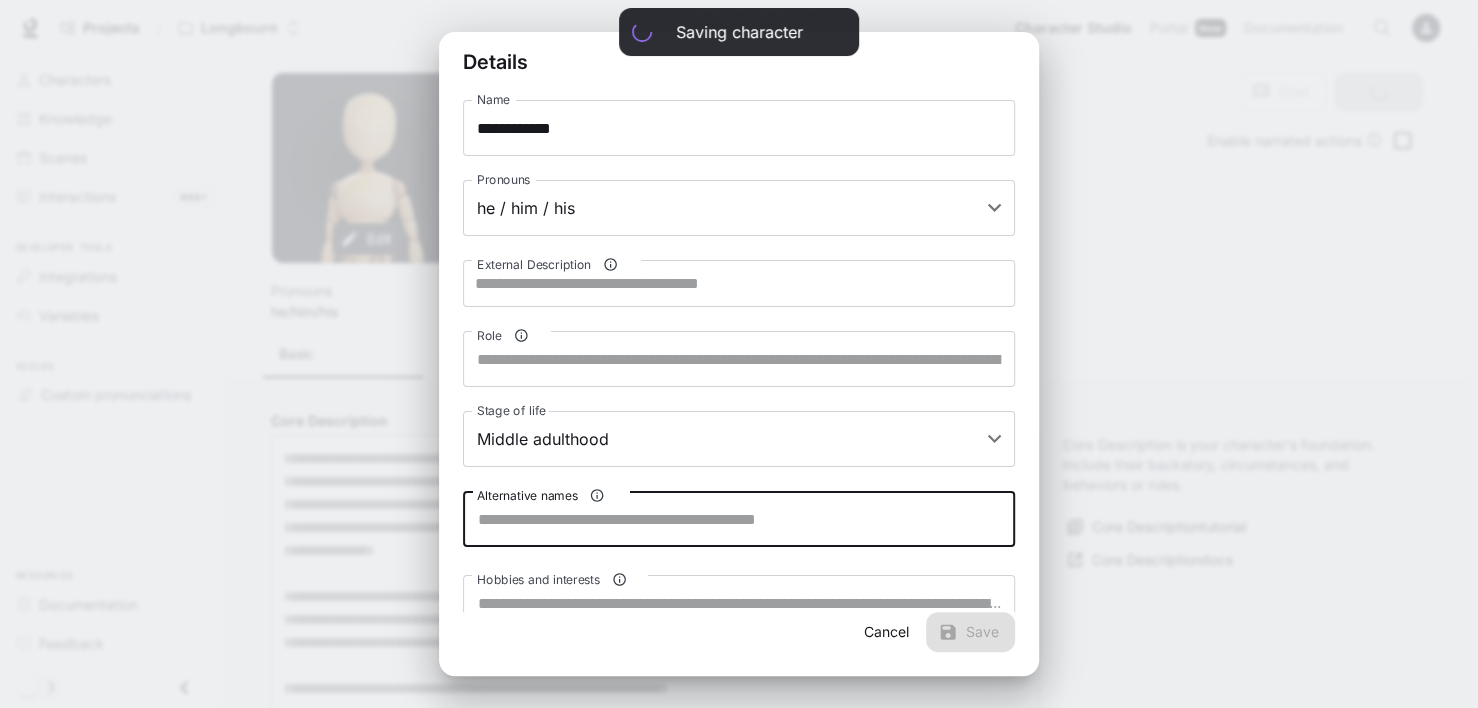 click on "Alternative names" at bounding box center [739, 519] 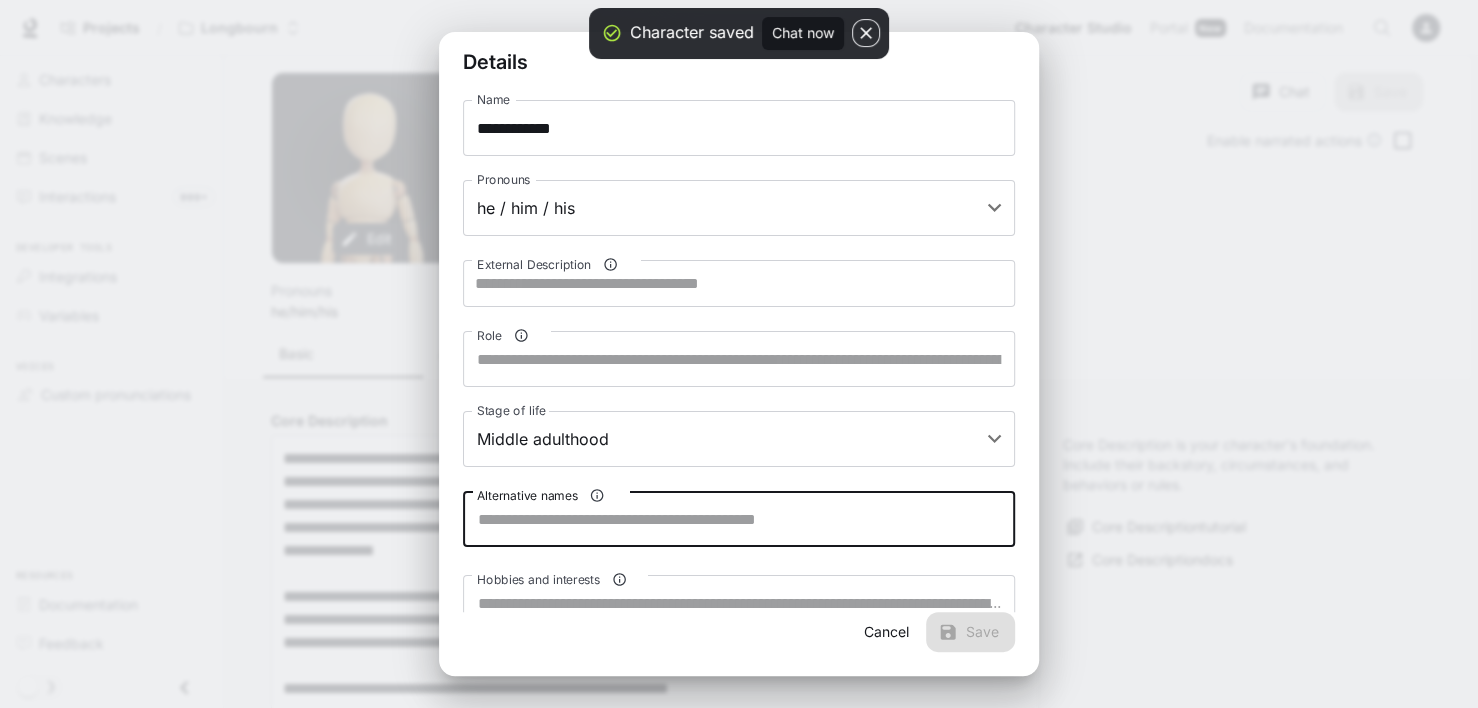 type on "*" 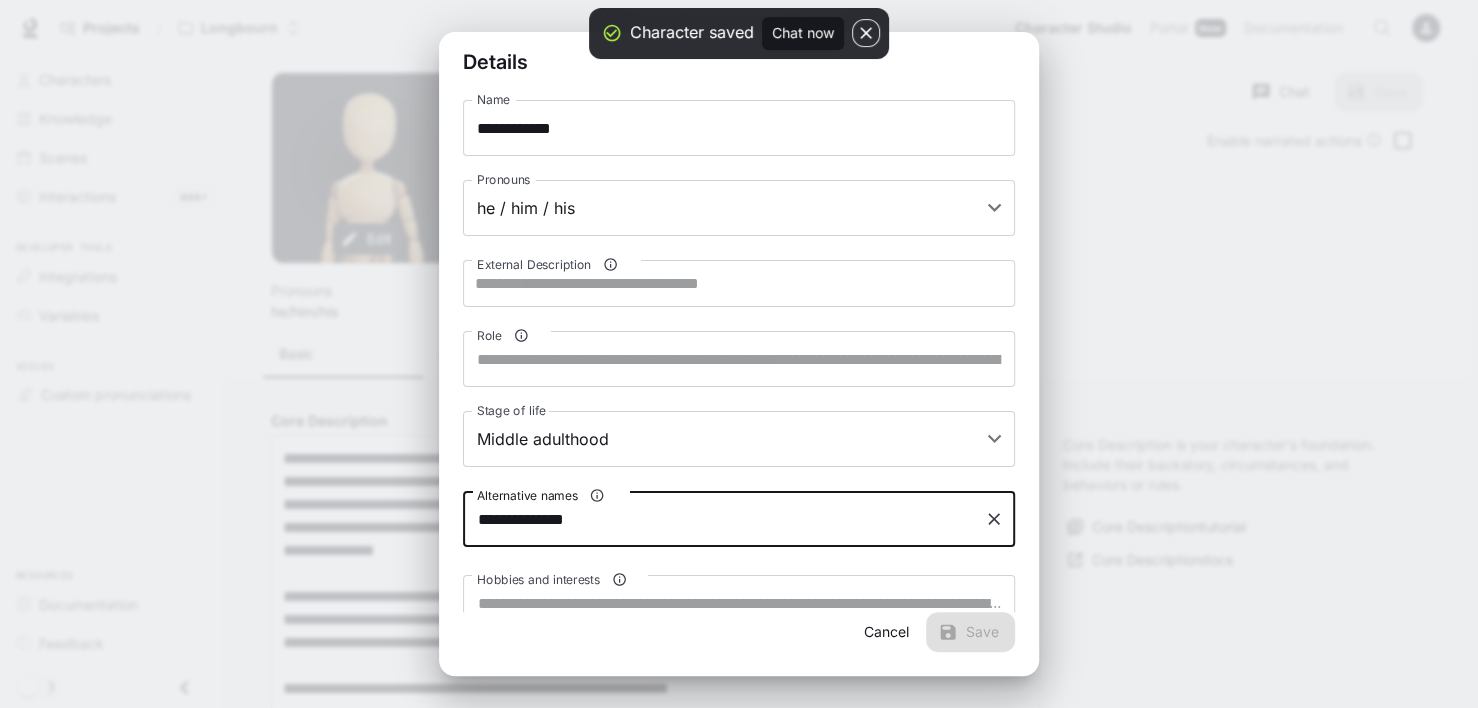 type on "**********" 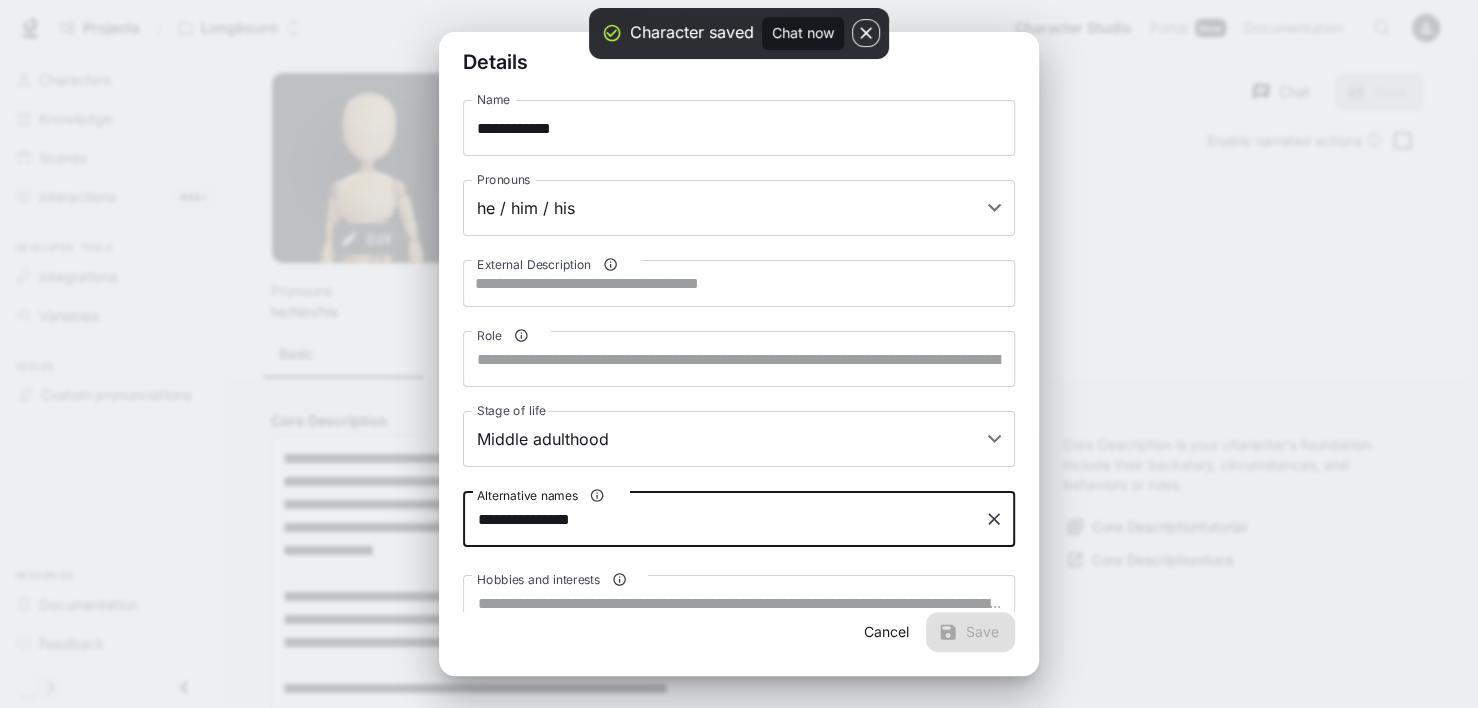 type 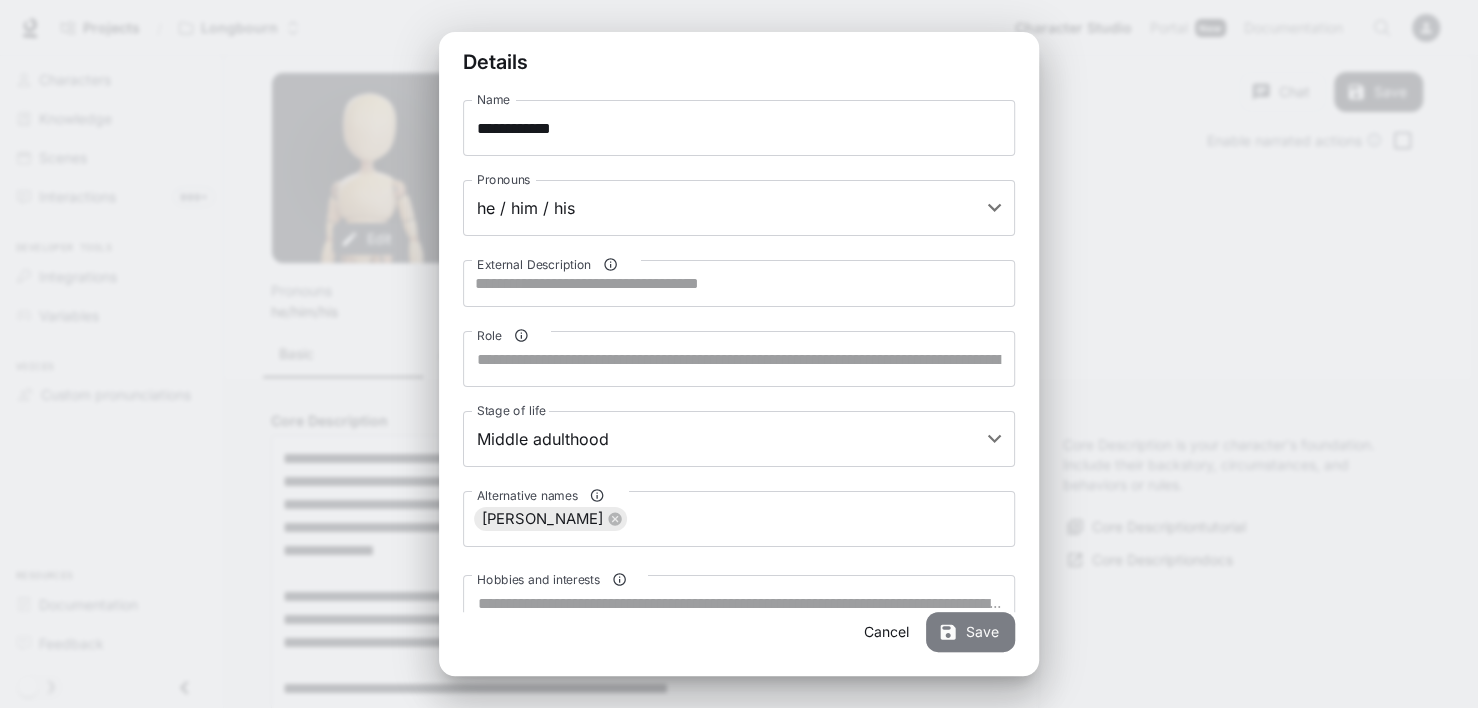 click on "Save" at bounding box center [970, 632] 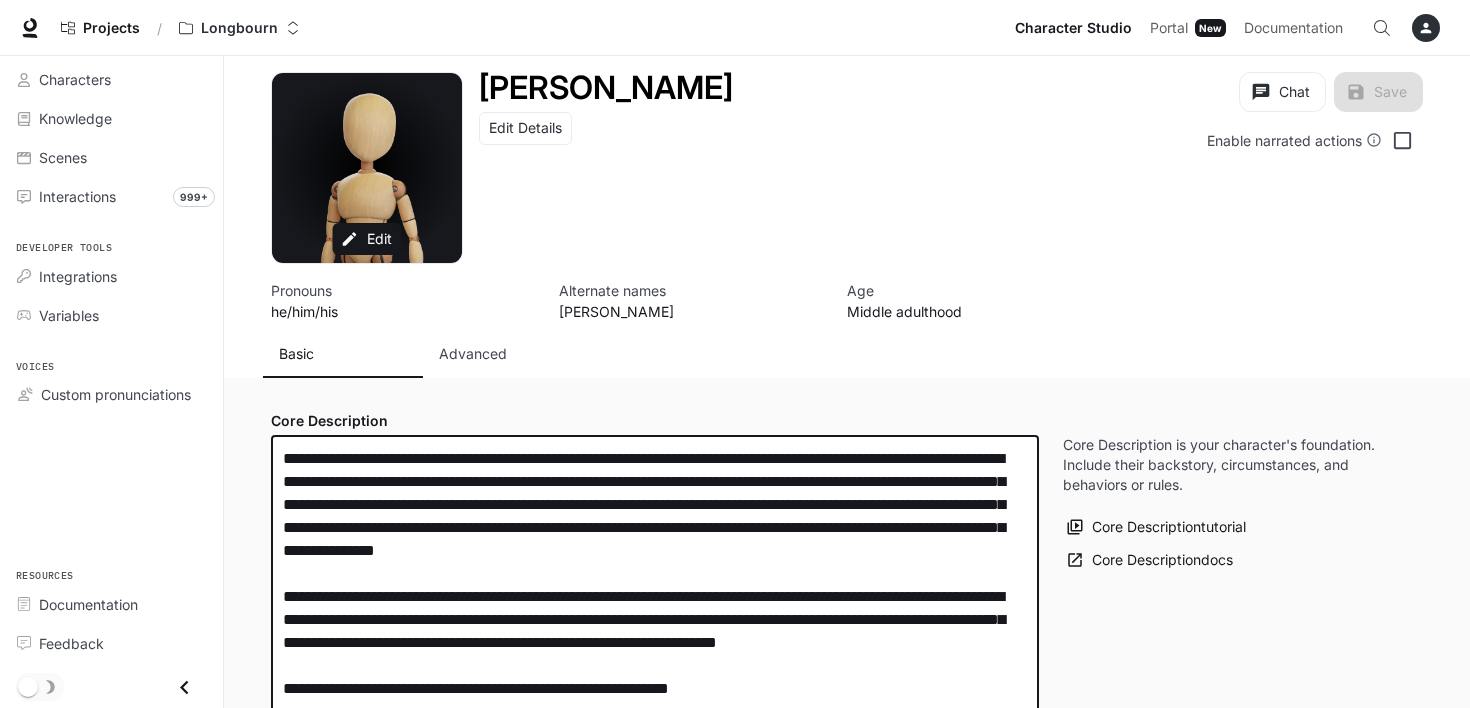 click on "**********" at bounding box center [655, 596] 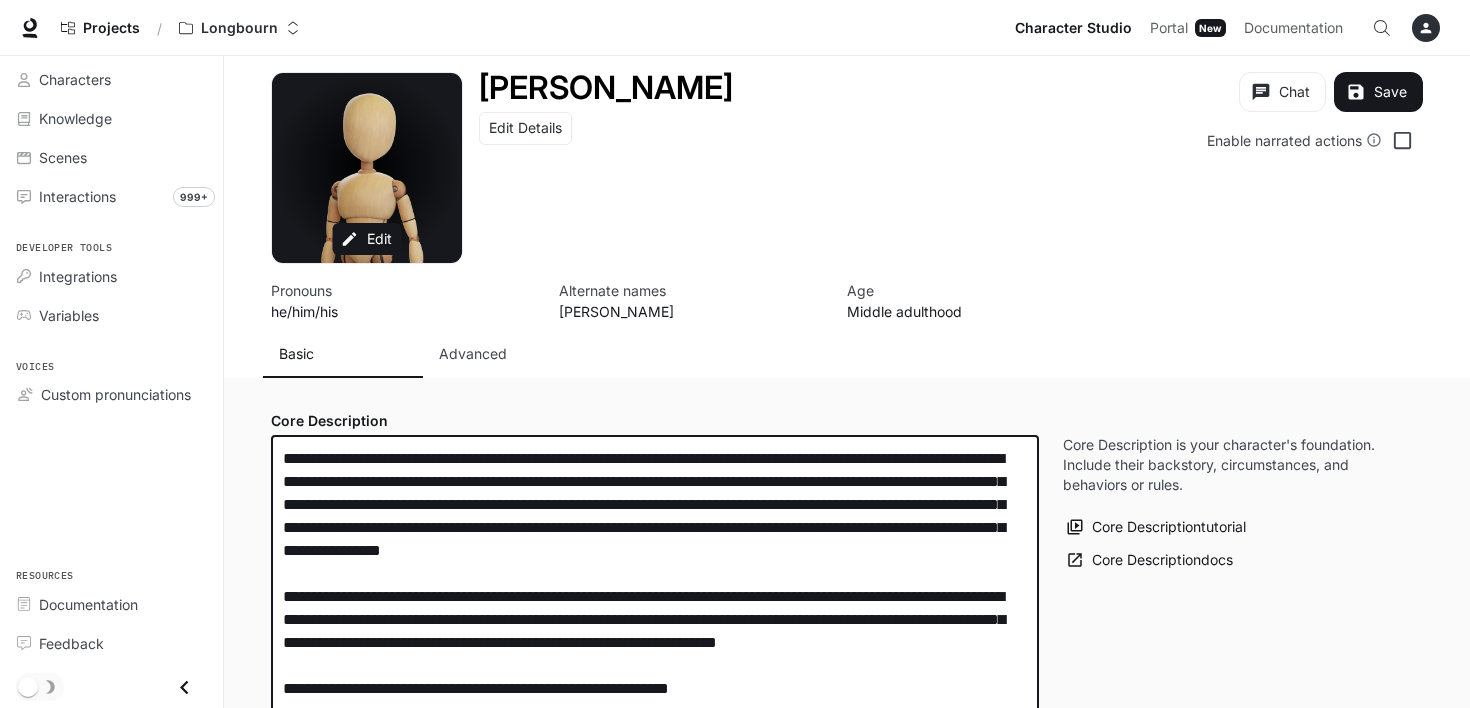 type on "**********" 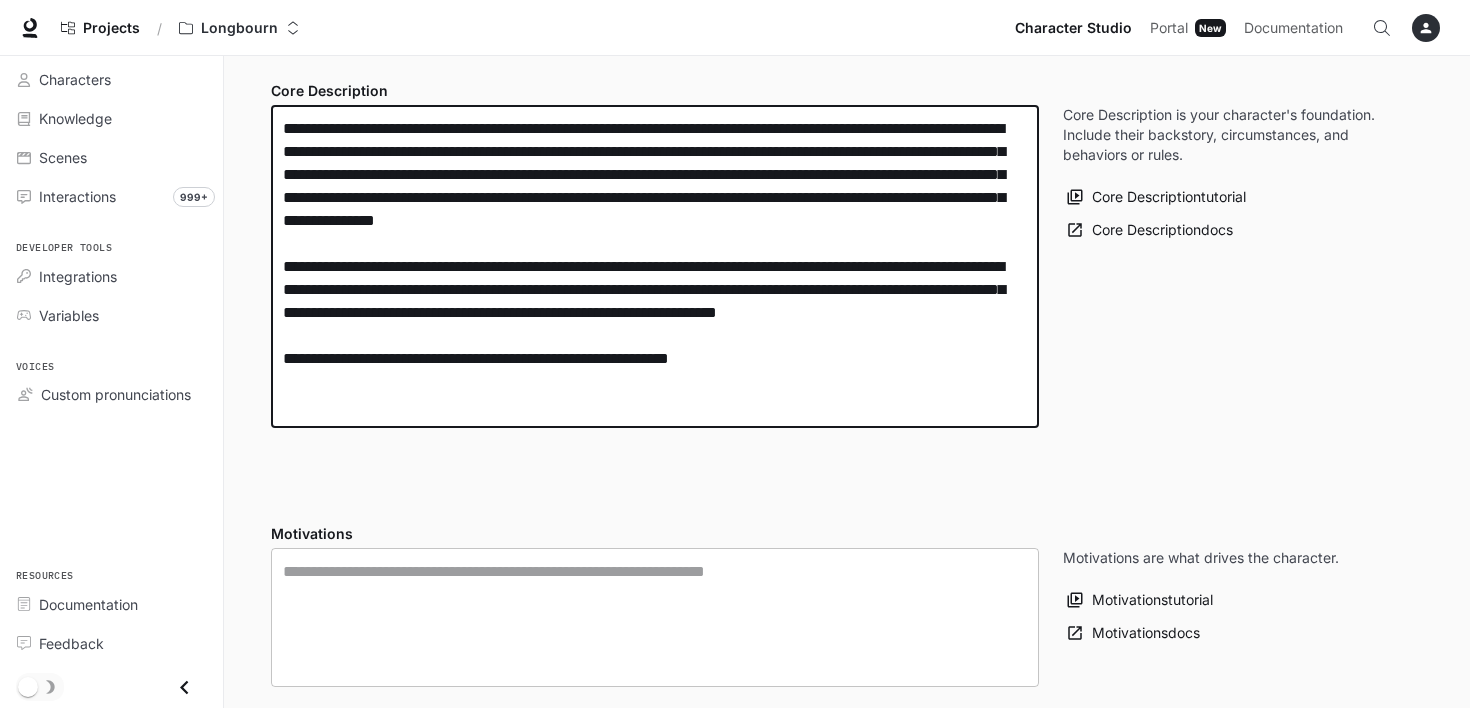 scroll, scrollTop: 300, scrollLeft: 0, axis: vertical 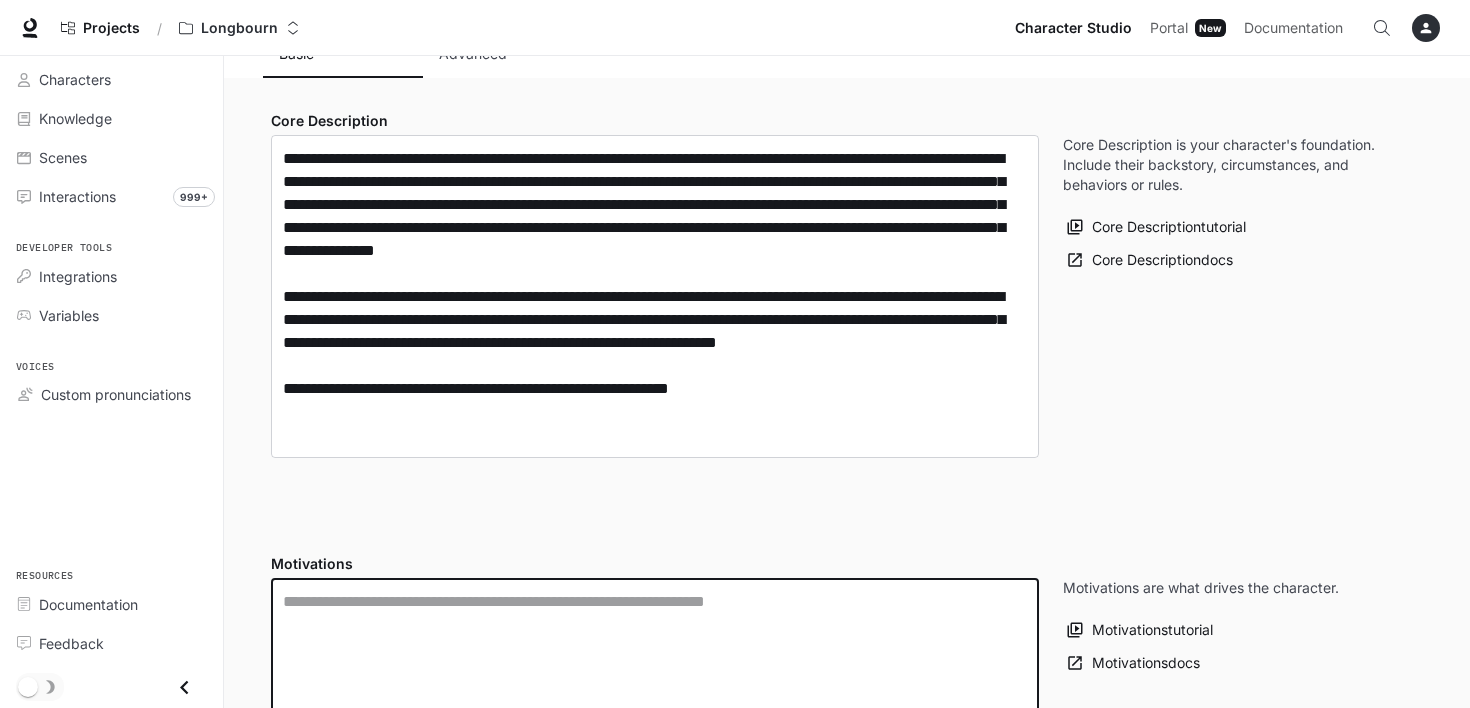 click at bounding box center [655, 647] 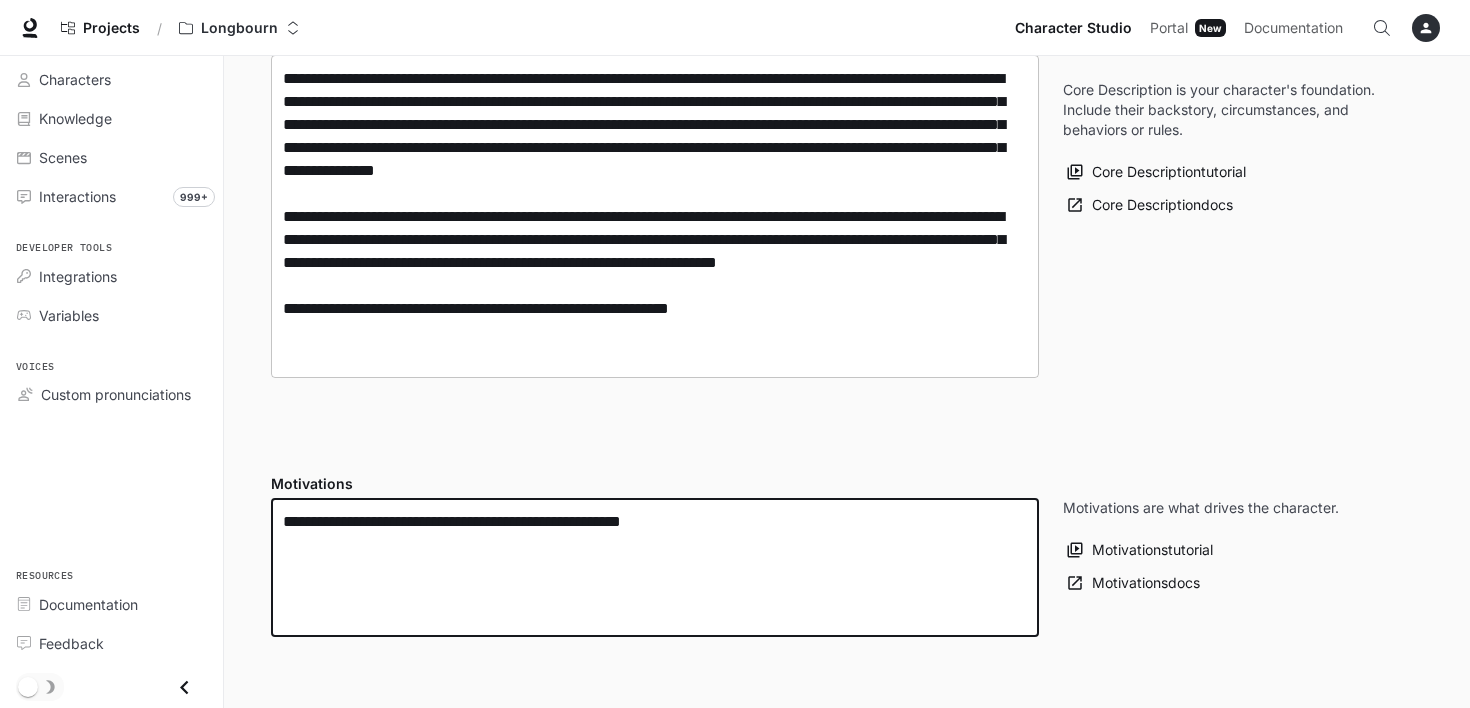 scroll, scrollTop: 400, scrollLeft: 0, axis: vertical 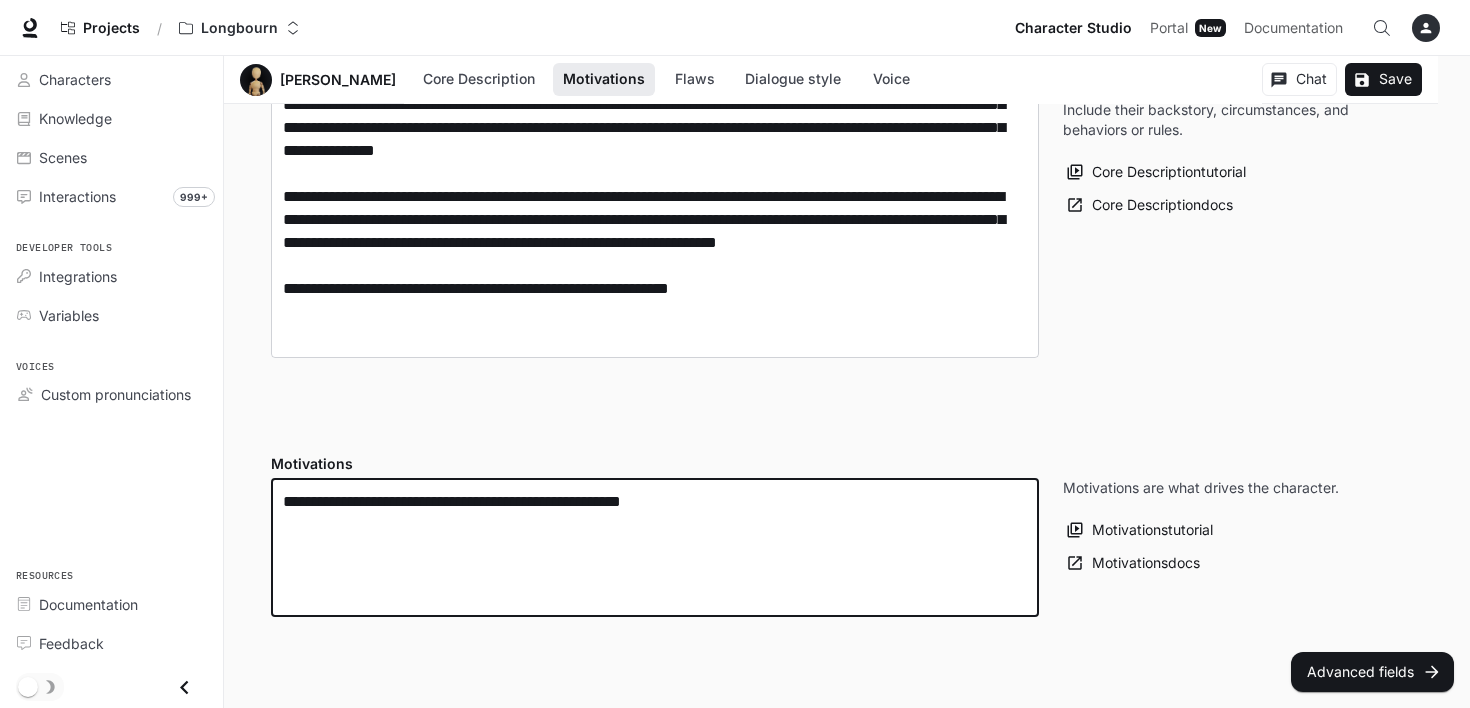 click on "**********" at bounding box center [655, 547] 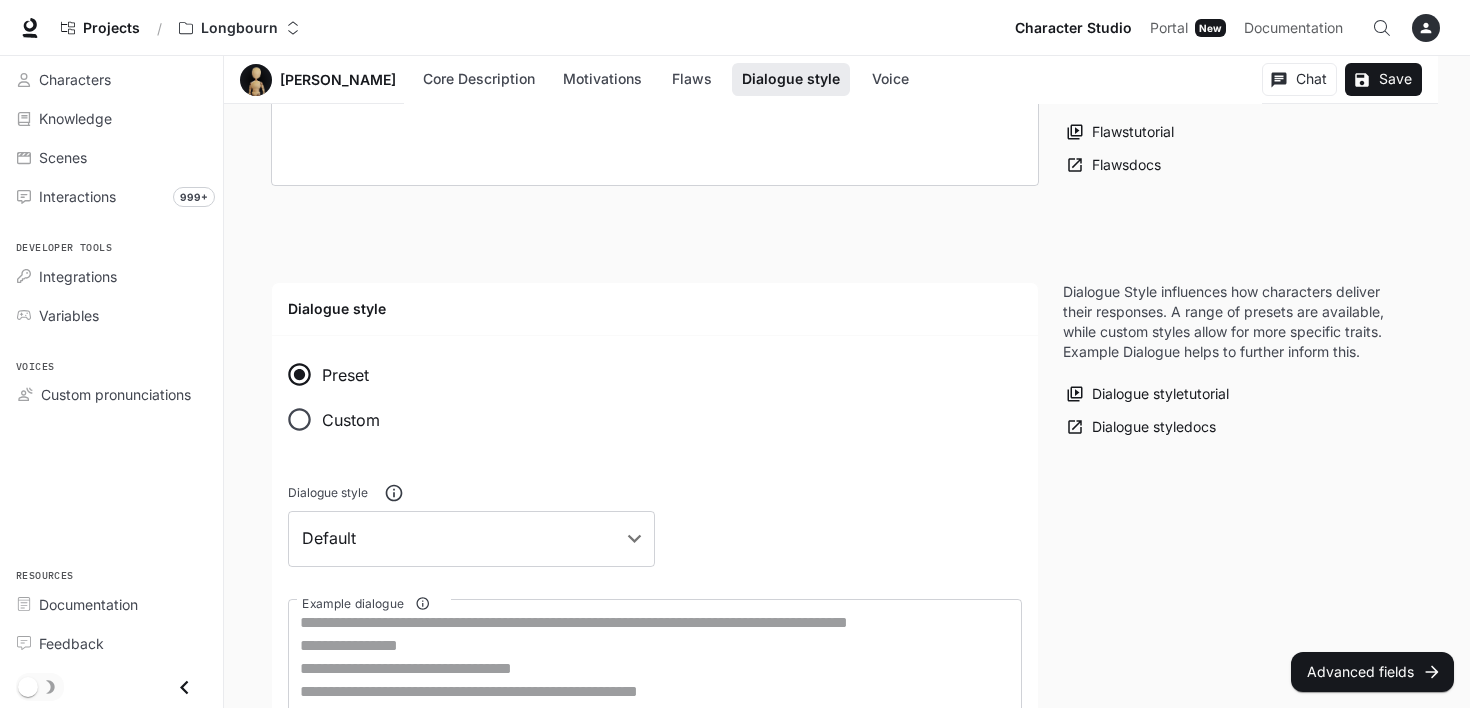 scroll, scrollTop: 1100, scrollLeft: 0, axis: vertical 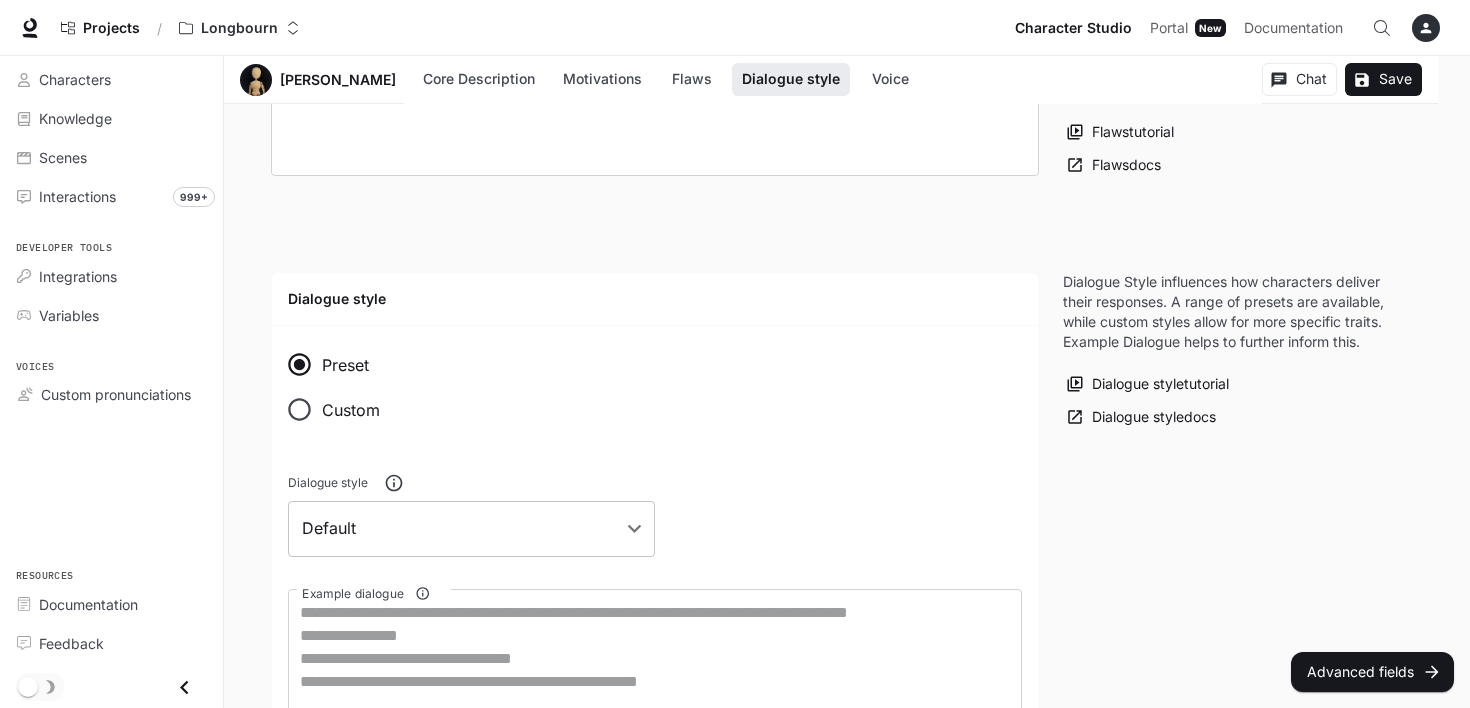 type on "**********" 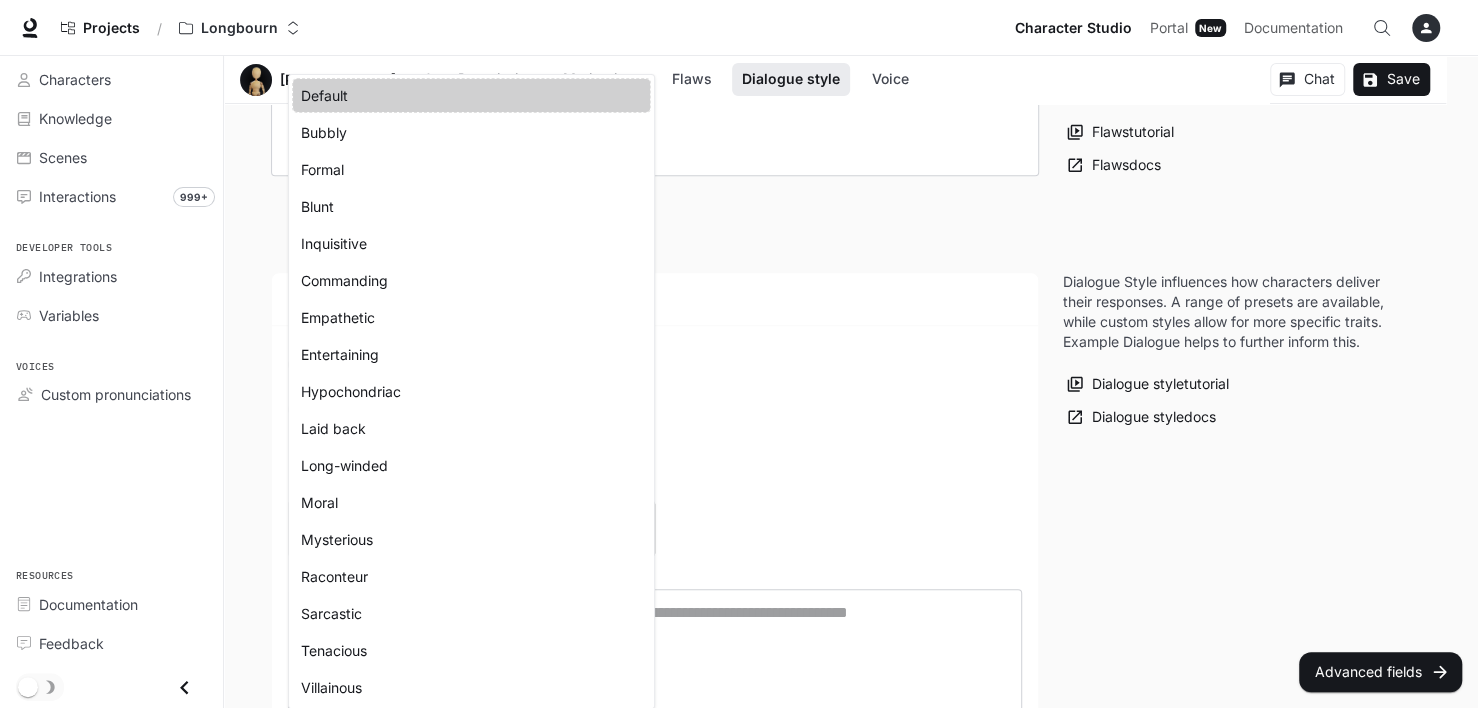 click on "**********" at bounding box center (739, 279) 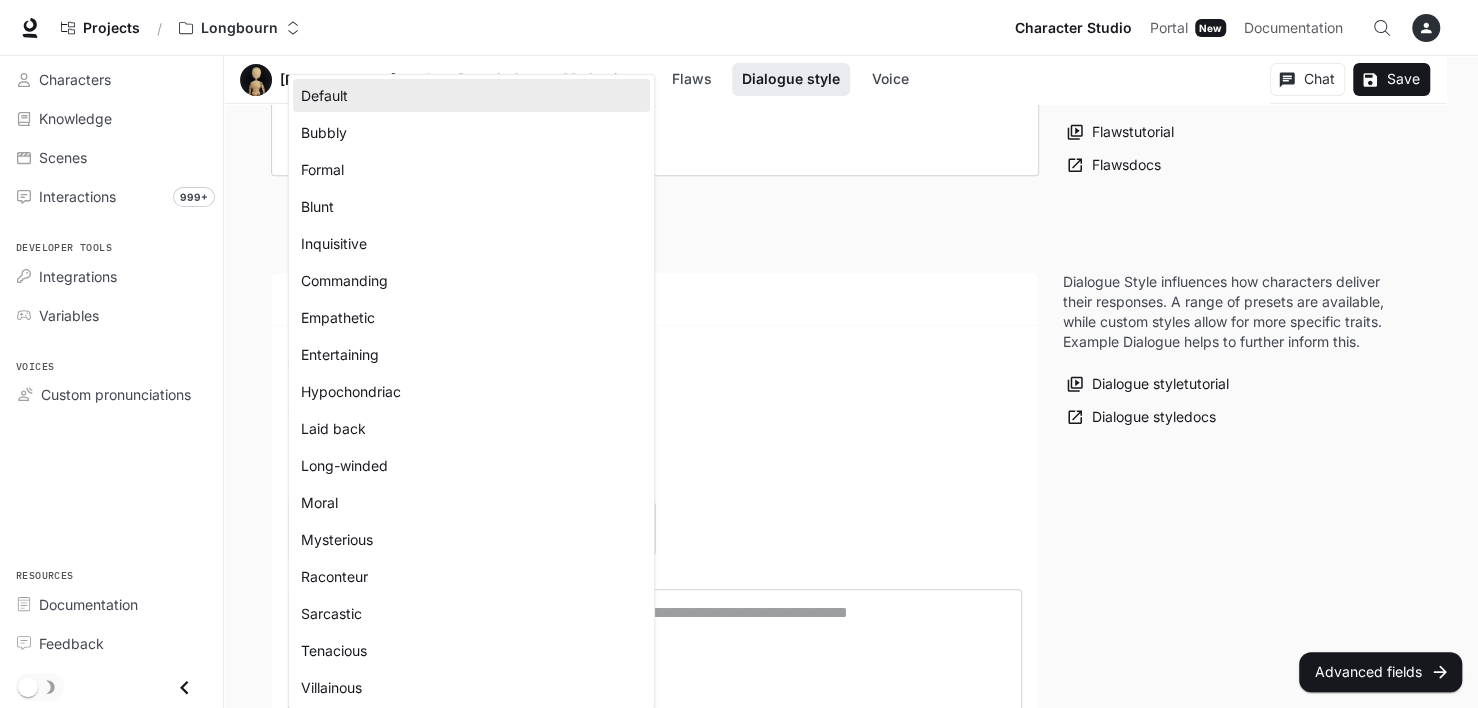 click at bounding box center (739, 354) 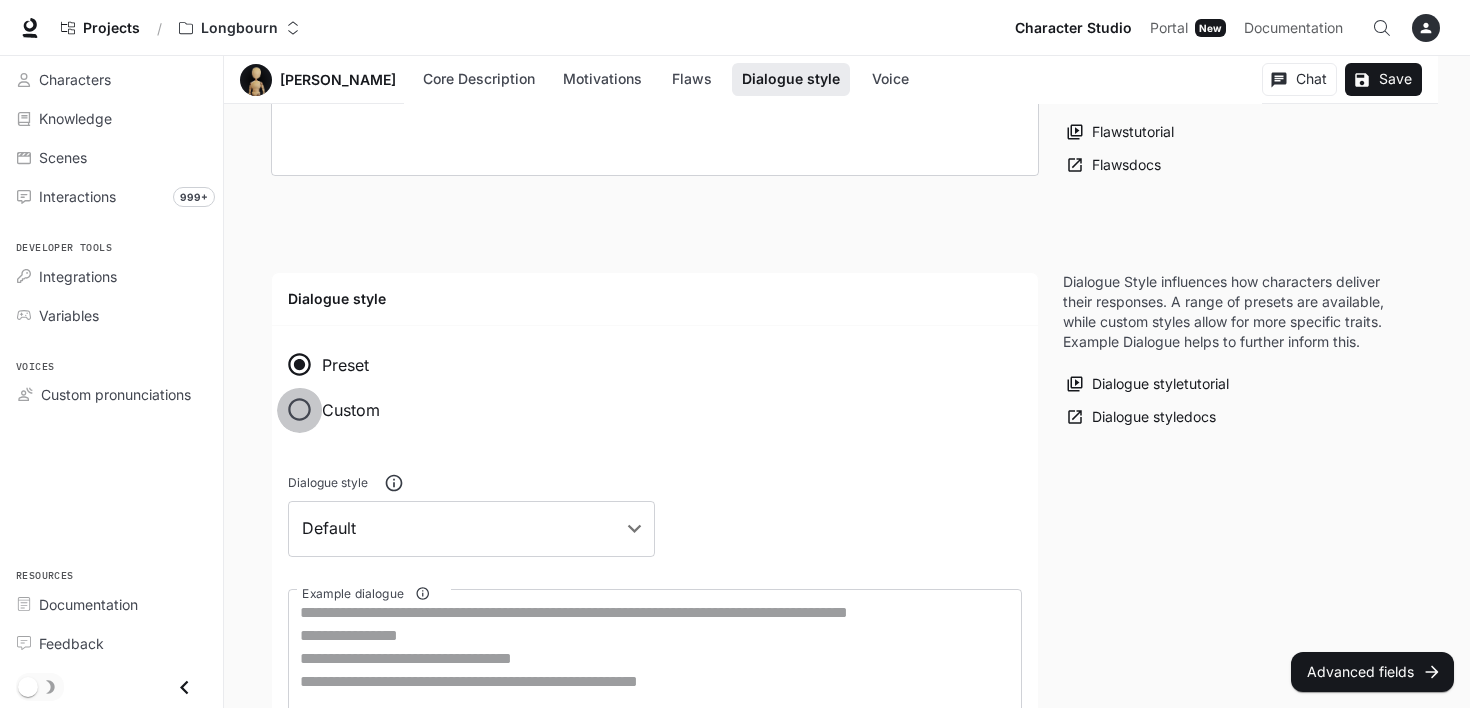 type on "**********" 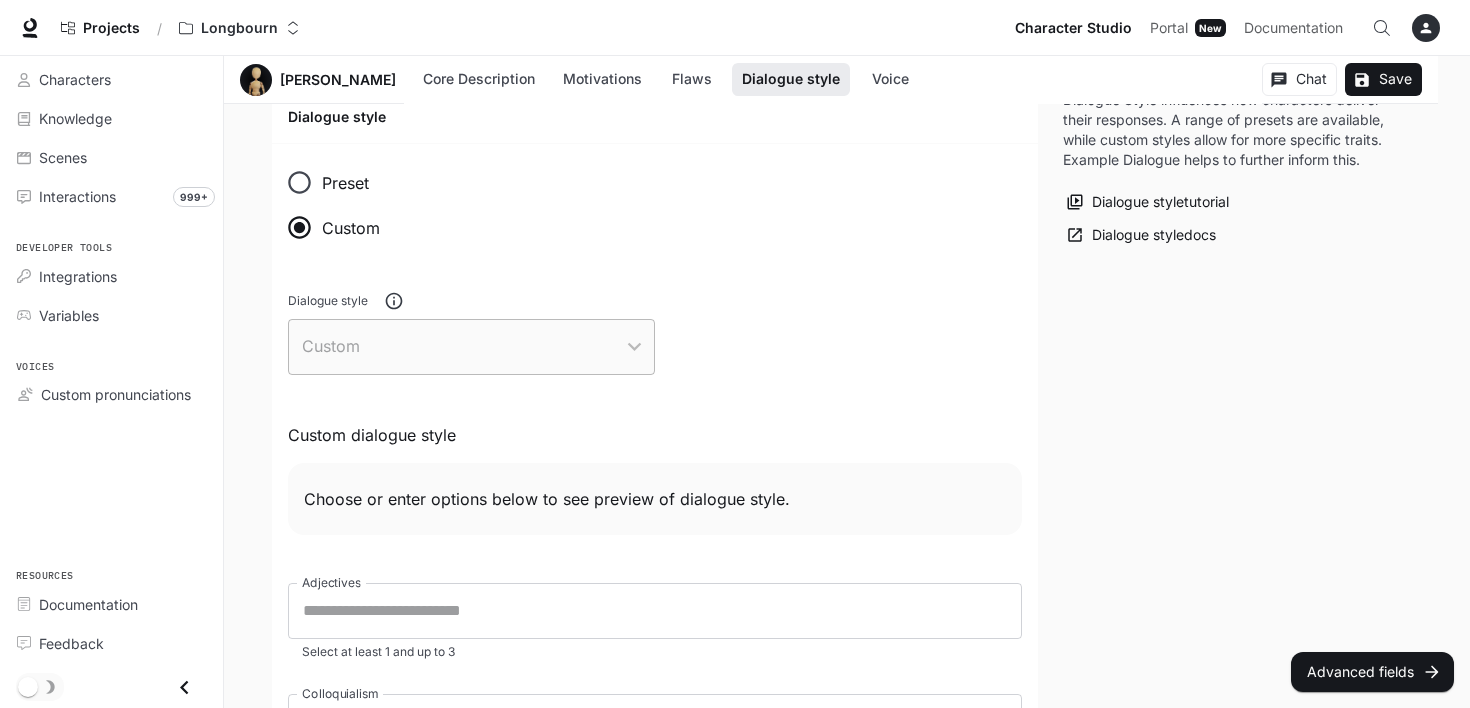 scroll, scrollTop: 1300, scrollLeft: 0, axis: vertical 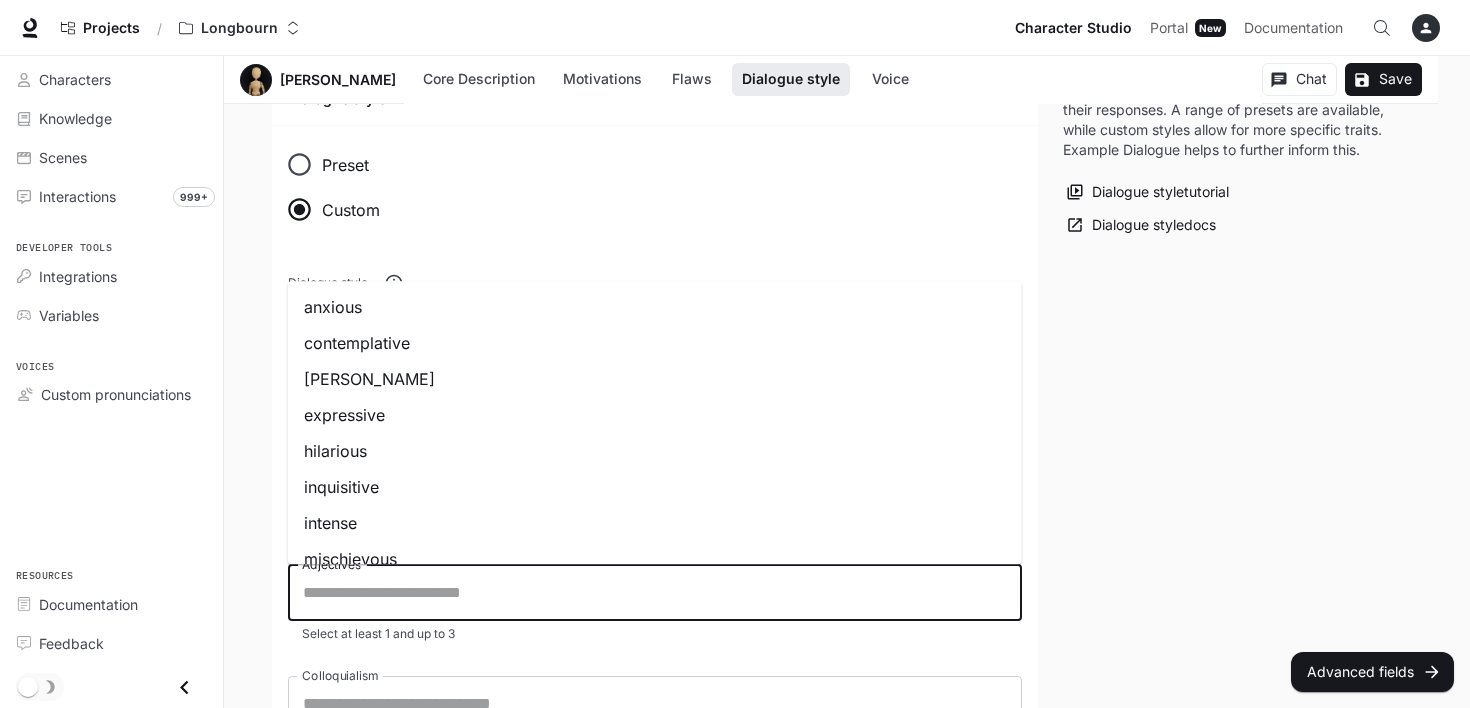 click on "Adjectives" at bounding box center (655, 593) 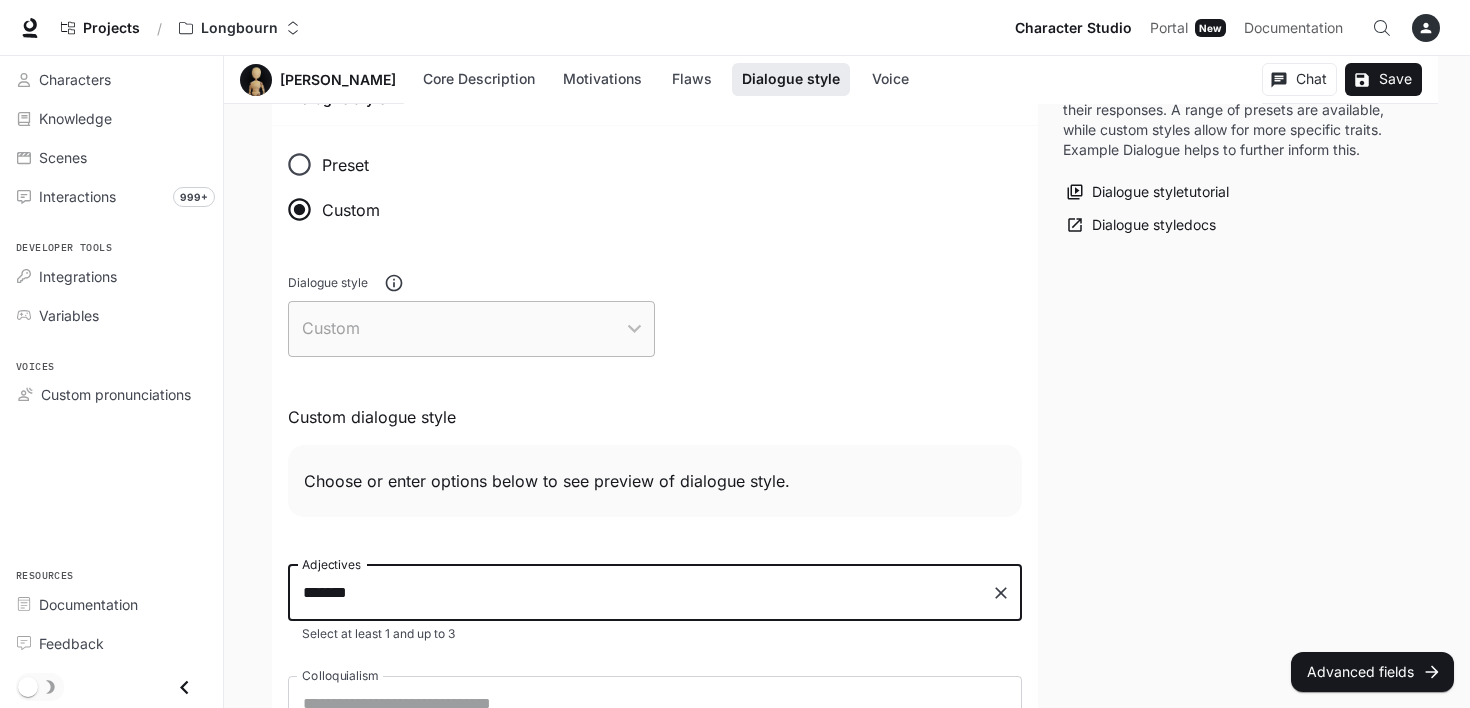 type on "********" 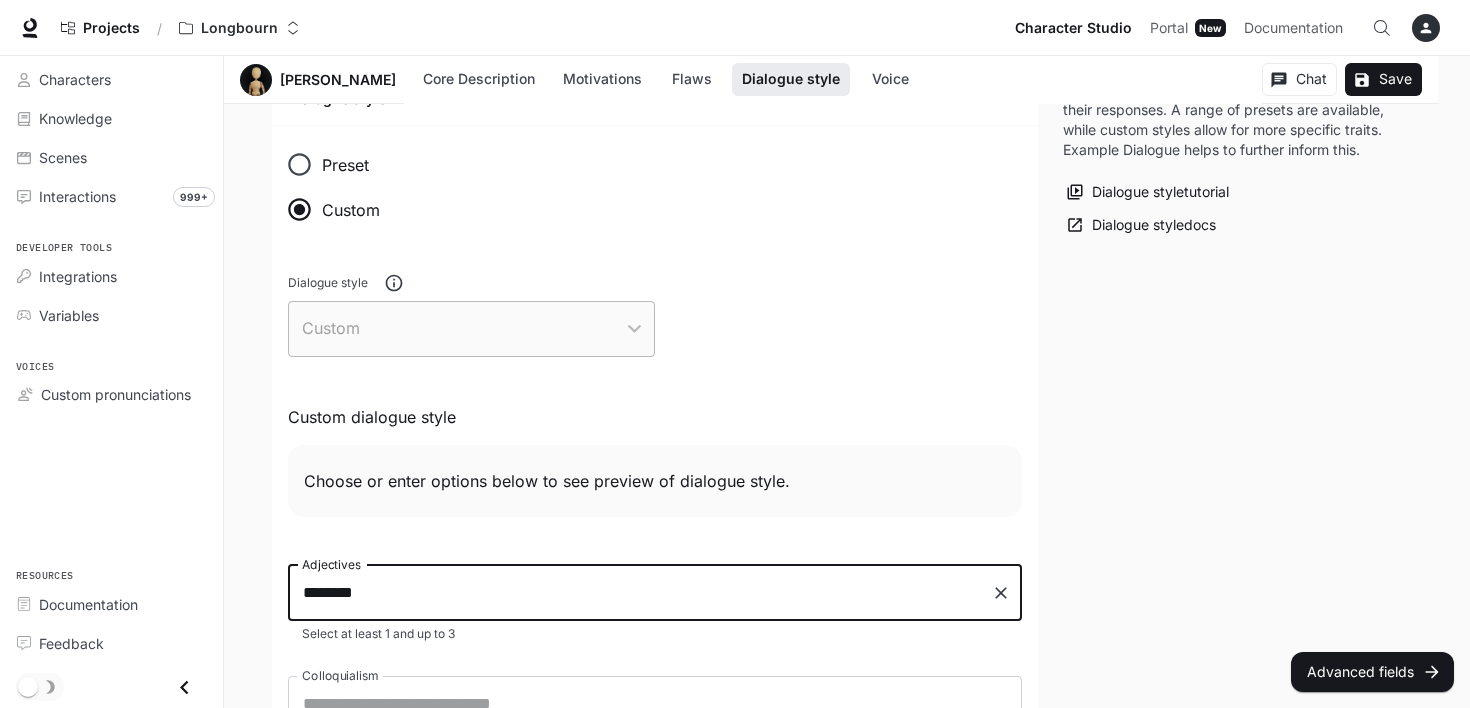 type 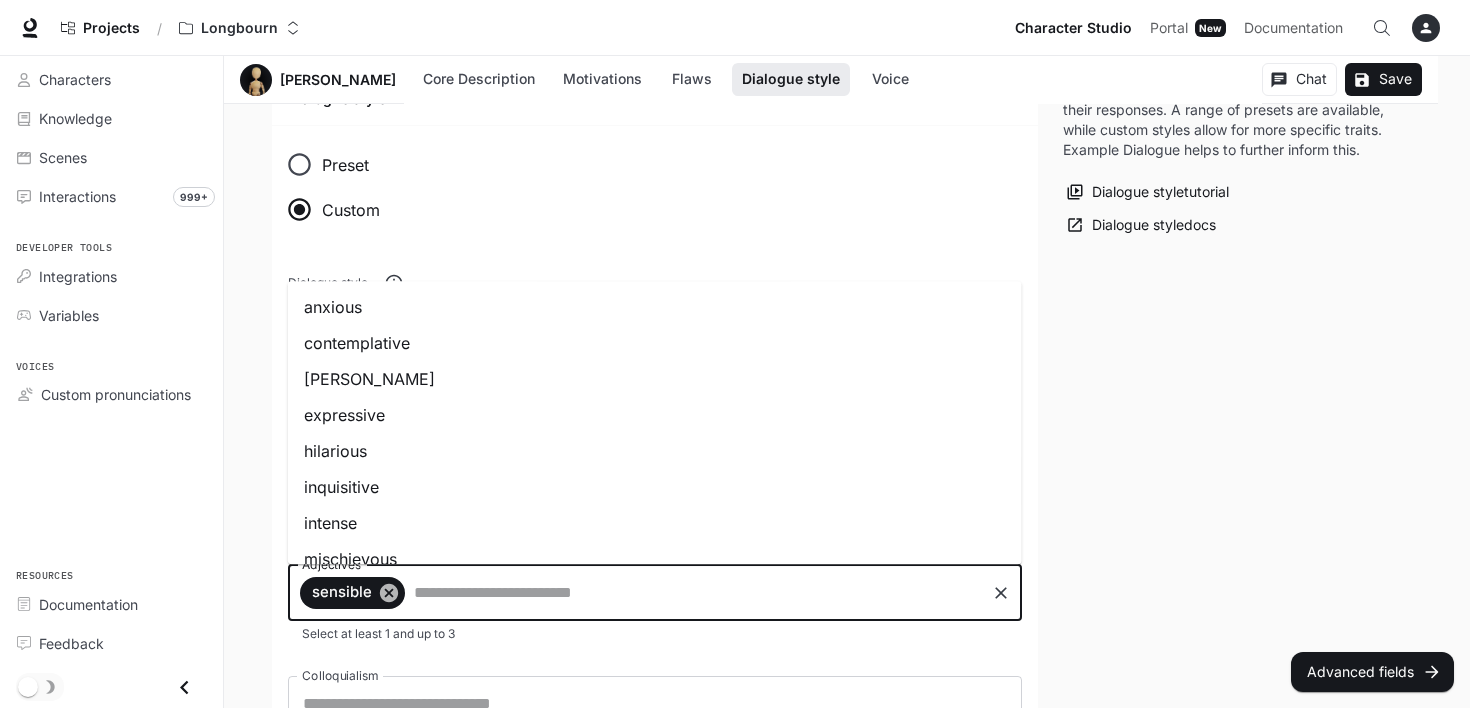 click on "Adjectives" at bounding box center [695, 593] 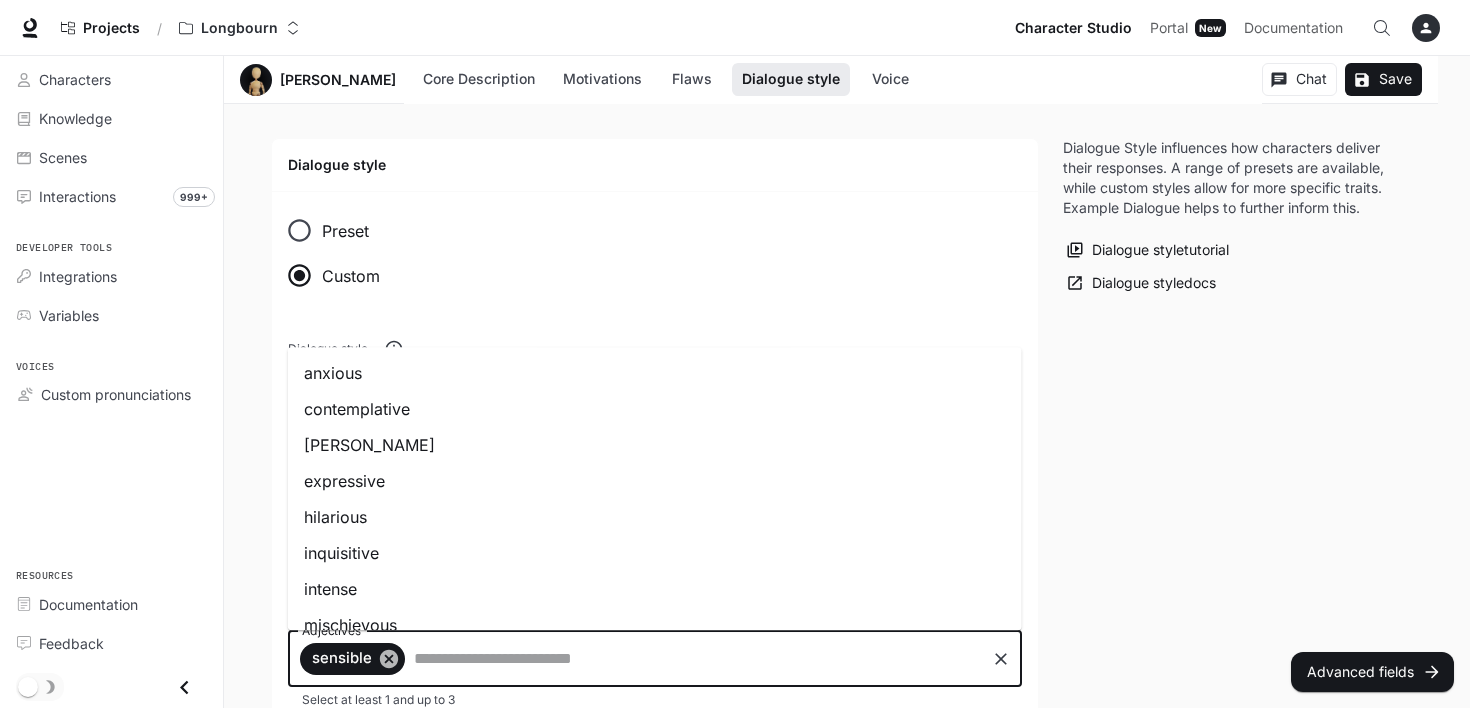 scroll, scrollTop: 1200, scrollLeft: 0, axis: vertical 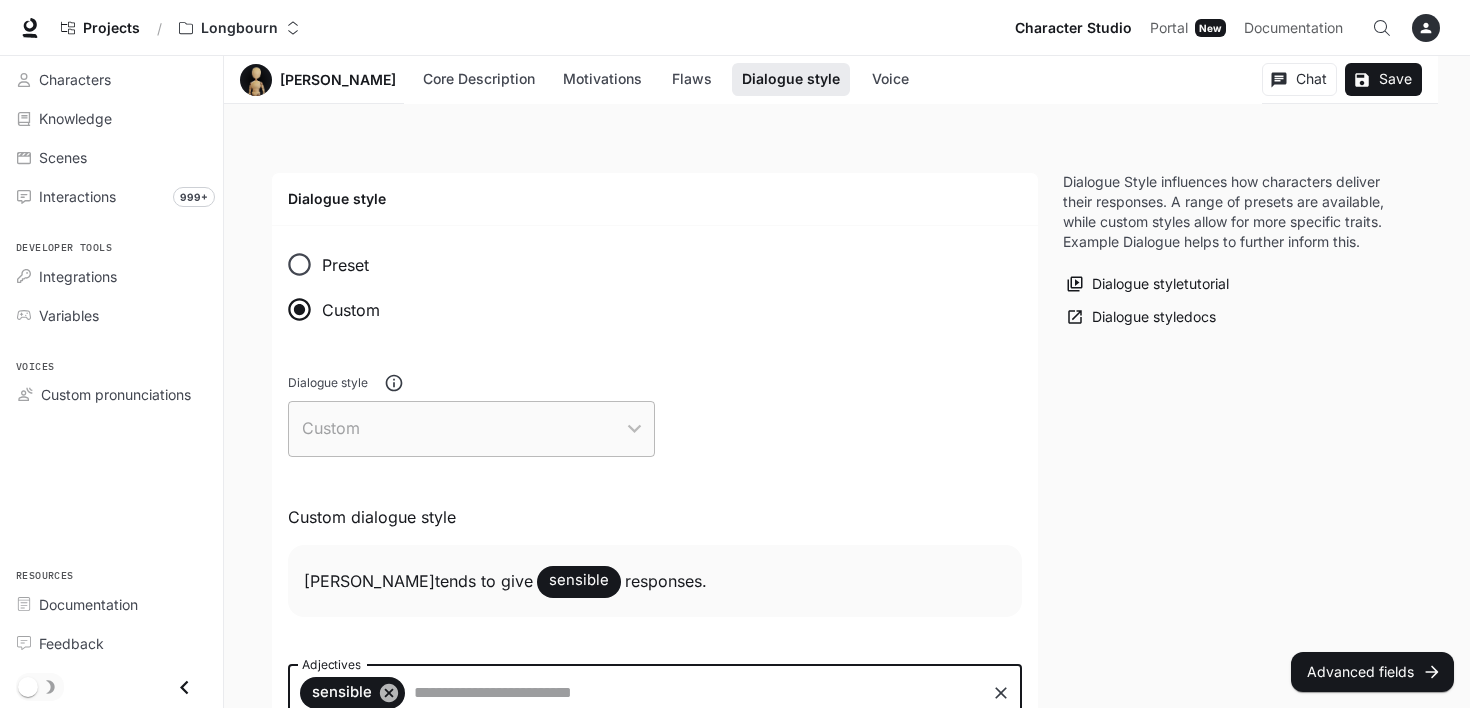 click on "Adjectives" at bounding box center (695, 693) 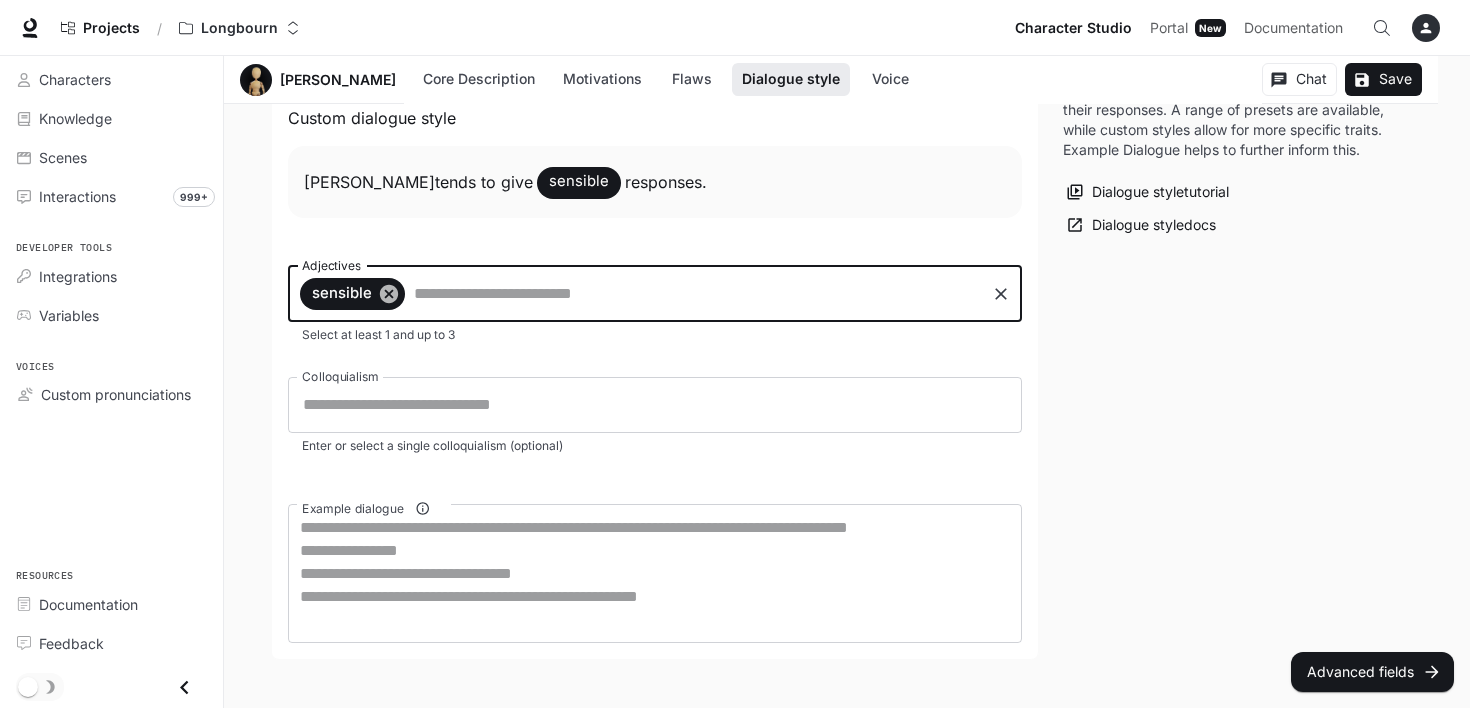 scroll, scrollTop: 1600, scrollLeft: 0, axis: vertical 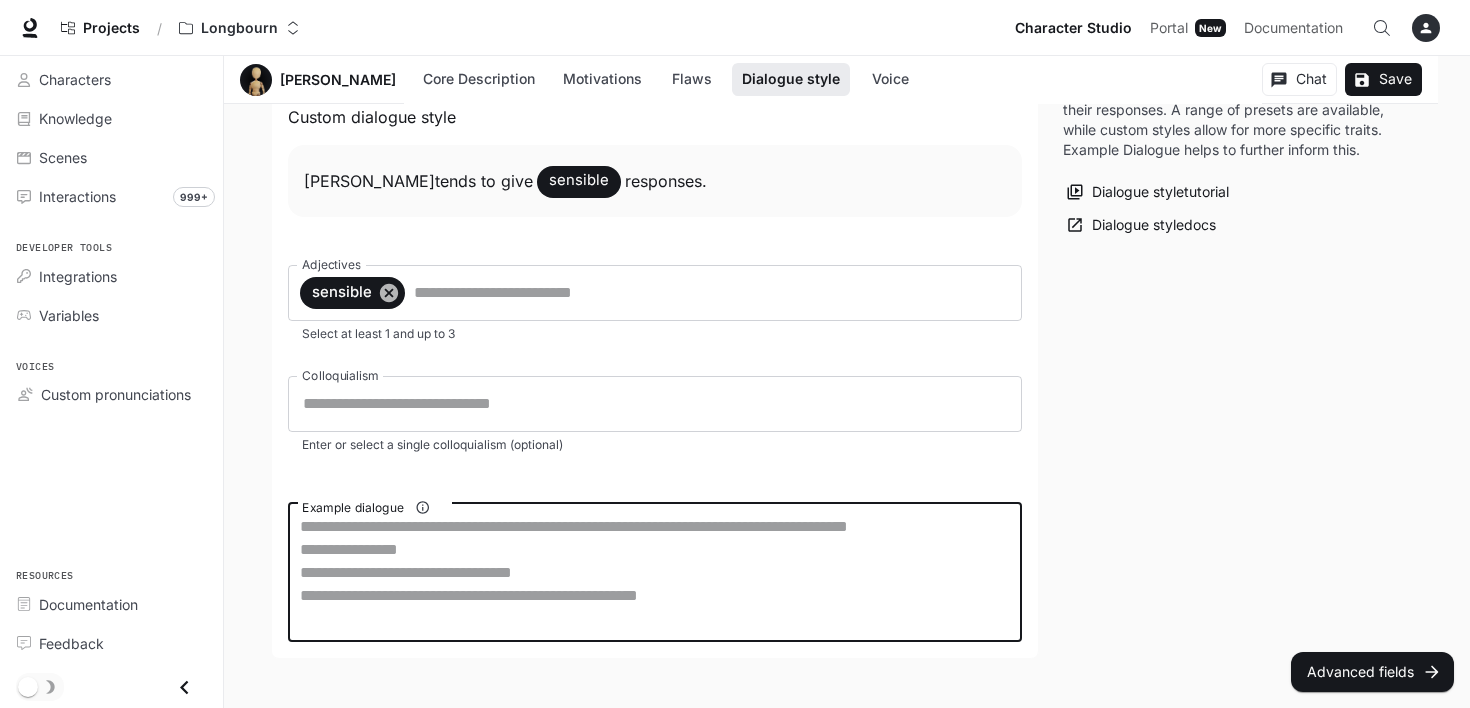click on "Example dialogue" at bounding box center [655, 572] 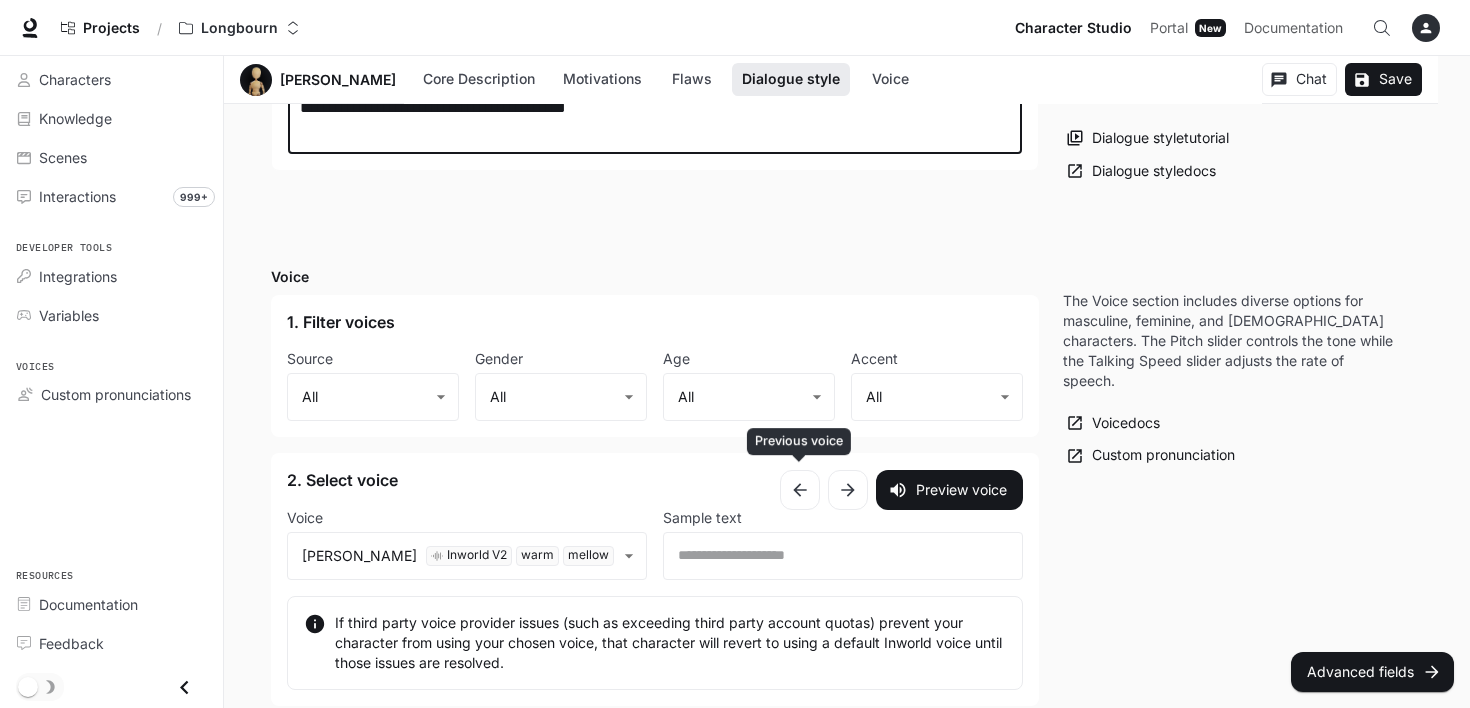 scroll, scrollTop: 2100, scrollLeft: 0, axis: vertical 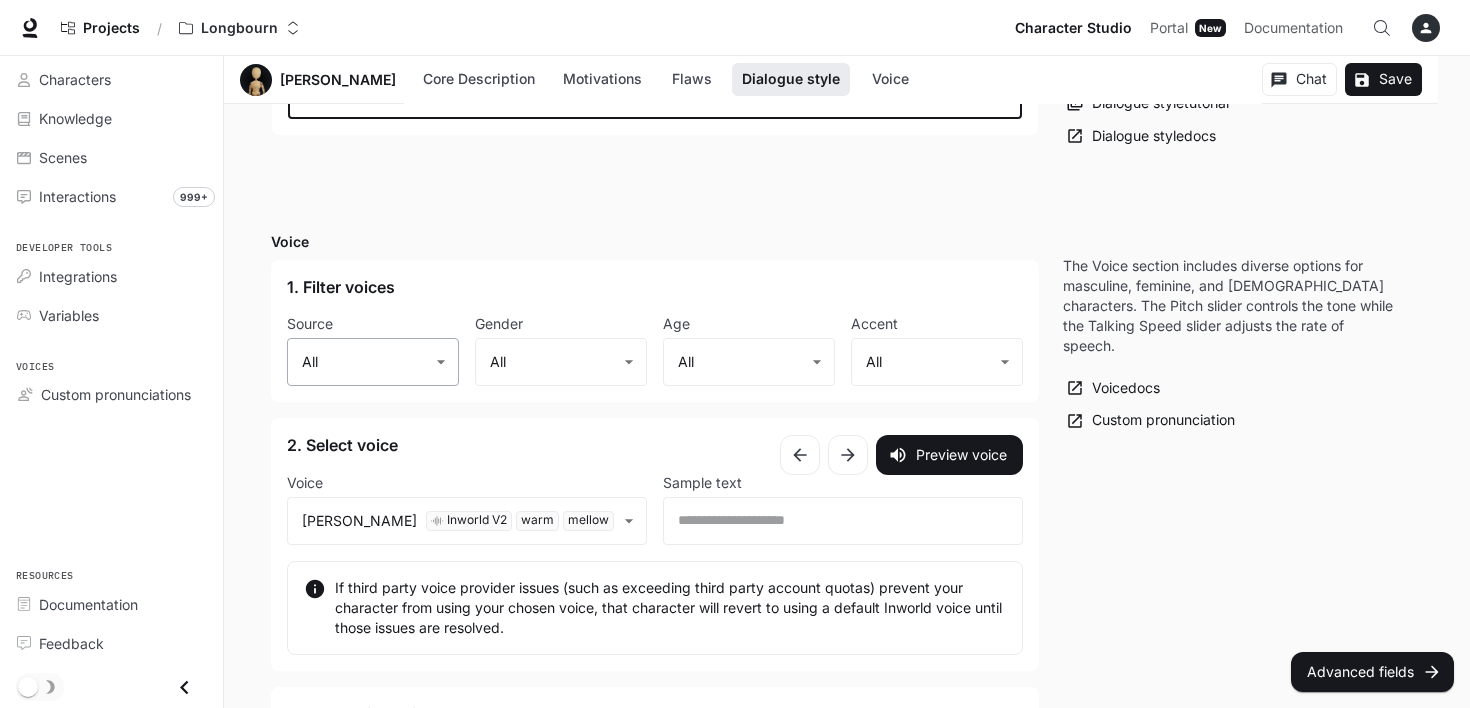 type on "**********" 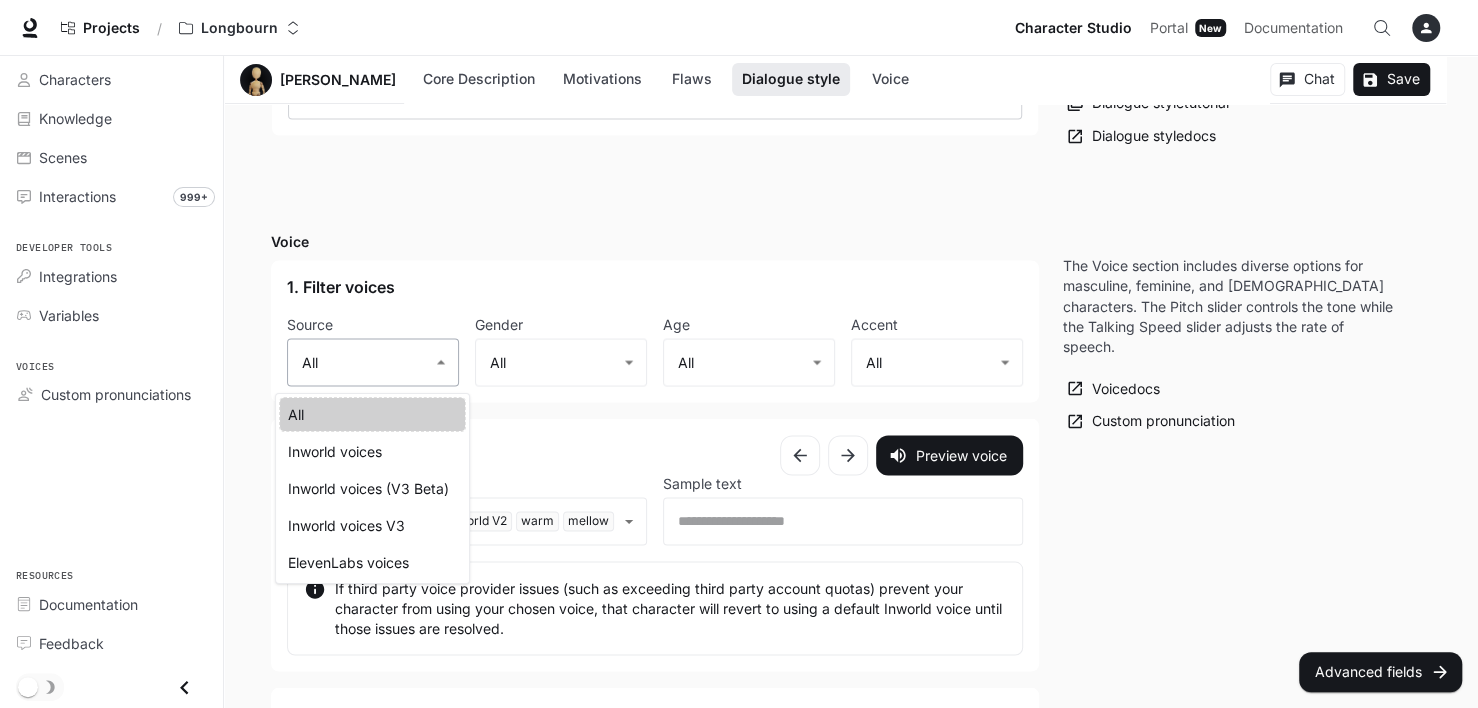 click on "**********" at bounding box center [739, -526] 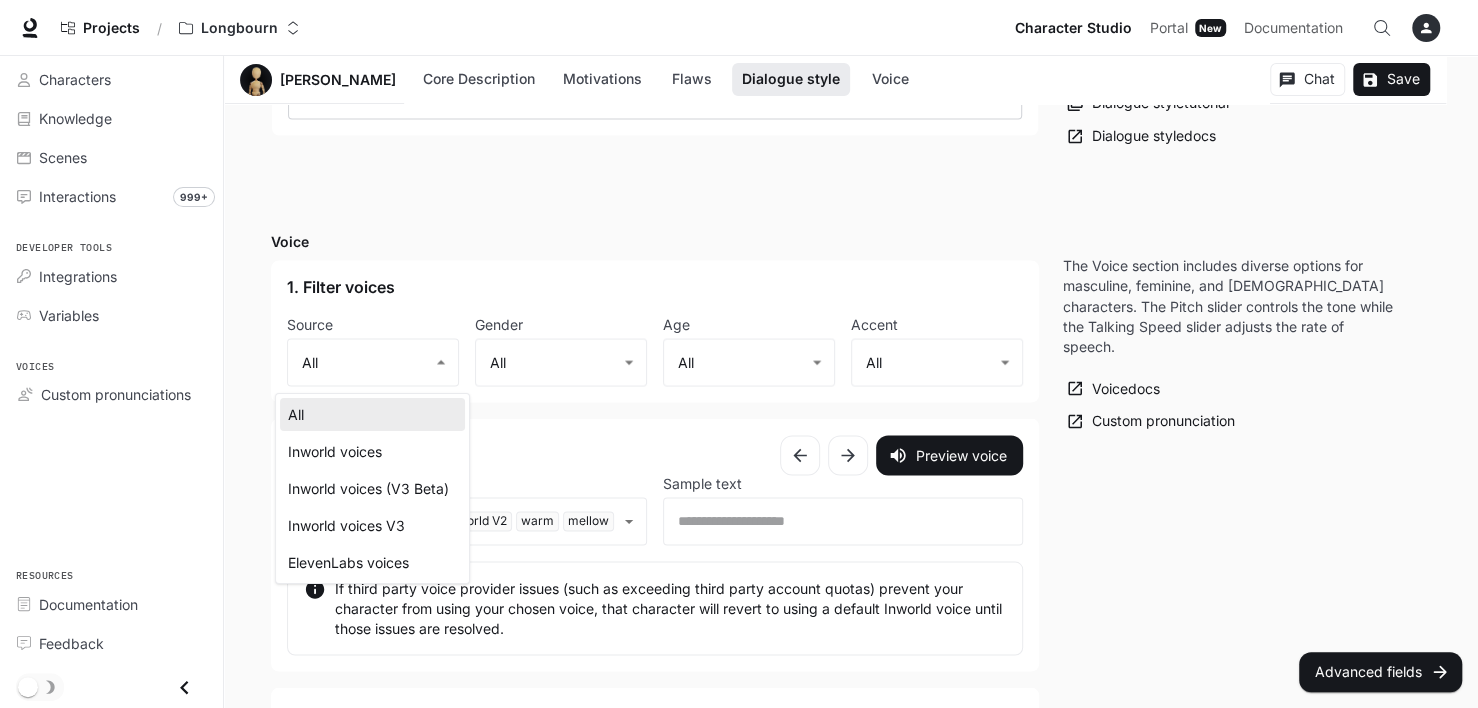 click at bounding box center (739, 354) 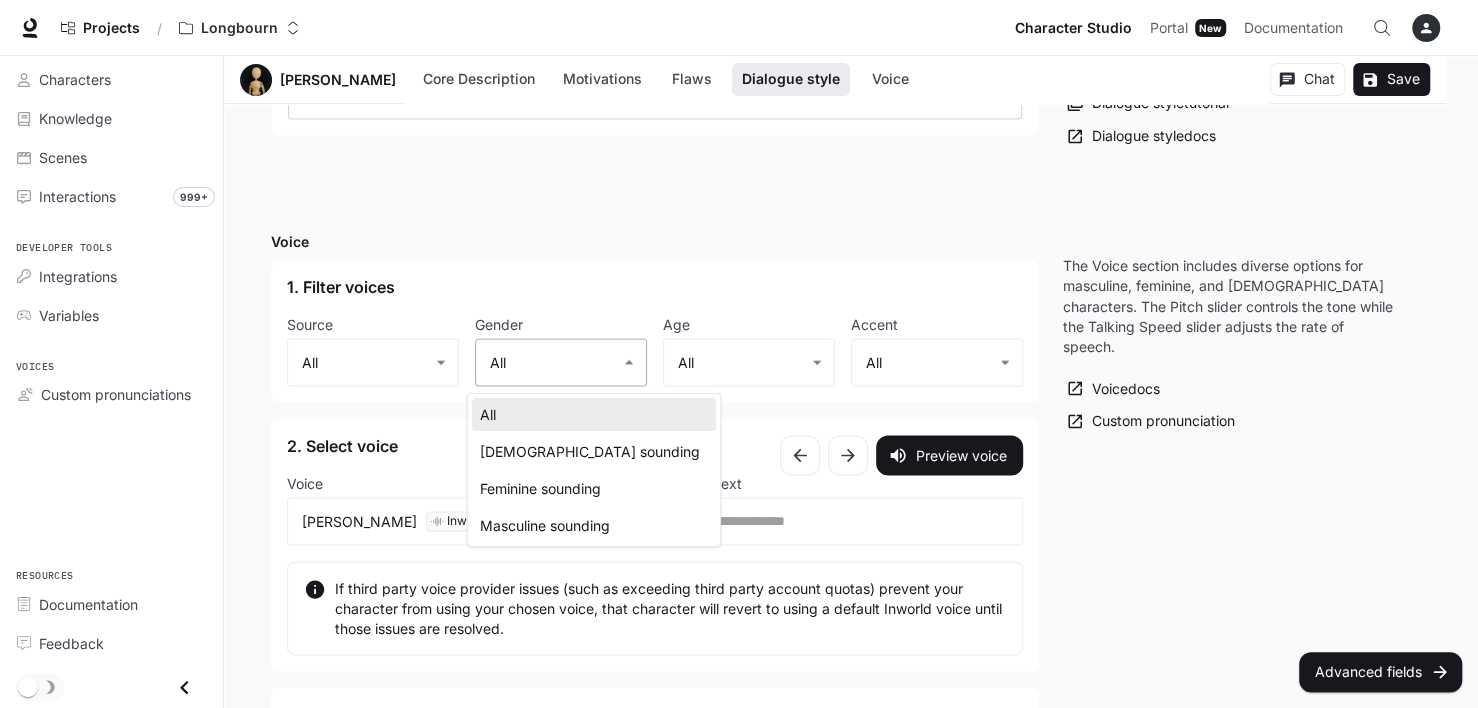 click on "**********" at bounding box center [739, -526] 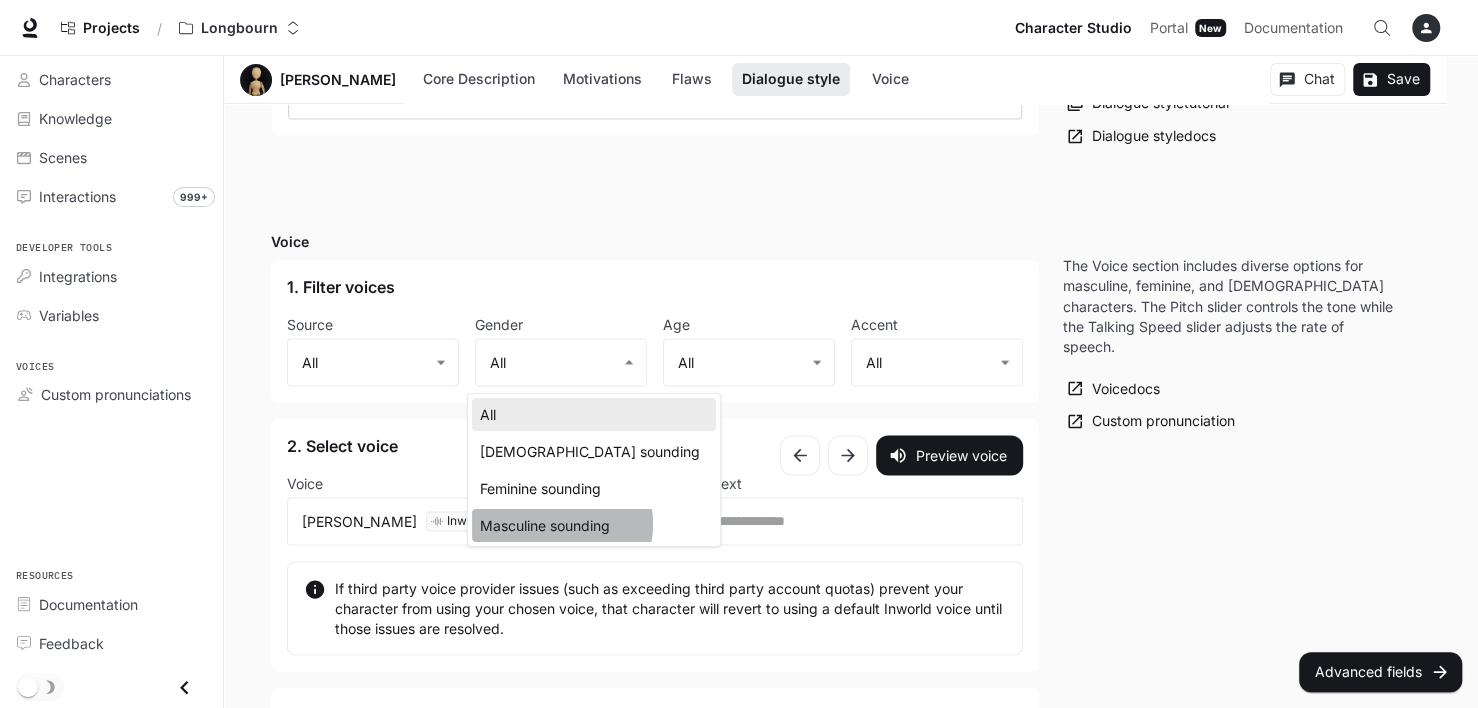 click on "Masculine sounding" at bounding box center [594, 525] 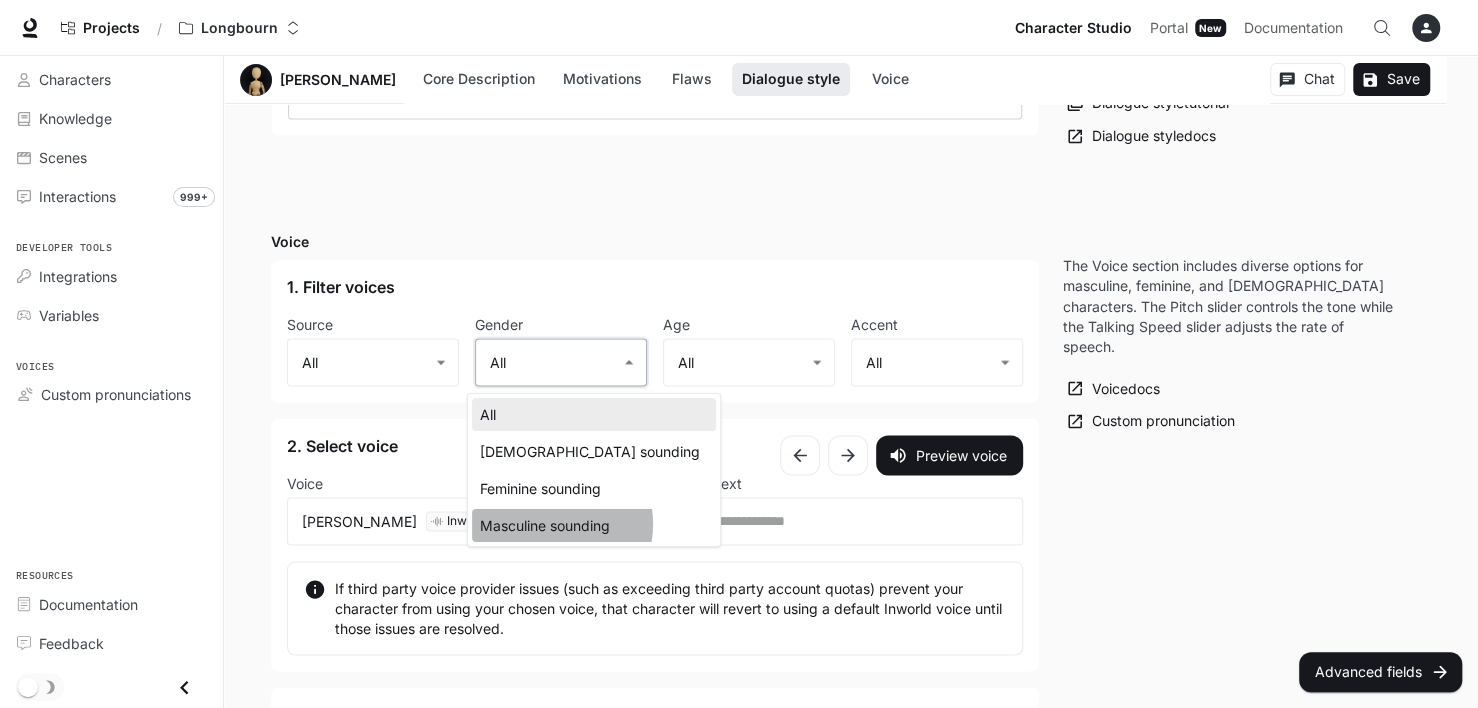 type on "**********" 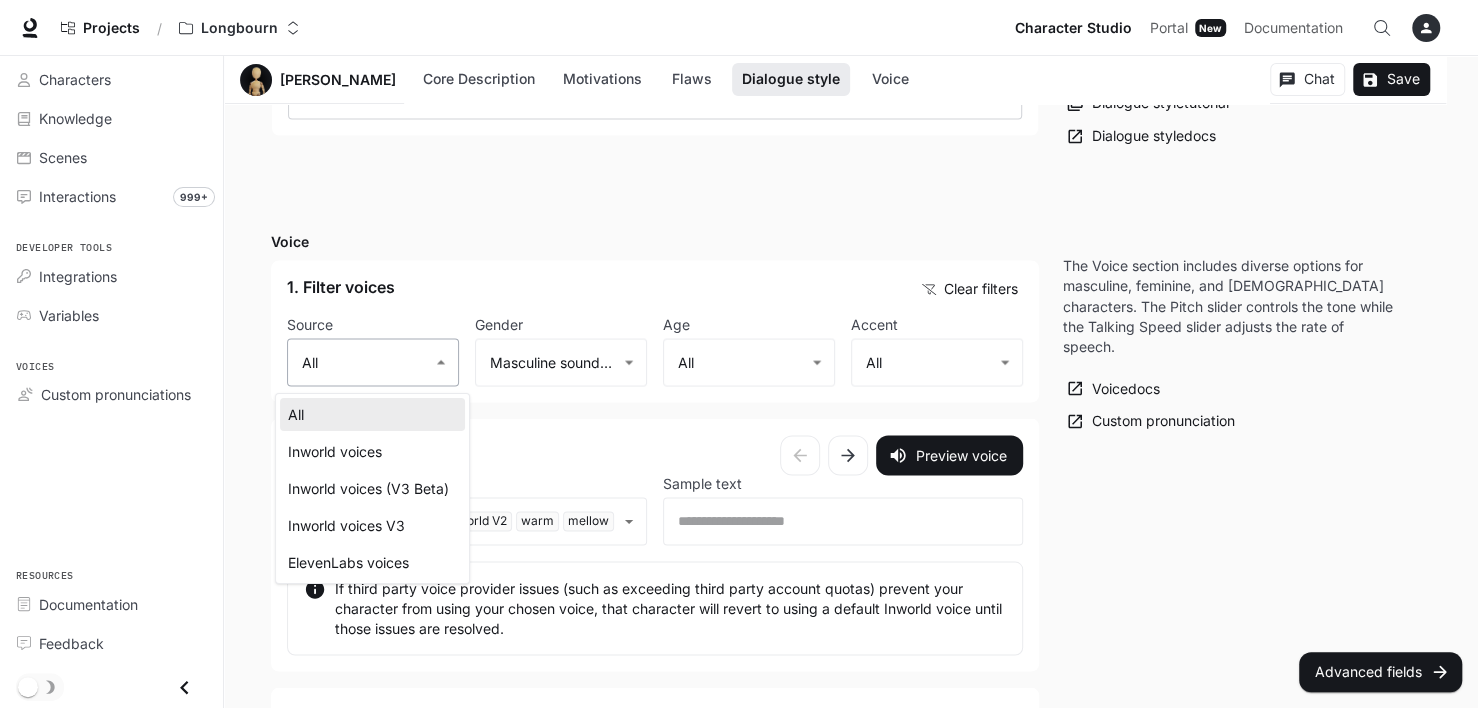 click on "**********" at bounding box center (739, -526) 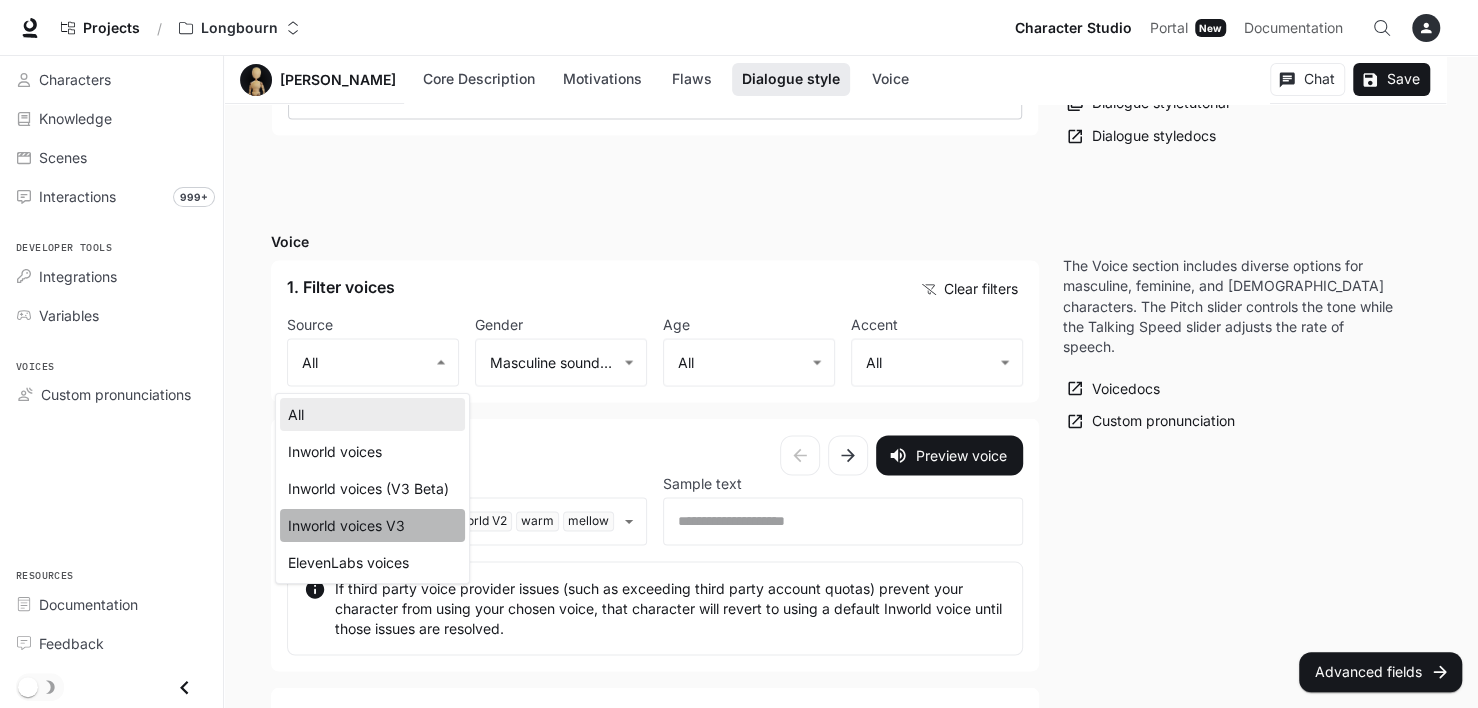 click on "Inworld voices V3" at bounding box center [372, 525] 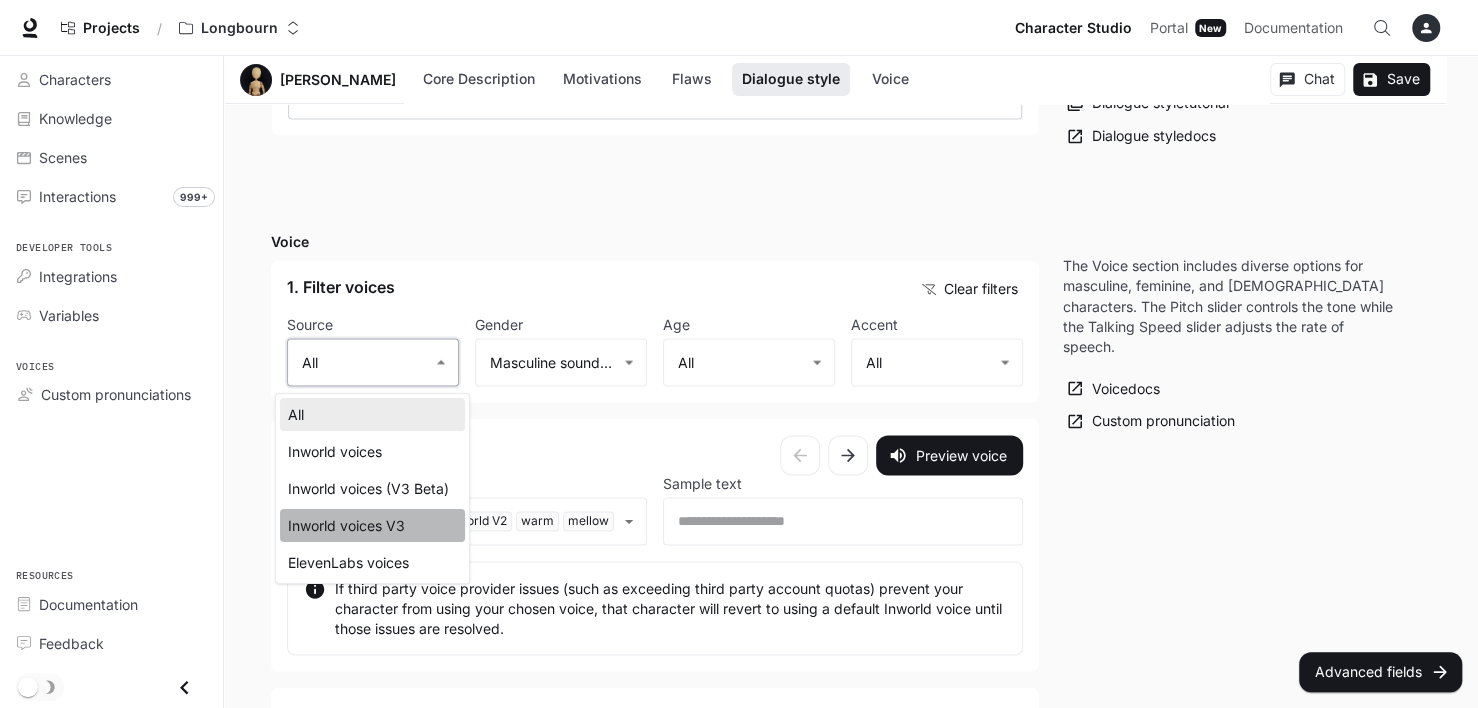 type on "**********" 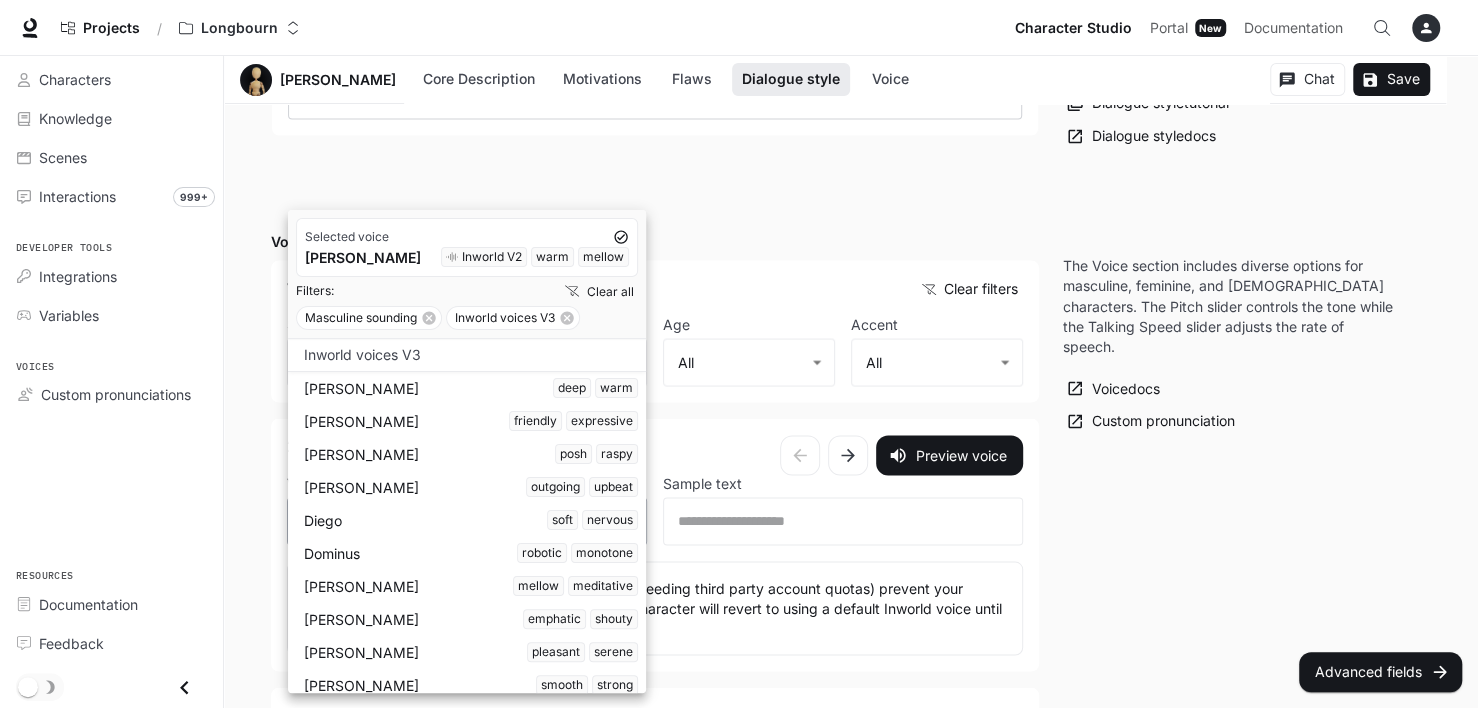click on "**********" at bounding box center [739, -526] 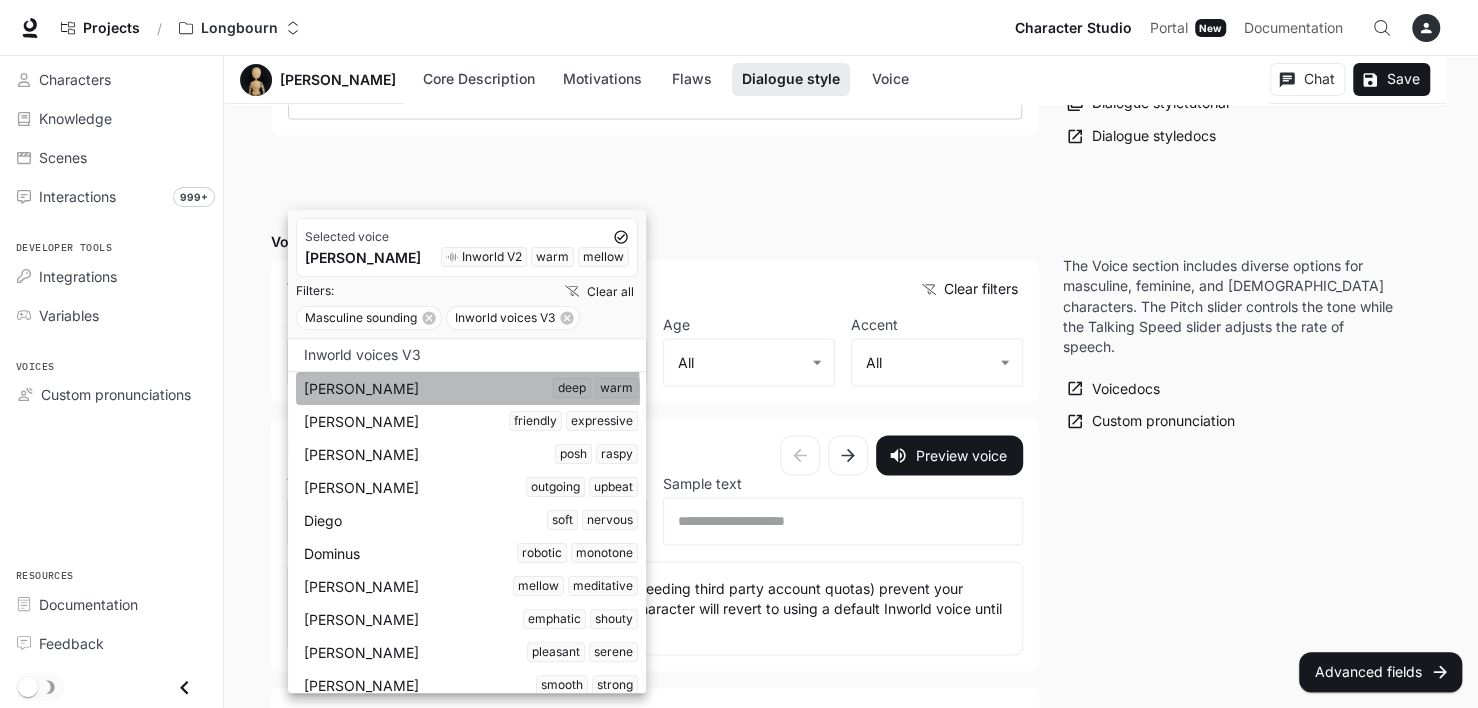 click on "[PERSON_NAME] warm" at bounding box center (471, 388) 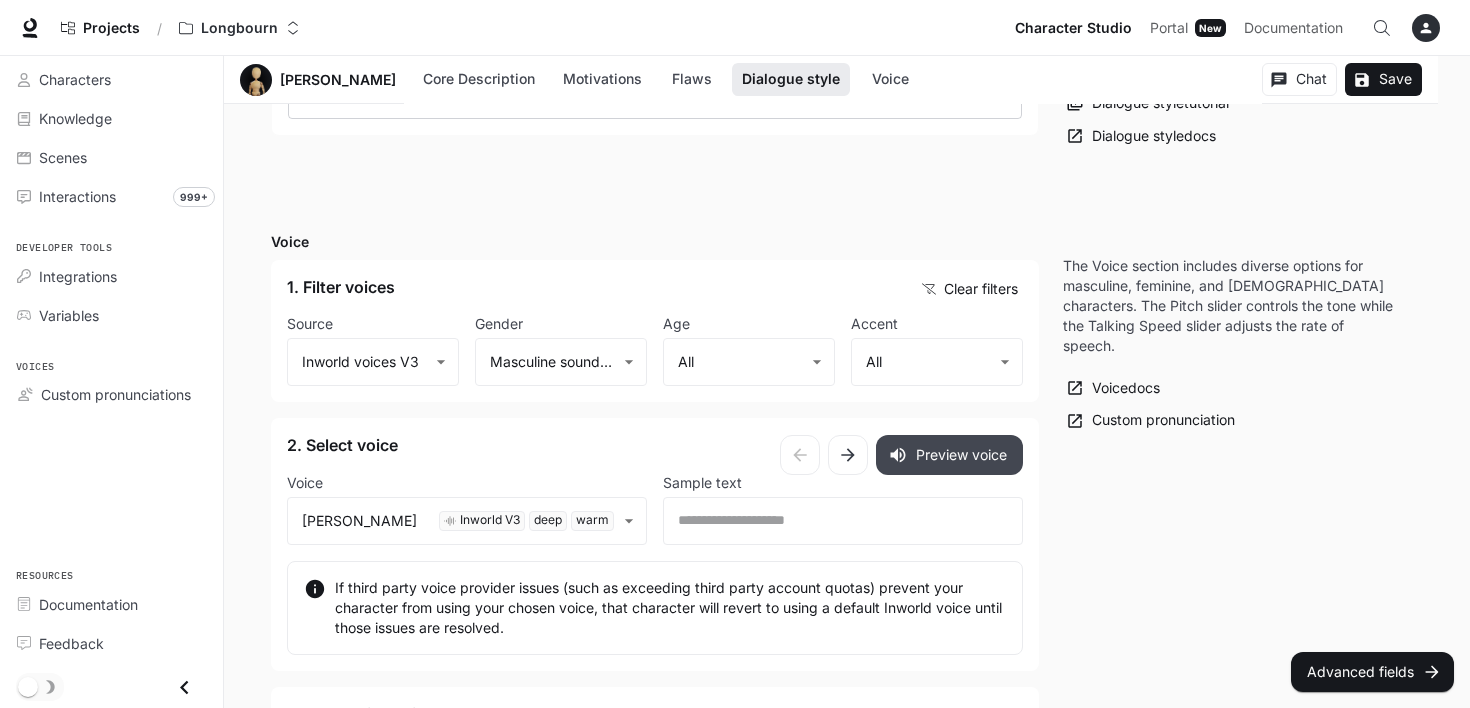 click on "Preview voice" at bounding box center [949, 455] 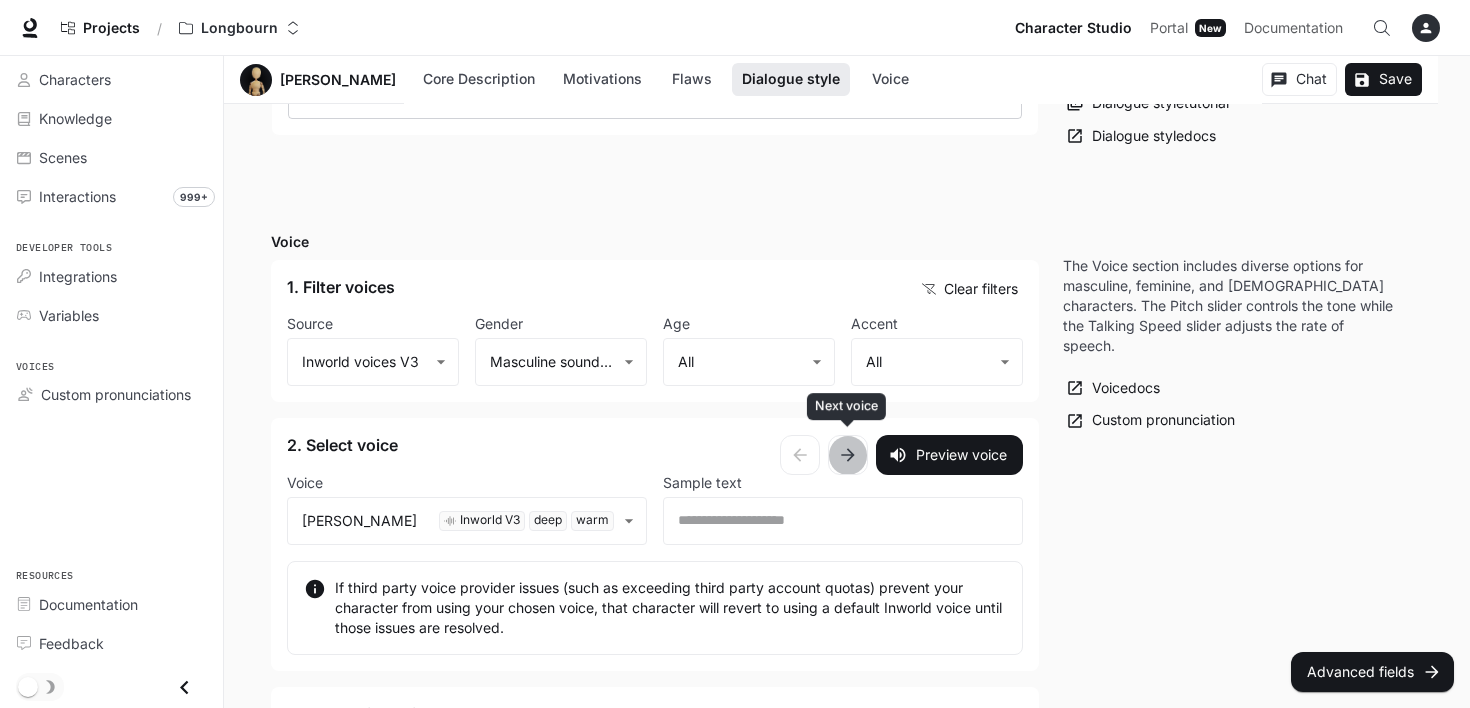 click 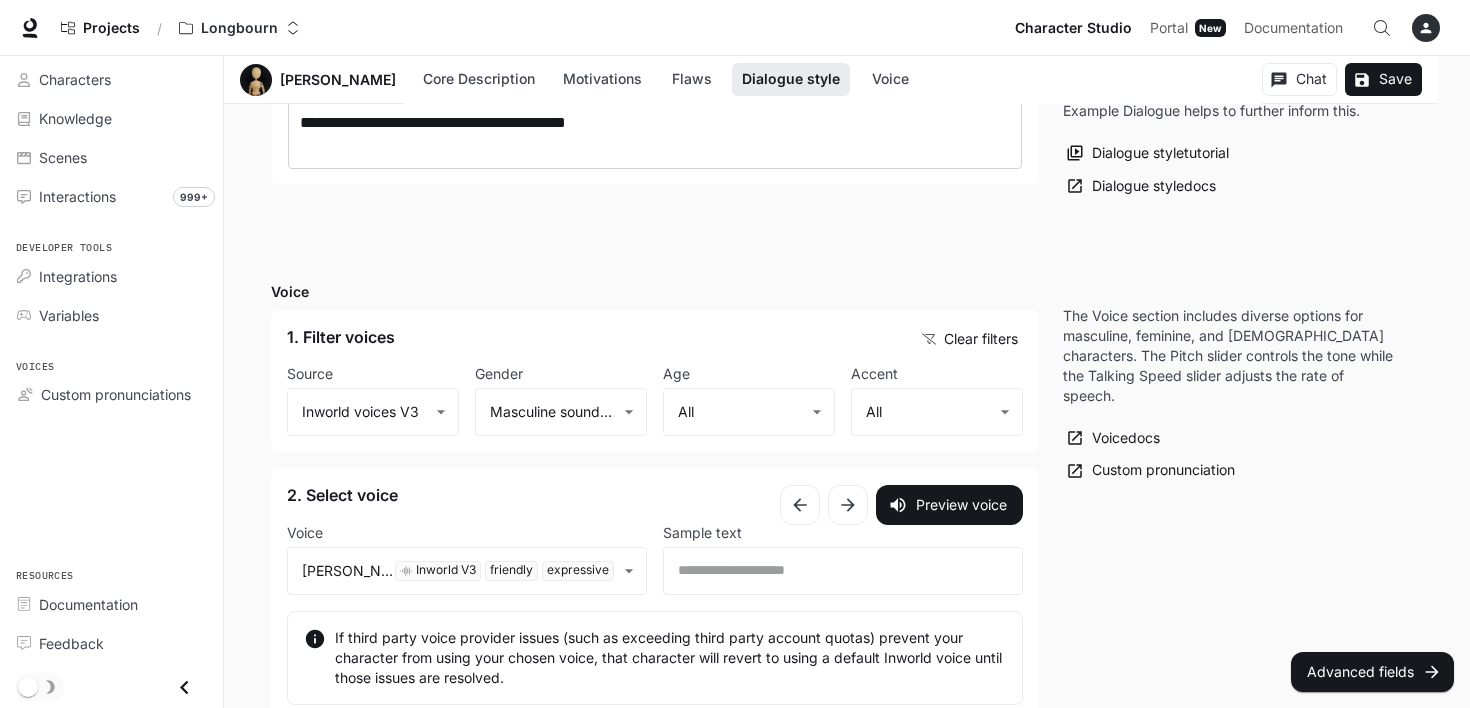 scroll, scrollTop: 2200, scrollLeft: 0, axis: vertical 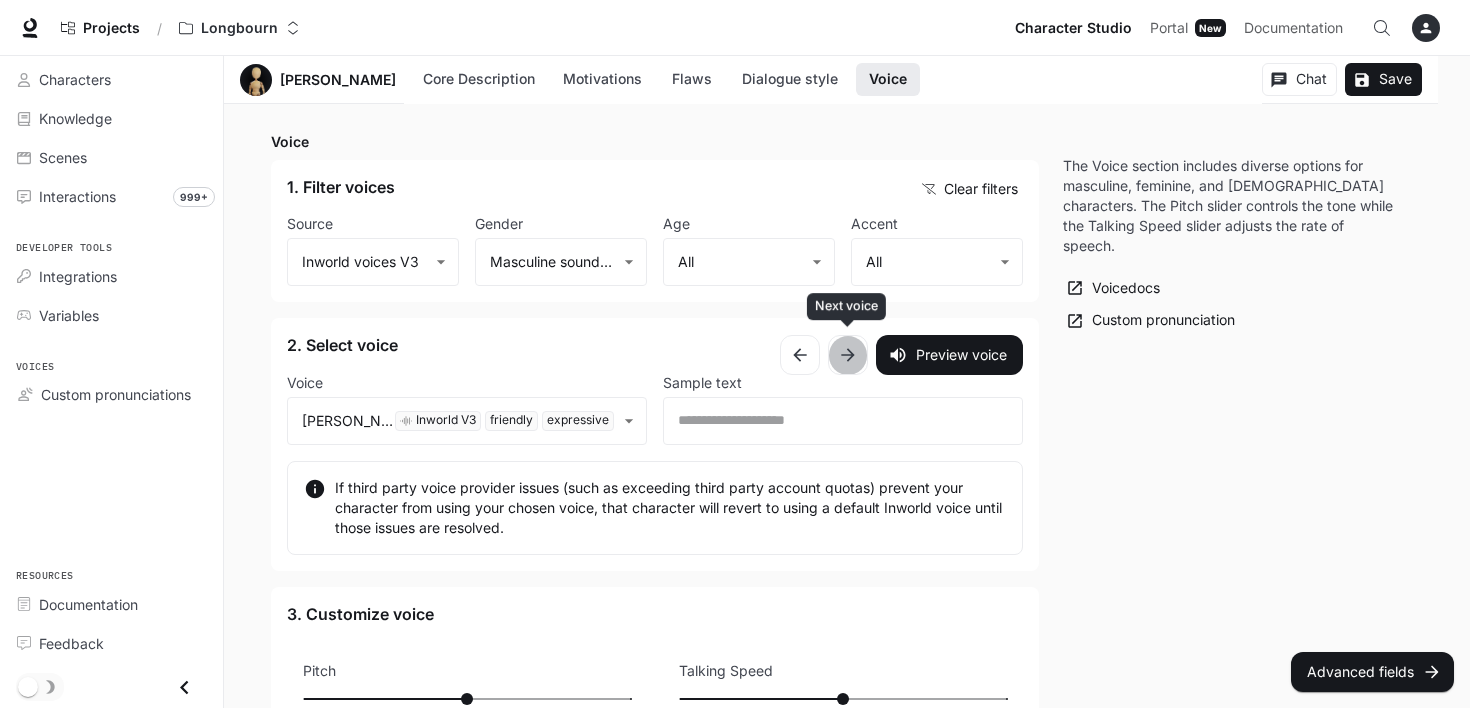 click 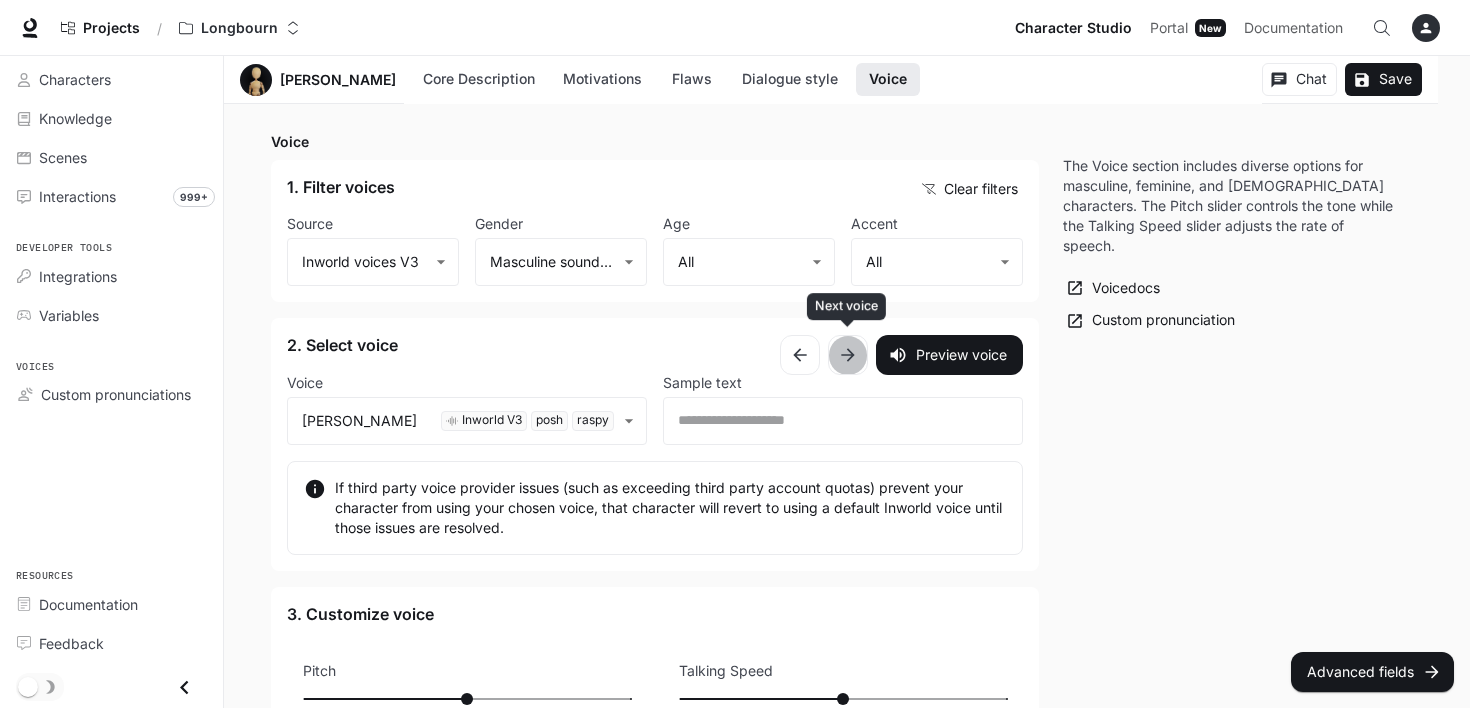 click 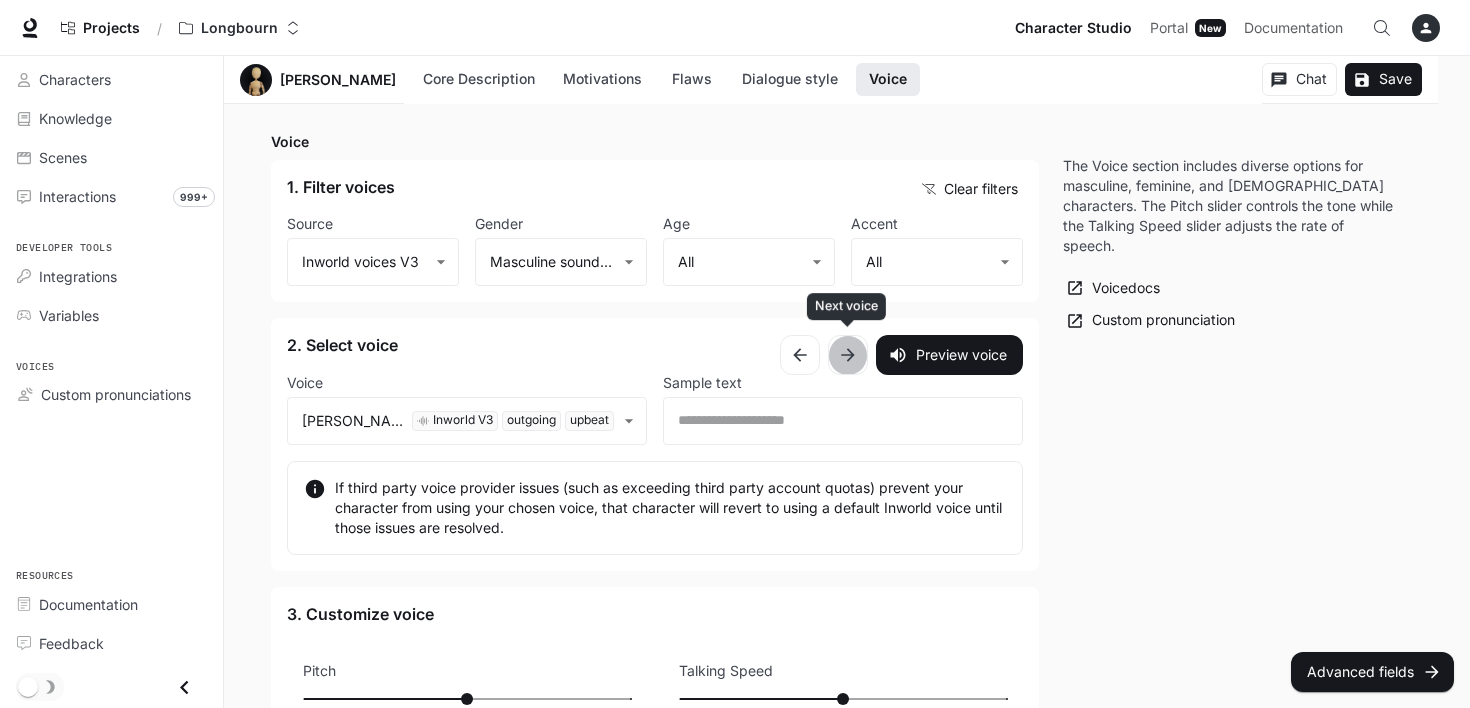 click 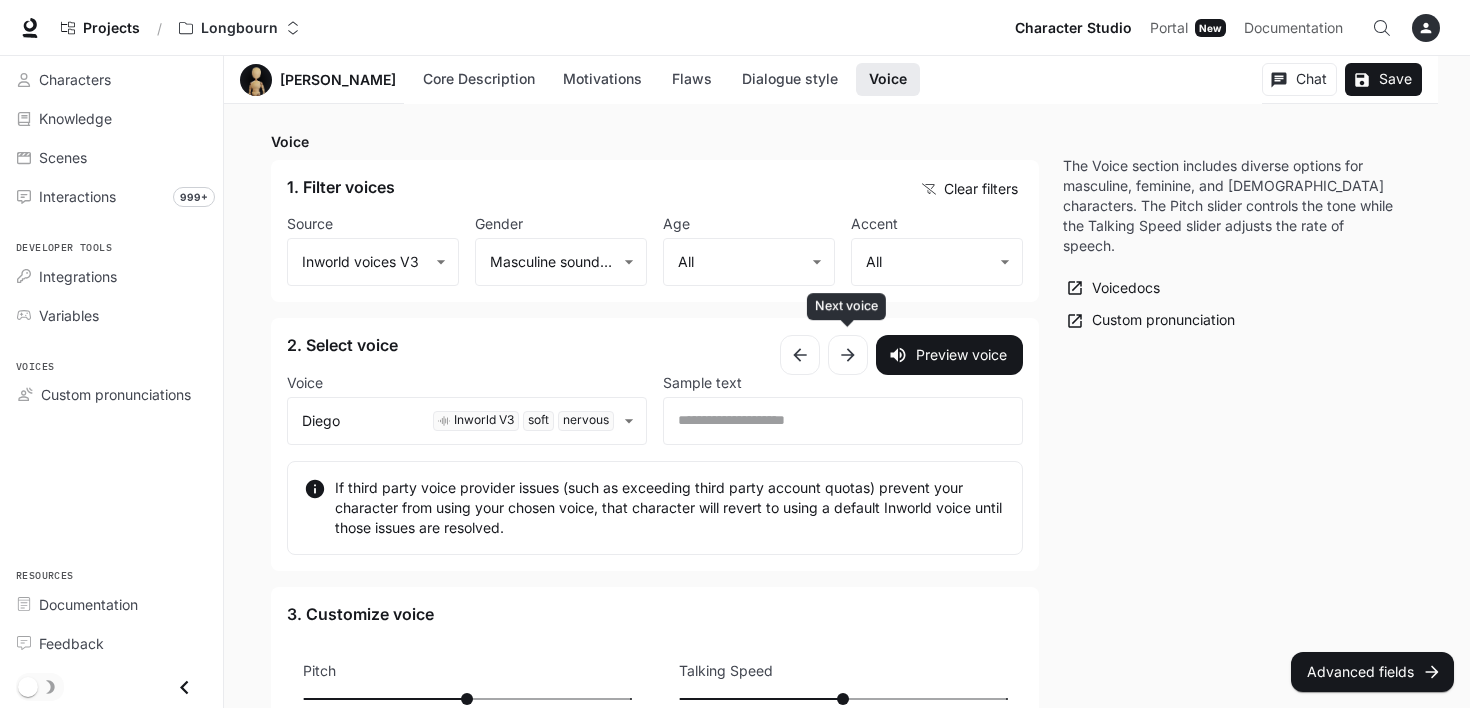 click 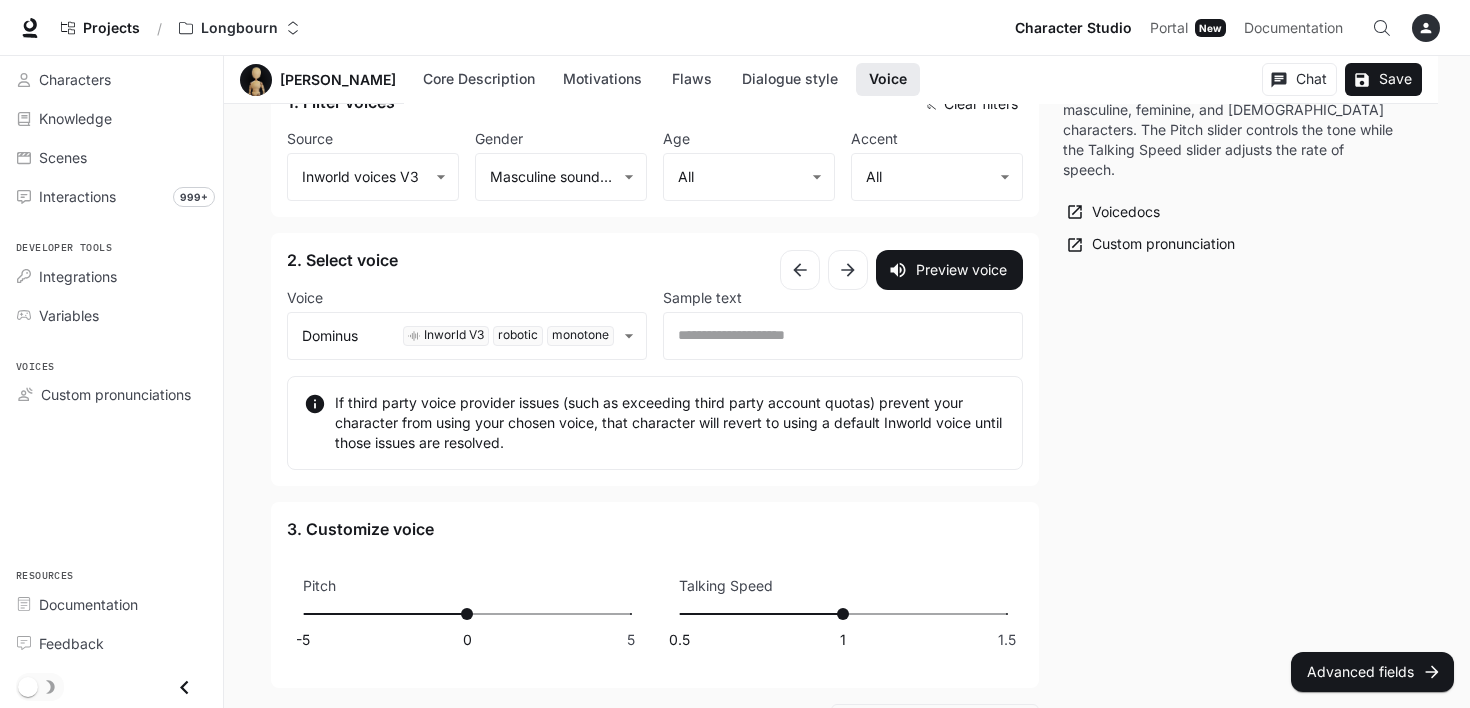 scroll, scrollTop: 2286, scrollLeft: 0, axis: vertical 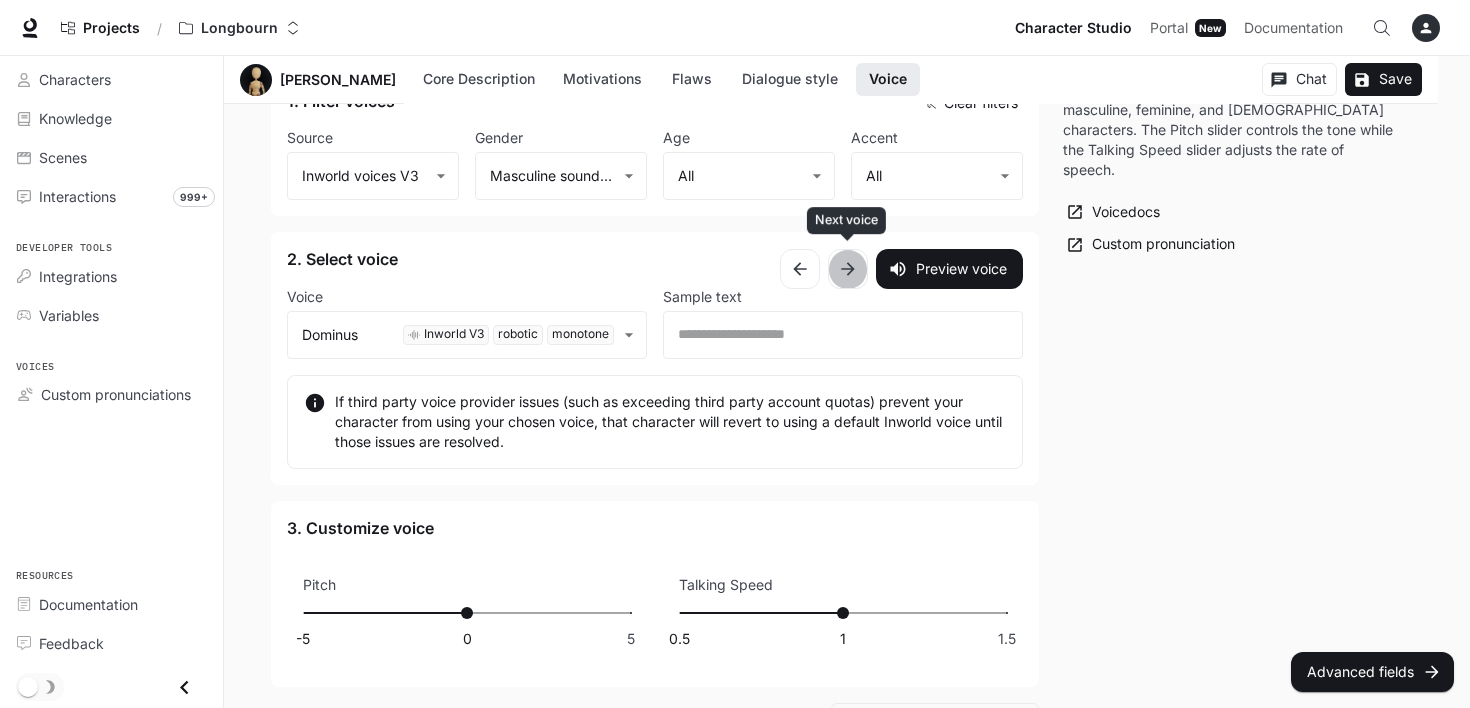 click 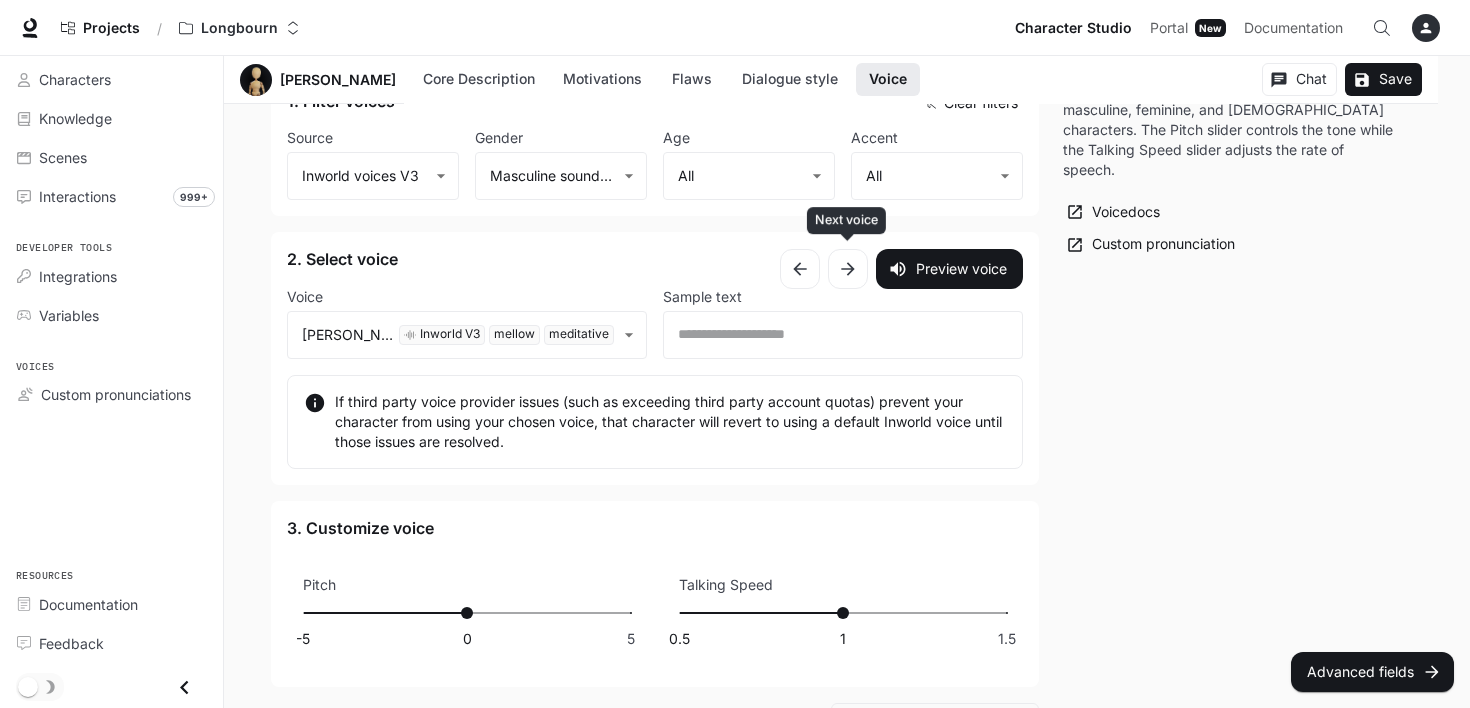 click 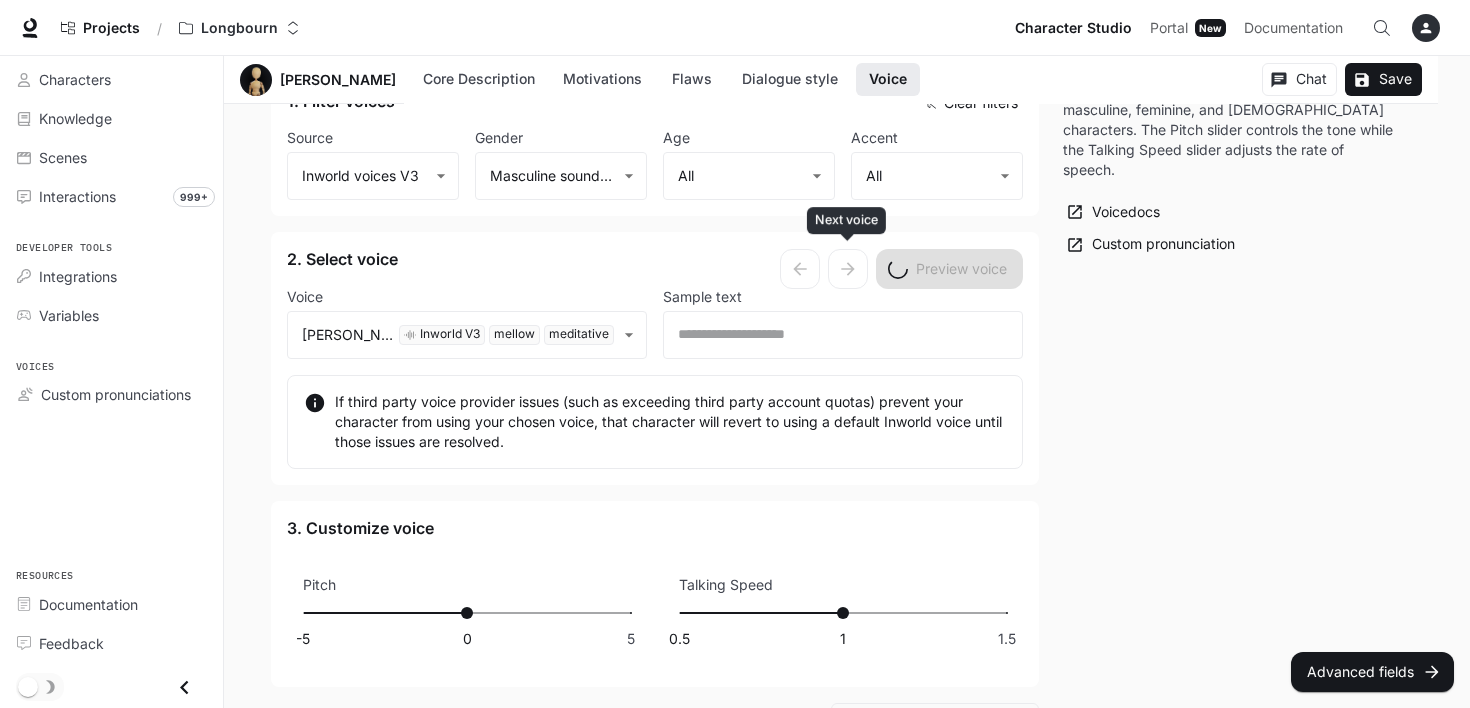 type on "**********" 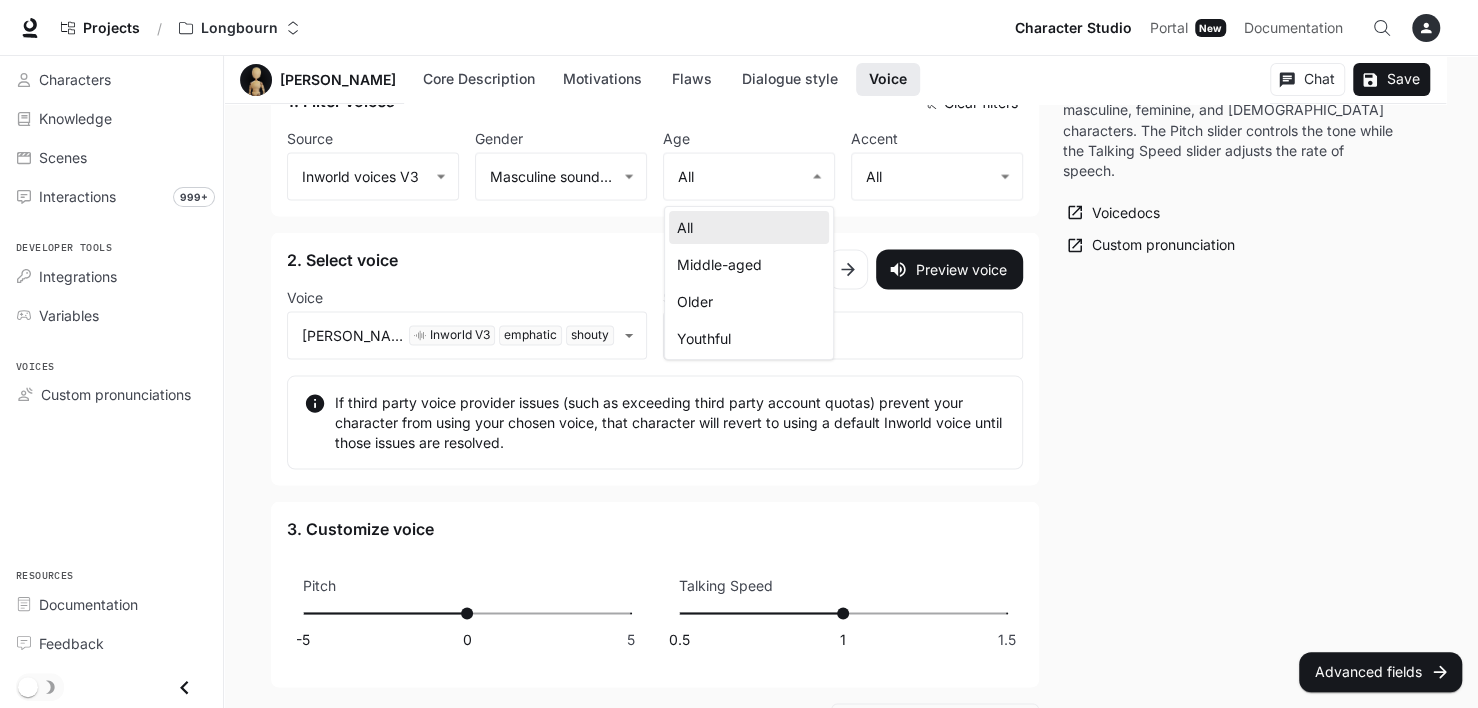 click on "**********" at bounding box center (739, -712) 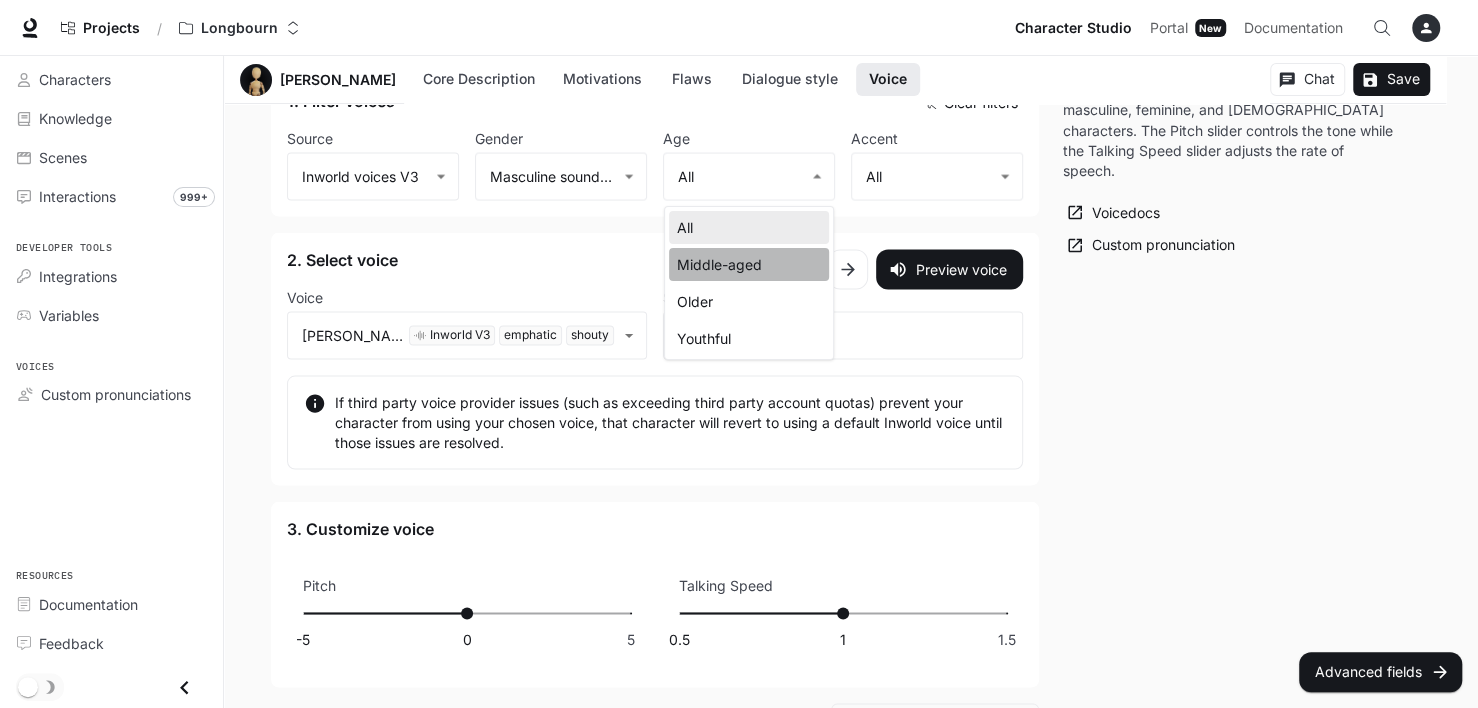 click on "Middle-aged" at bounding box center (749, 264) 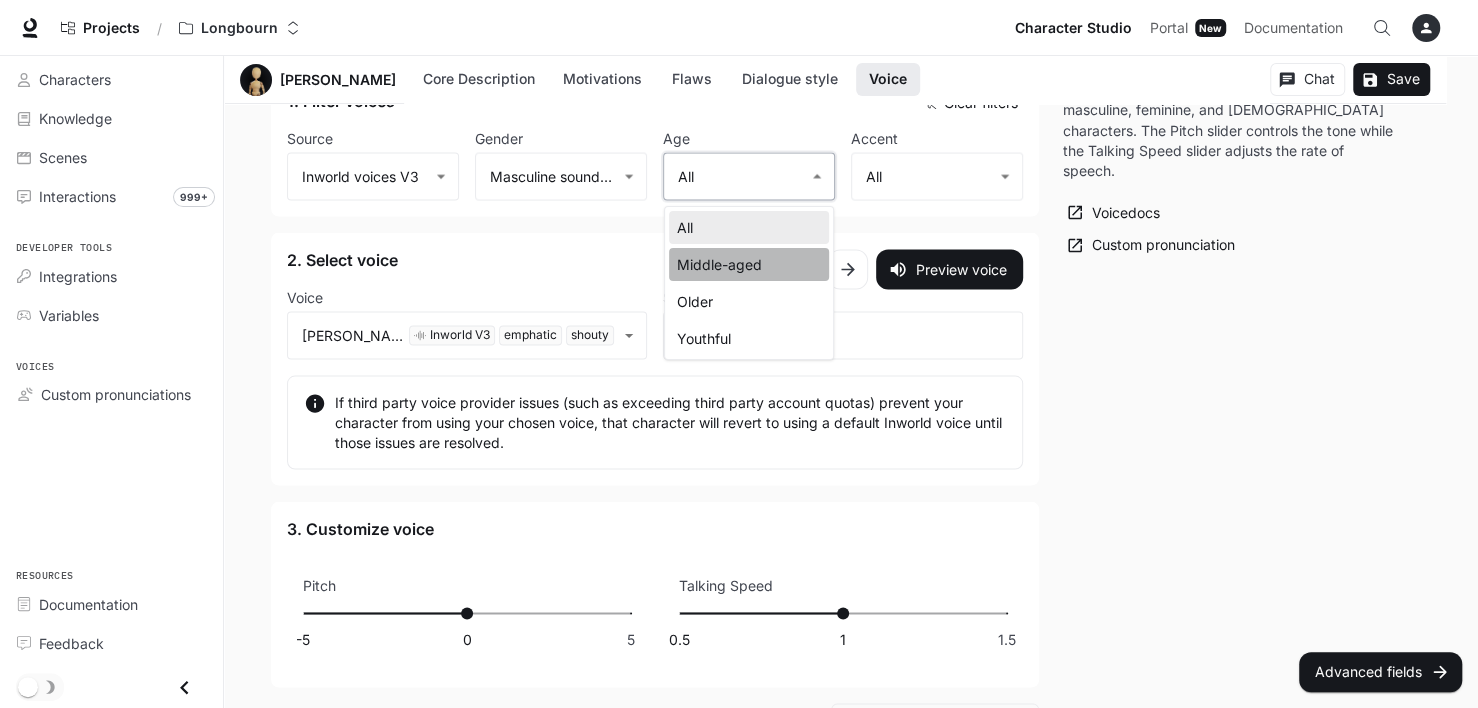 type on "**********" 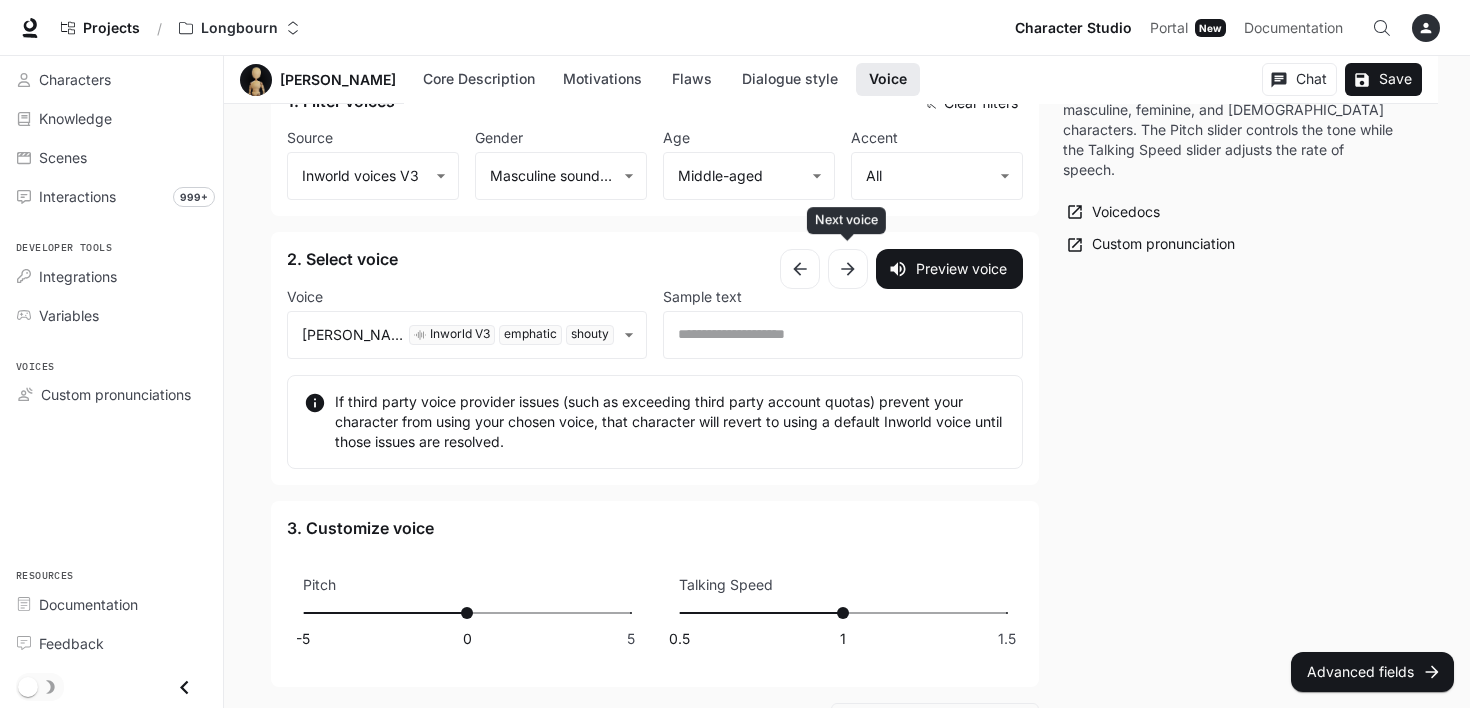 click 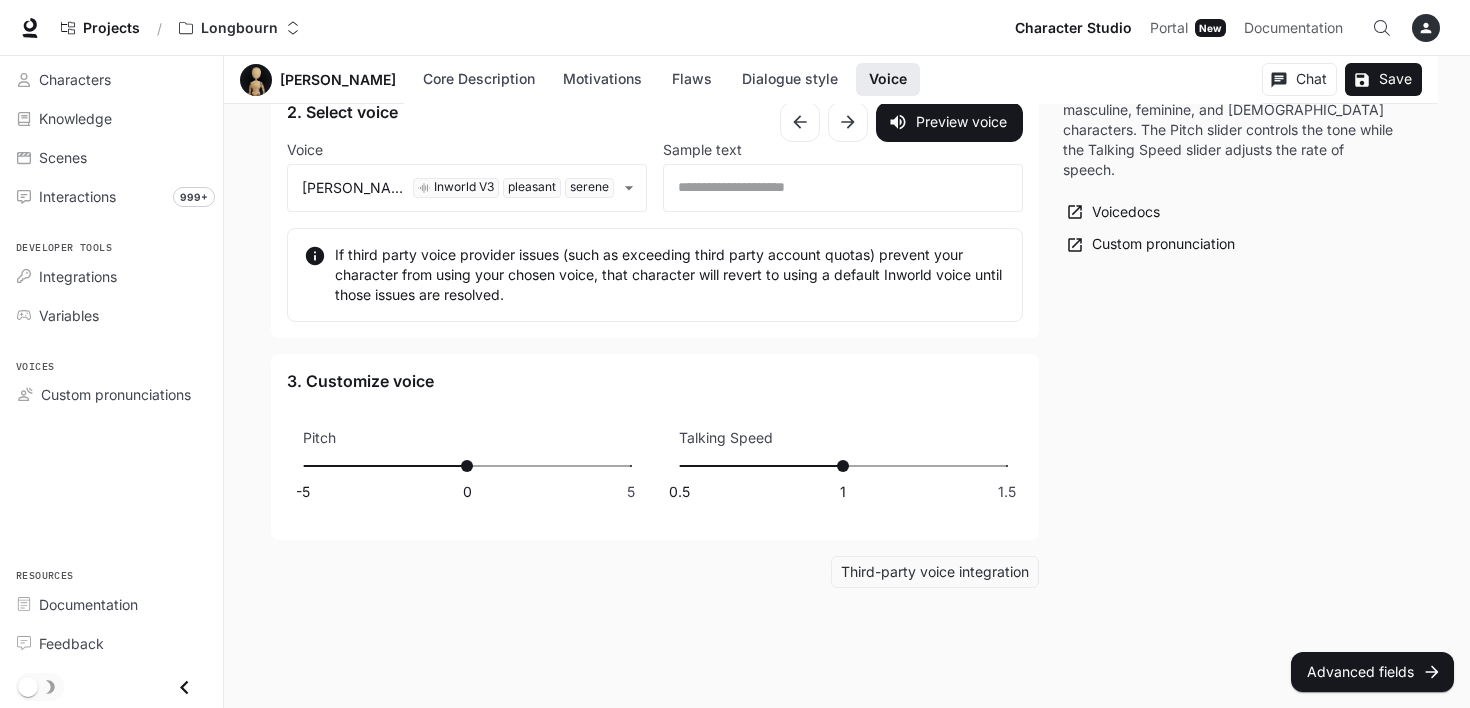 scroll, scrollTop: 2439, scrollLeft: 0, axis: vertical 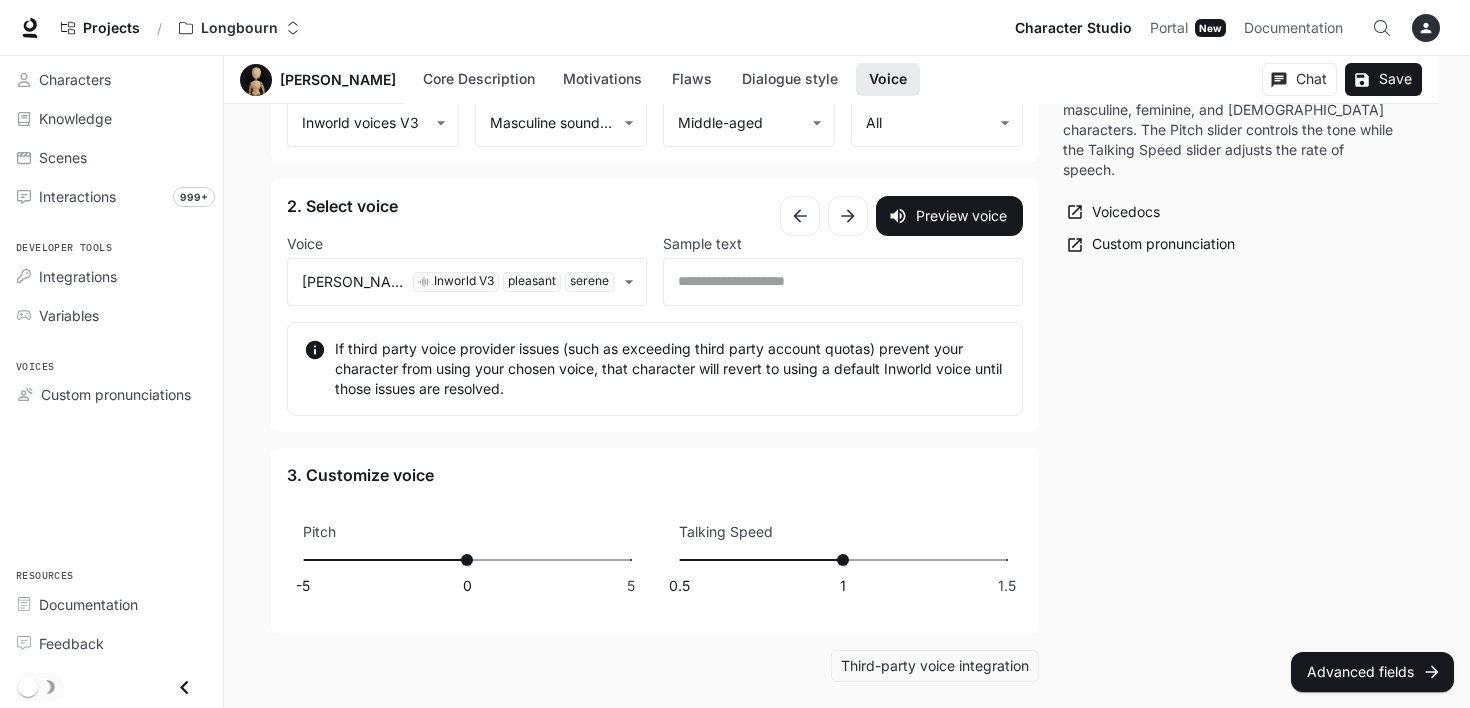 click on "The Voice section includes diverse options for masculine, feminine, and [DEMOGRAPHIC_DATA] characters. The Pitch slider controls the tone while the Talking Speed slider adjusts the rate of speech. Voice  docs Custom pronunciation" at bounding box center [1231, 346] 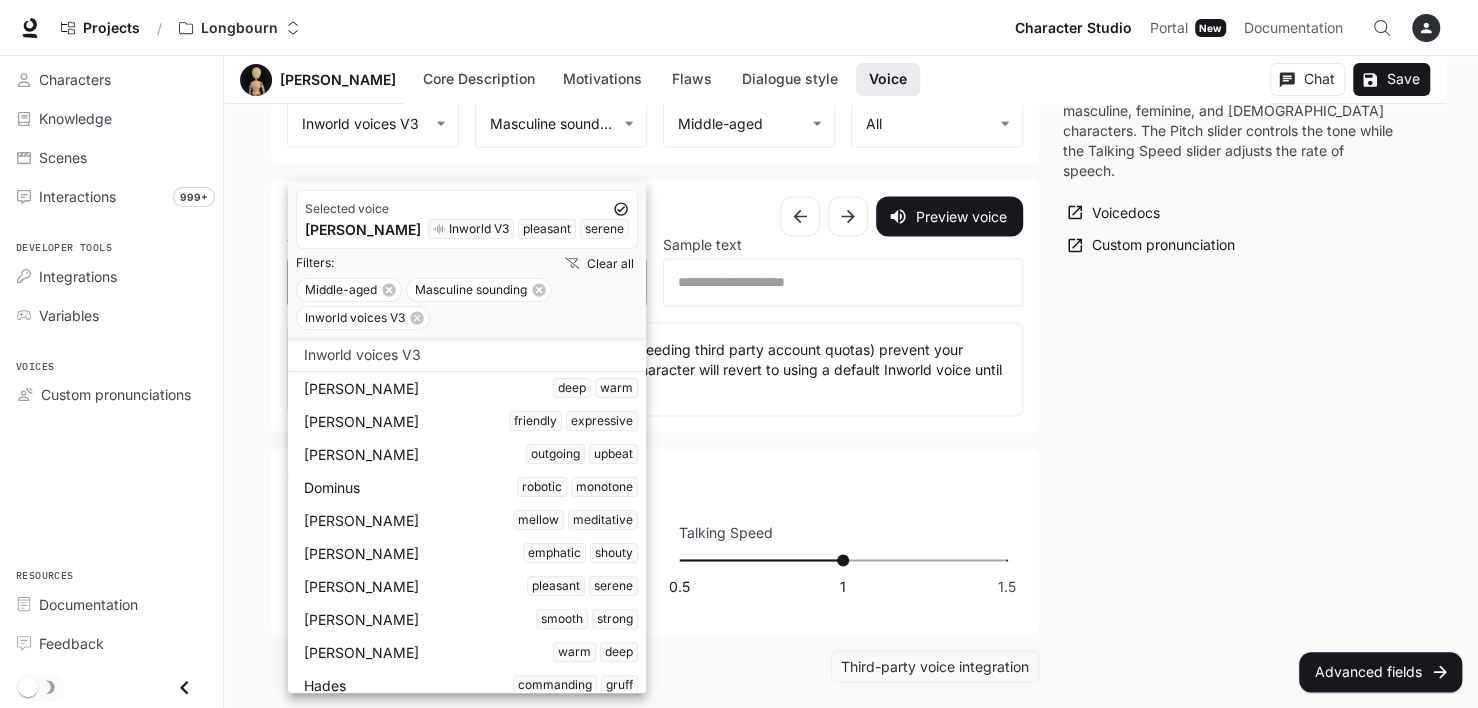 drag, startPoint x: 369, startPoint y: 269, endPoint x: 377, endPoint y: 279, distance: 12.806249 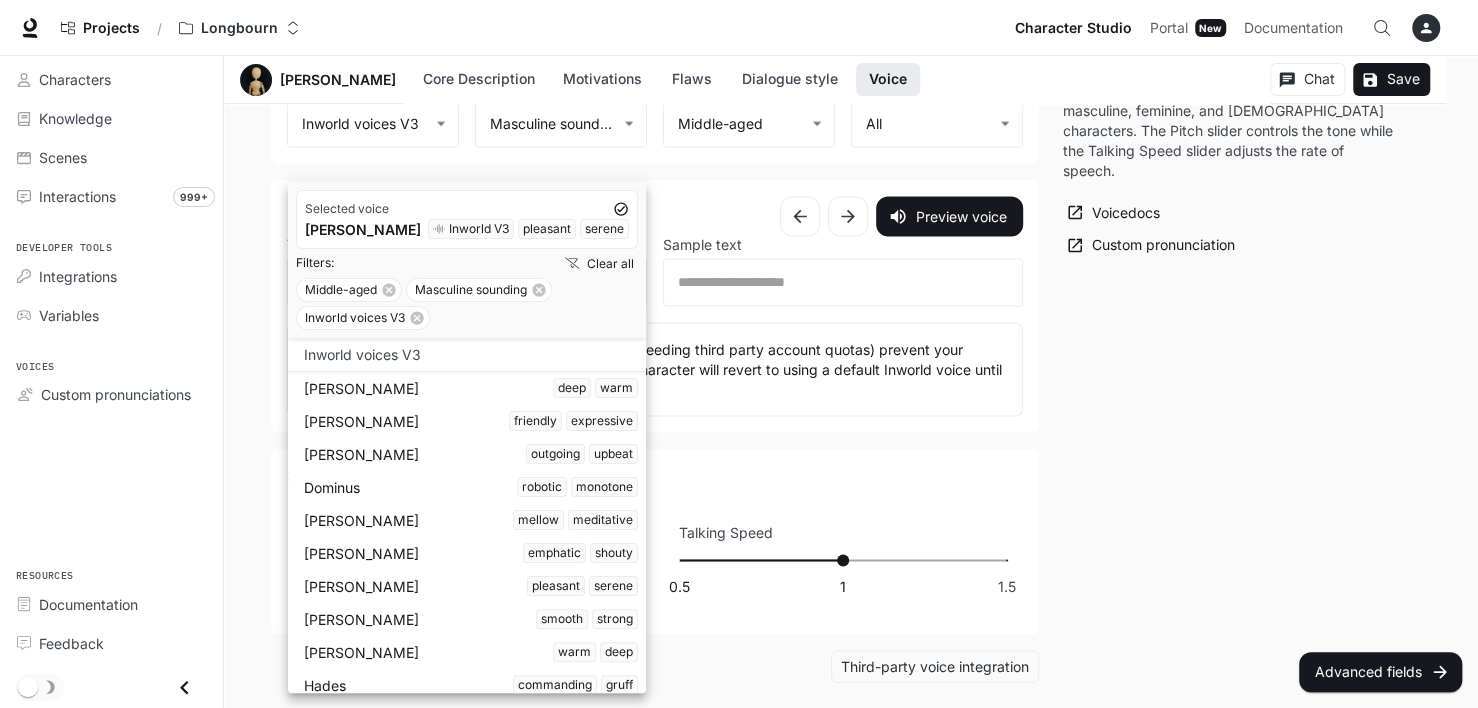 click on "**********" at bounding box center [739, -765] 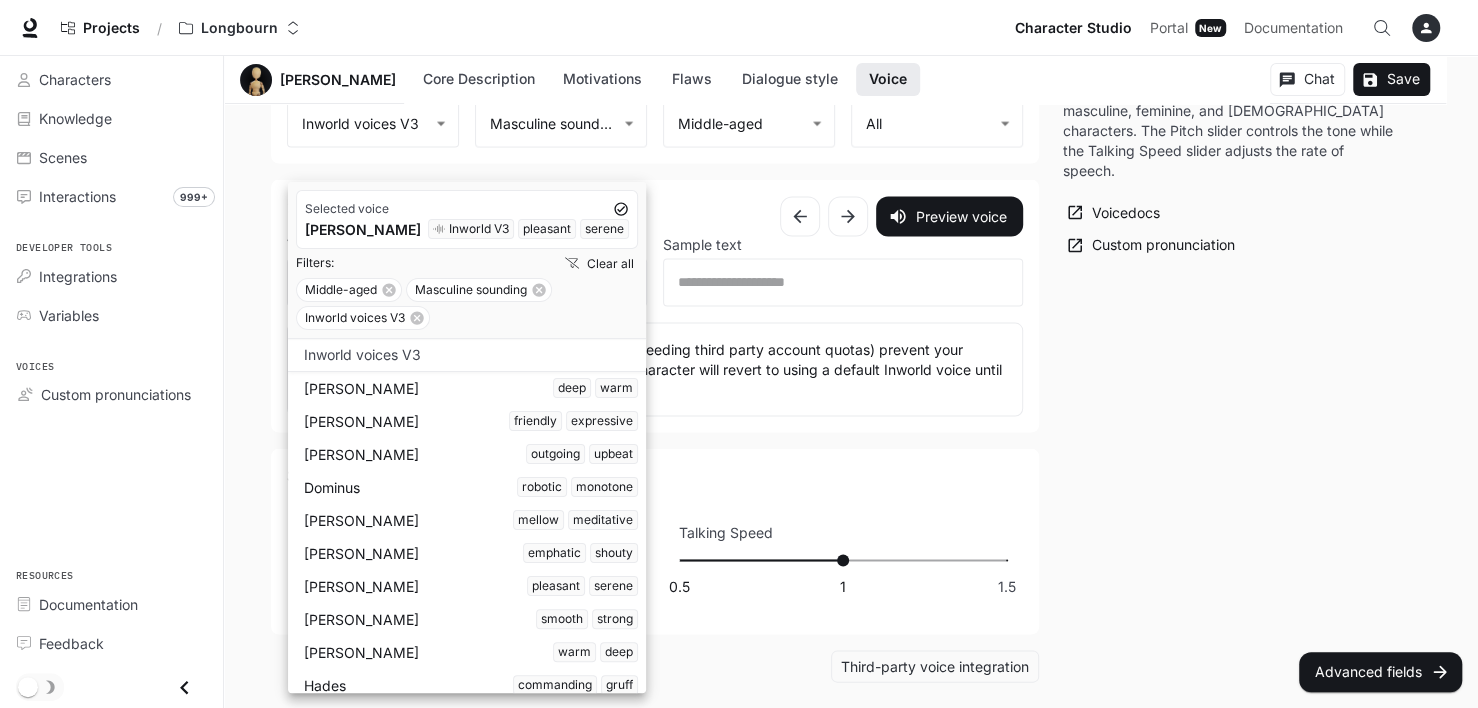 drag, startPoint x: 580, startPoint y: 609, endPoint x: 611, endPoint y: 642, distance: 45.276924 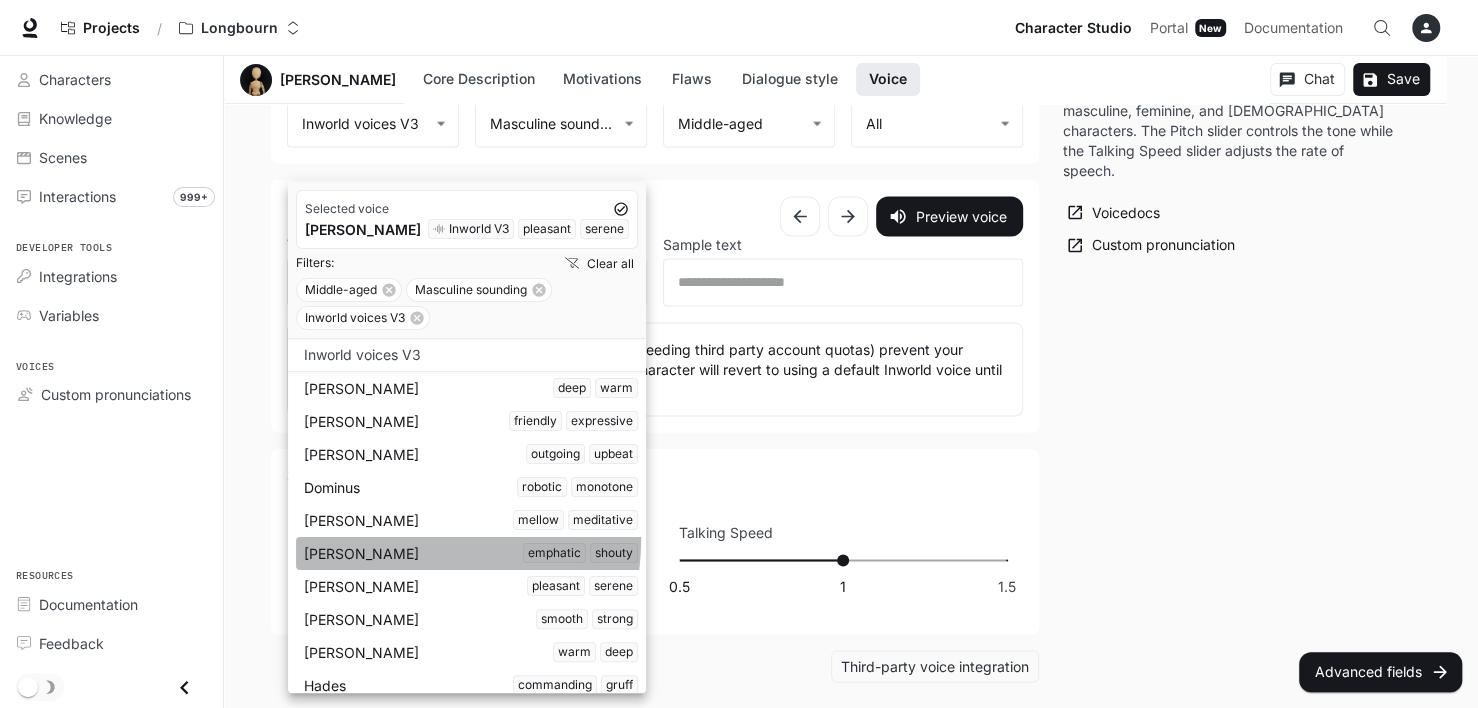 click on "[PERSON_NAME] emphatic shouty" at bounding box center [471, 553] 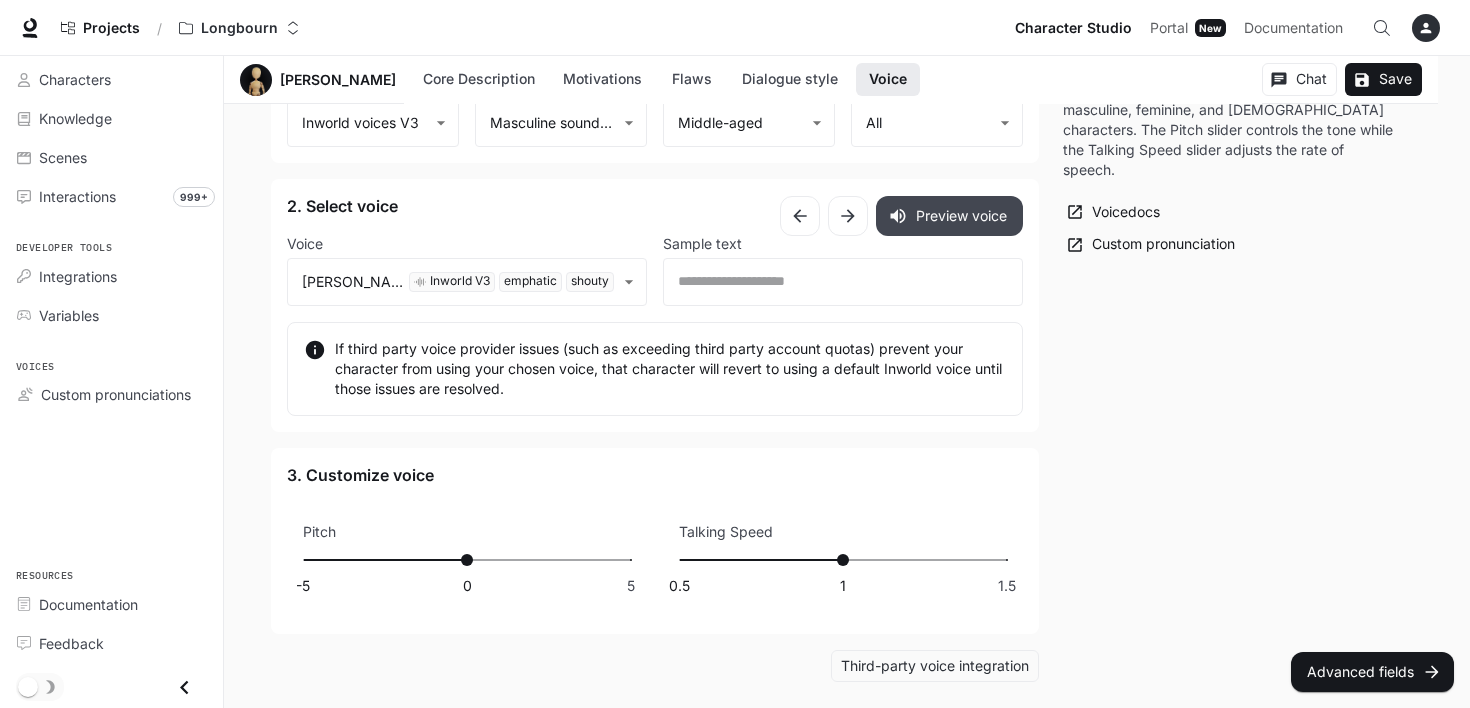 click on "Preview voice" at bounding box center [949, 216] 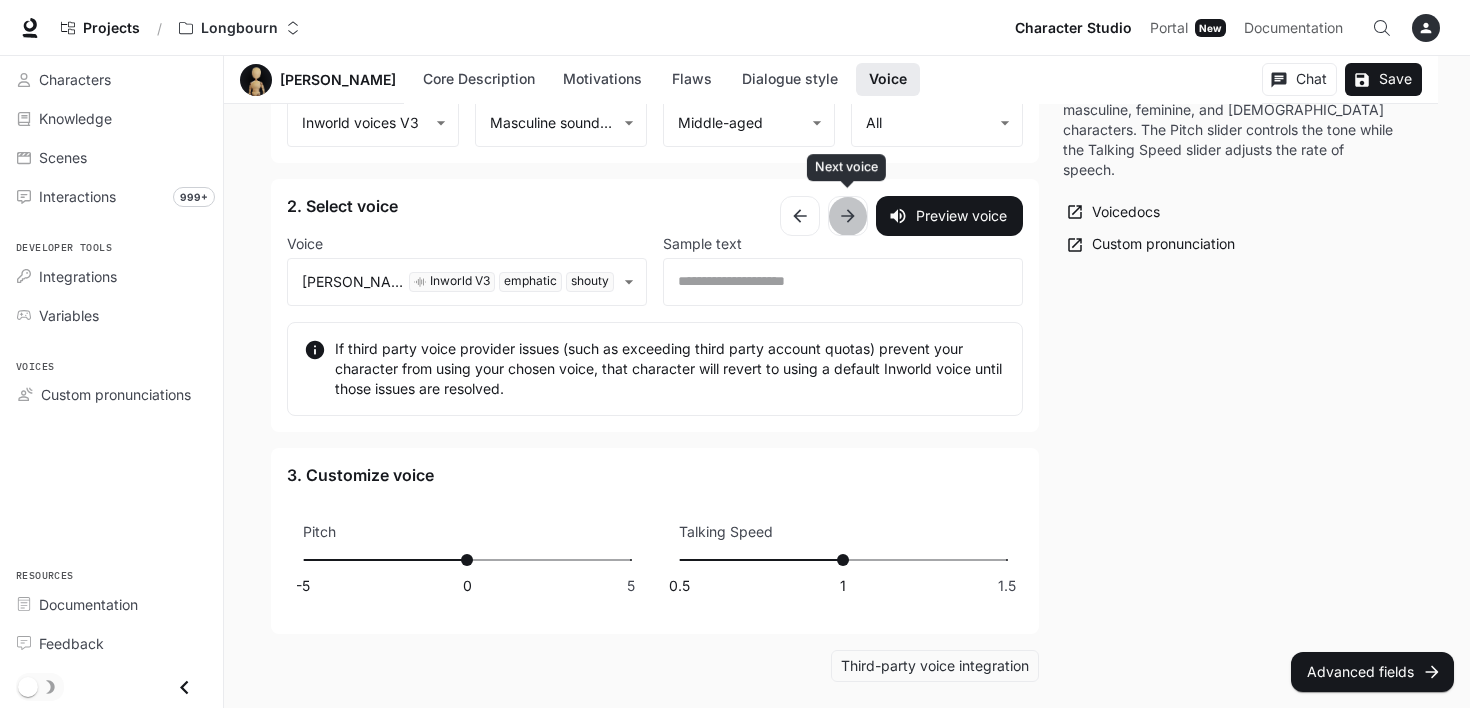 click 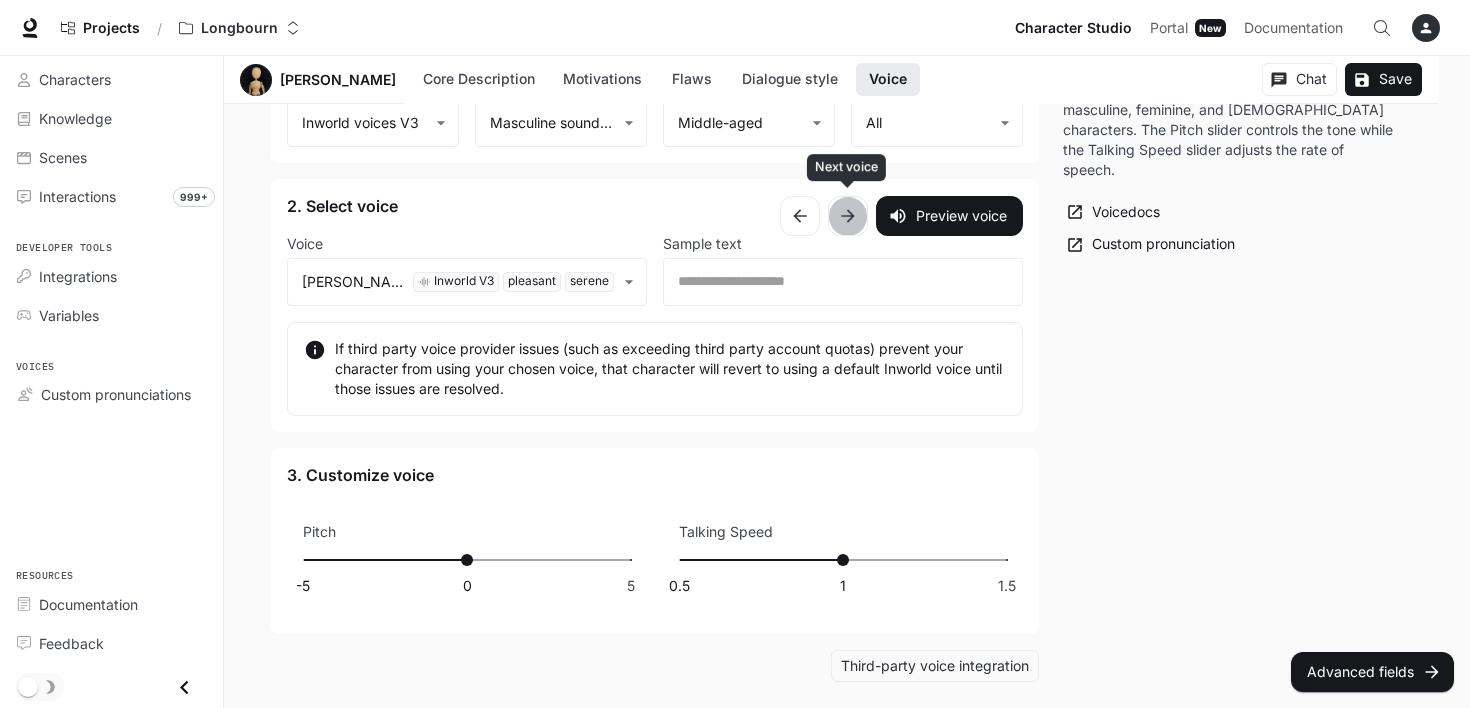 click 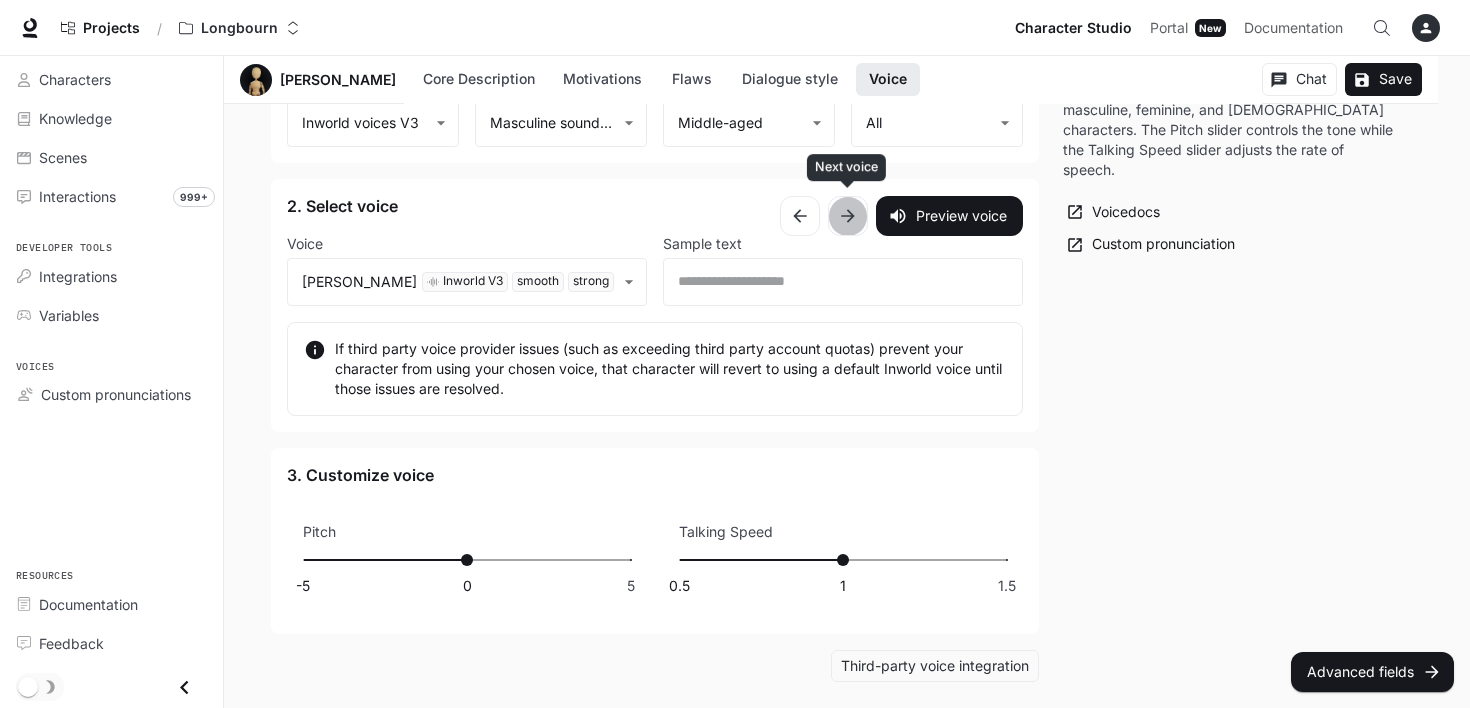 click at bounding box center [848, 216] 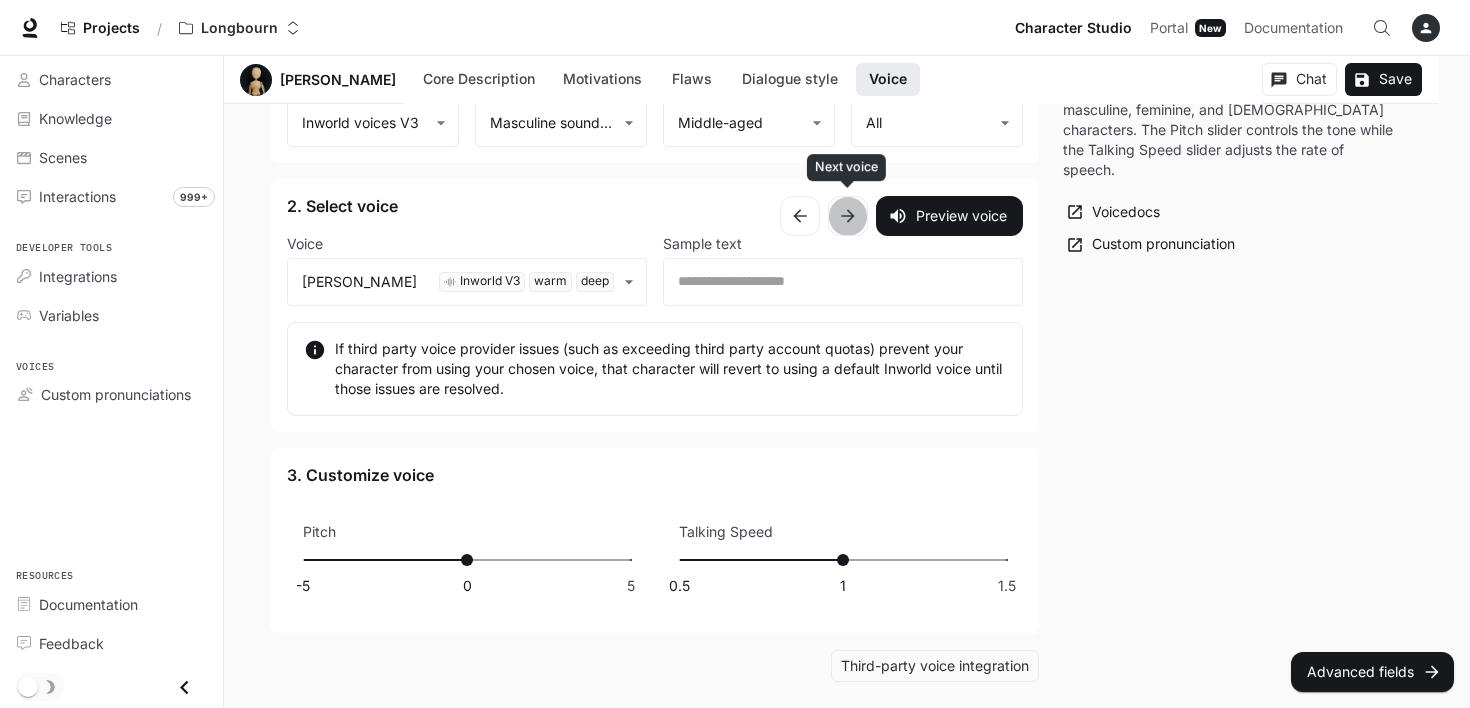 click at bounding box center (848, 216) 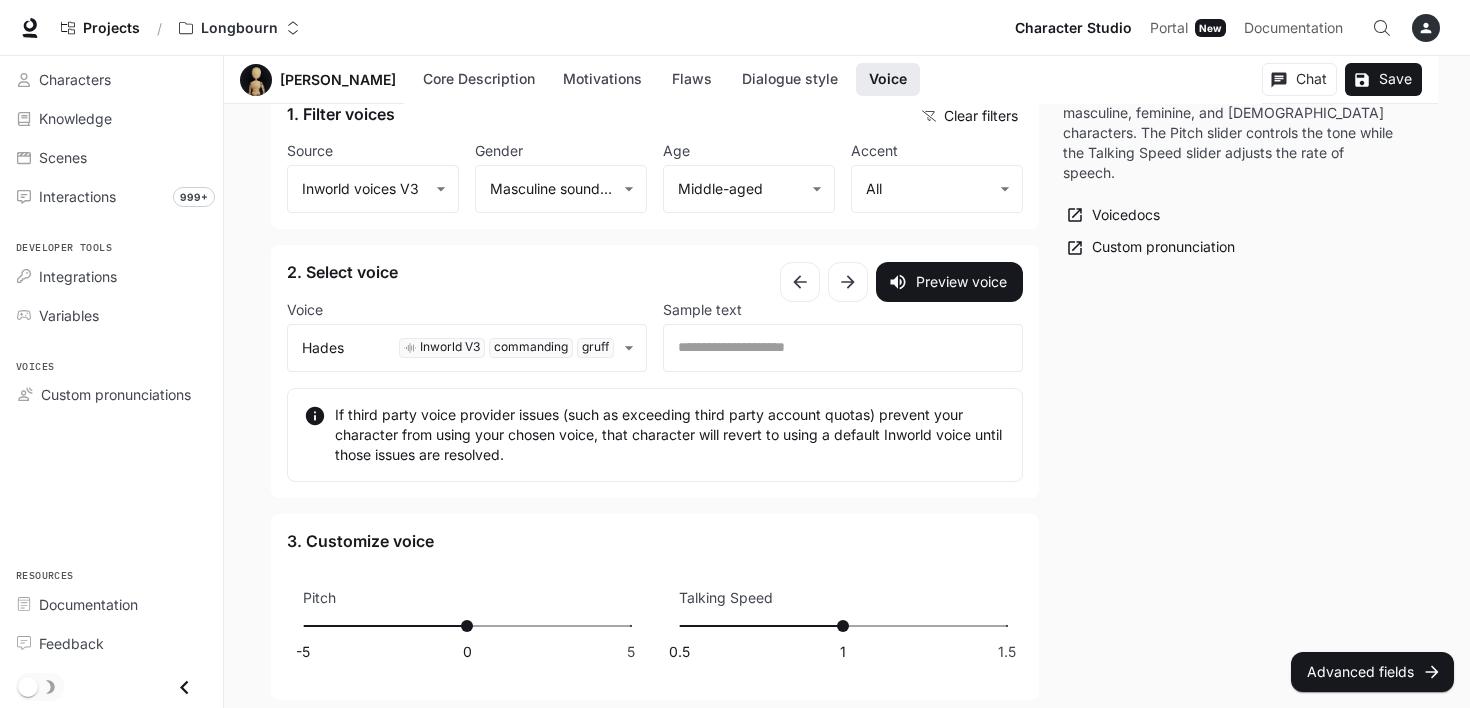 scroll, scrollTop: 2239, scrollLeft: 0, axis: vertical 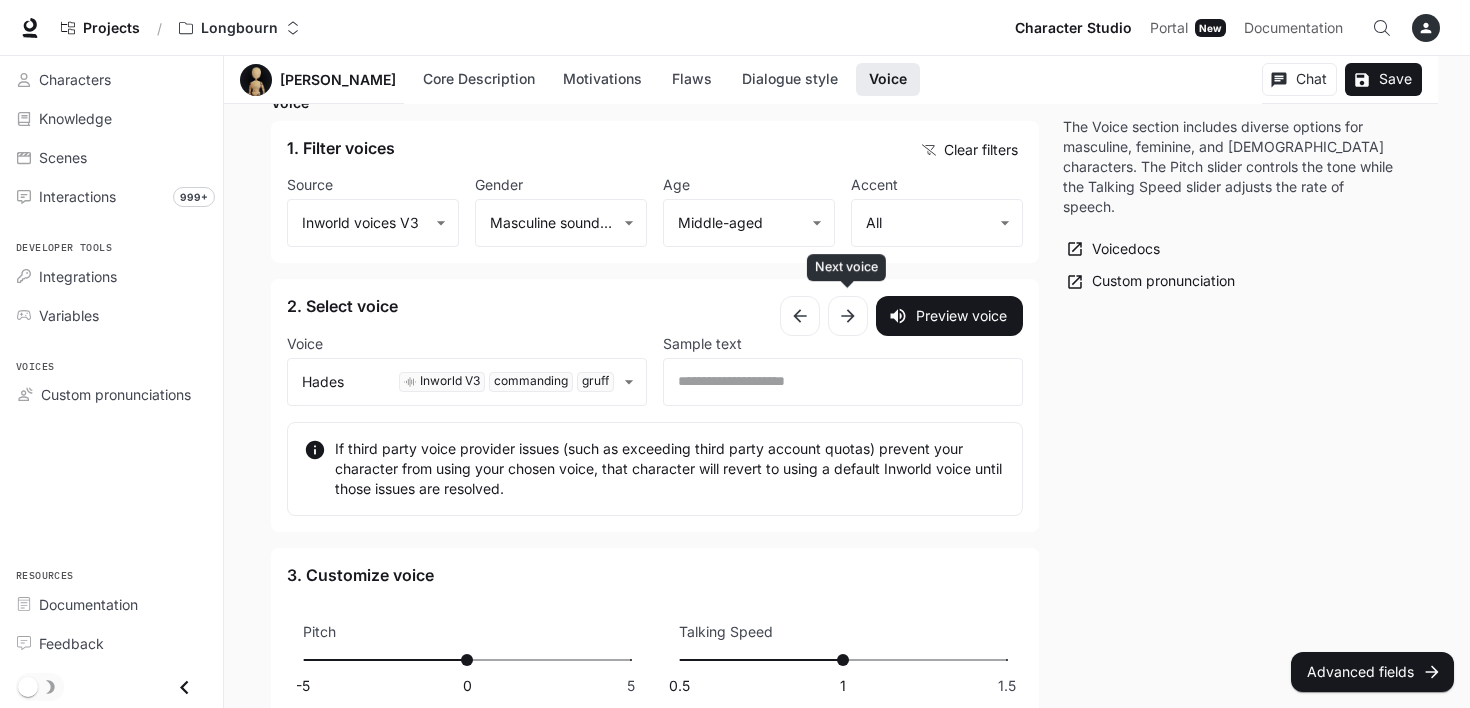 click 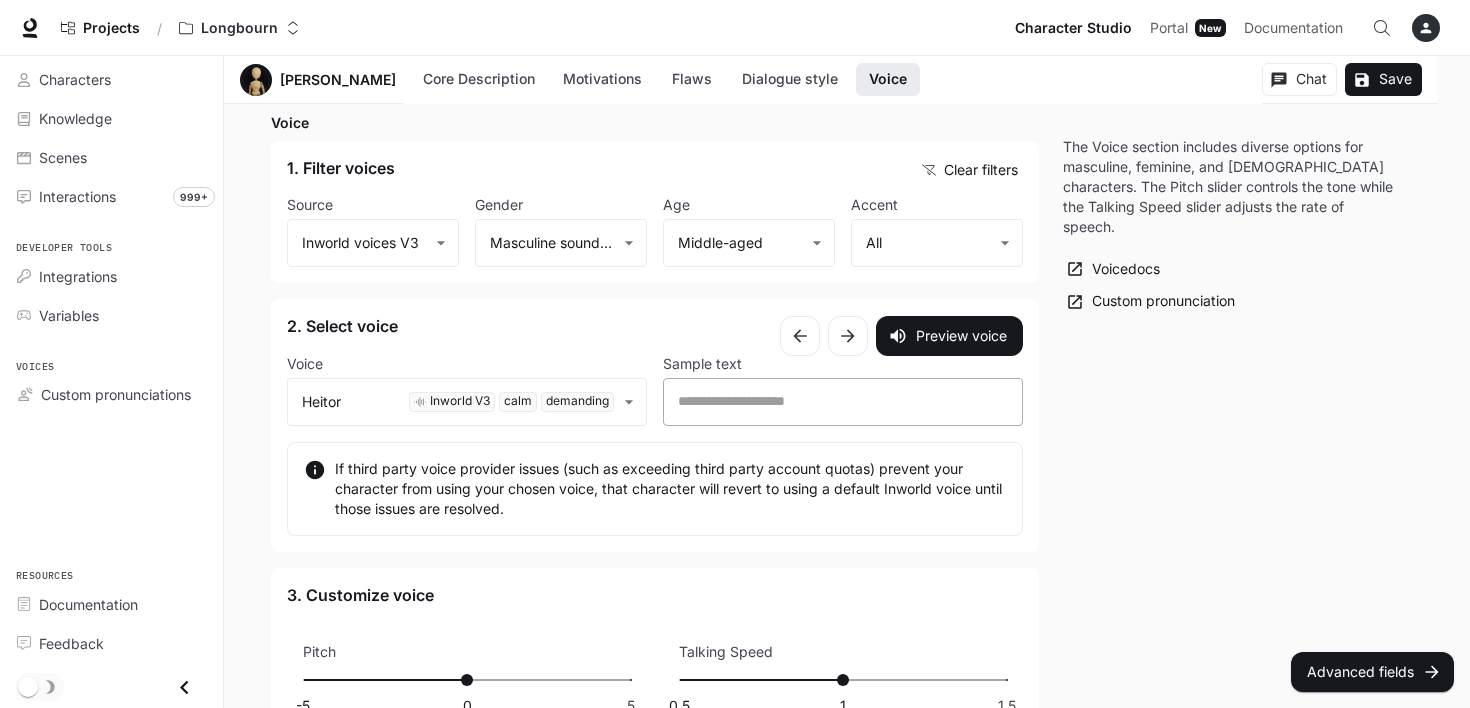 scroll, scrollTop: 2239, scrollLeft: 0, axis: vertical 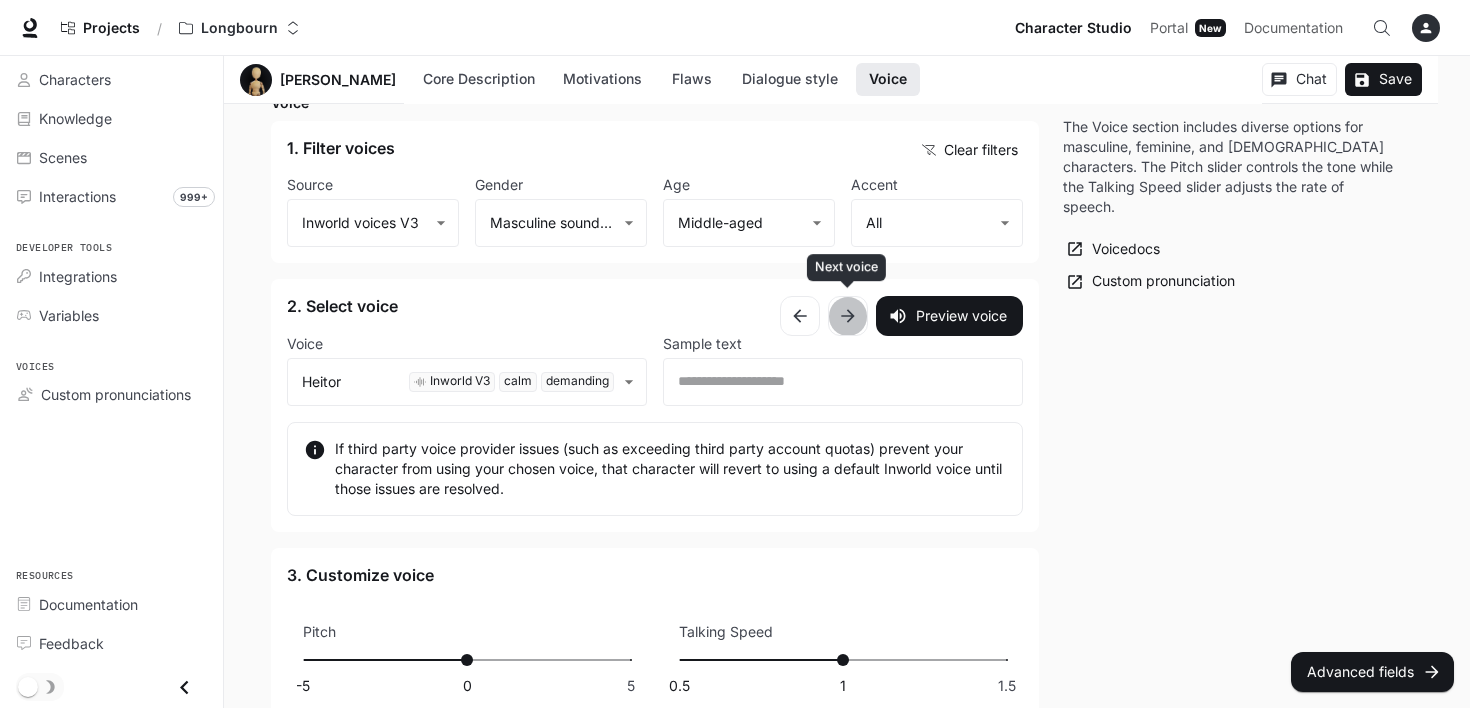 click 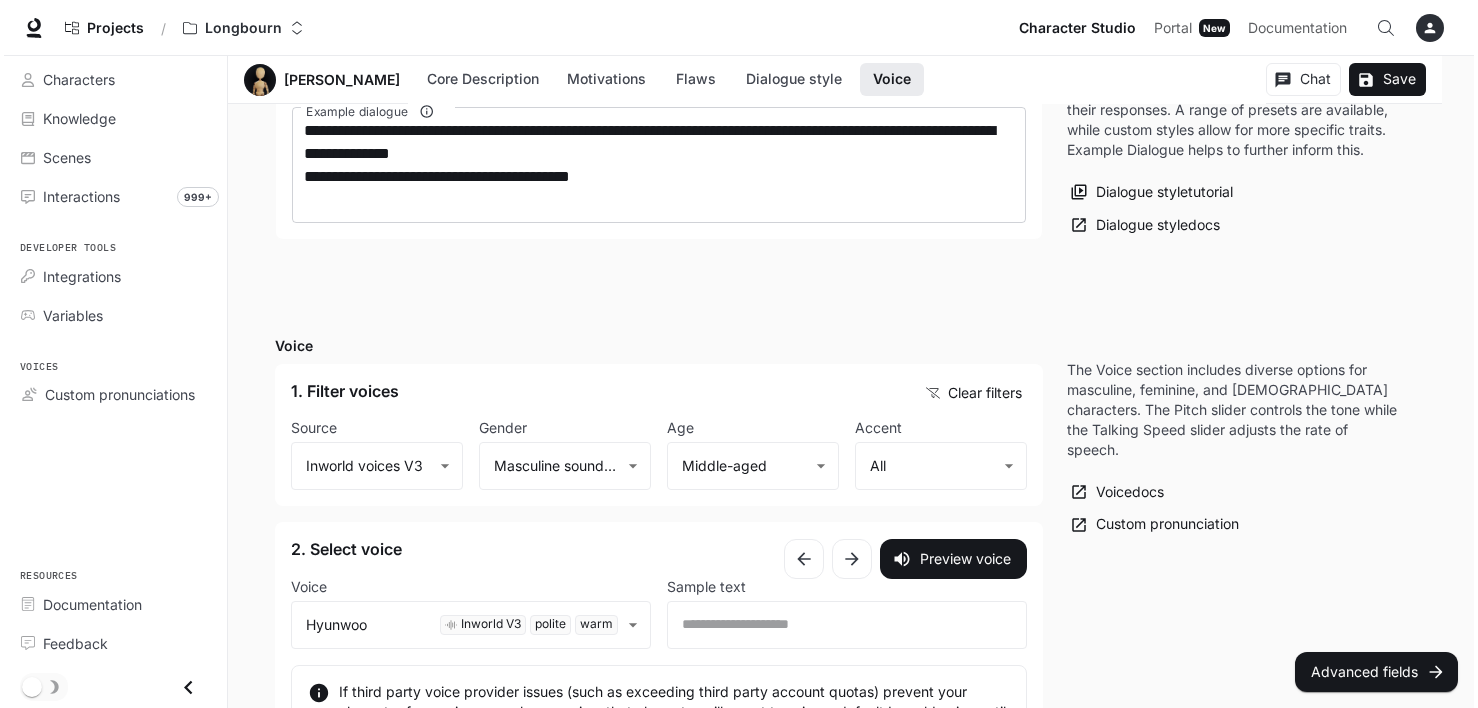 scroll, scrollTop: 2003, scrollLeft: 0, axis: vertical 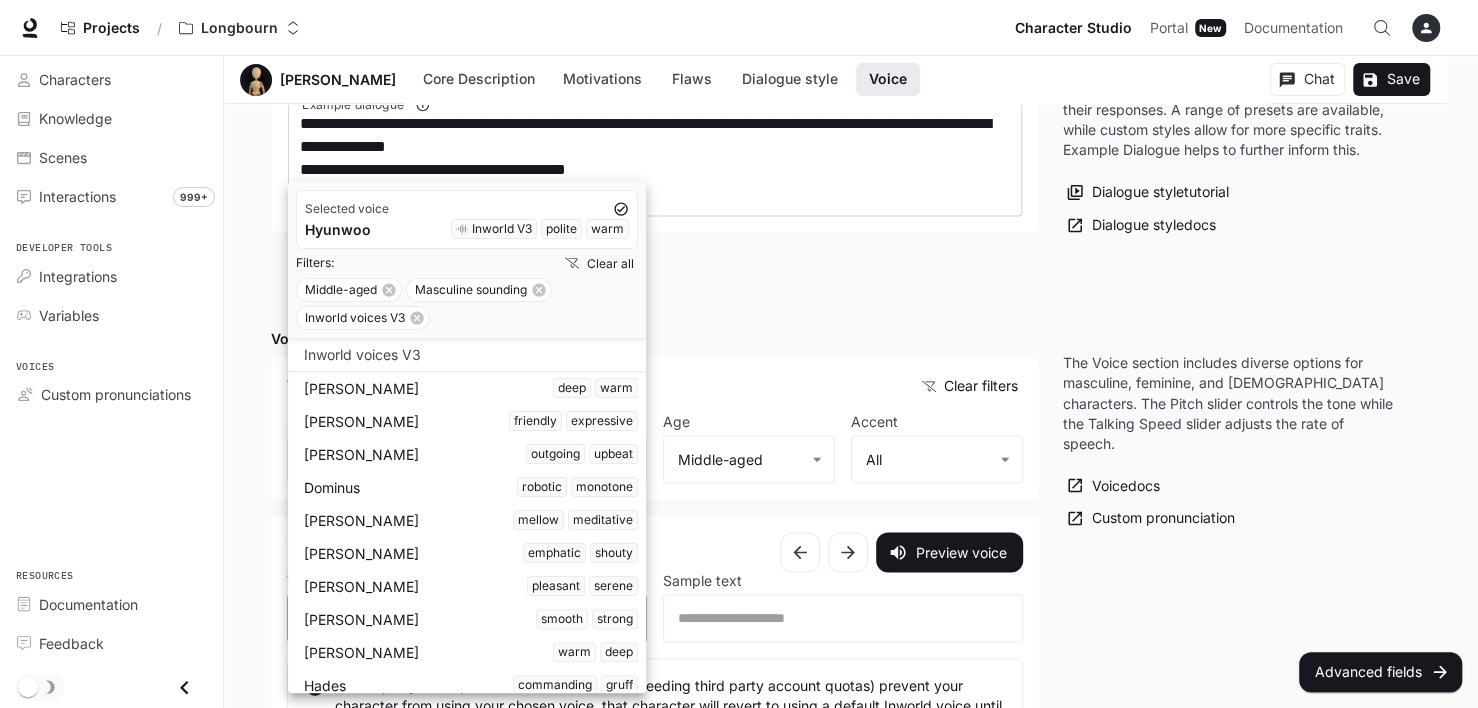 click on "**********" at bounding box center (739, -429) 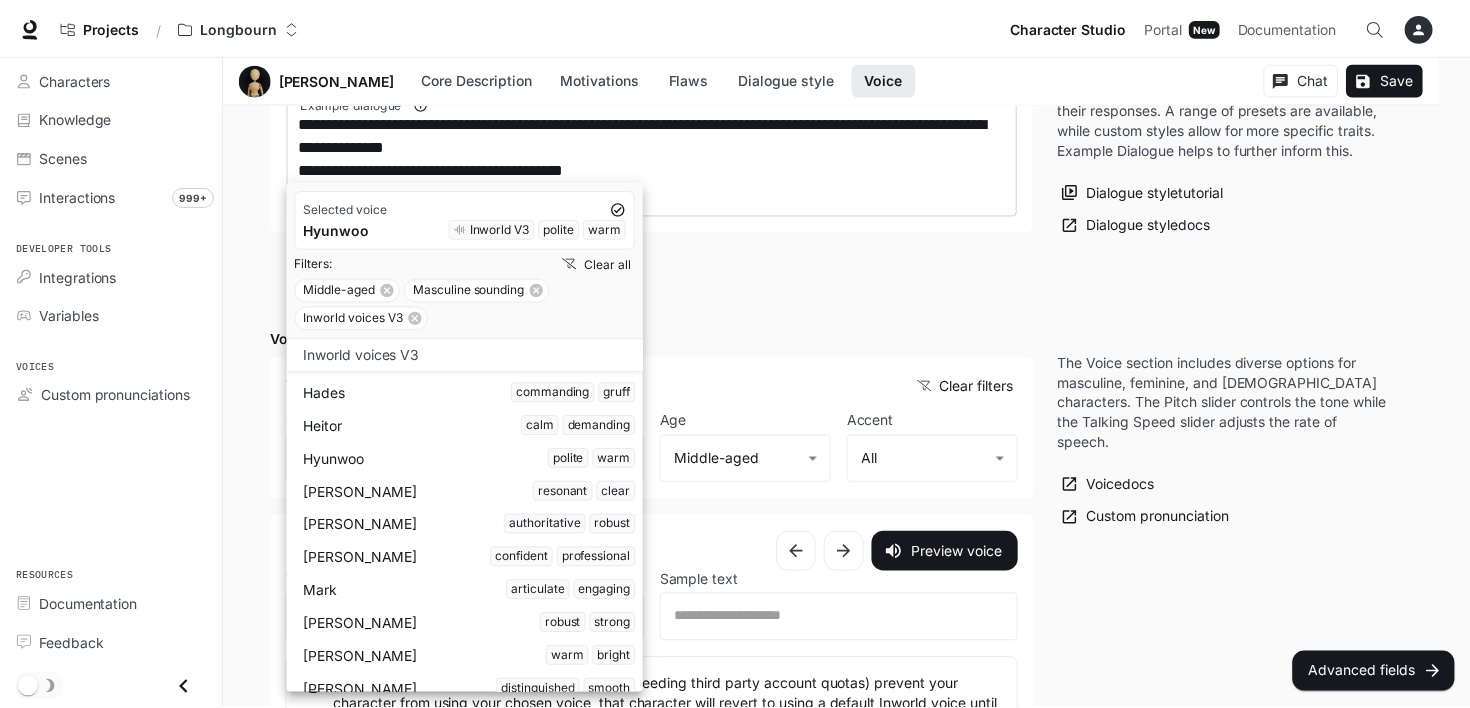 scroll, scrollTop: 300, scrollLeft: 0, axis: vertical 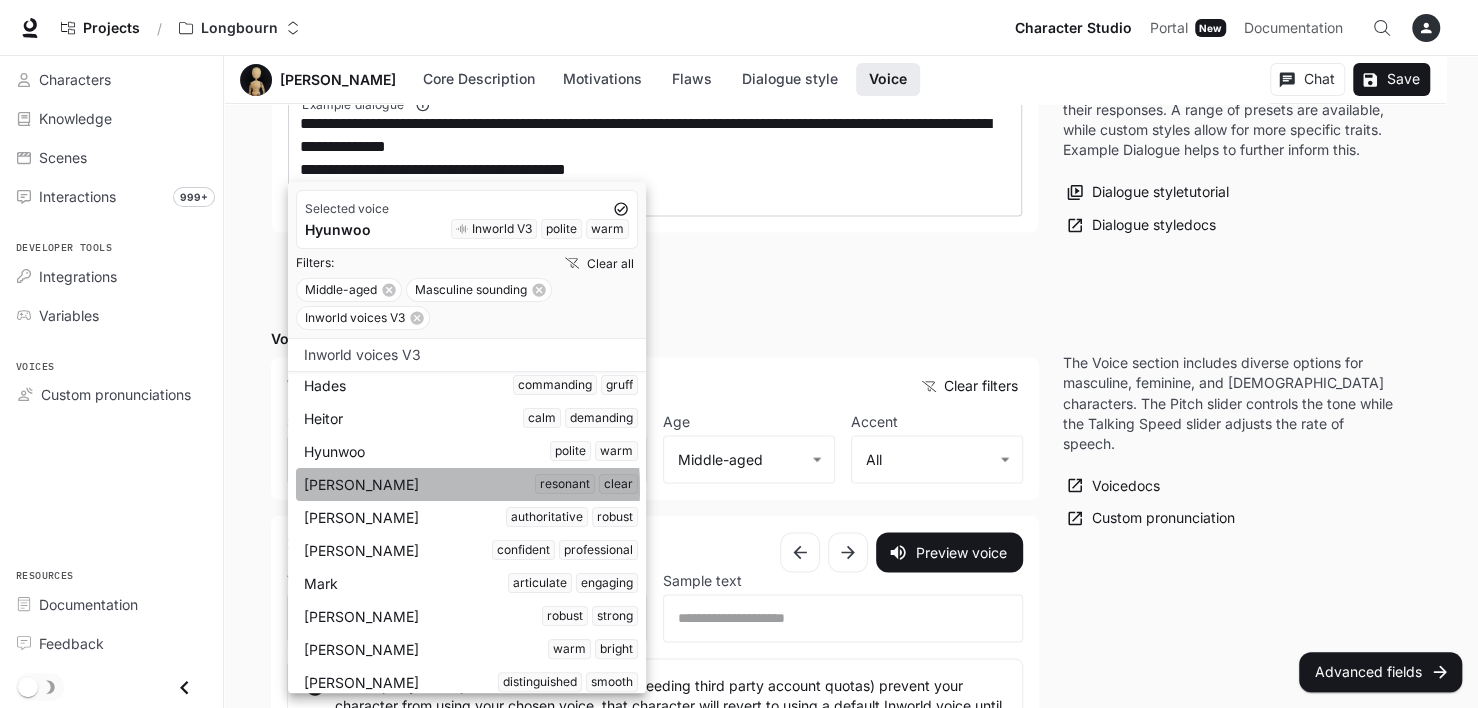 click on "[PERSON_NAME] resonant clear" at bounding box center [471, 484] 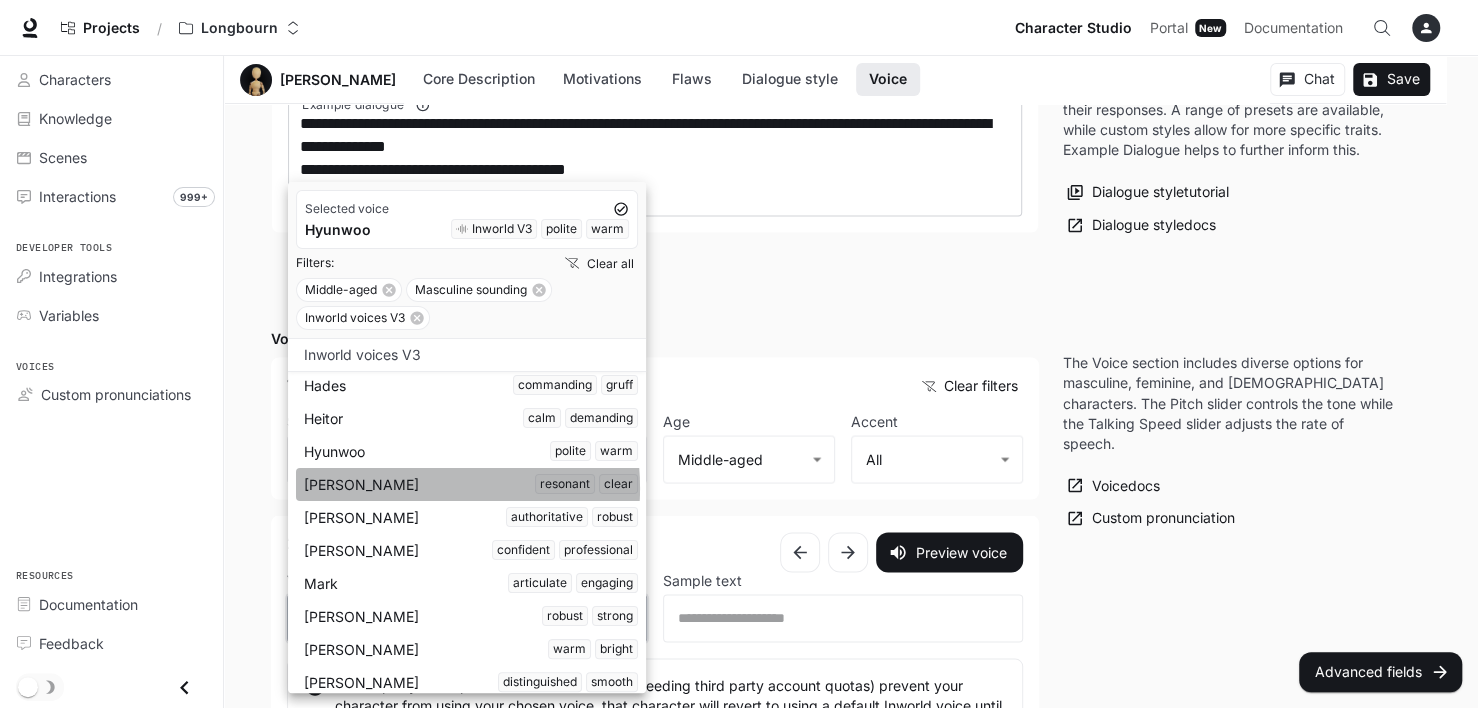type on "**********" 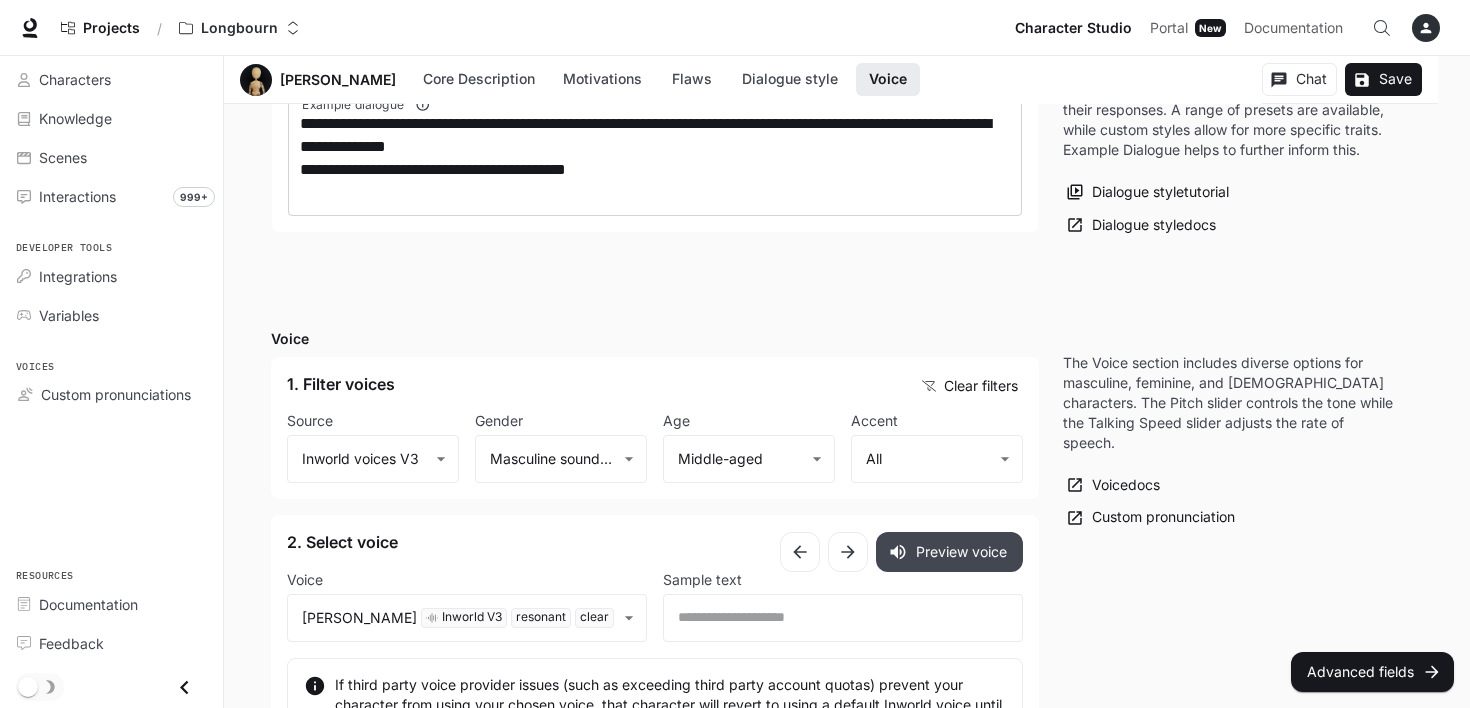 click on "Preview voice" at bounding box center [949, 552] 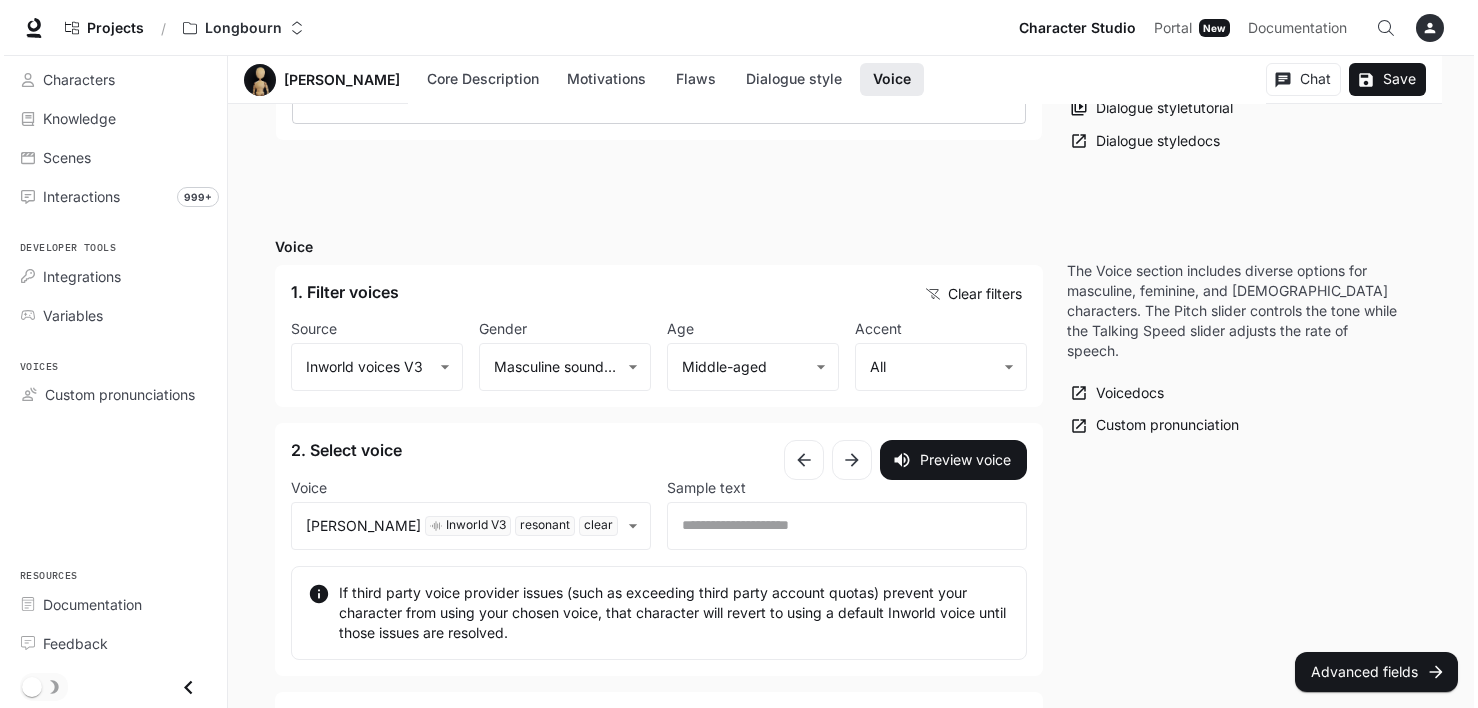 scroll, scrollTop: 2203, scrollLeft: 0, axis: vertical 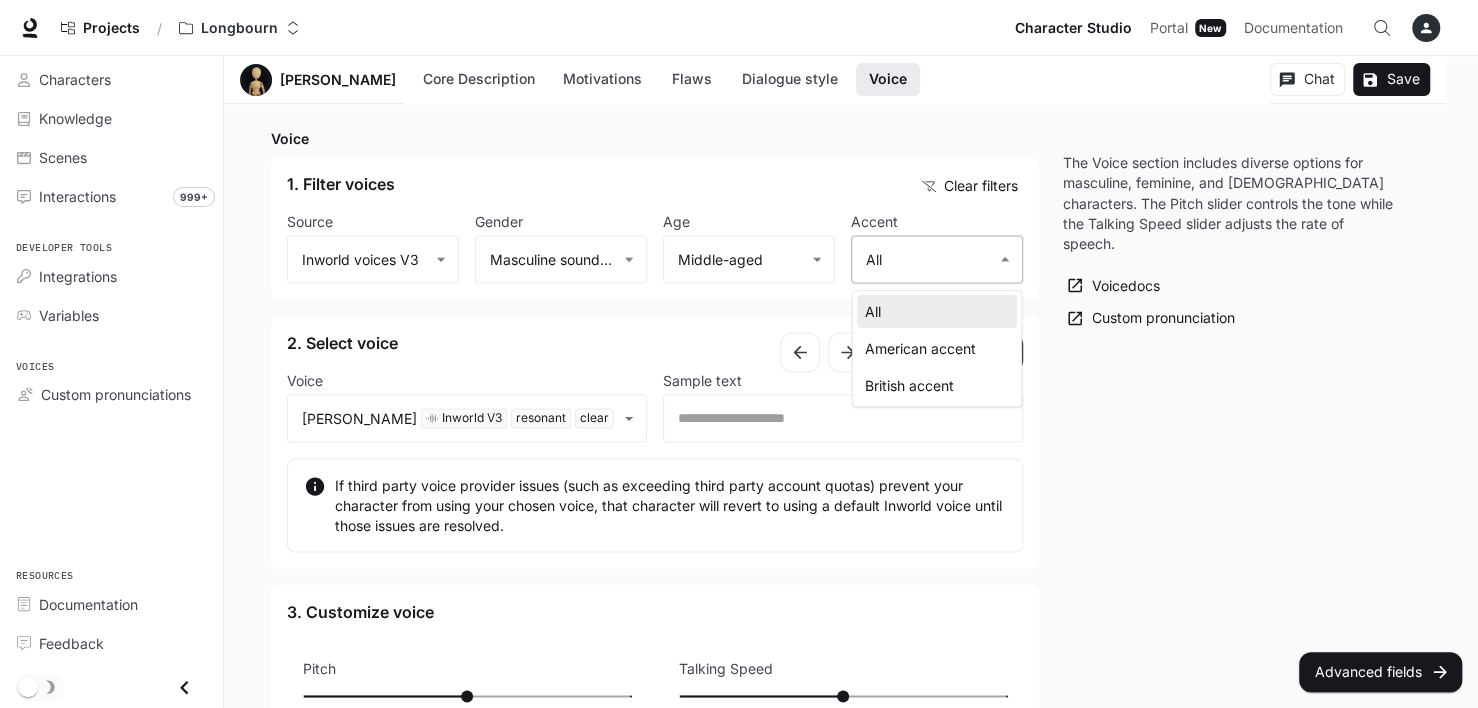 click on "**********" at bounding box center (739, -629) 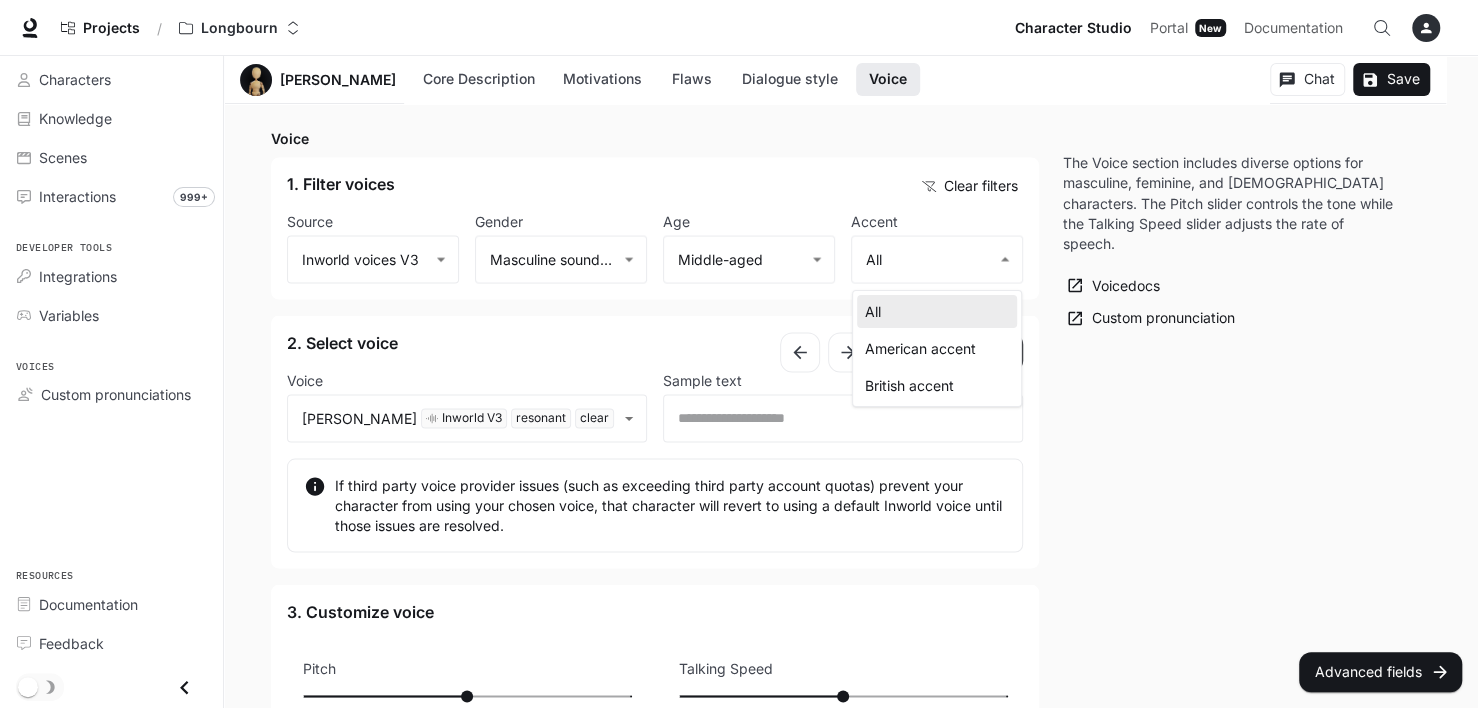 click on "British accent" at bounding box center (937, 385) 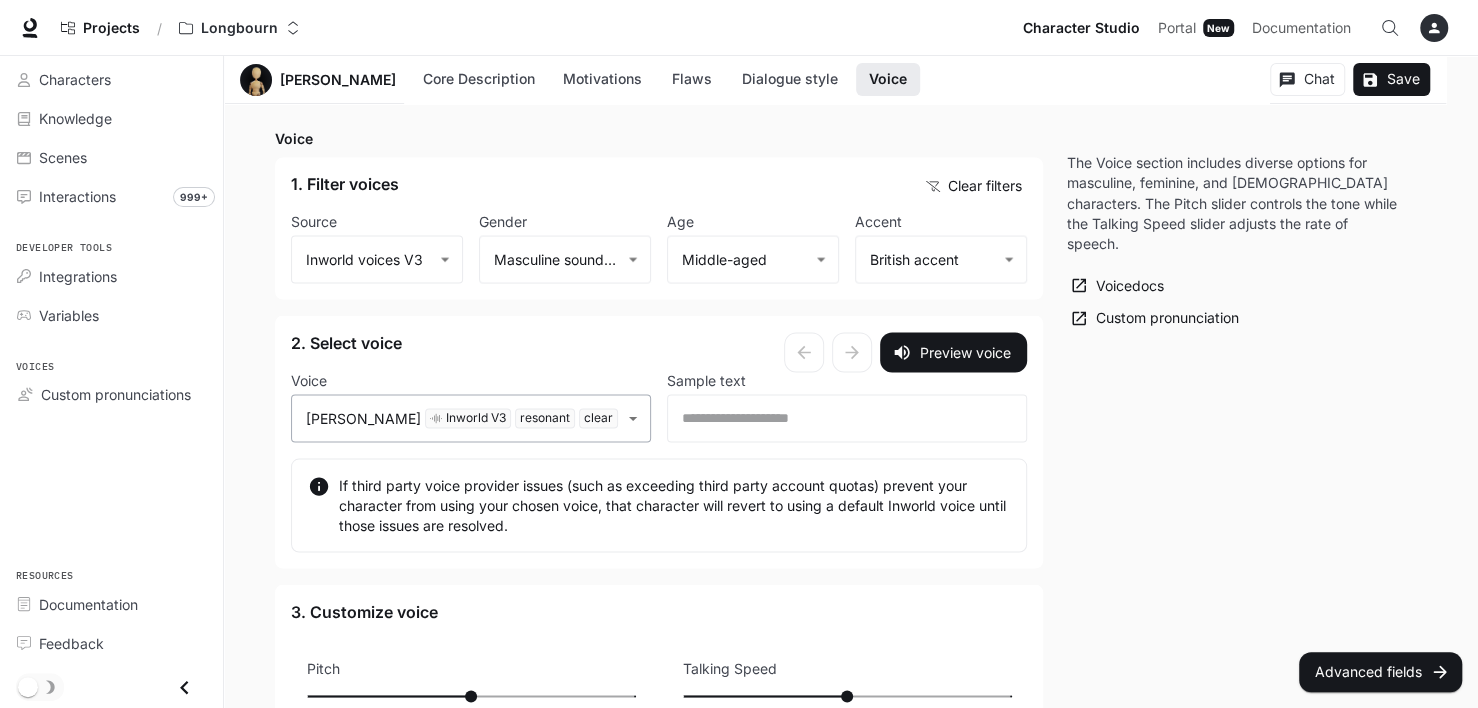 click on "**********" at bounding box center [739, -629] 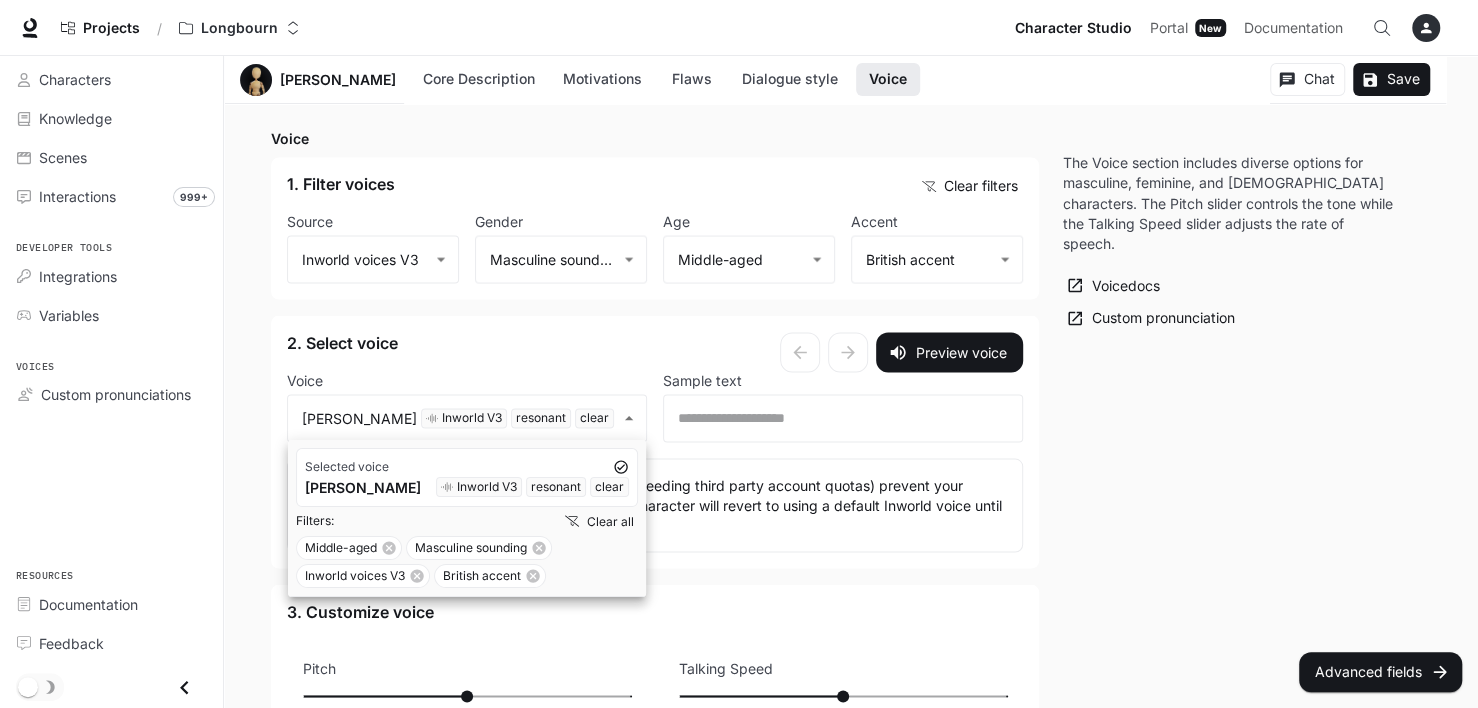 click at bounding box center (739, 354) 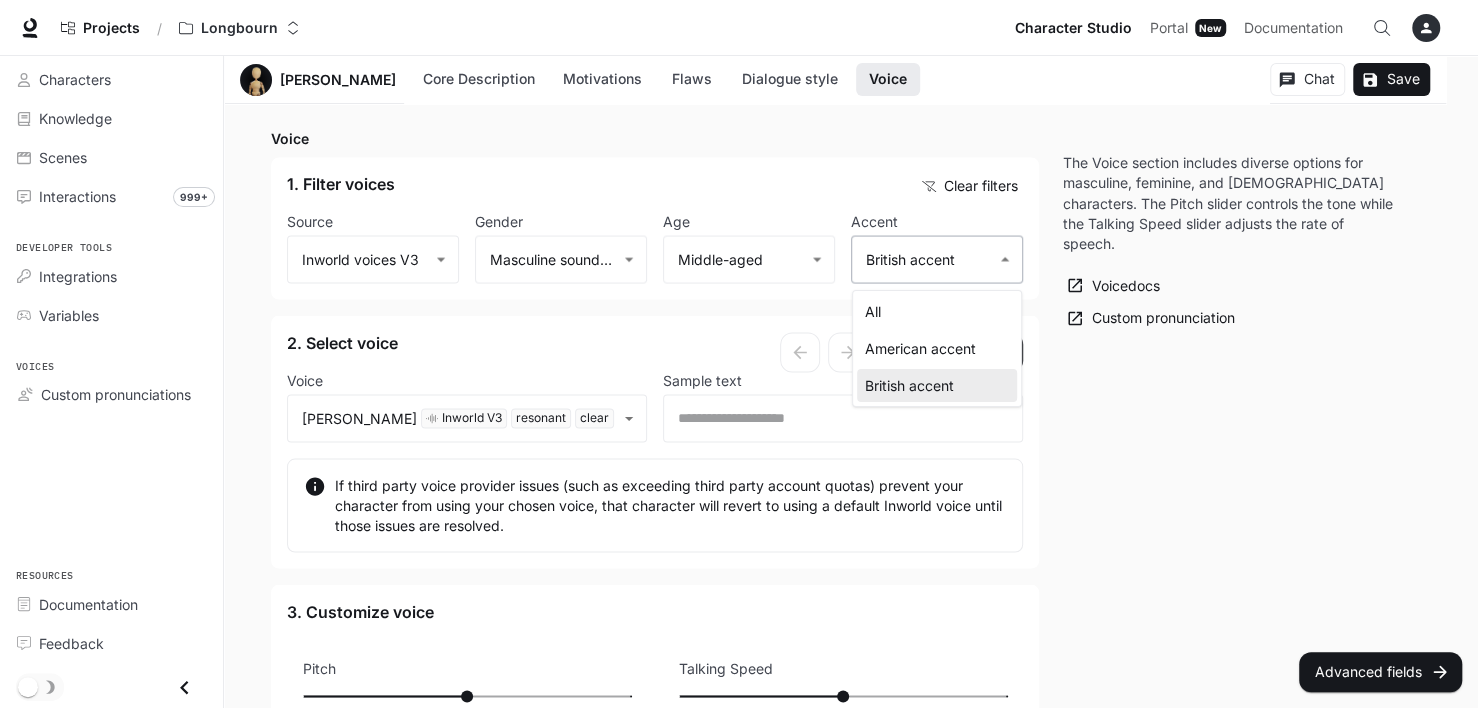 click on "**********" at bounding box center [739, -629] 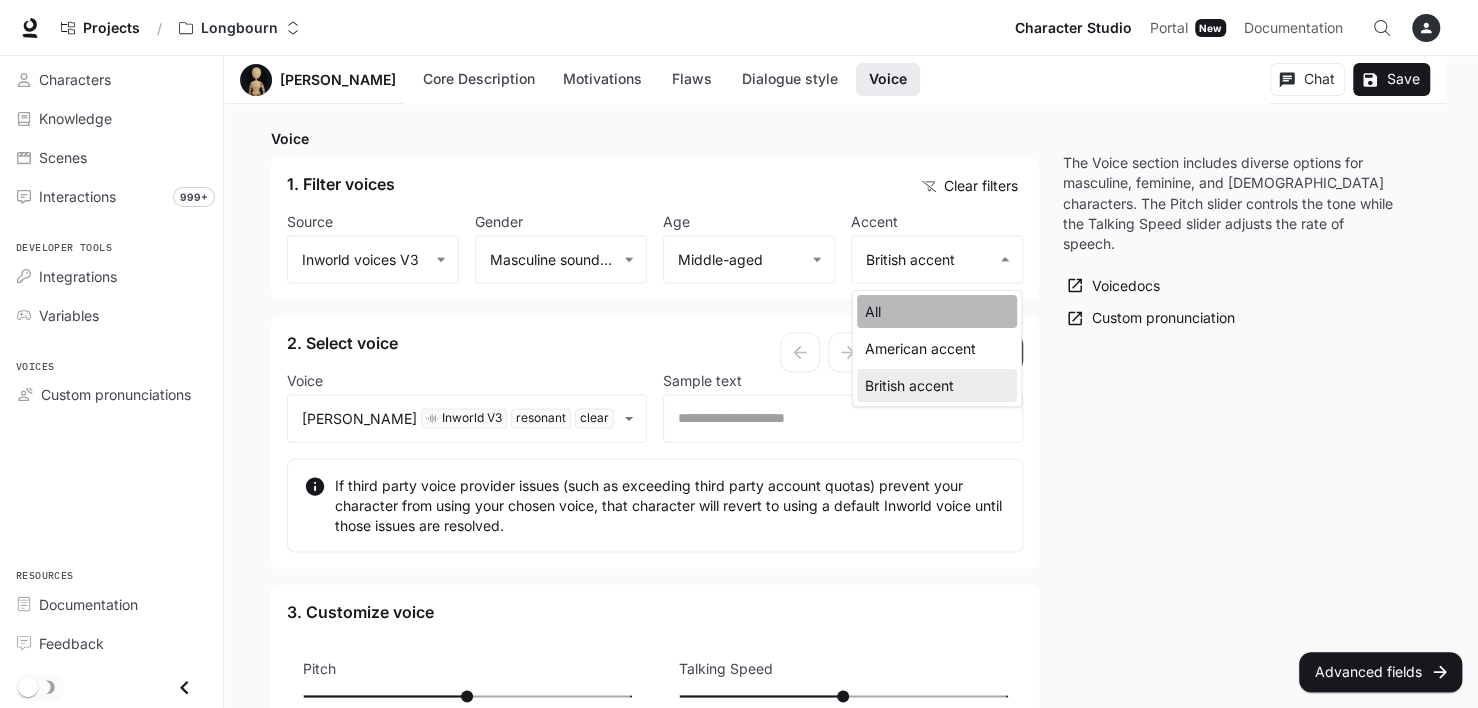click on "All" at bounding box center (937, 311) 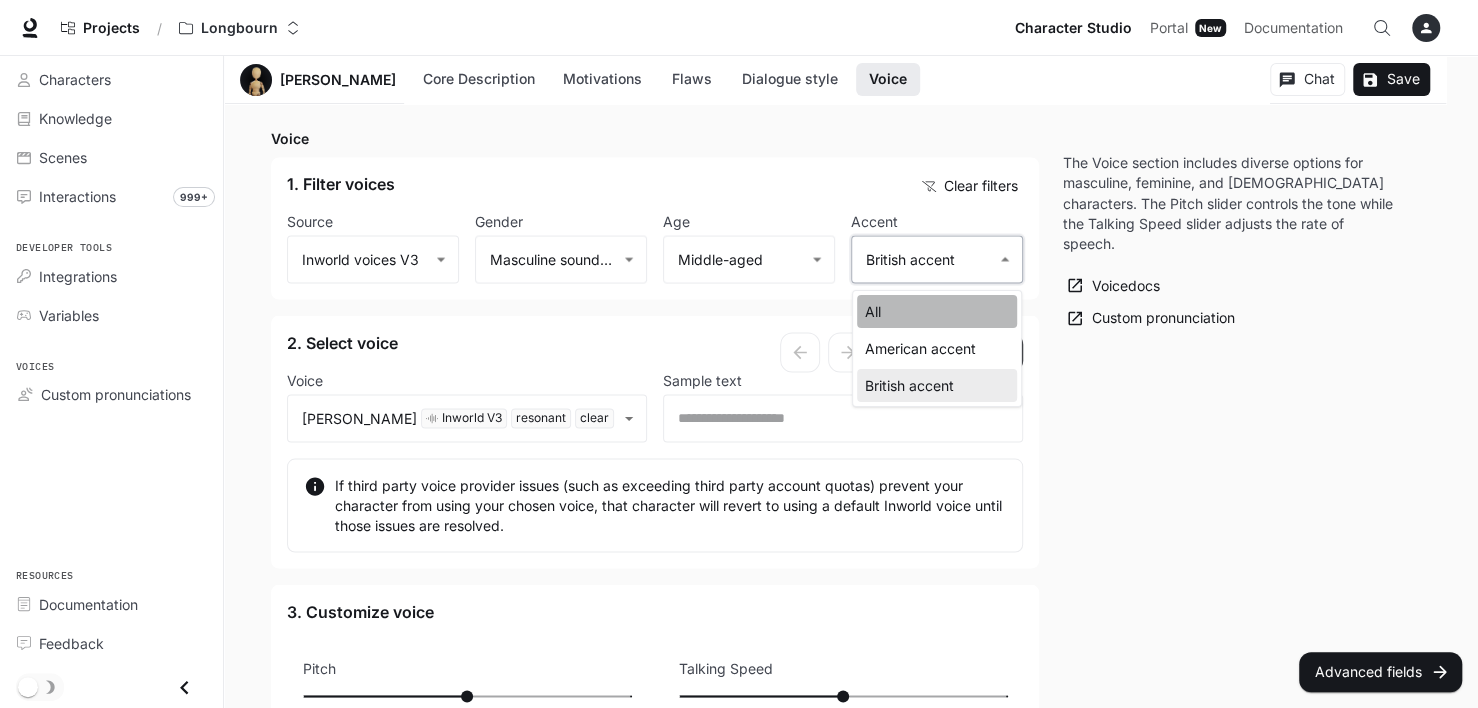 type on "***" 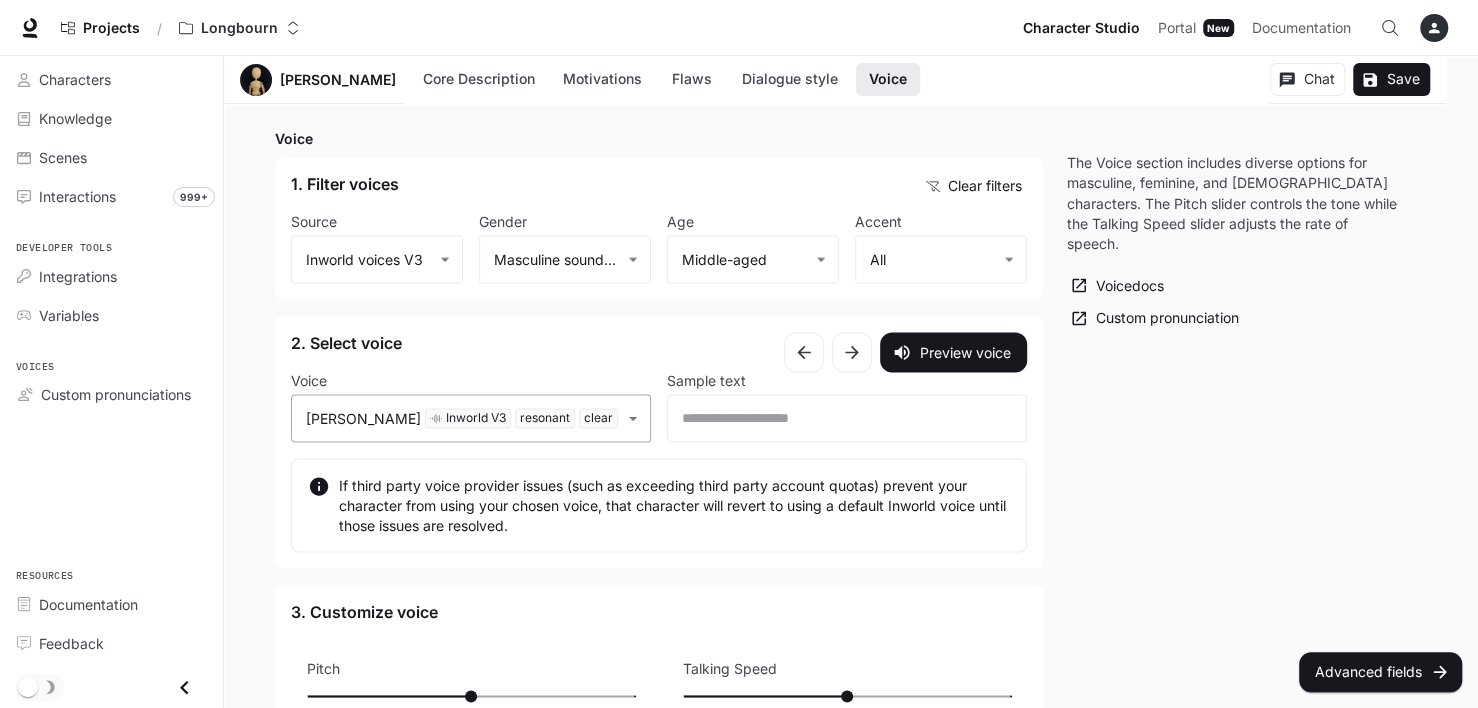 click on "**********" at bounding box center [739, -629] 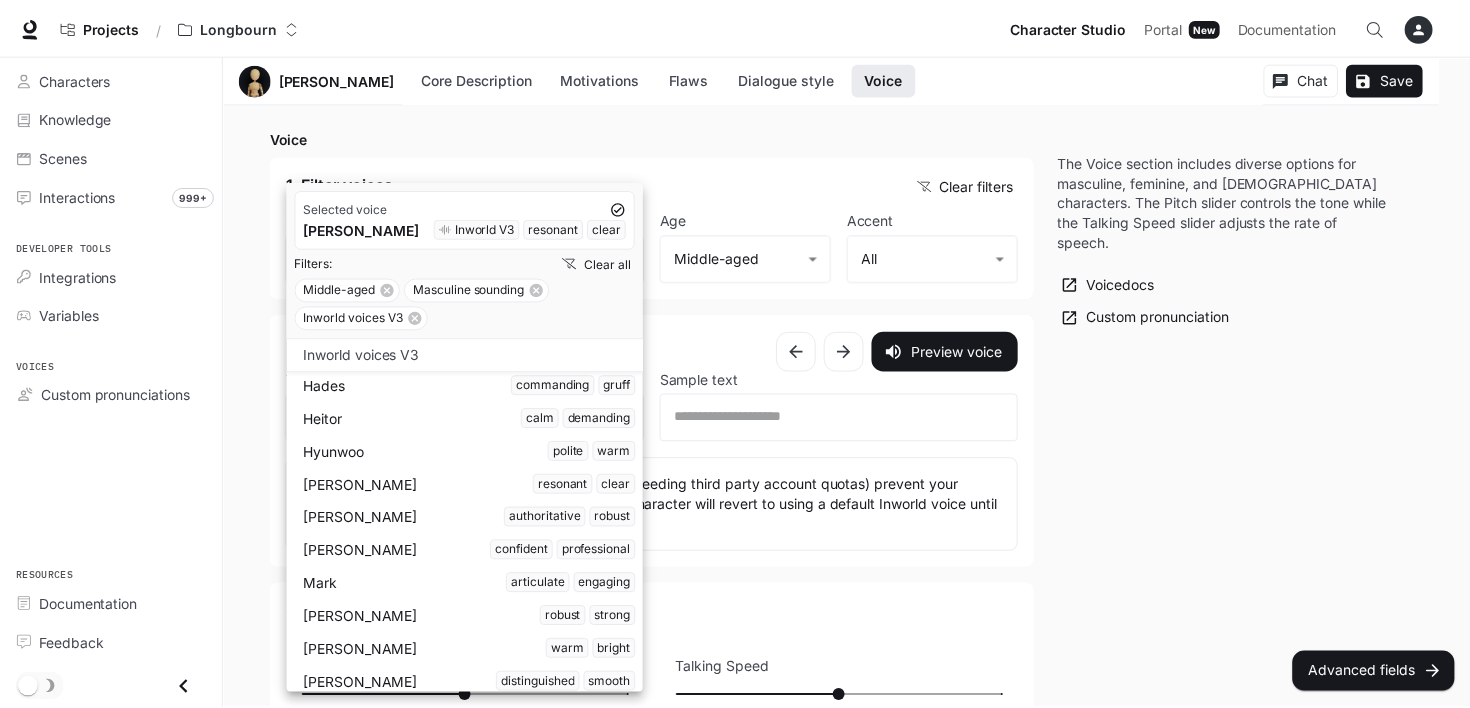scroll, scrollTop: 400, scrollLeft: 0, axis: vertical 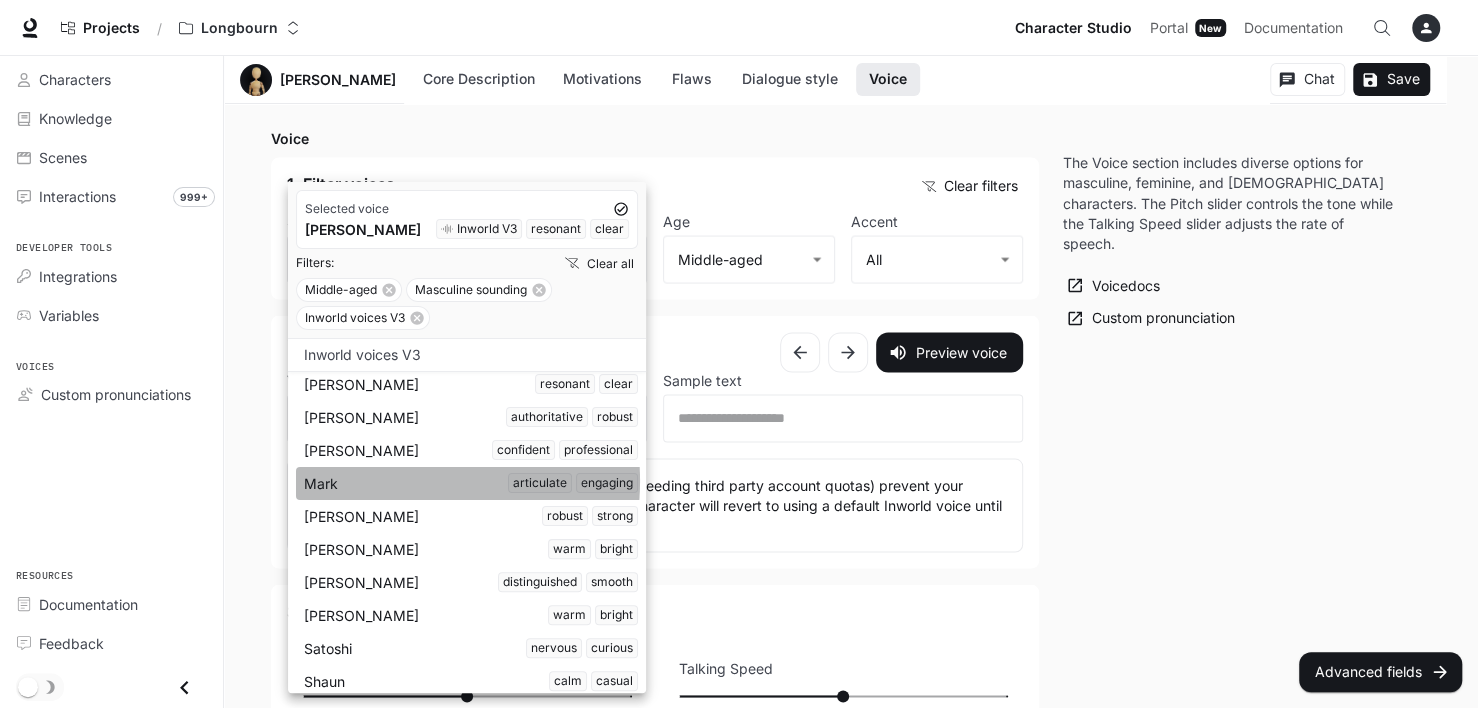 click on "Mark articulate engaging" at bounding box center [471, 483] 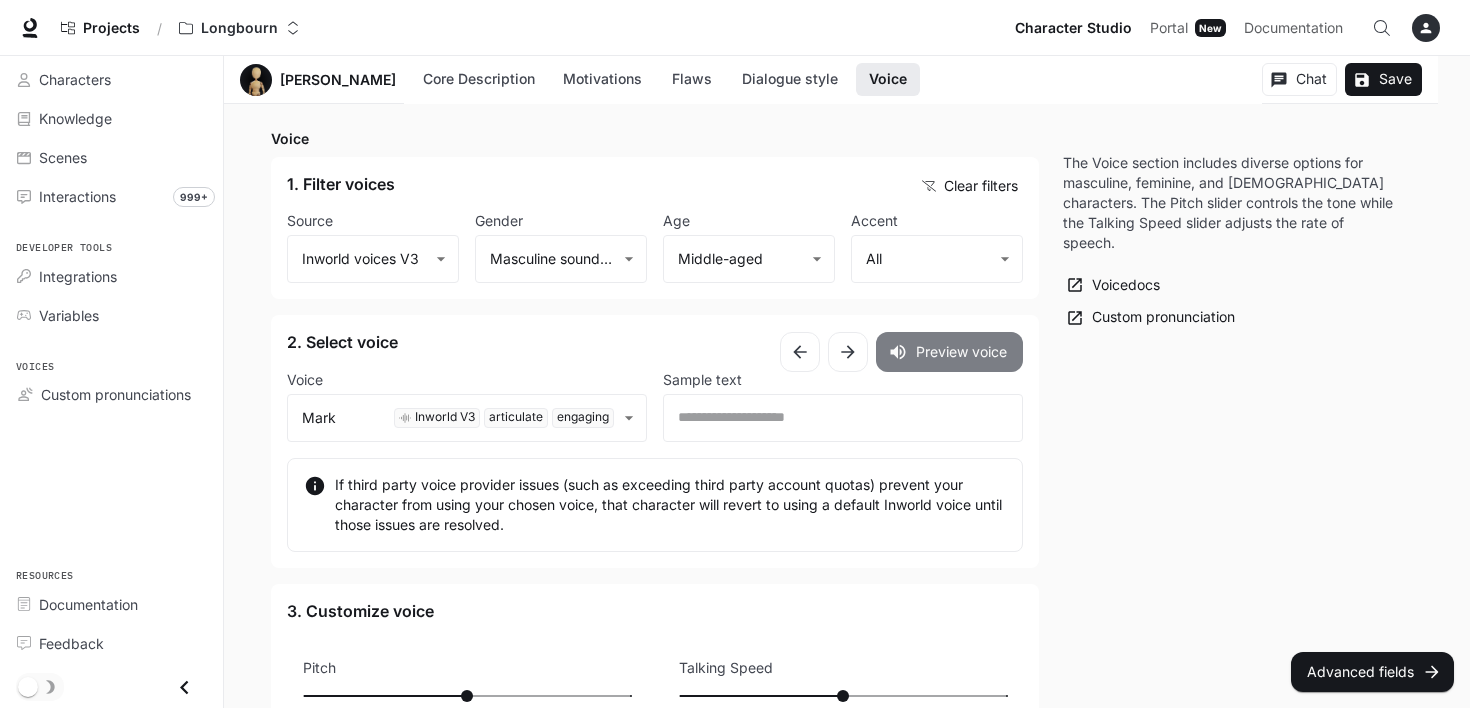 click on "Preview voice" at bounding box center [949, 352] 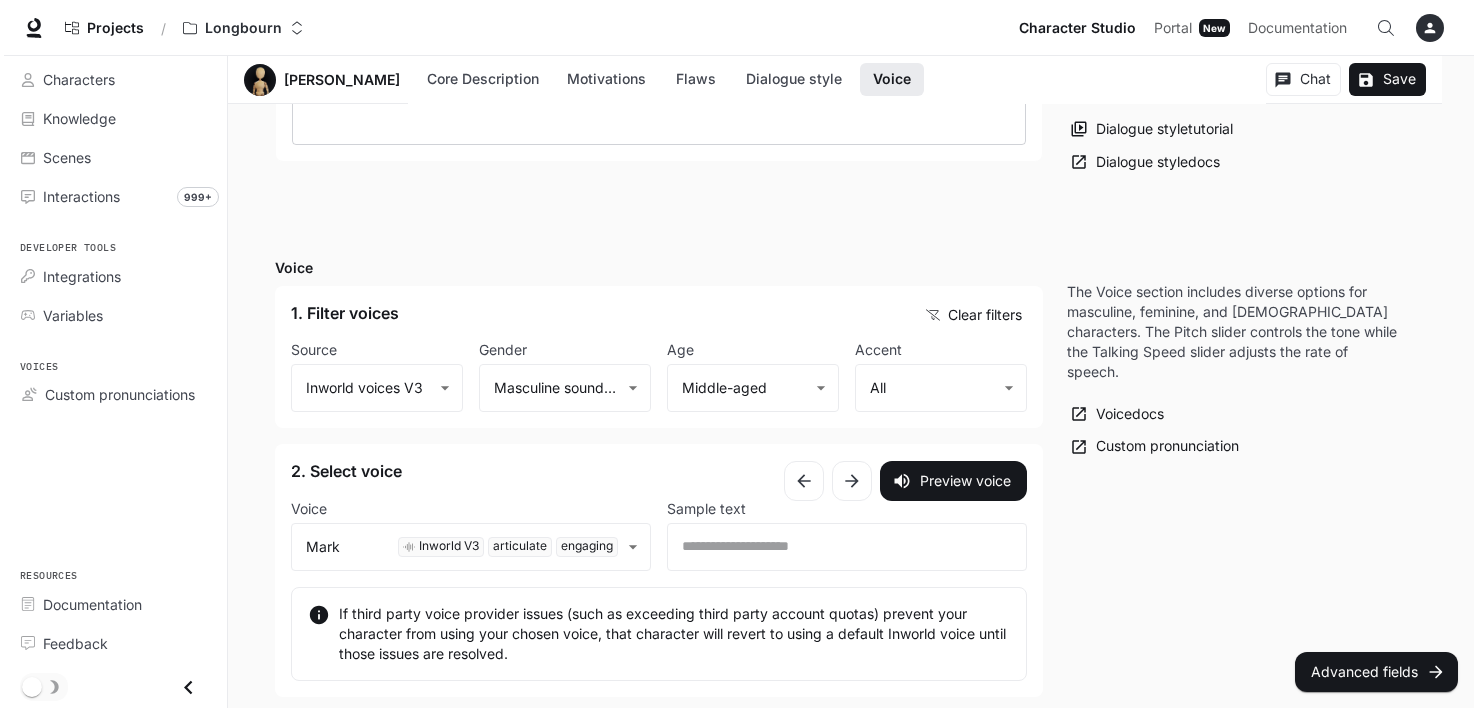 scroll, scrollTop: 2103, scrollLeft: 0, axis: vertical 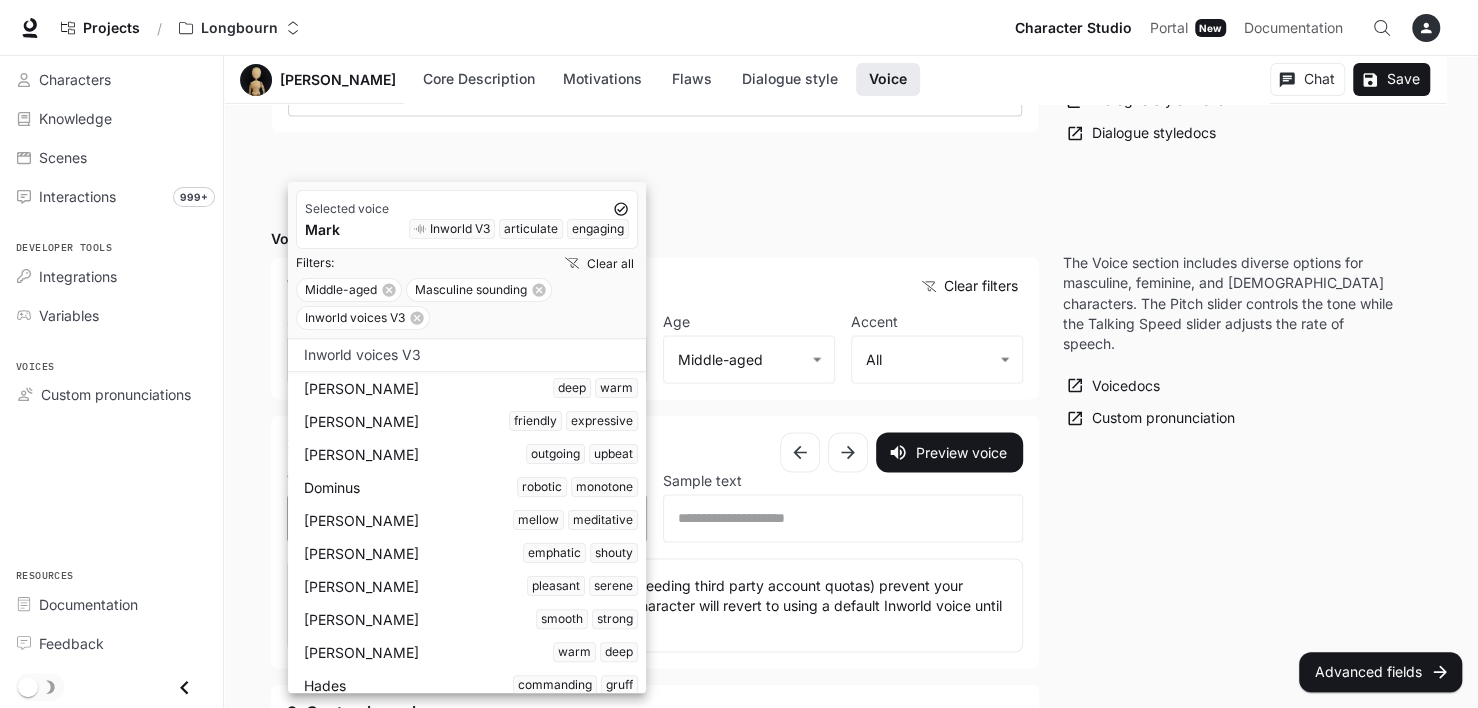 click on "**********" at bounding box center (739, -529) 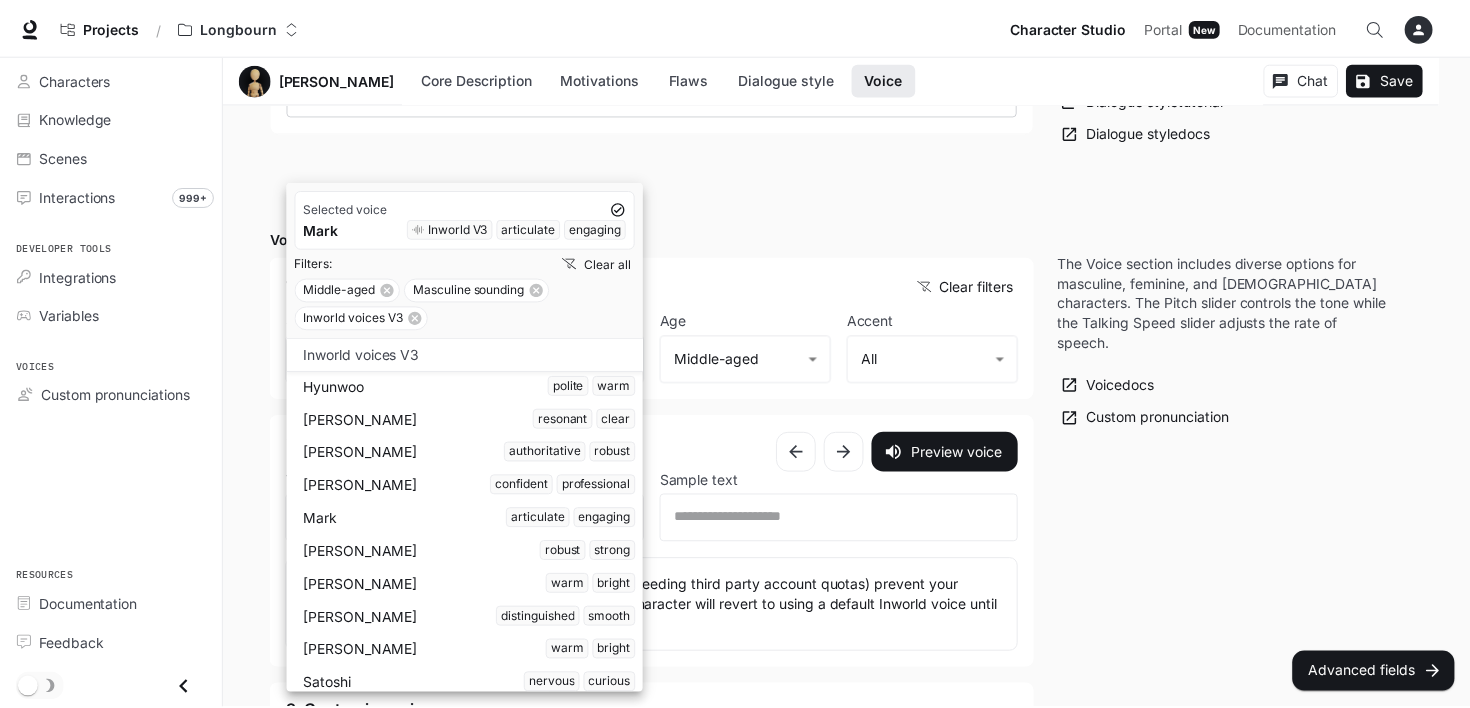 scroll, scrollTop: 400, scrollLeft: 0, axis: vertical 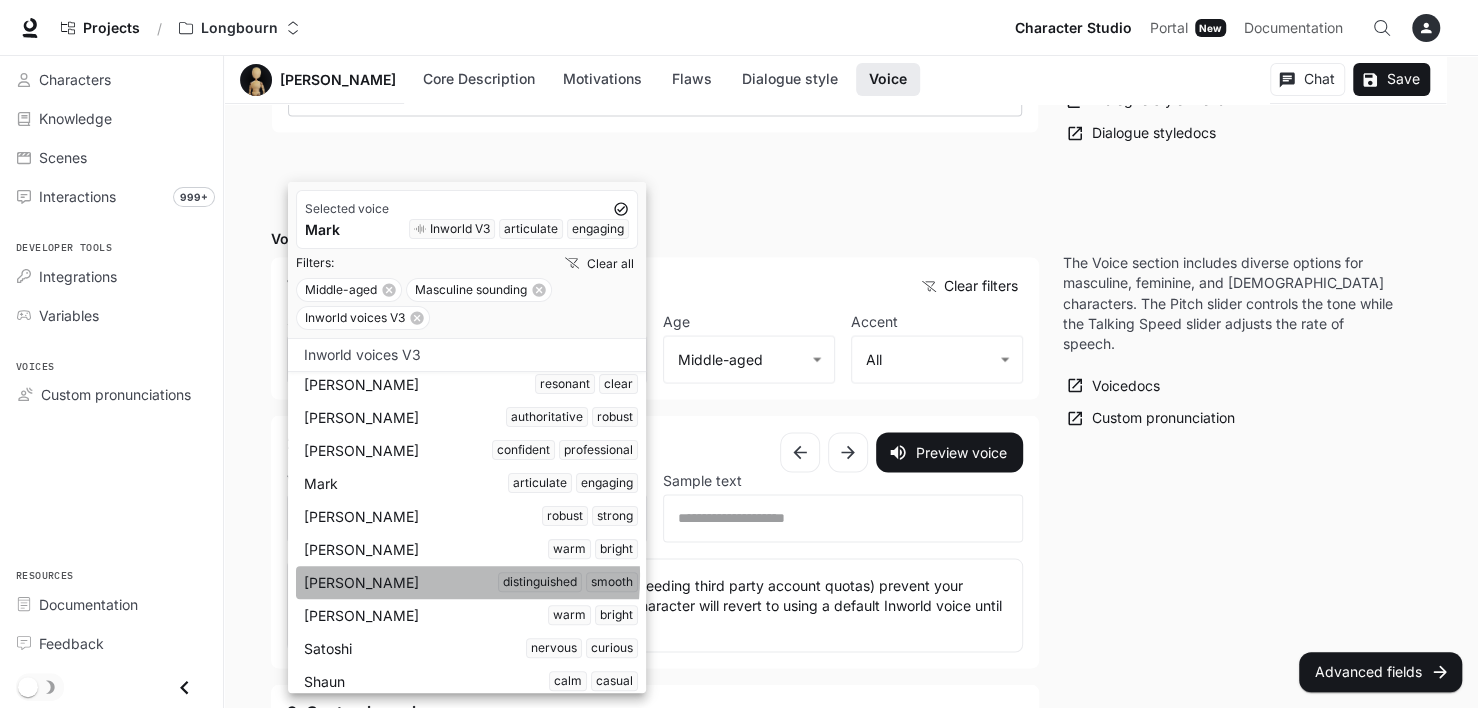 drag, startPoint x: 383, startPoint y: 575, endPoint x: 394, endPoint y: 573, distance: 11.18034 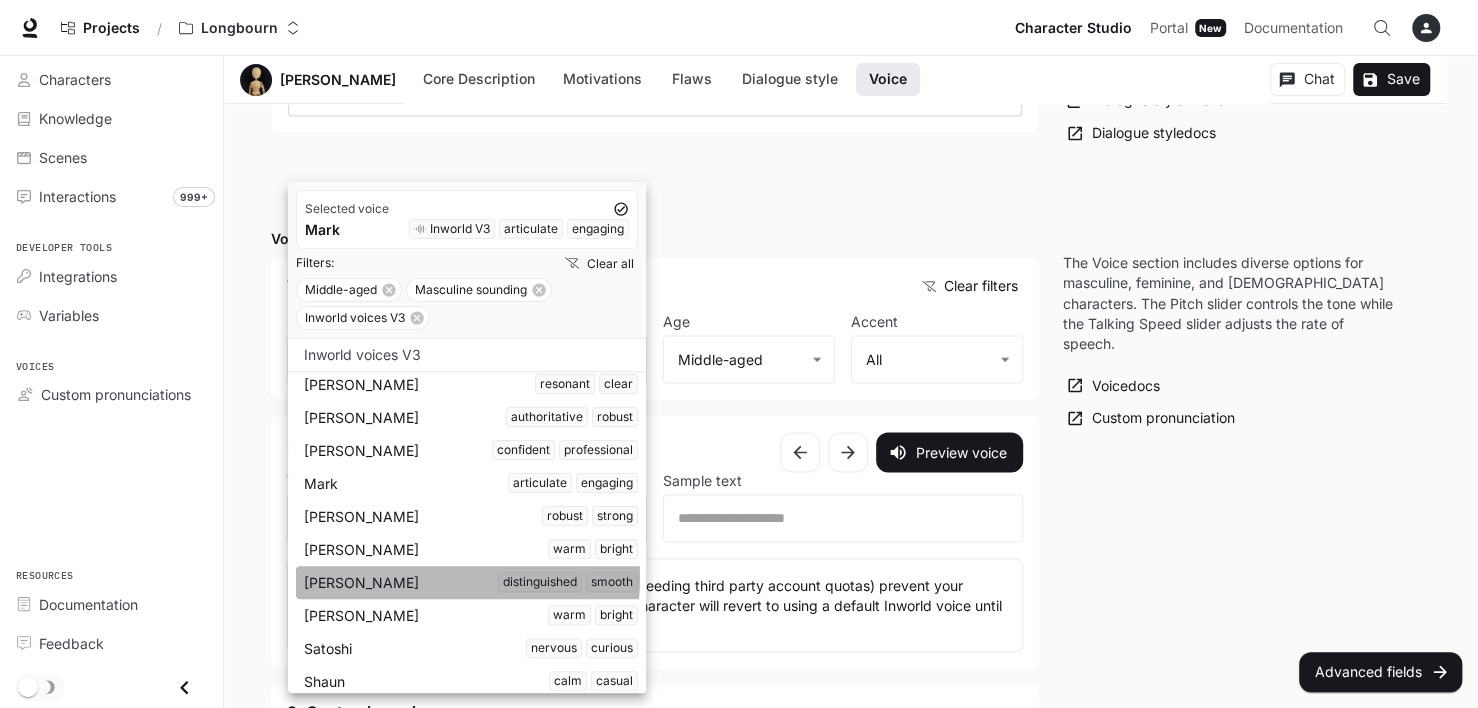 click on "[PERSON_NAME] distinguished smooth" at bounding box center (471, 582) 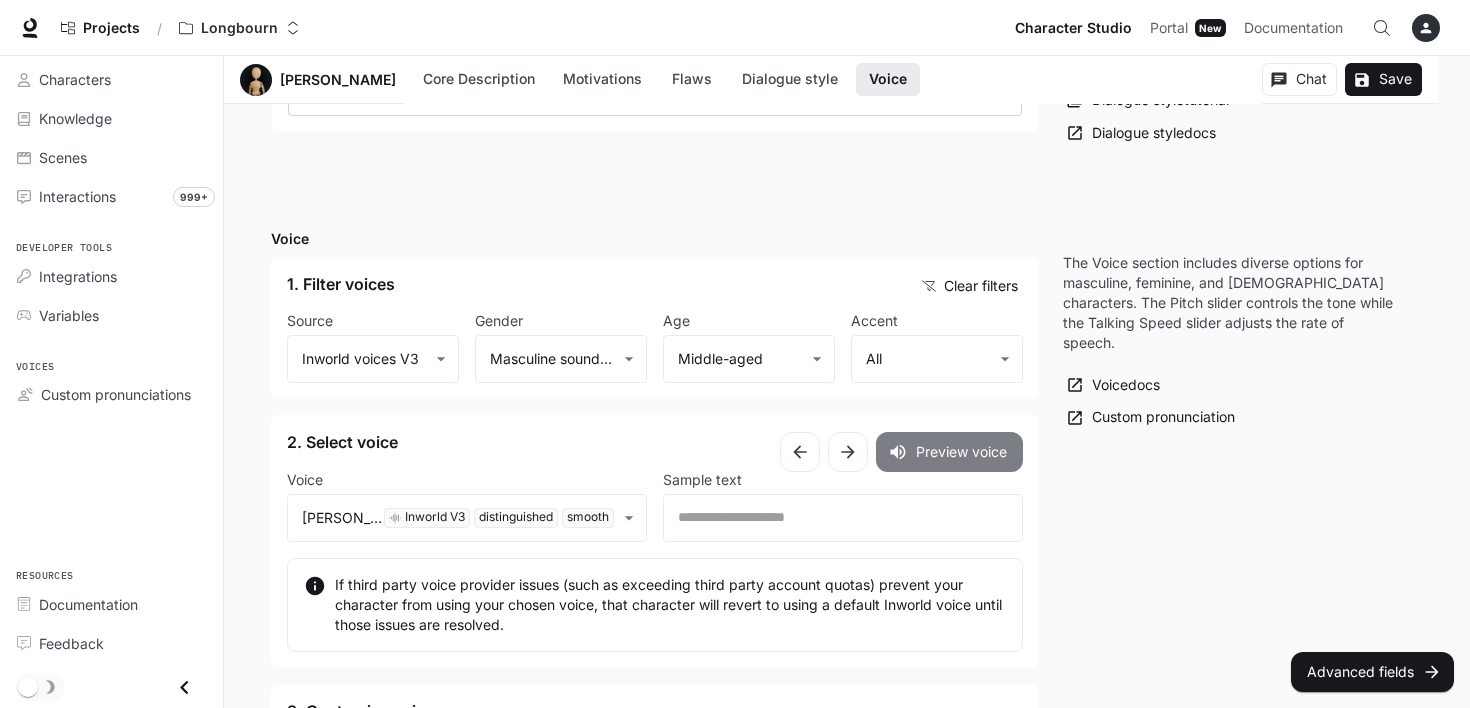 click on "Preview voice" at bounding box center [949, 452] 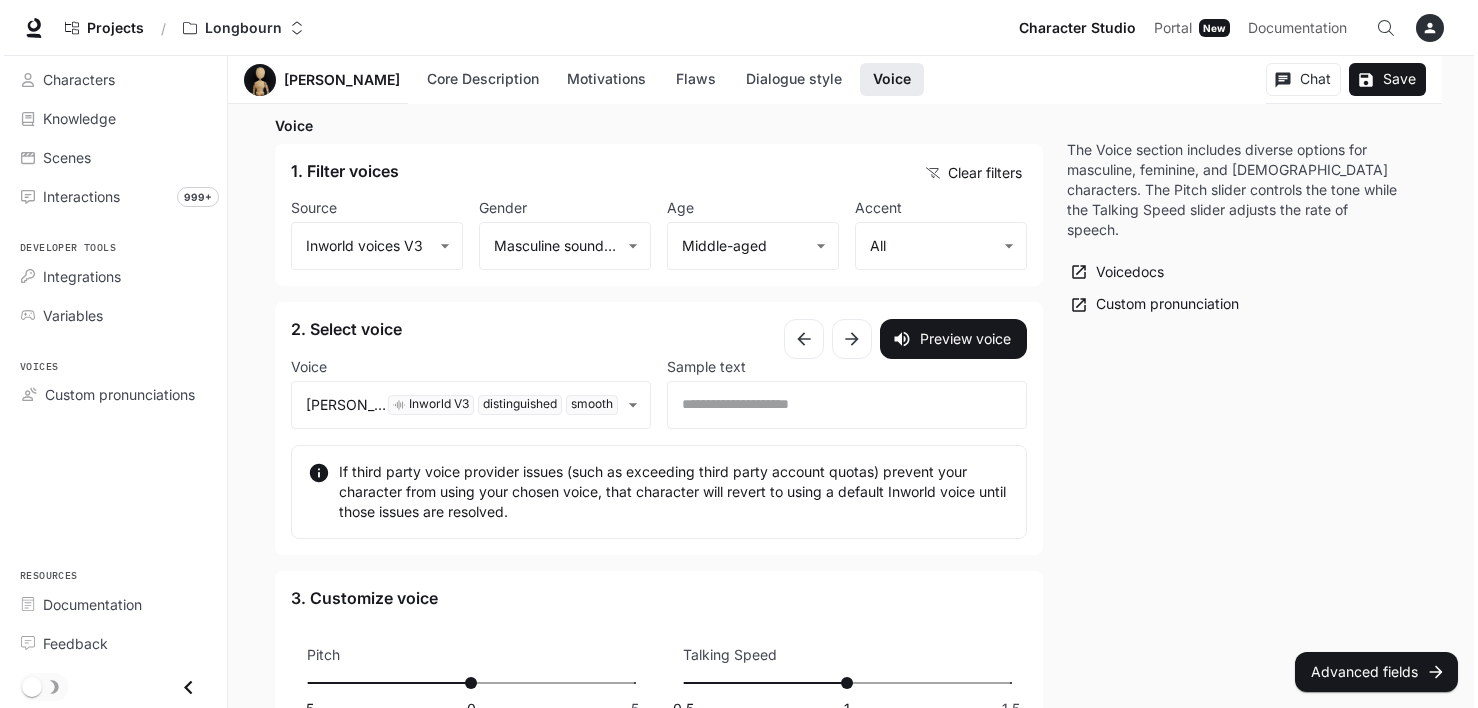 scroll, scrollTop: 2203, scrollLeft: 0, axis: vertical 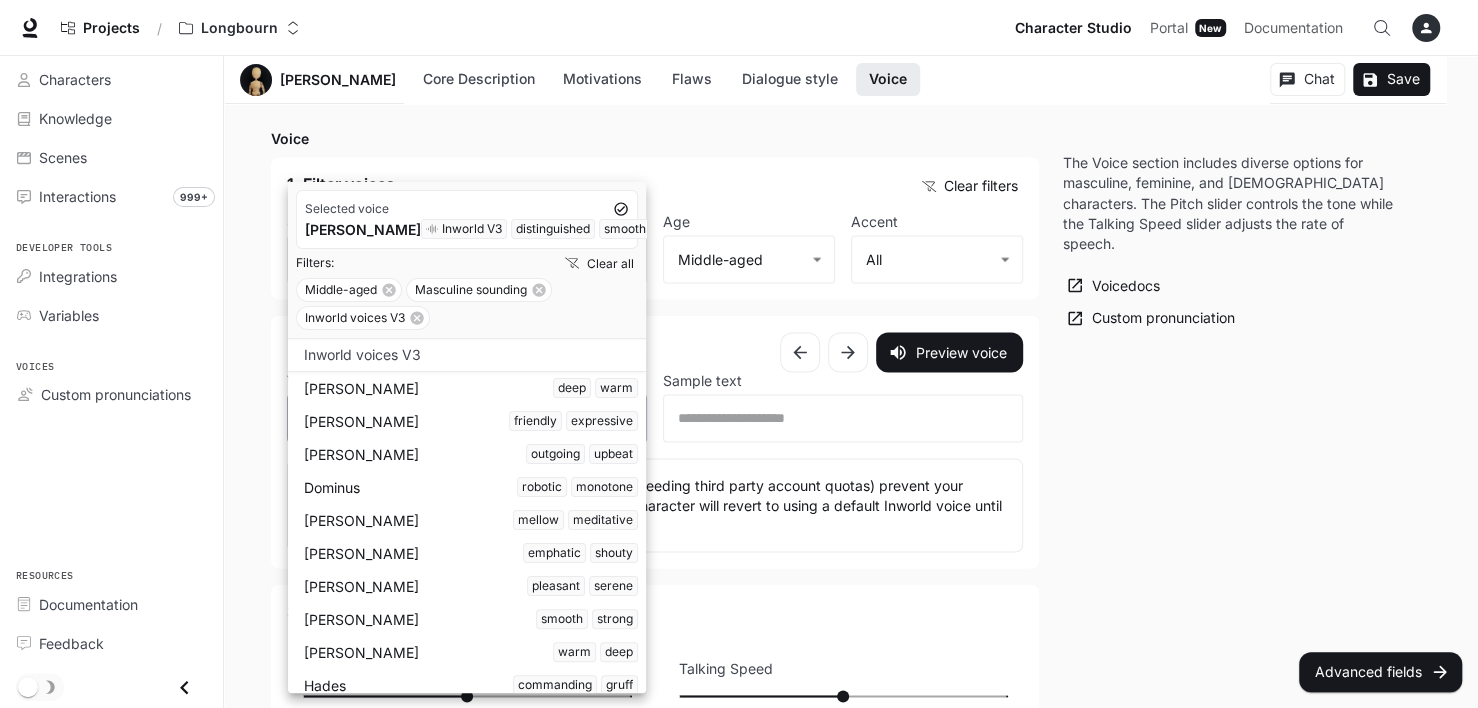 click on "**********" at bounding box center (739, -629) 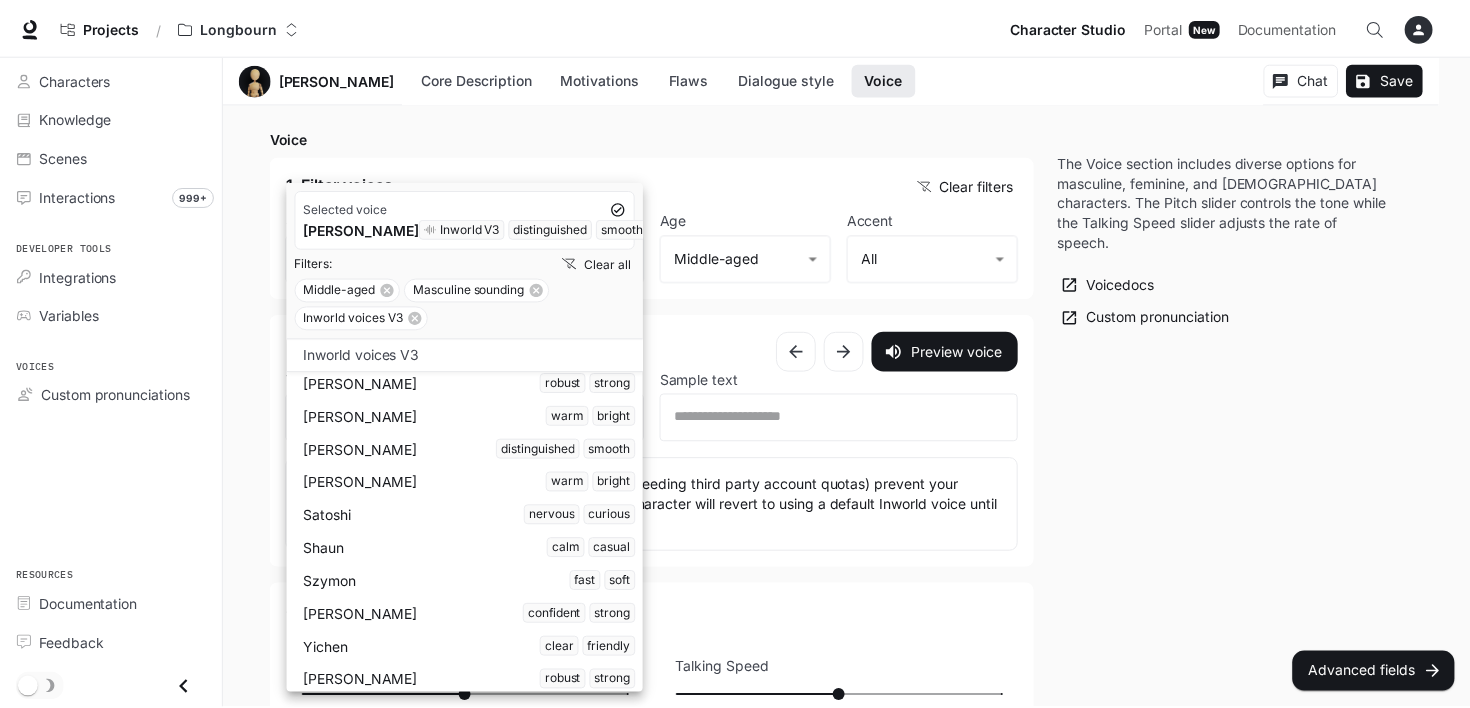 scroll, scrollTop: 536, scrollLeft: 0, axis: vertical 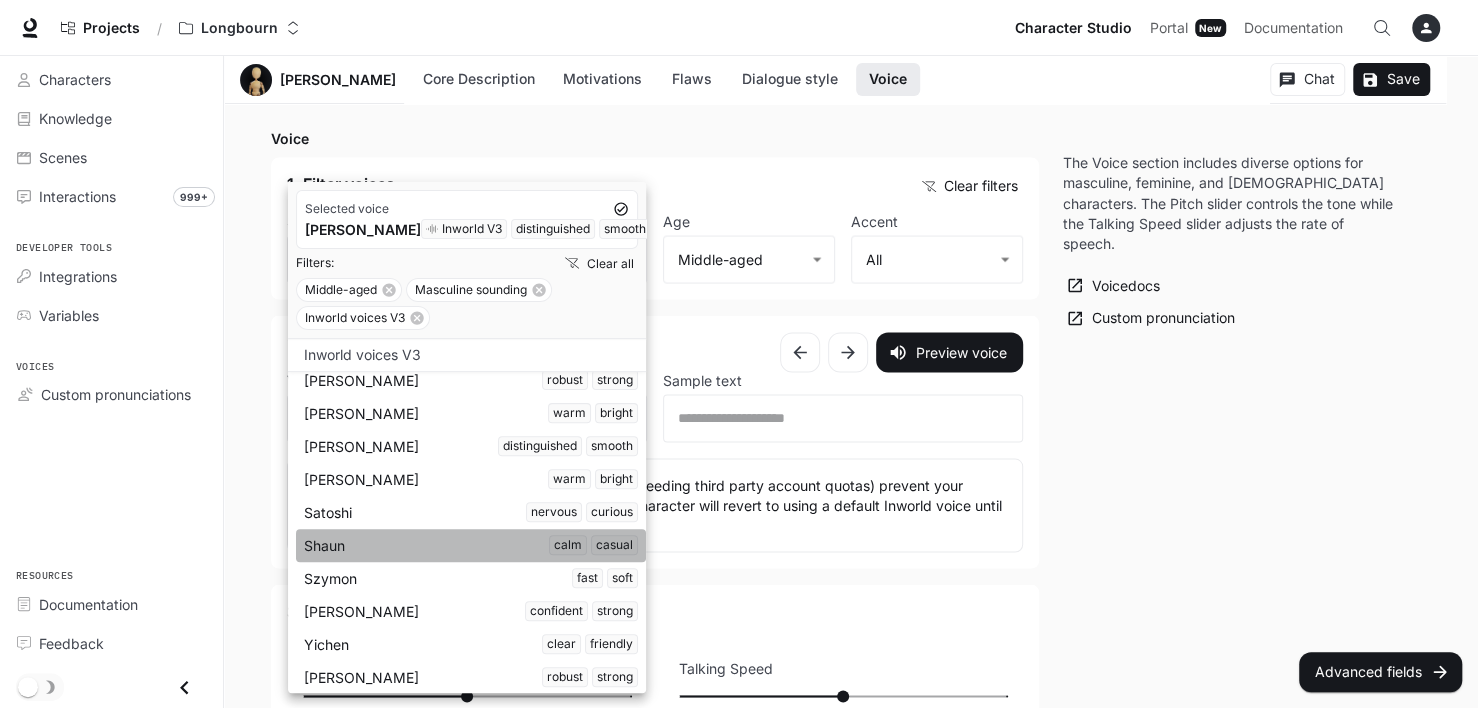click on "[PERSON_NAME] calm casual" at bounding box center [471, 545] 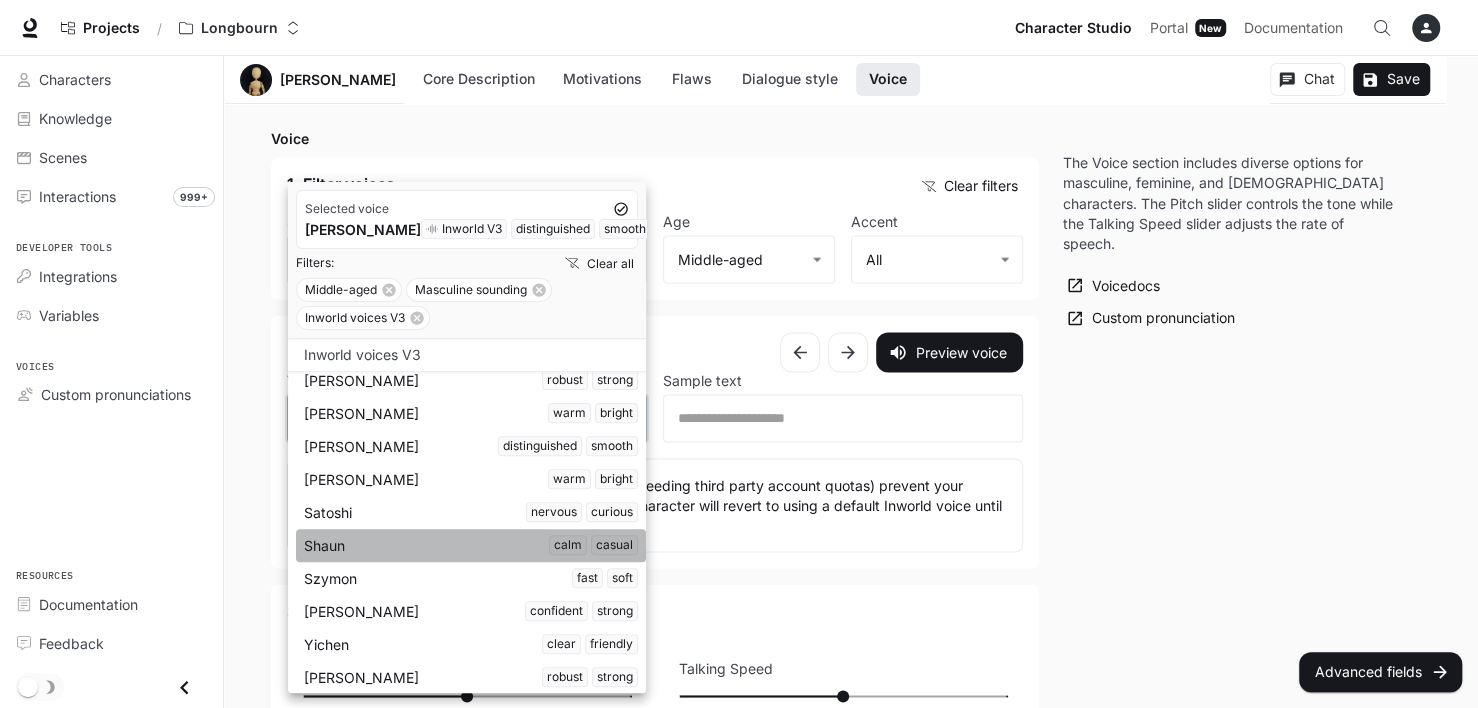 type on "**********" 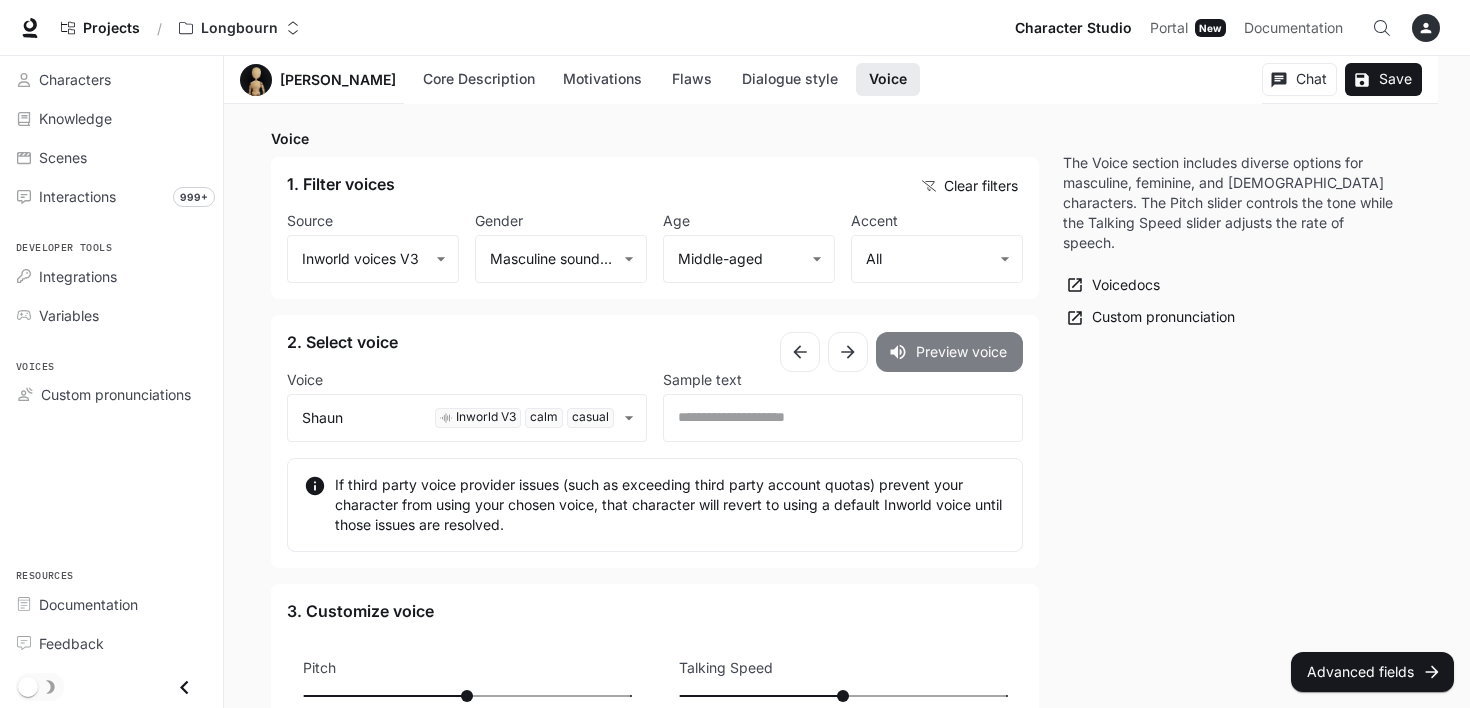 click on "Preview voice" at bounding box center [949, 352] 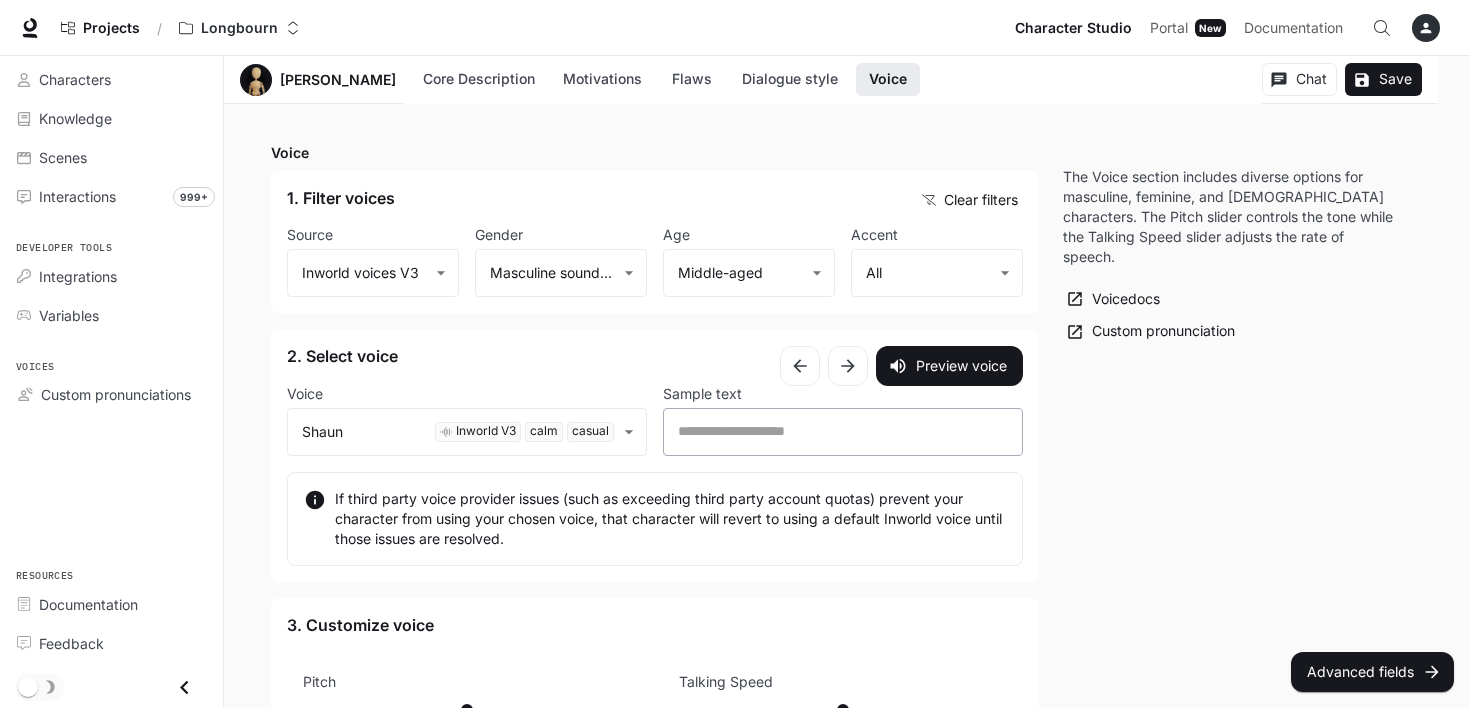 scroll, scrollTop: 2203, scrollLeft: 0, axis: vertical 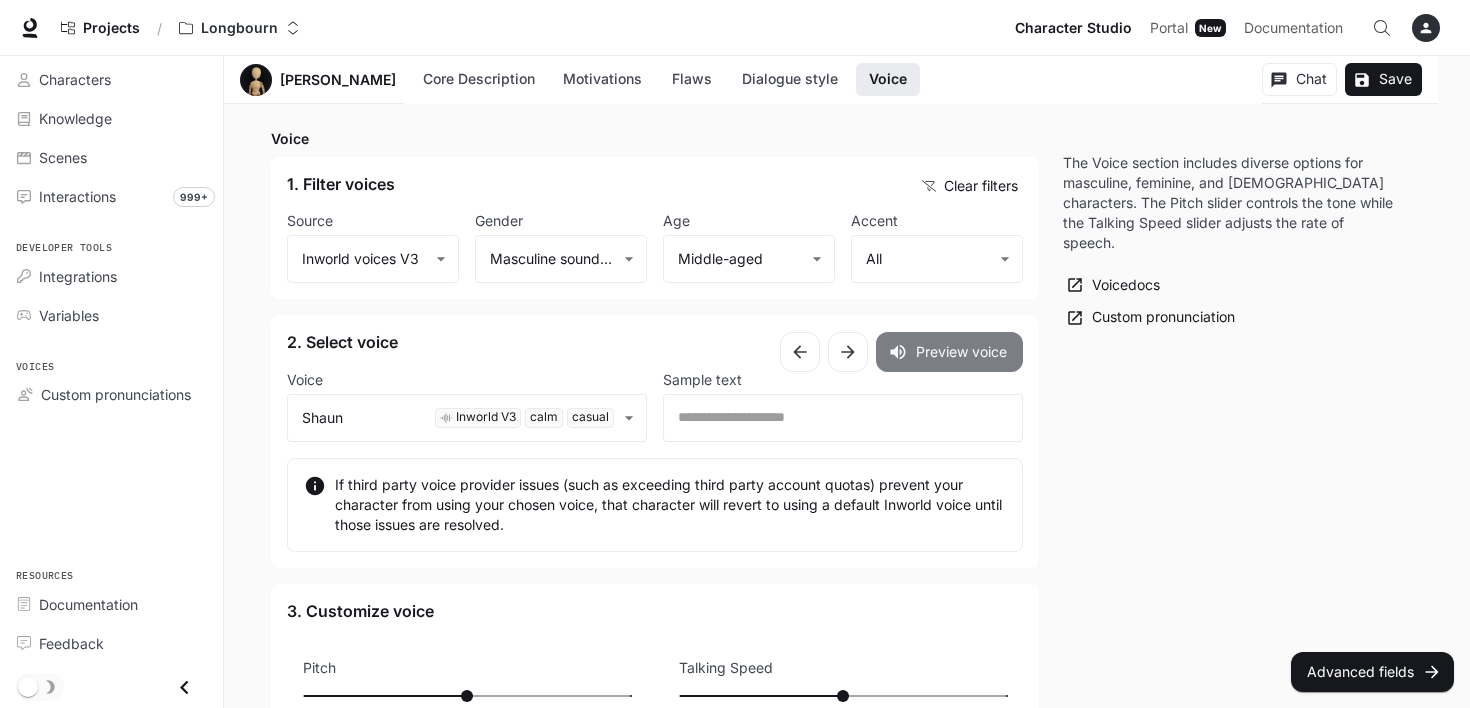 click on "Preview voice" at bounding box center [949, 352] 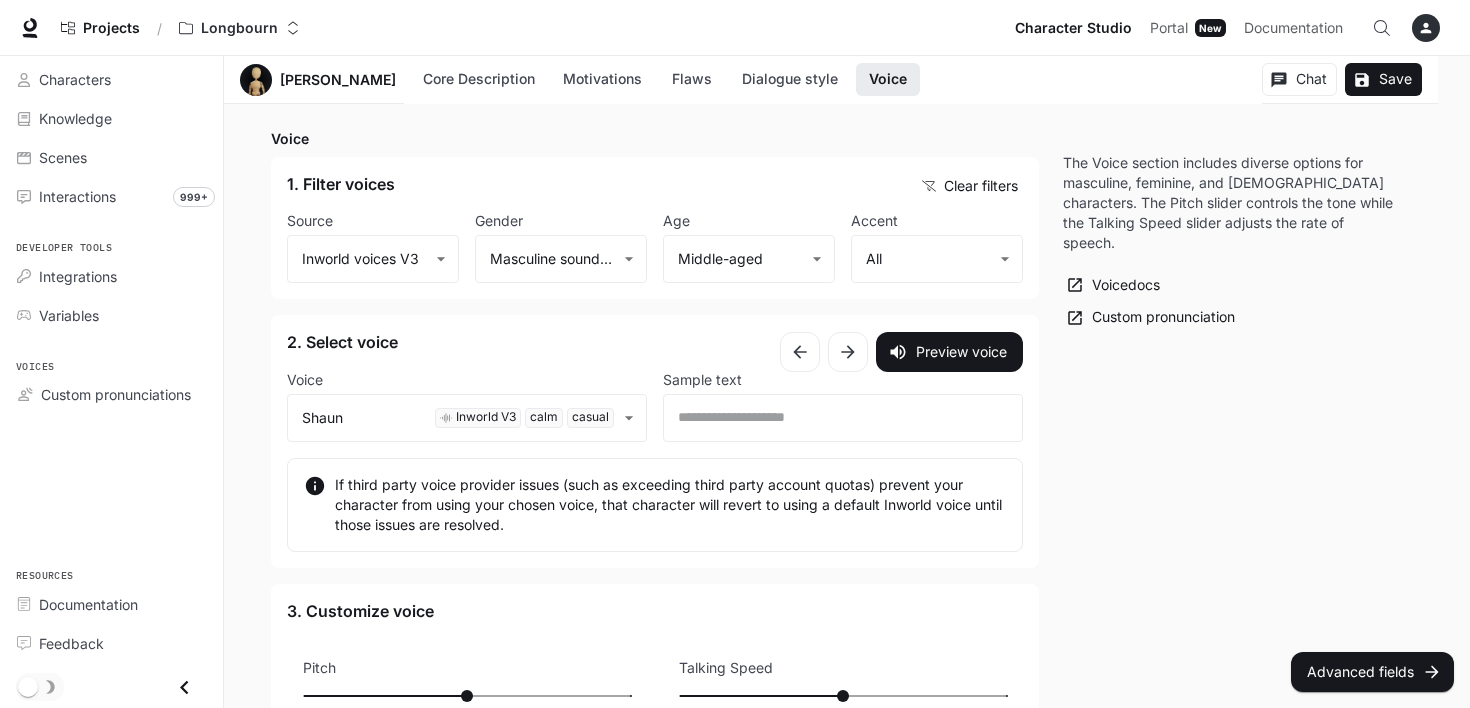 scroll, scrollTop: 2303, scrollLeft: 0, axis: vertical 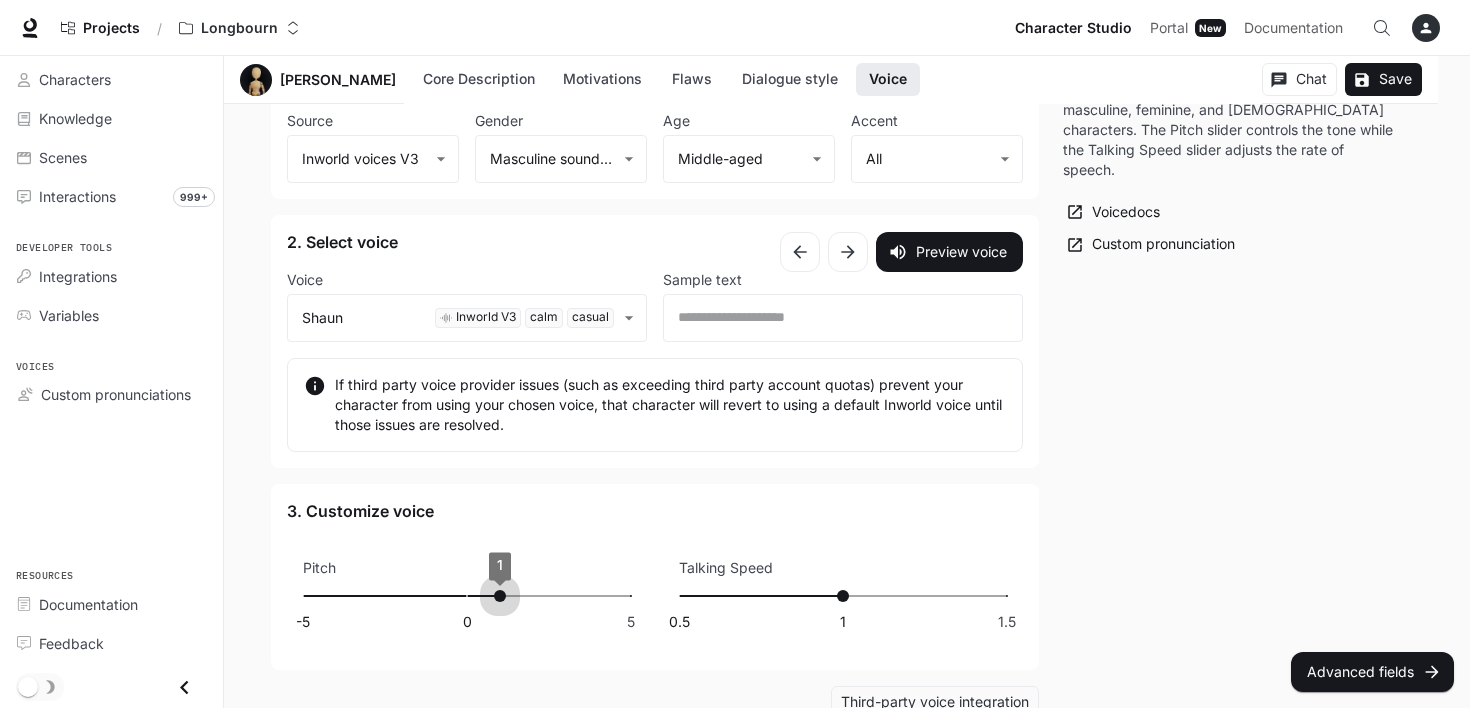 click on "-5 0 5 1" at bounding box center (467, 596) 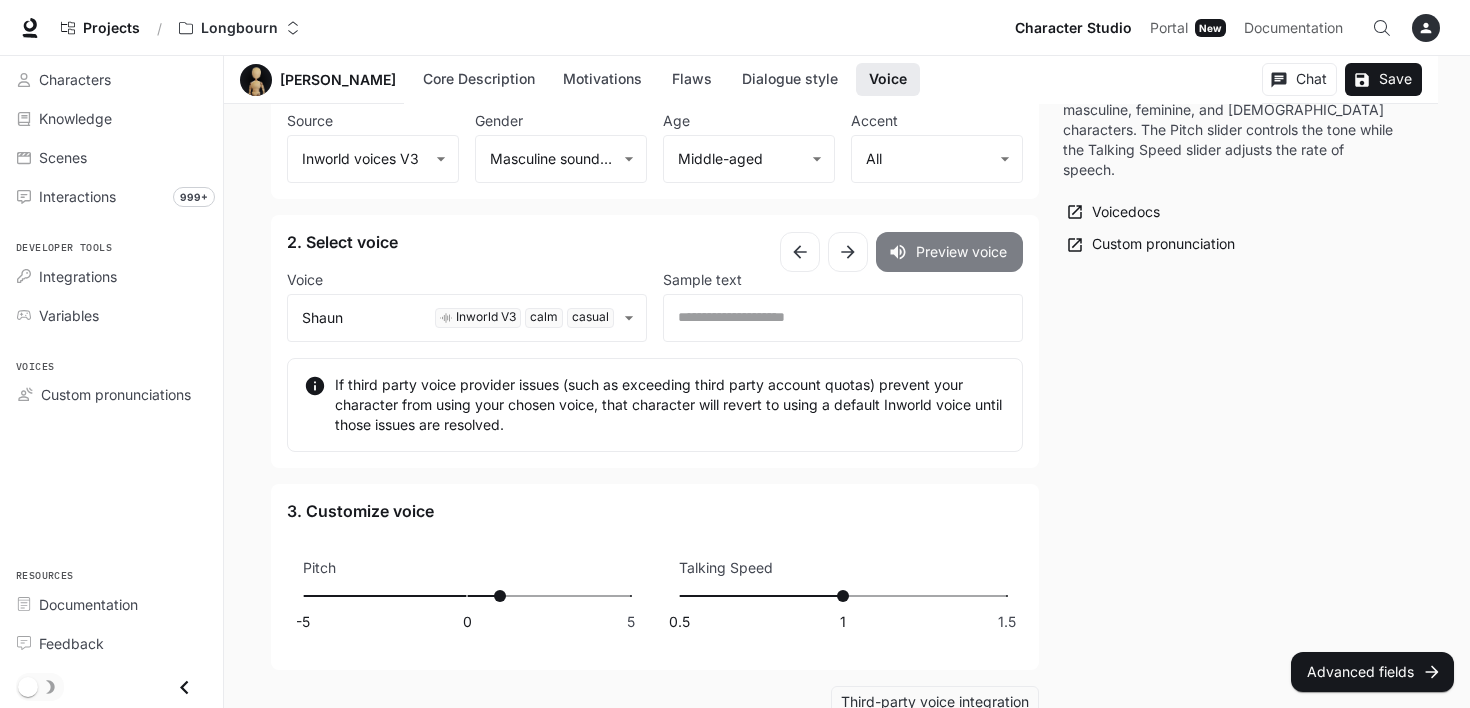 click on "Preview voice" at bounding box center [949, 252] 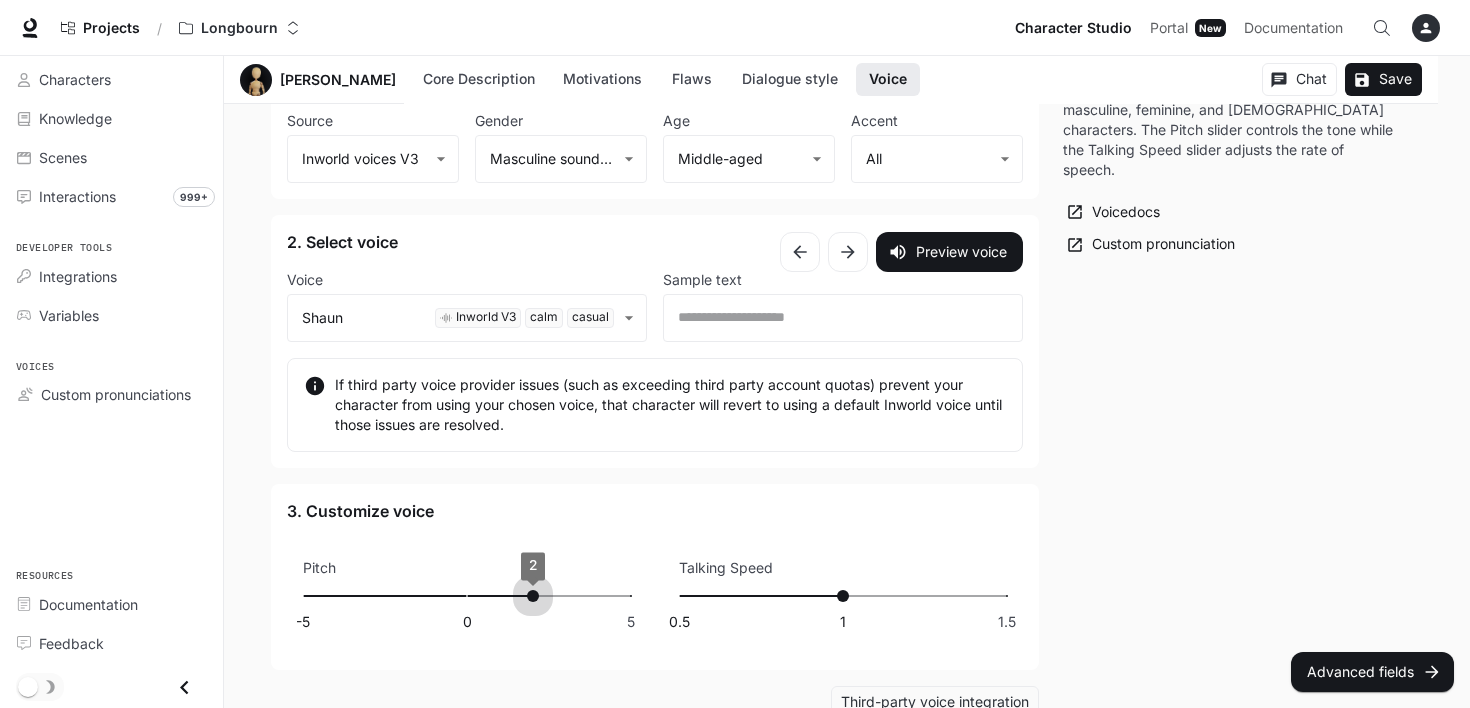 click on "-5 0 5 2" at bounding box center [467, 596] 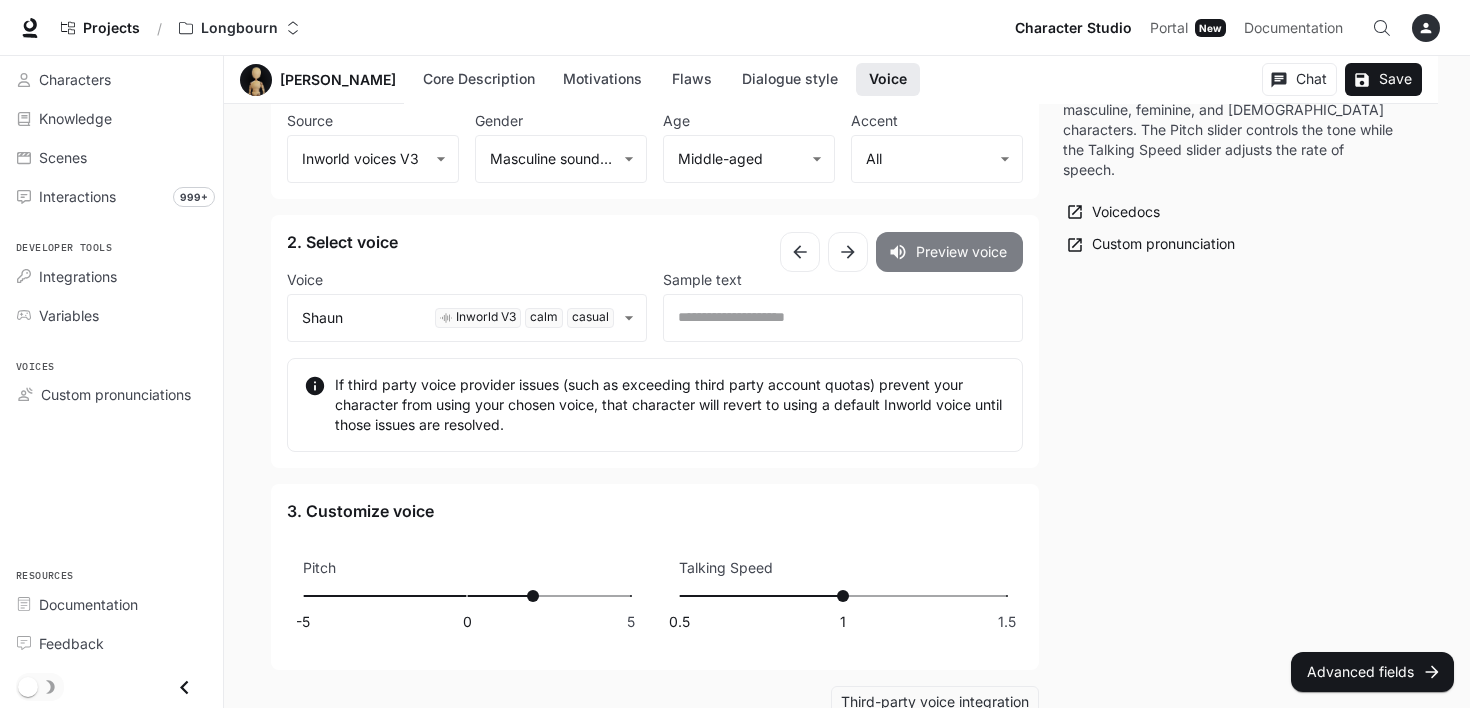 click on "Preview voice" at bounding box center [949, 252] 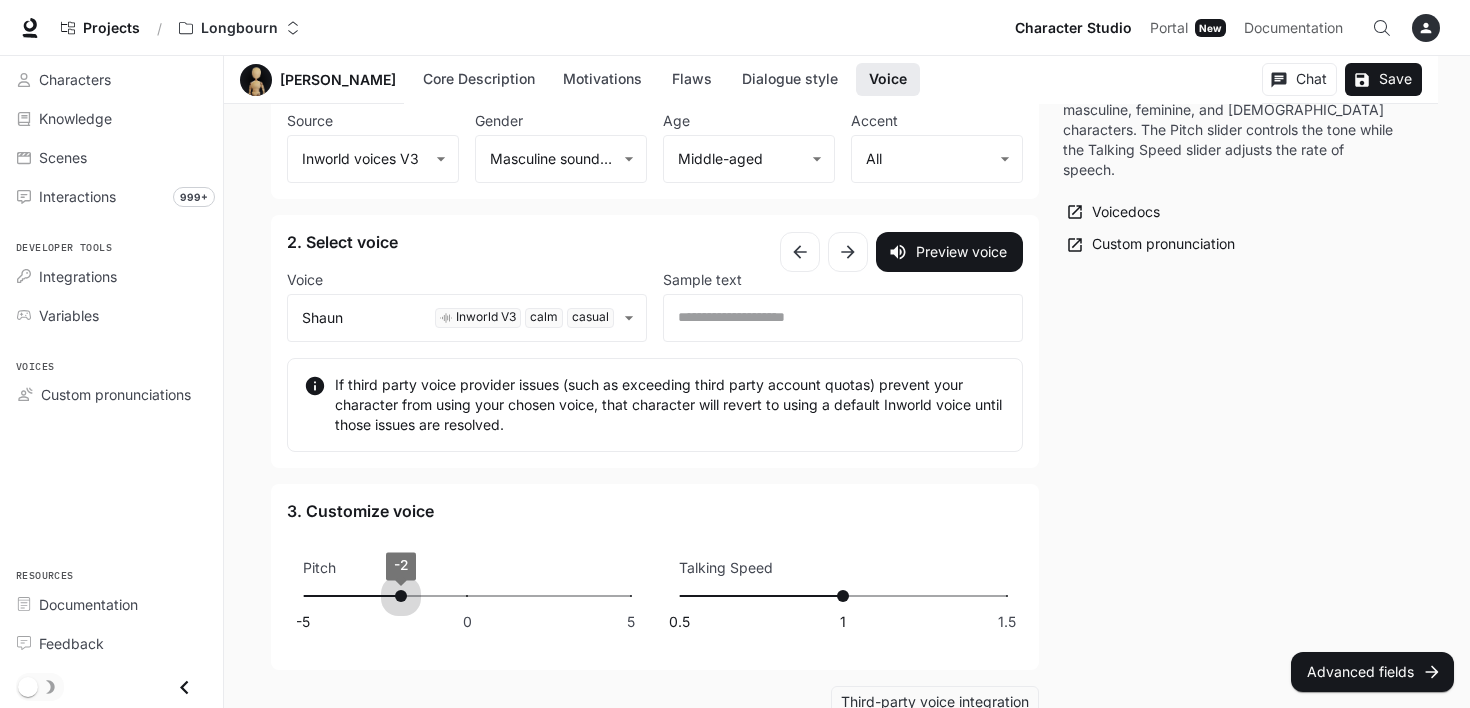 click on "-5 0 5 -2" at bounding box center (467, 596) 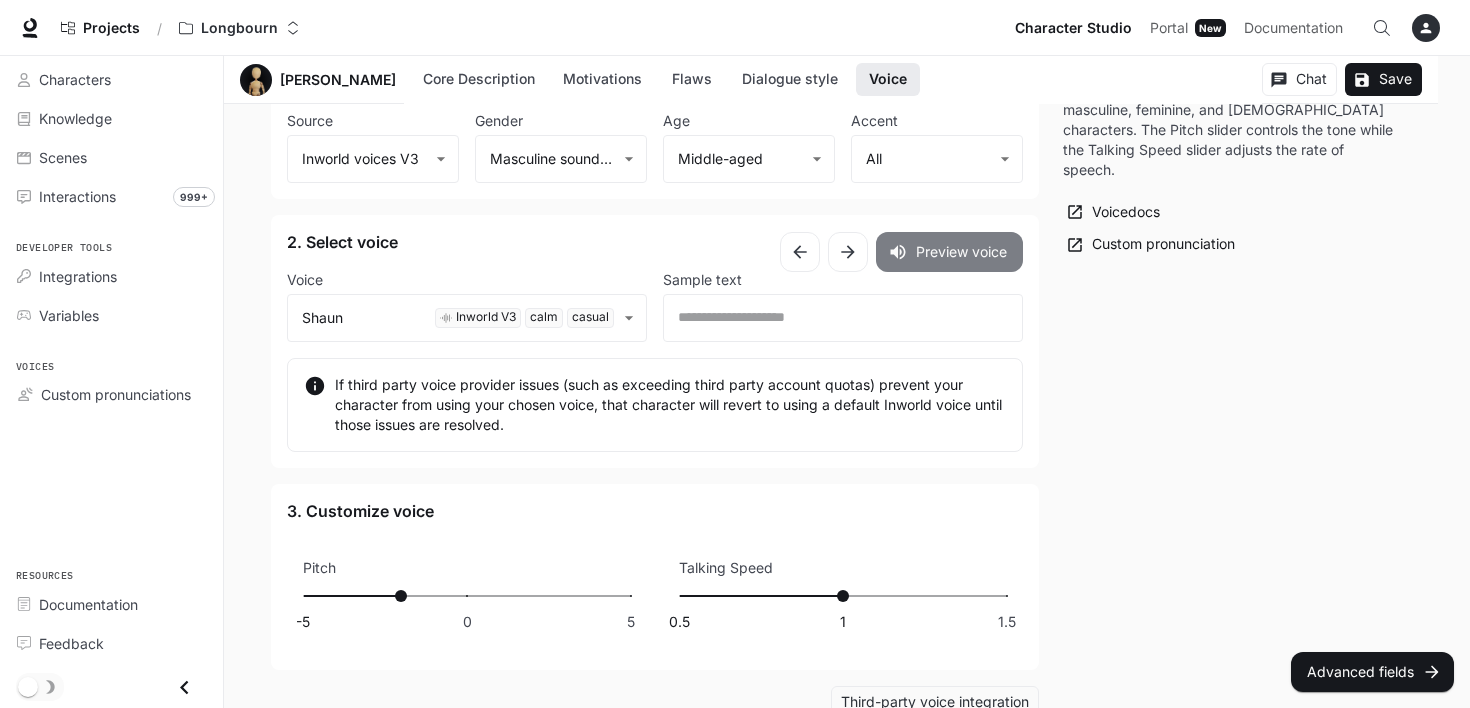 click on "Preview voice" at bounding box center (949, 252) 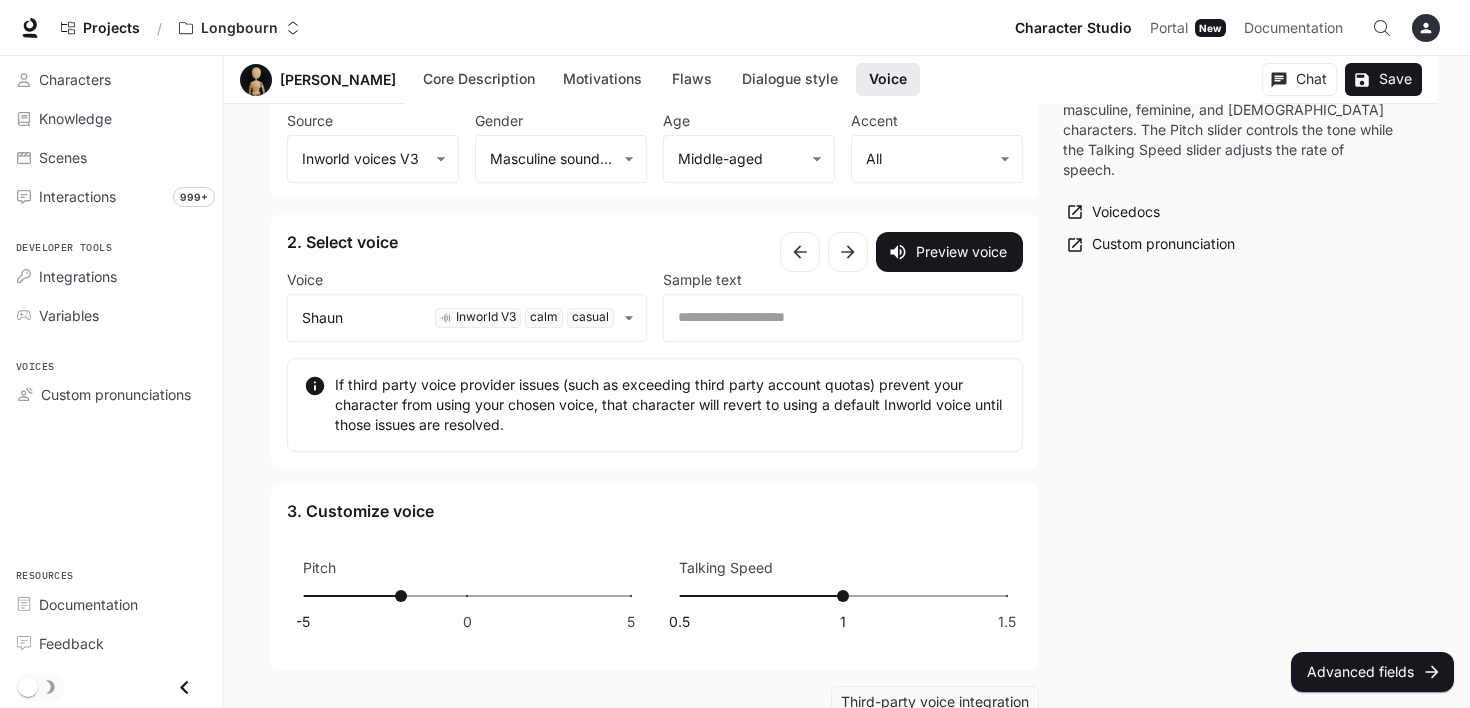 type on "**" 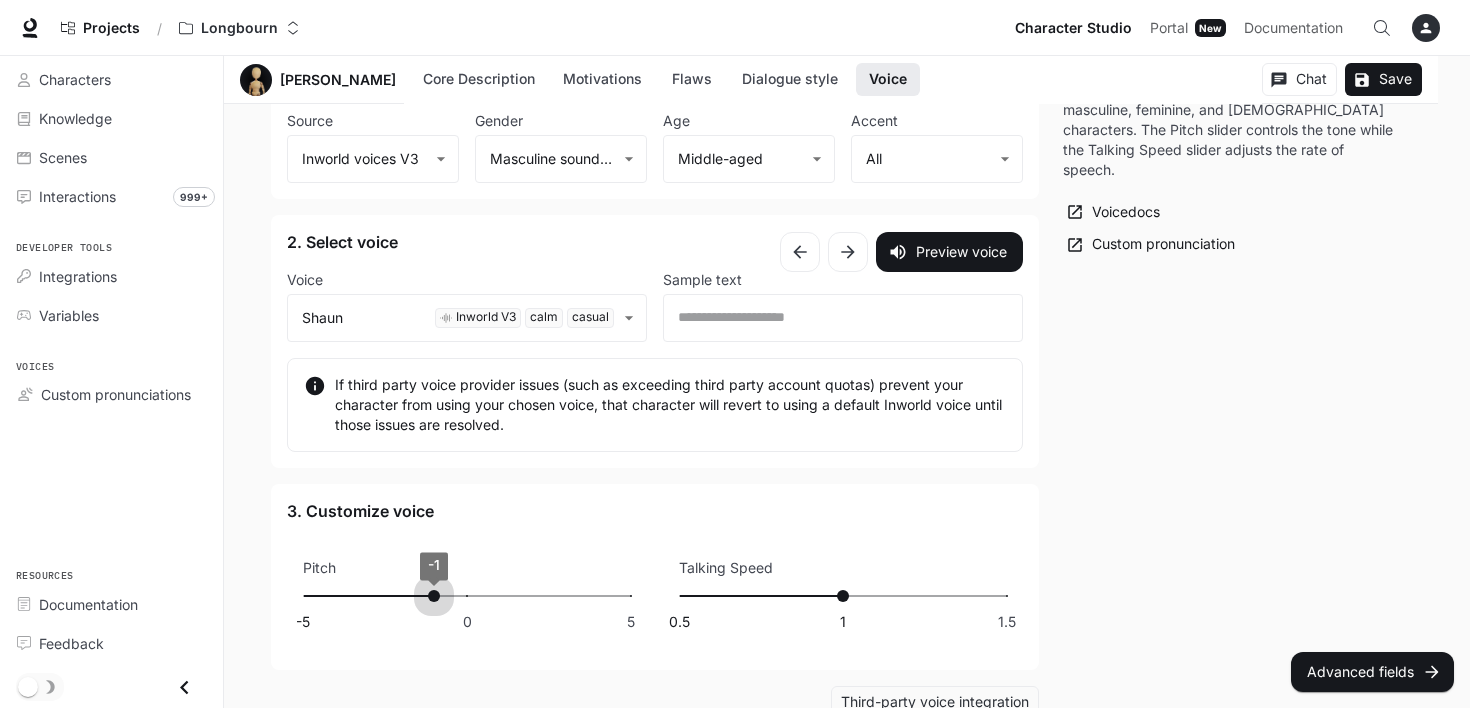 click on "-5 0 5 -1" at bounding box center (467, 596) 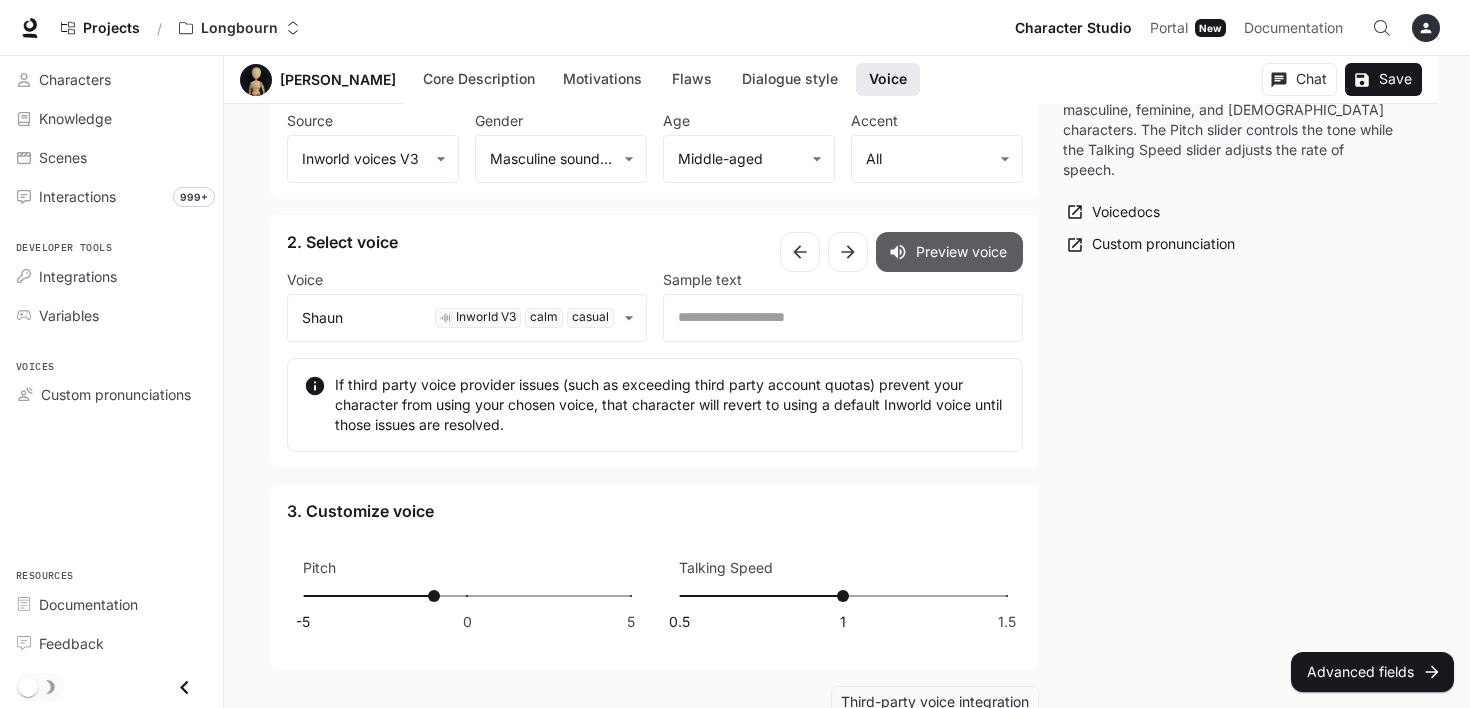 click on "Preview voice" at bounding box center (949, 252) 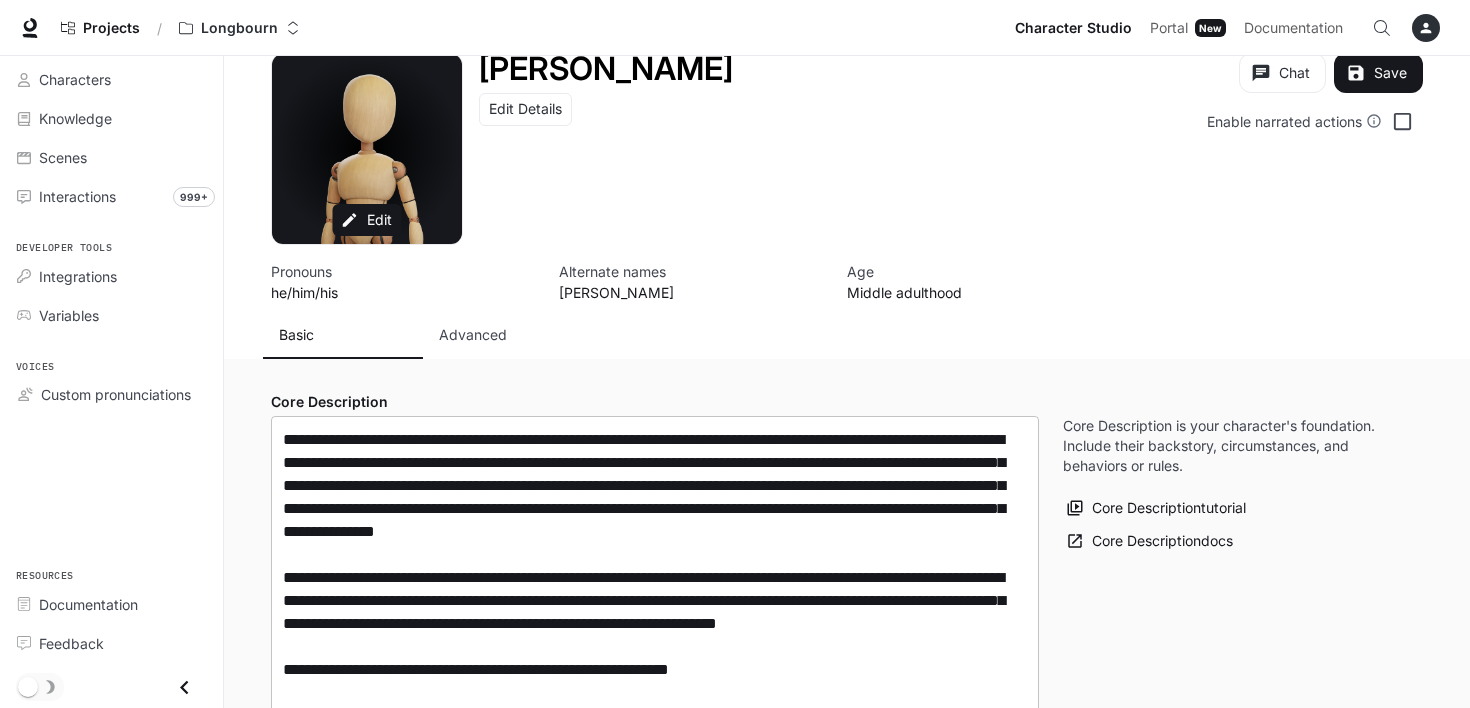 scroll, scrollTop: 0, scrollLeft: 0, axis: both 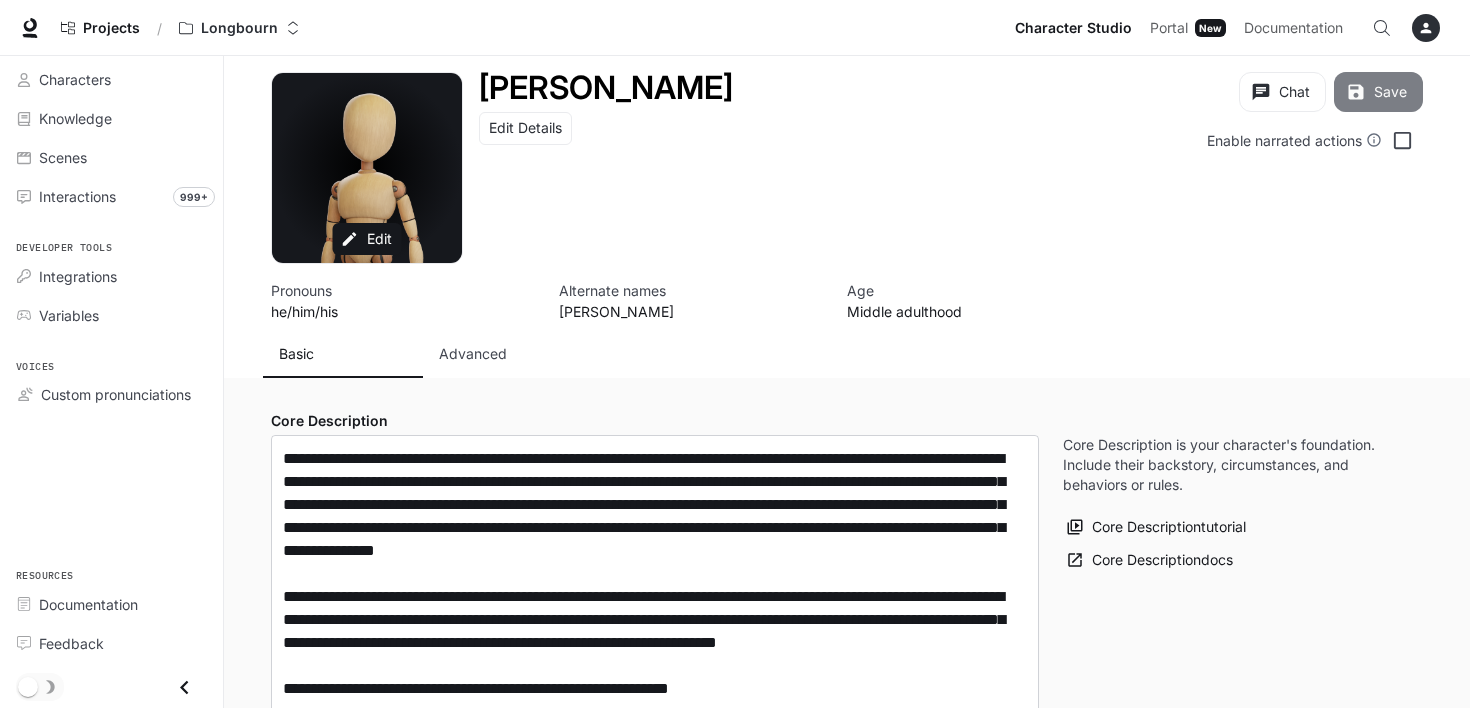 click on "Save" at bounding box center [1378, 92] 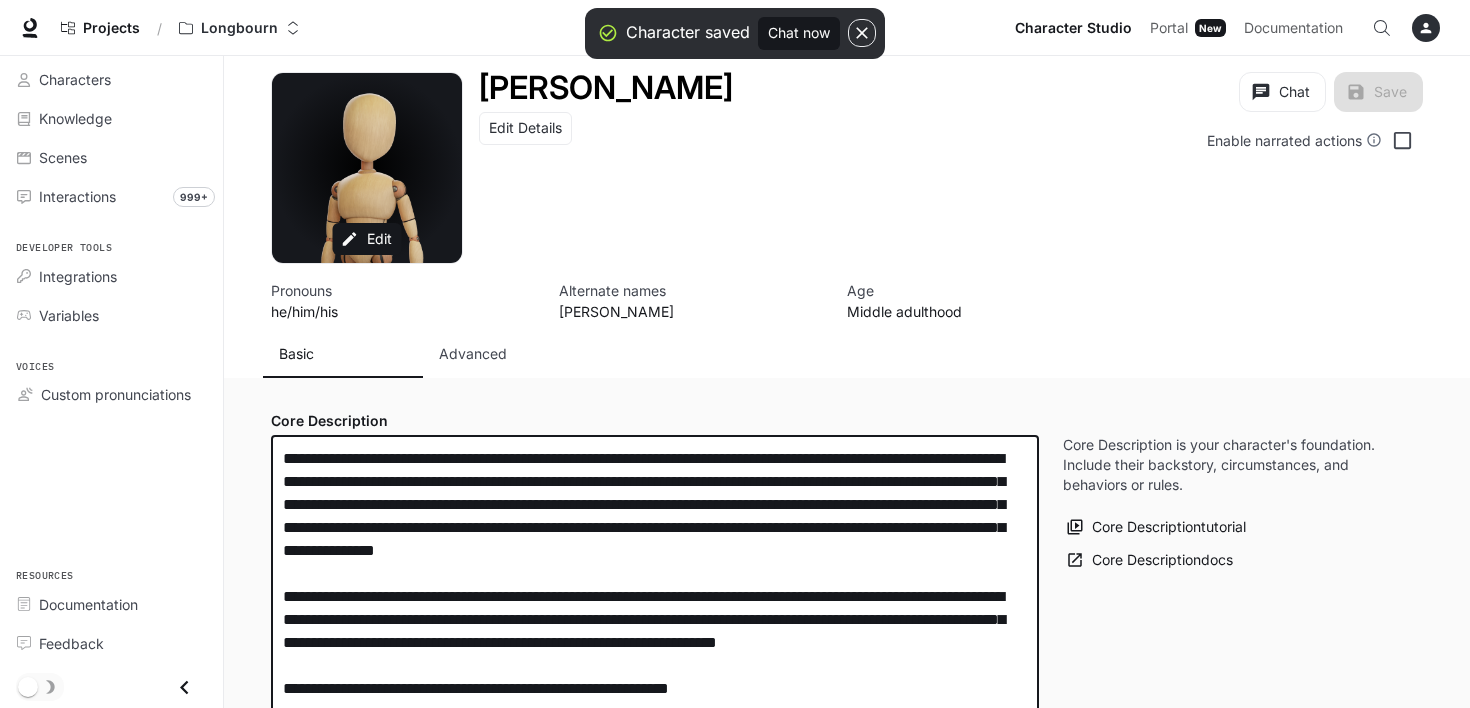 drag, startPoint x: 503, startPoint y: 623, endPoint x: 457, endPoint y: 612, distance: 47.296936 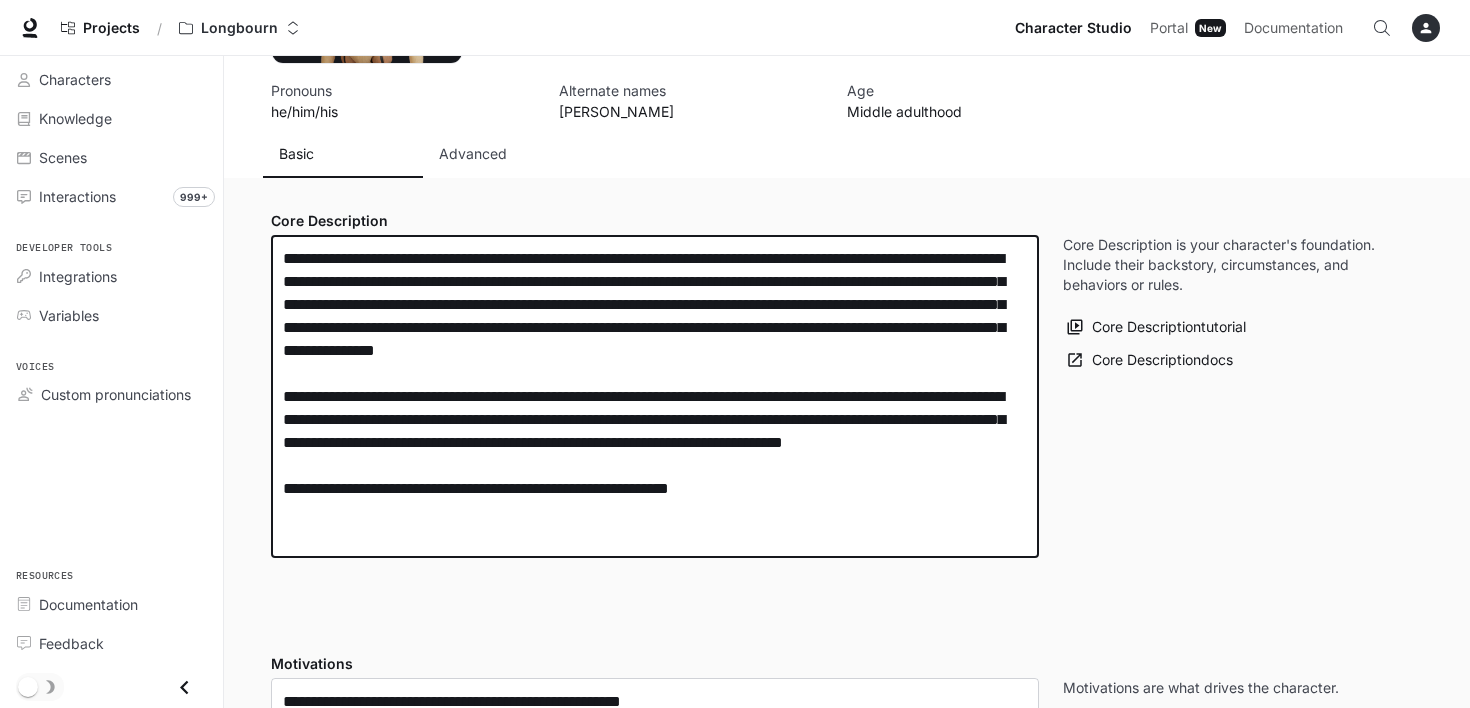 scroll, scrollTop: 300, scrollLeft: 0, axis: vertical 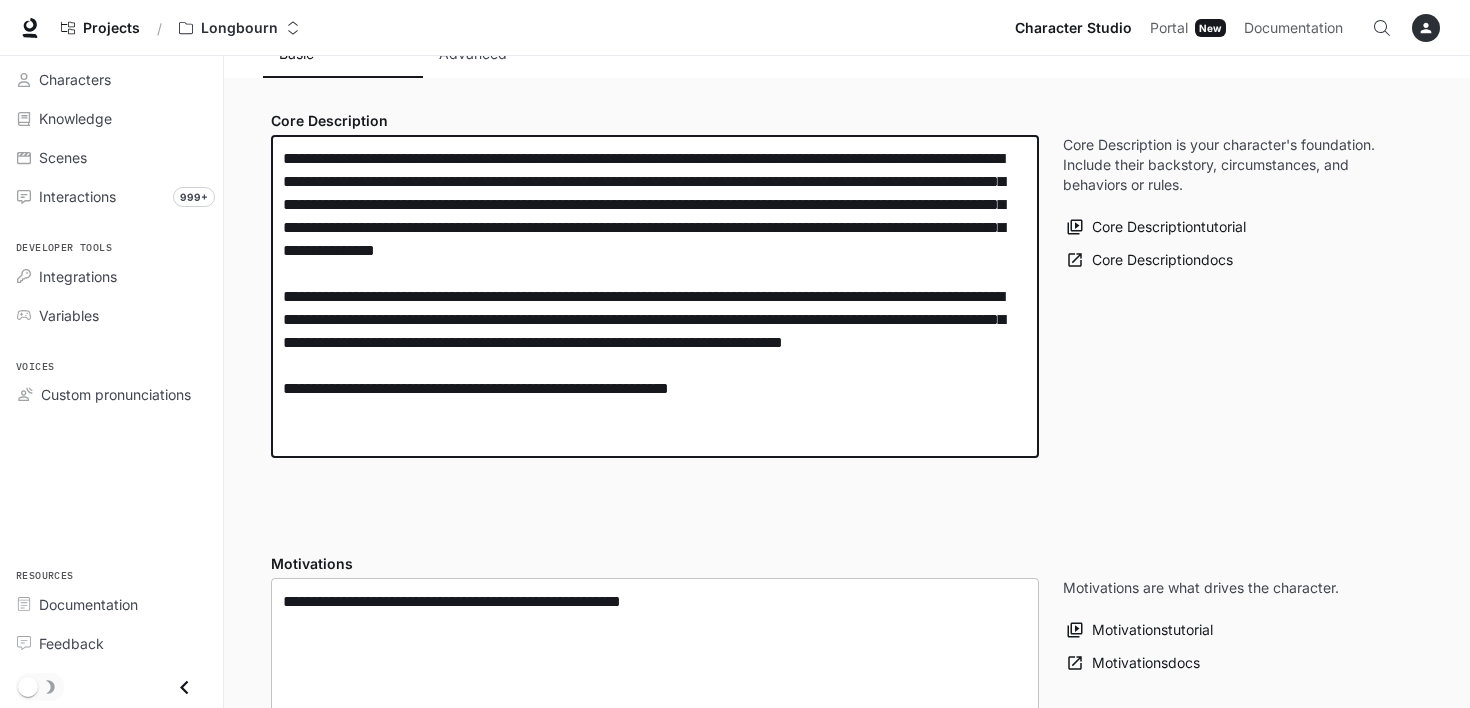 type on "**********" 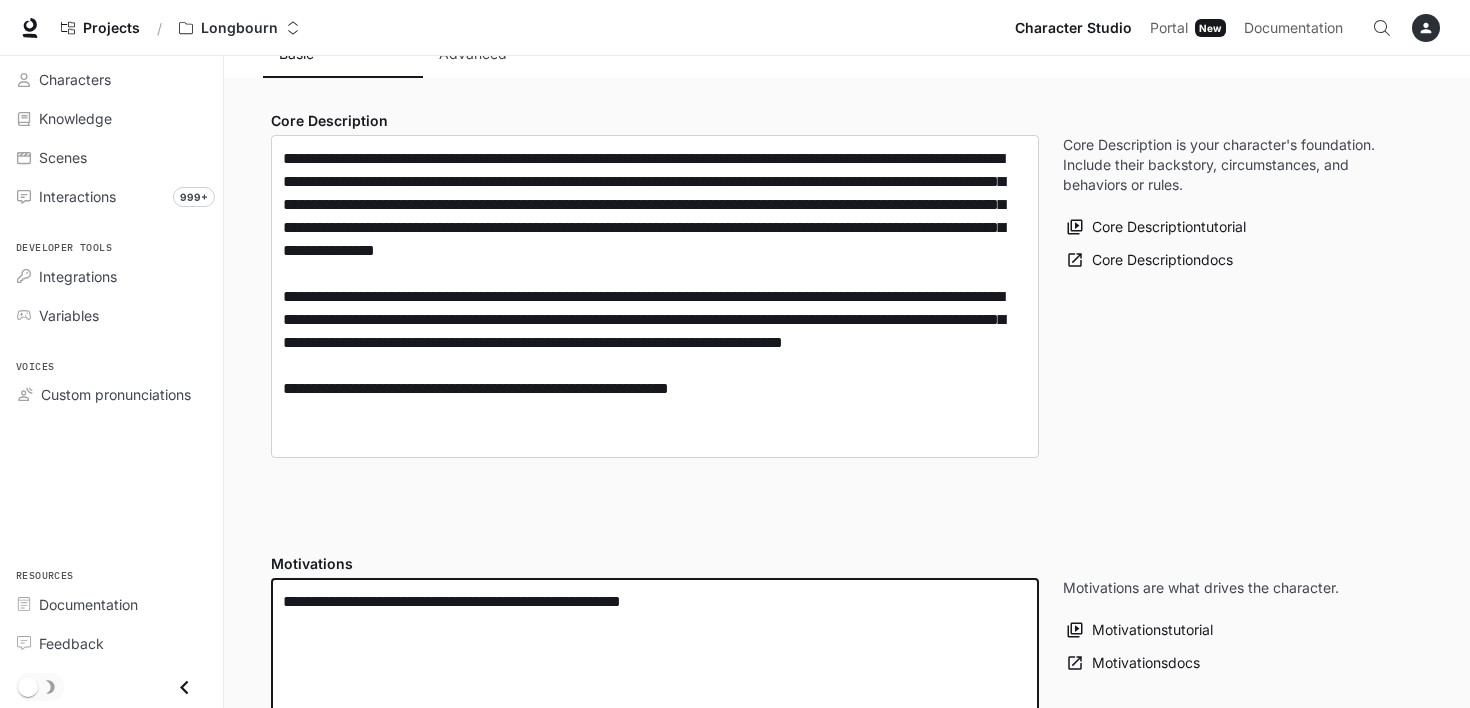 click on "**********" at bounding box center (655, 647) 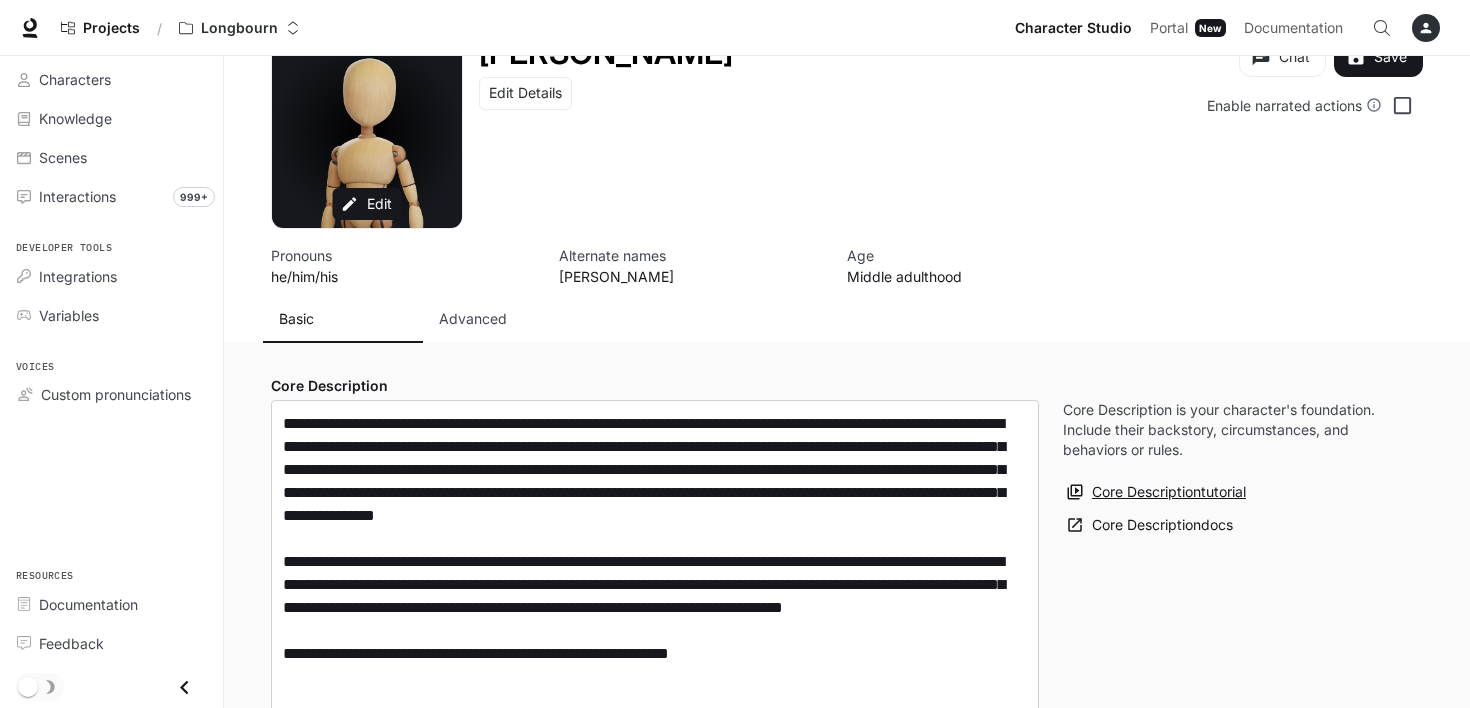 scroll, scrollTop: 0, scrollLeft: 0, axis: both 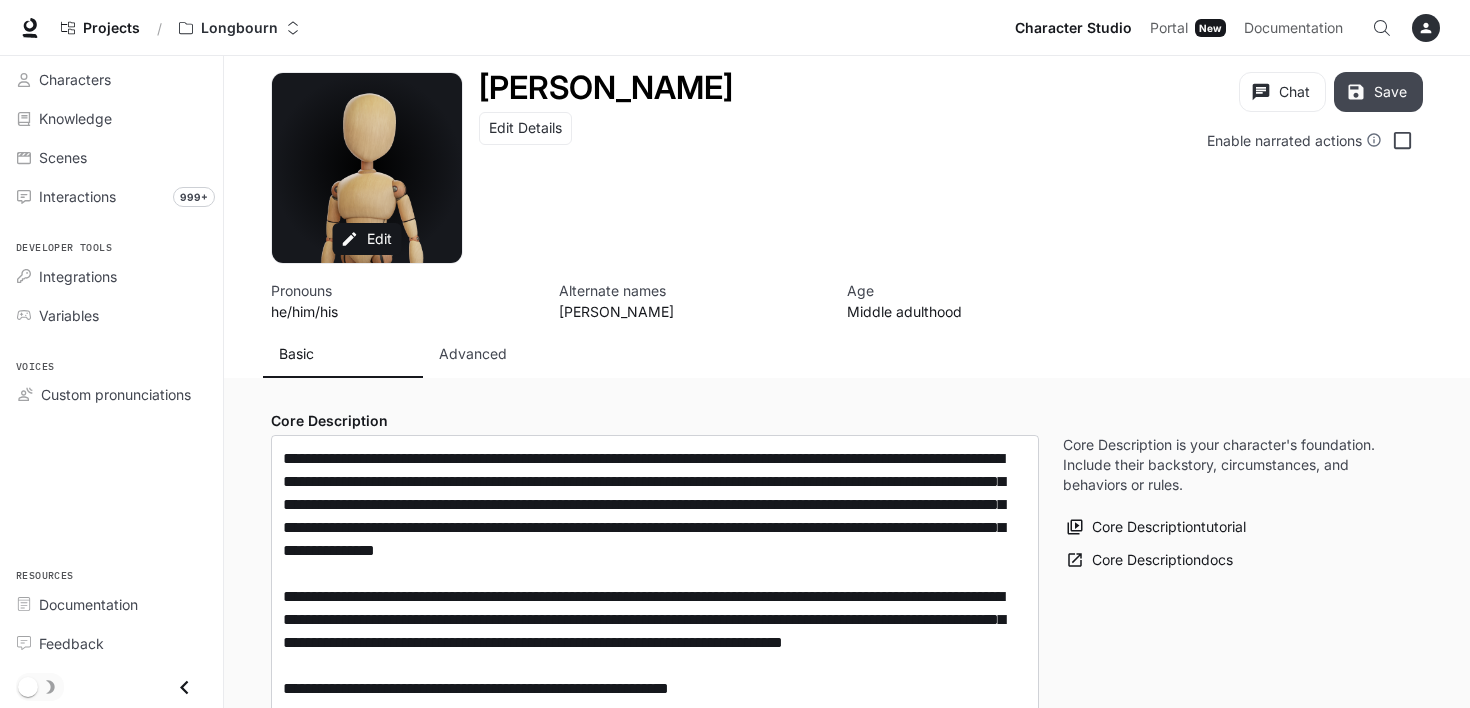 type on "**********" 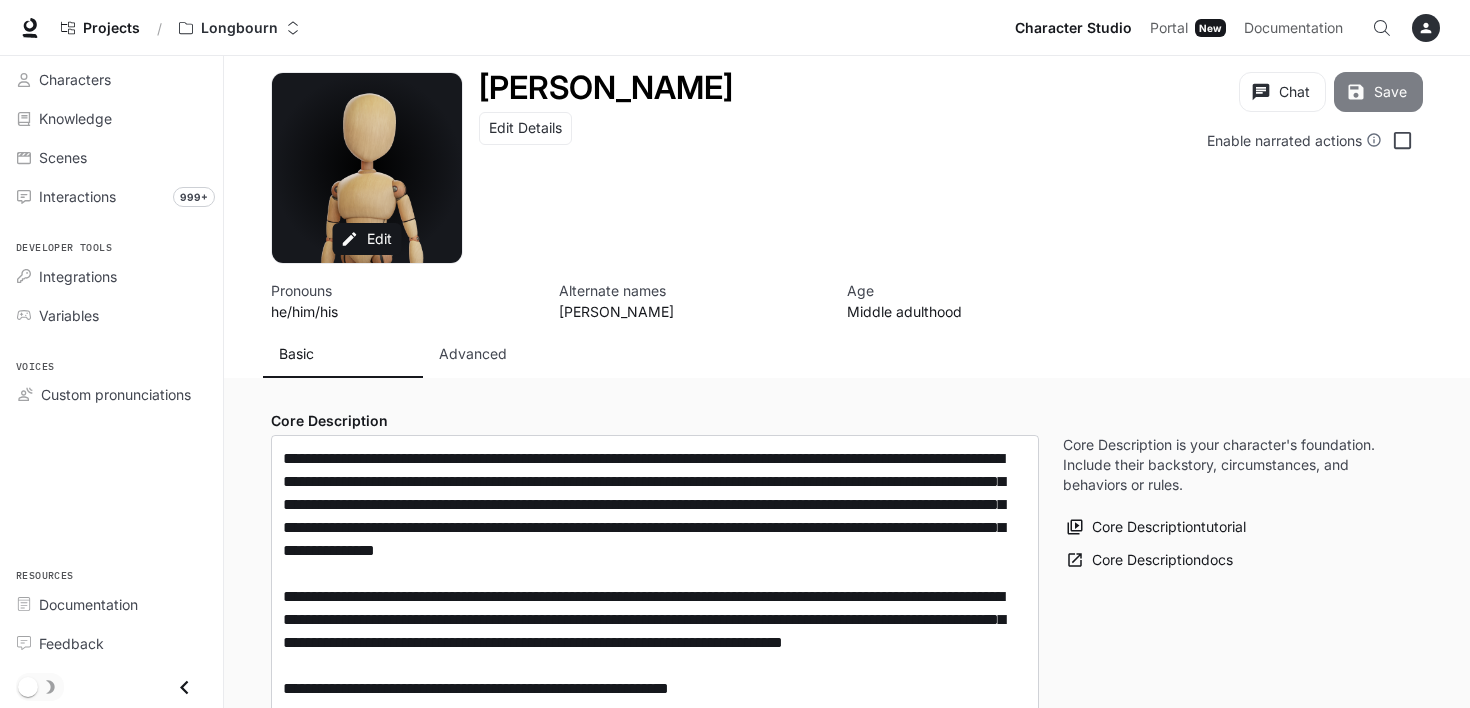 click on "Save" at bounding box center (1378, 92) 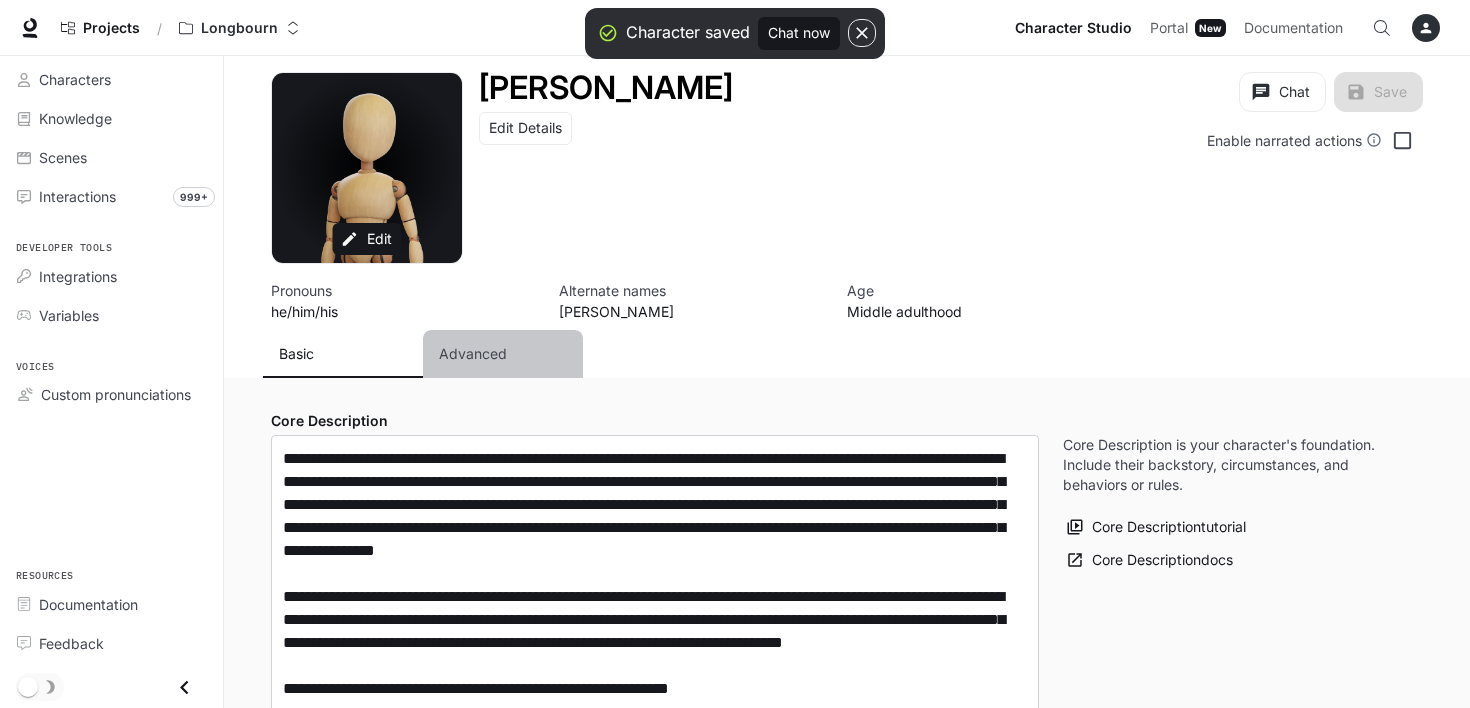 drag, startPoint x: 571, startPoint y: 369, endPoint x: 481, endPoint y: 356, distance: 90.934044 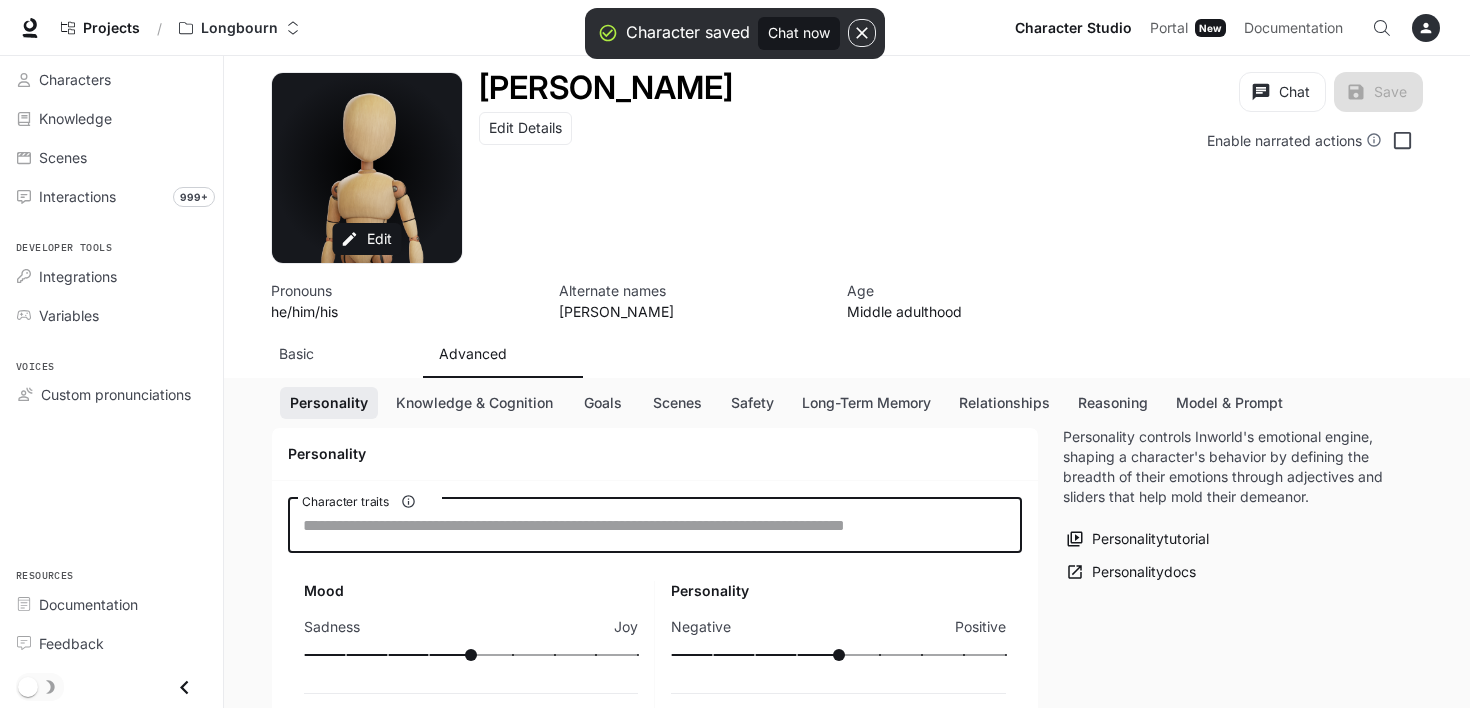 click on "Character traits" at bounding box center (655, 525) 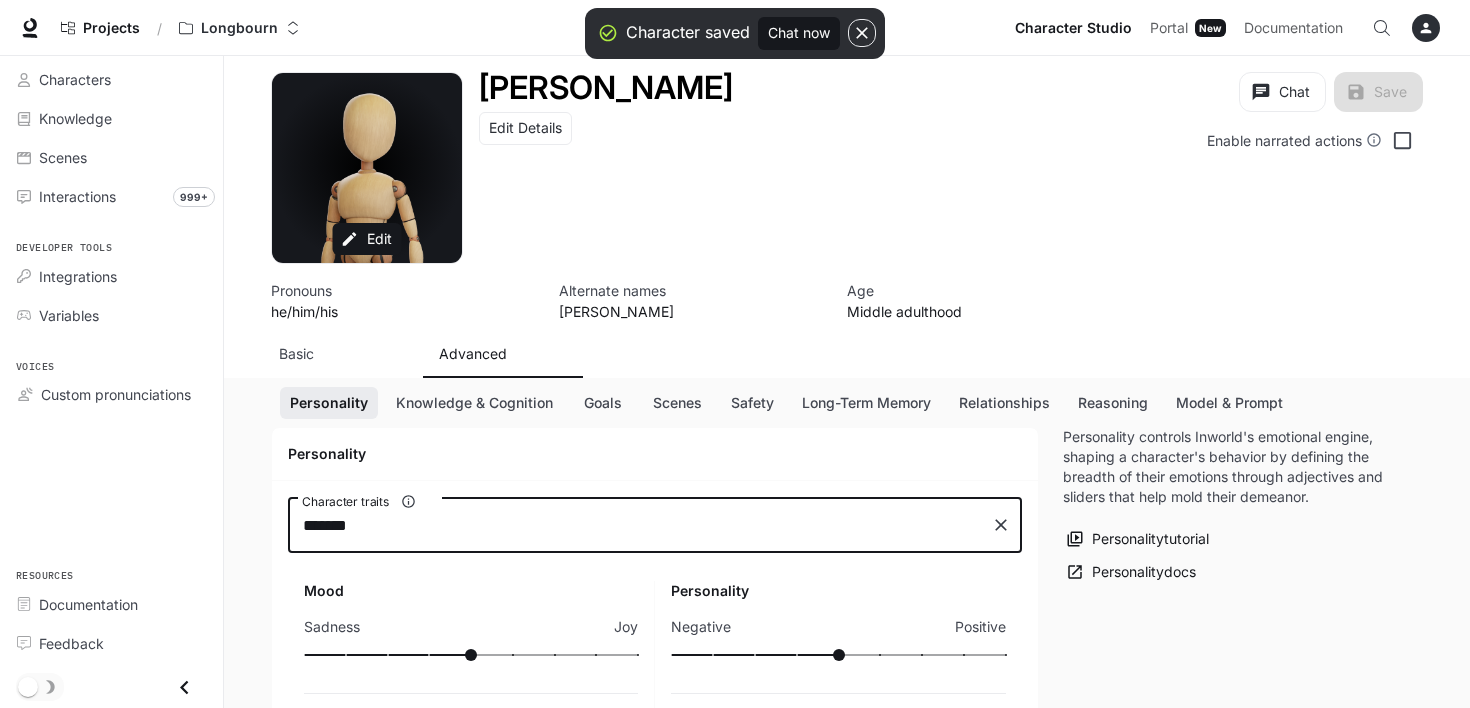 type on "********" 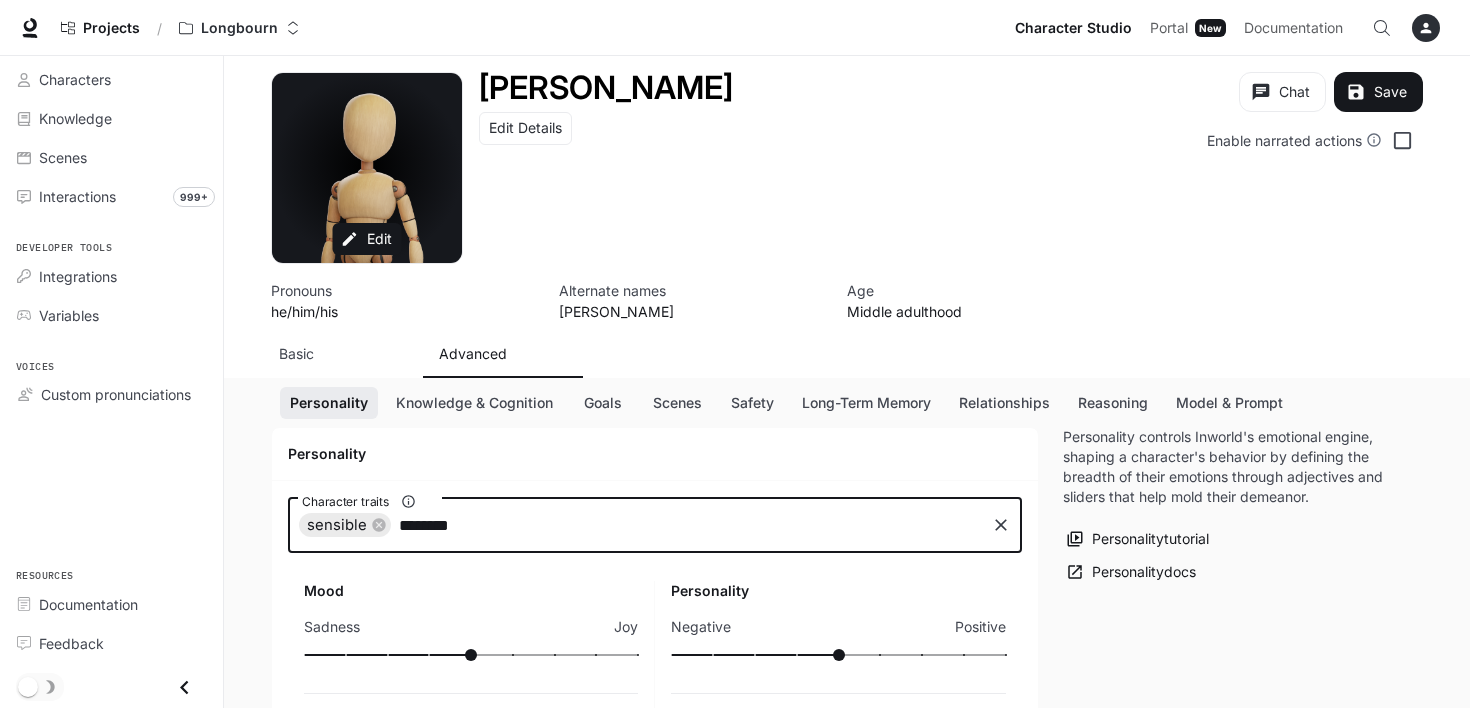 type on "*********" 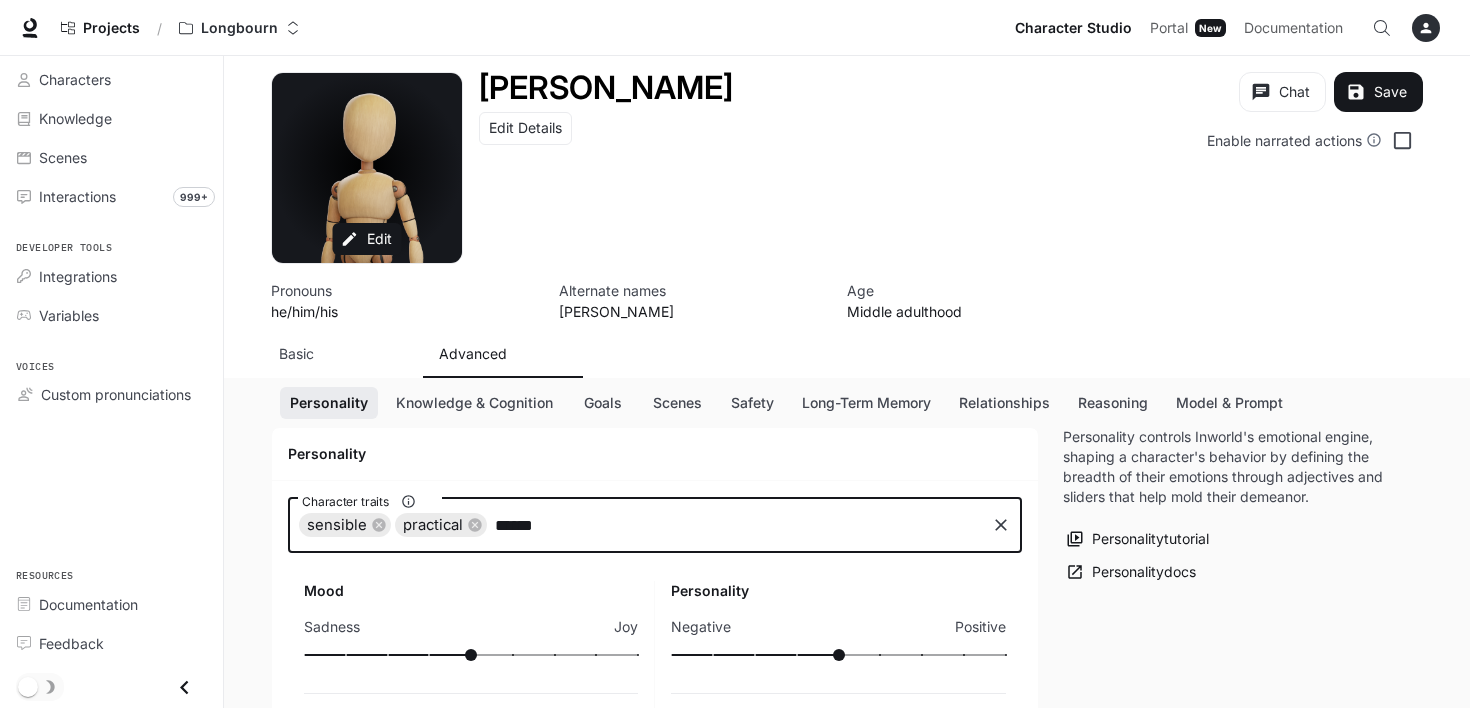 type on "*******" 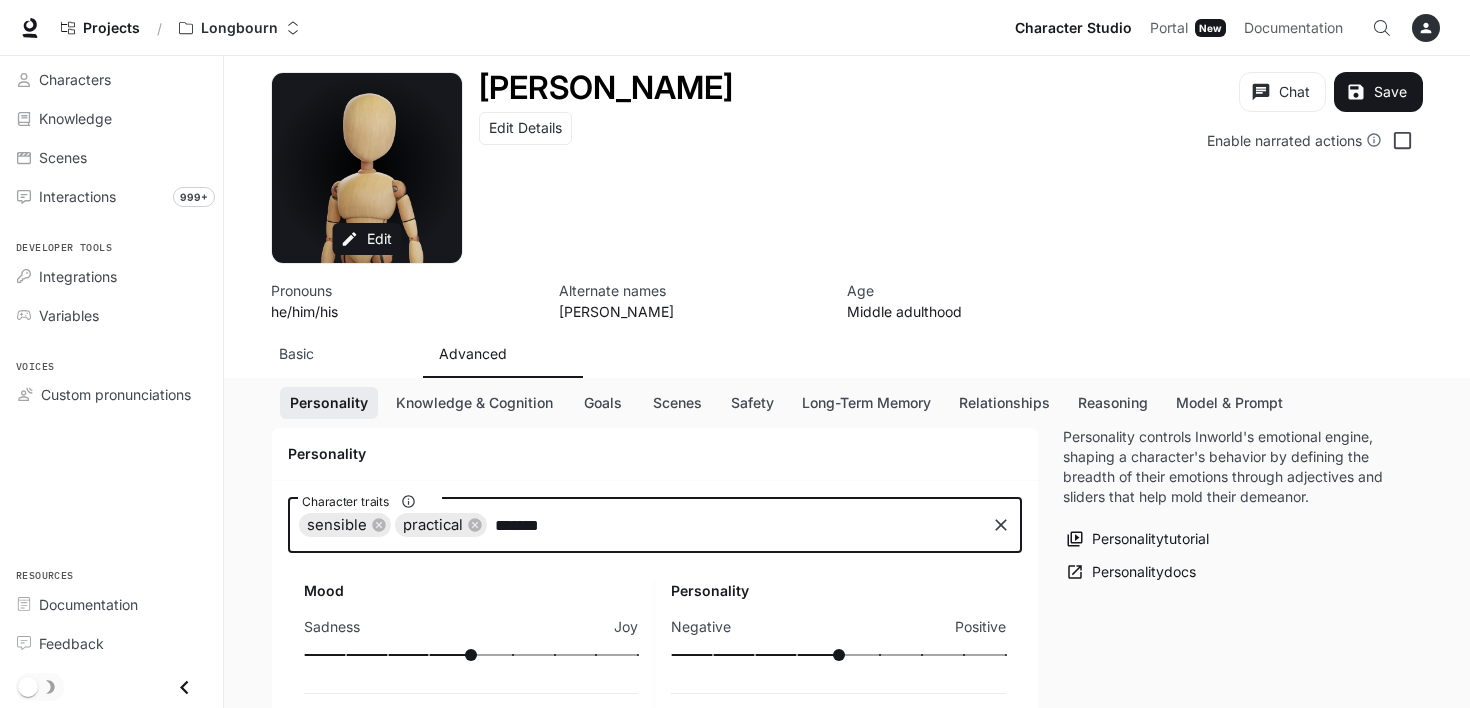 type 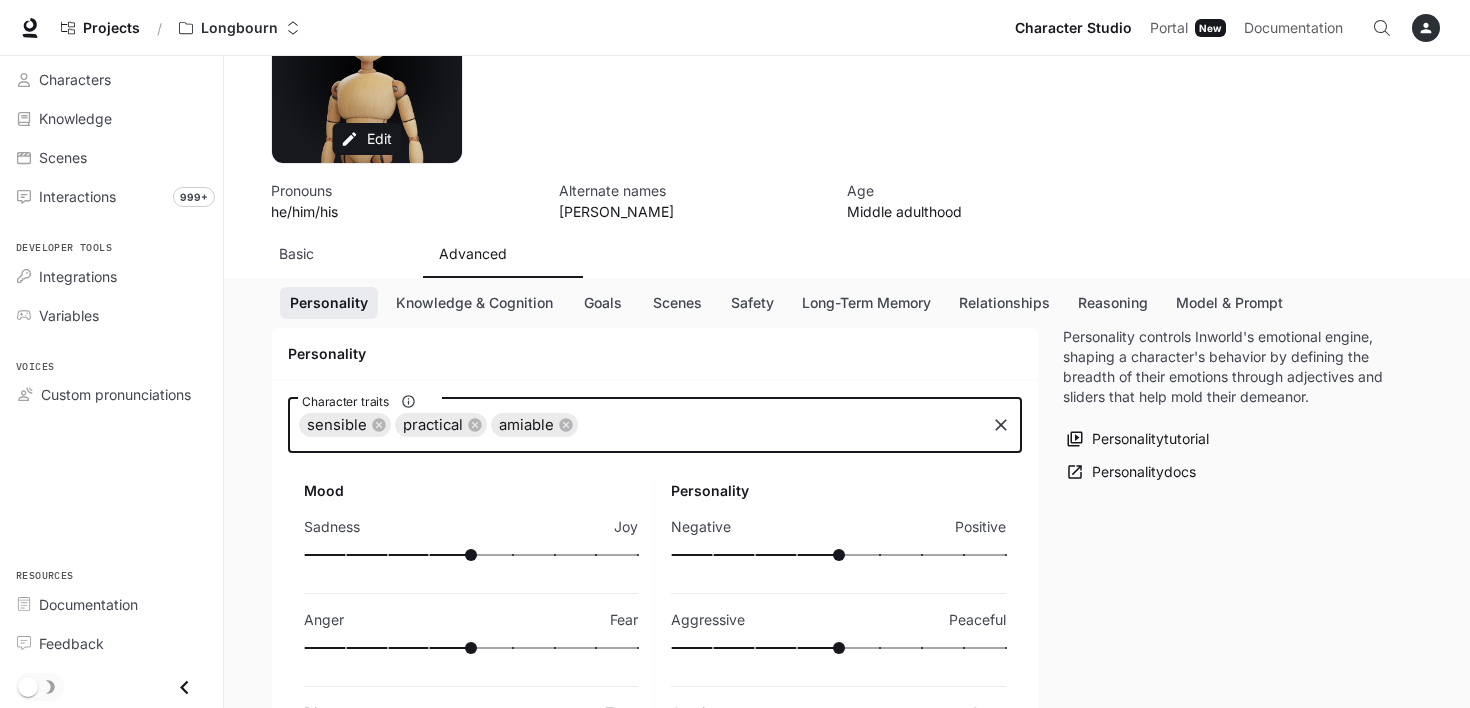 scroll, scrollTop: 200, scrollLeft: 0, axis: vertical 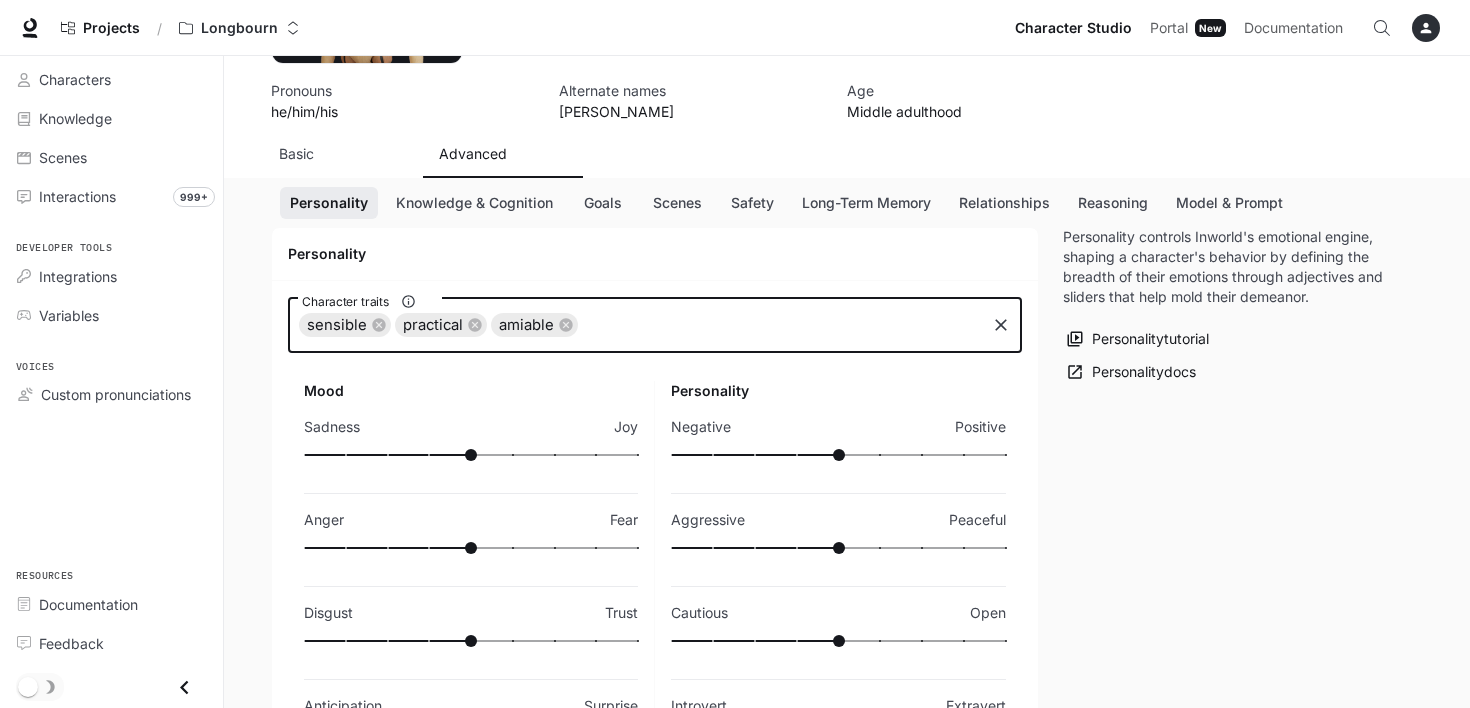 type on "**" 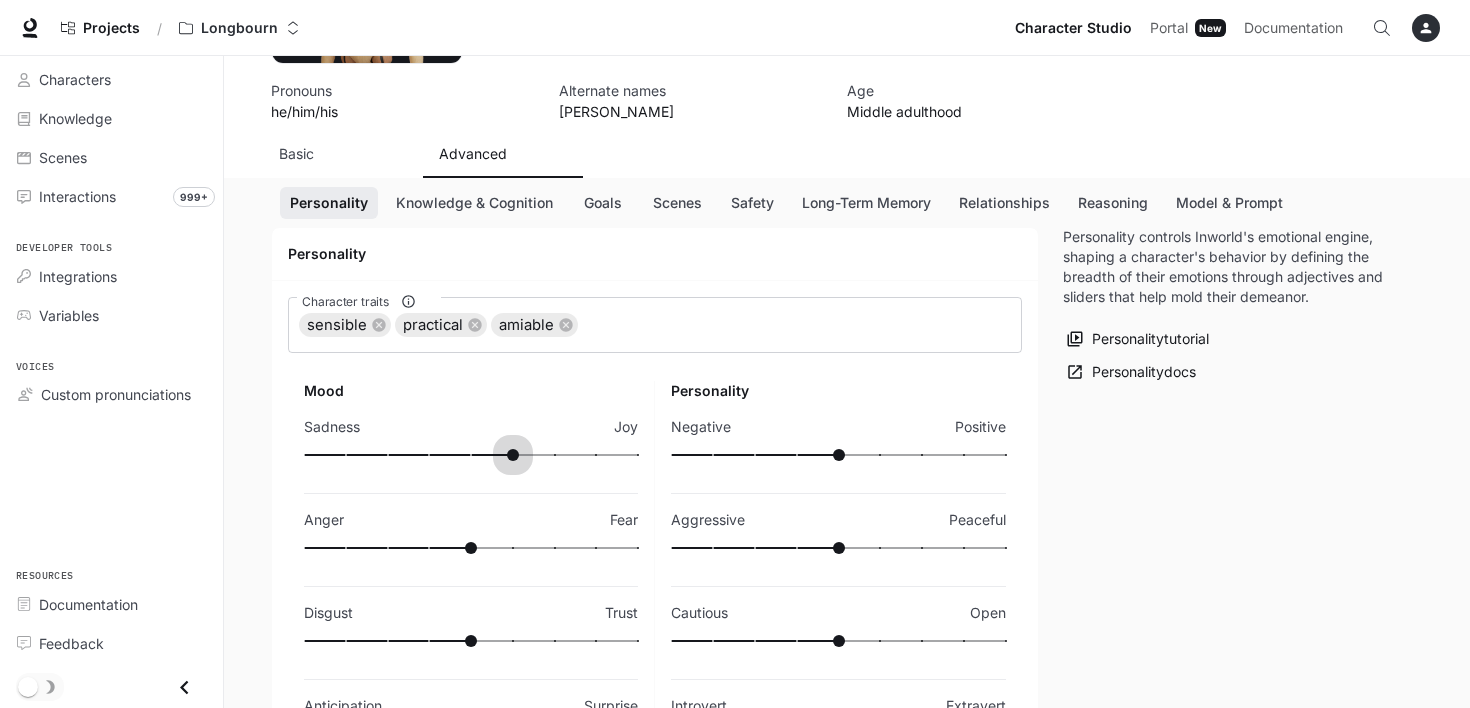 click at bounding box center [471, 455] 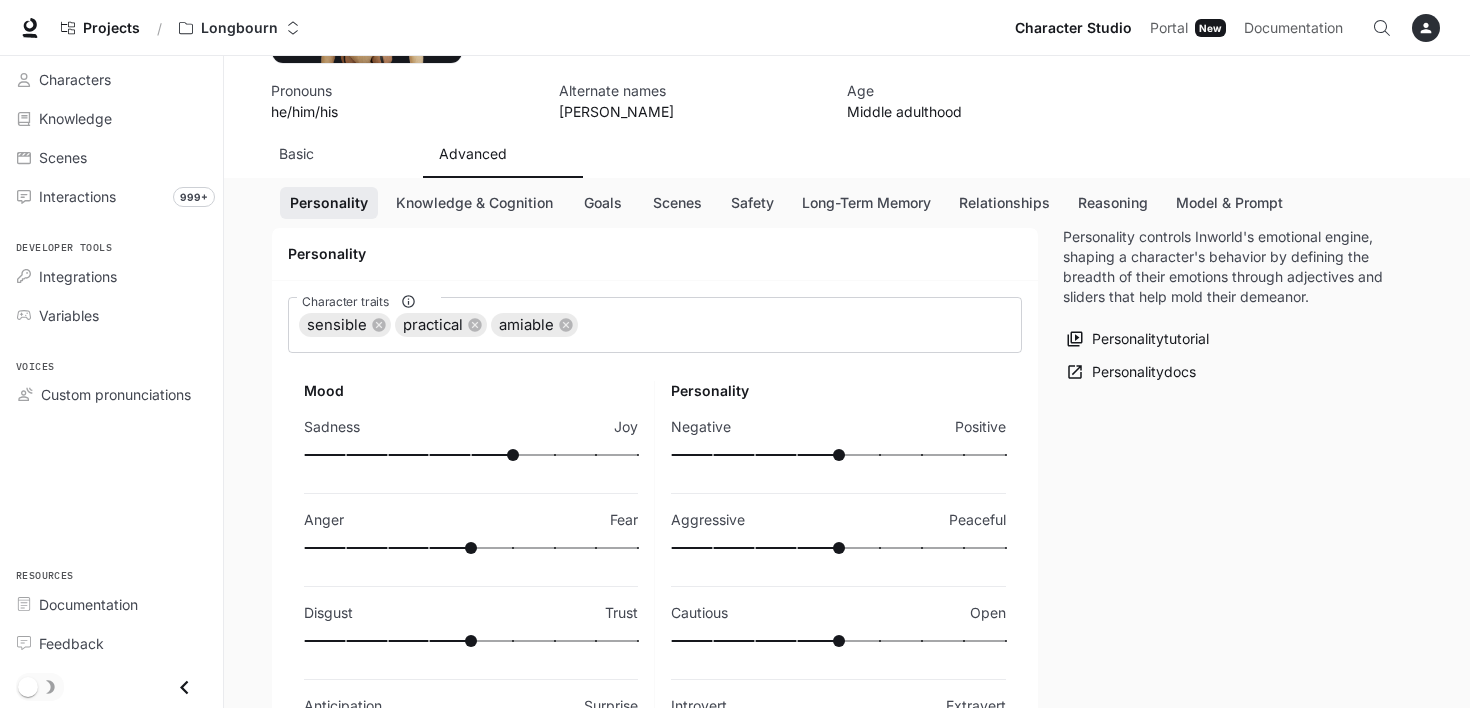 type on "***" 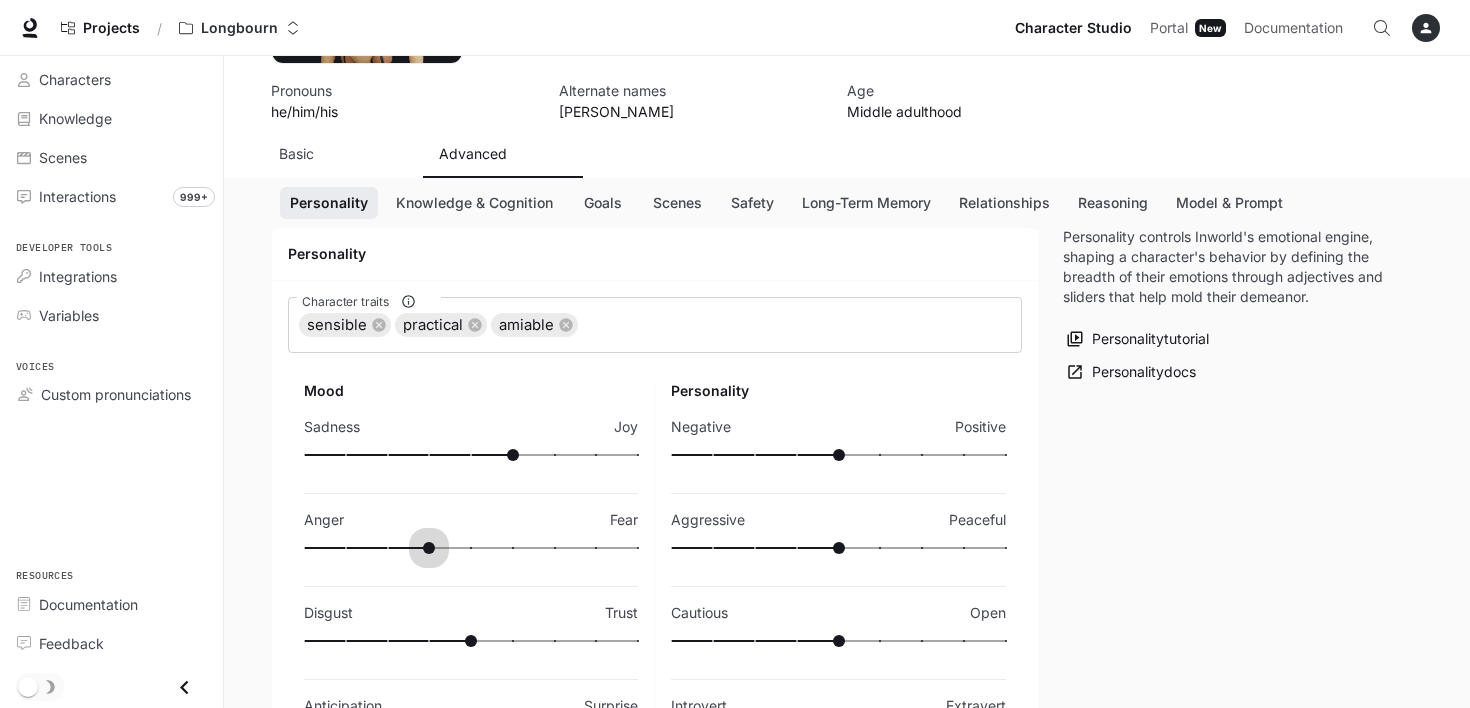 click at bounding box center [471, 548] 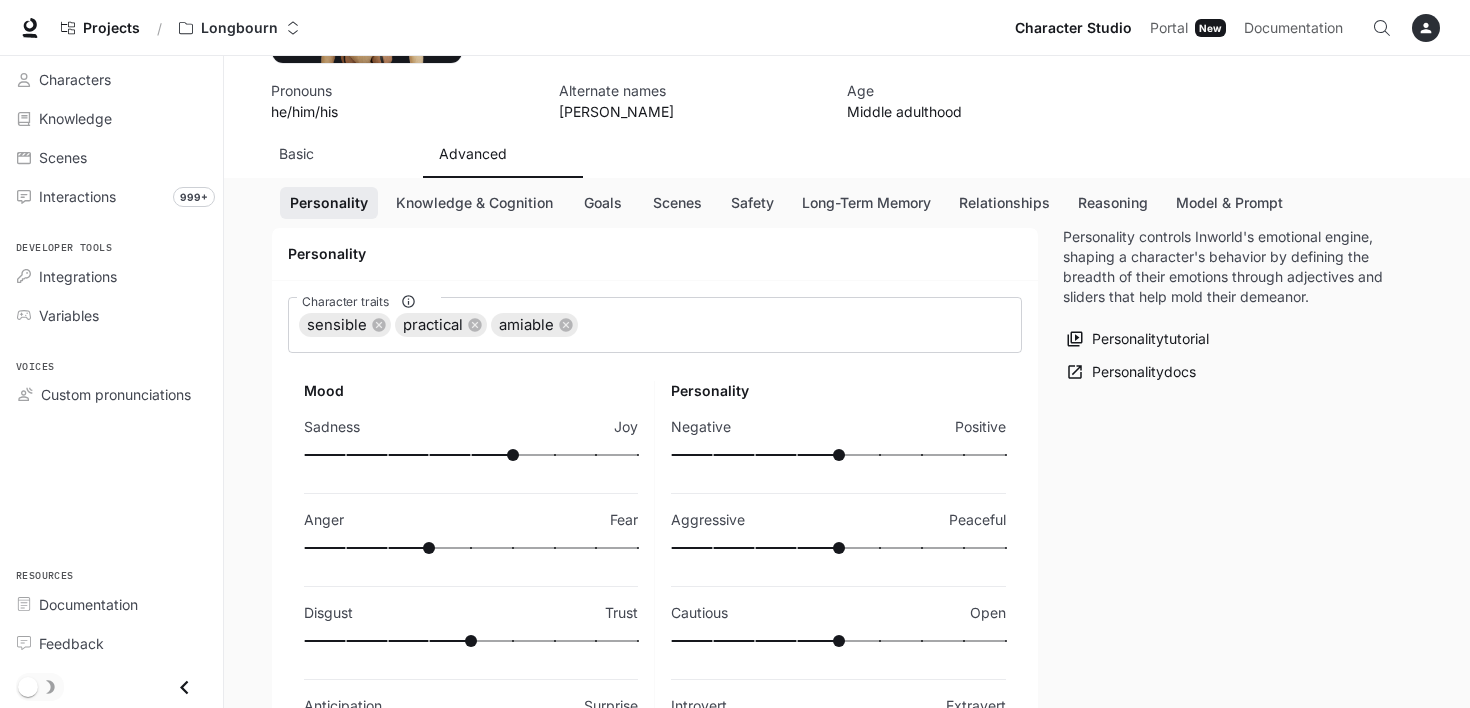 scroll, scrollTop: 300, scrollLeft: 0, axis: vertical 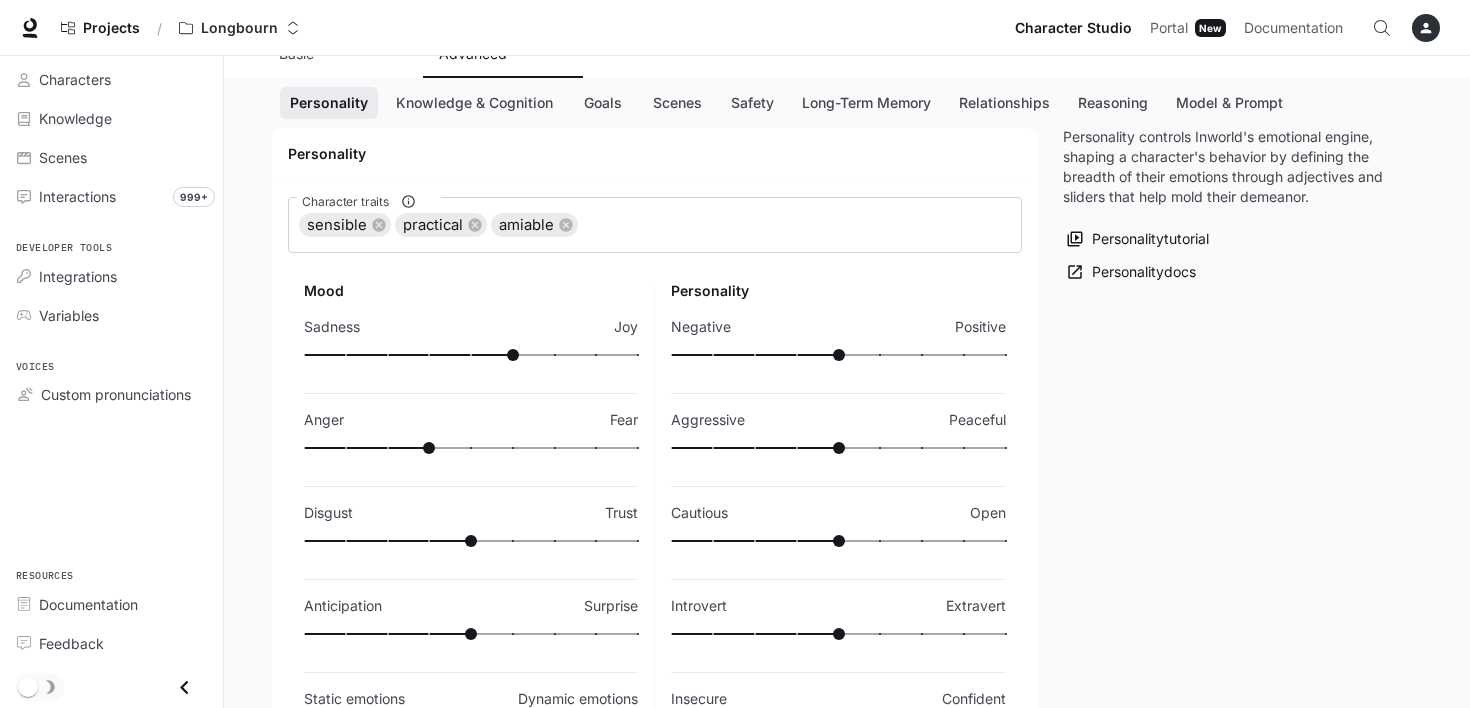 type on "**" 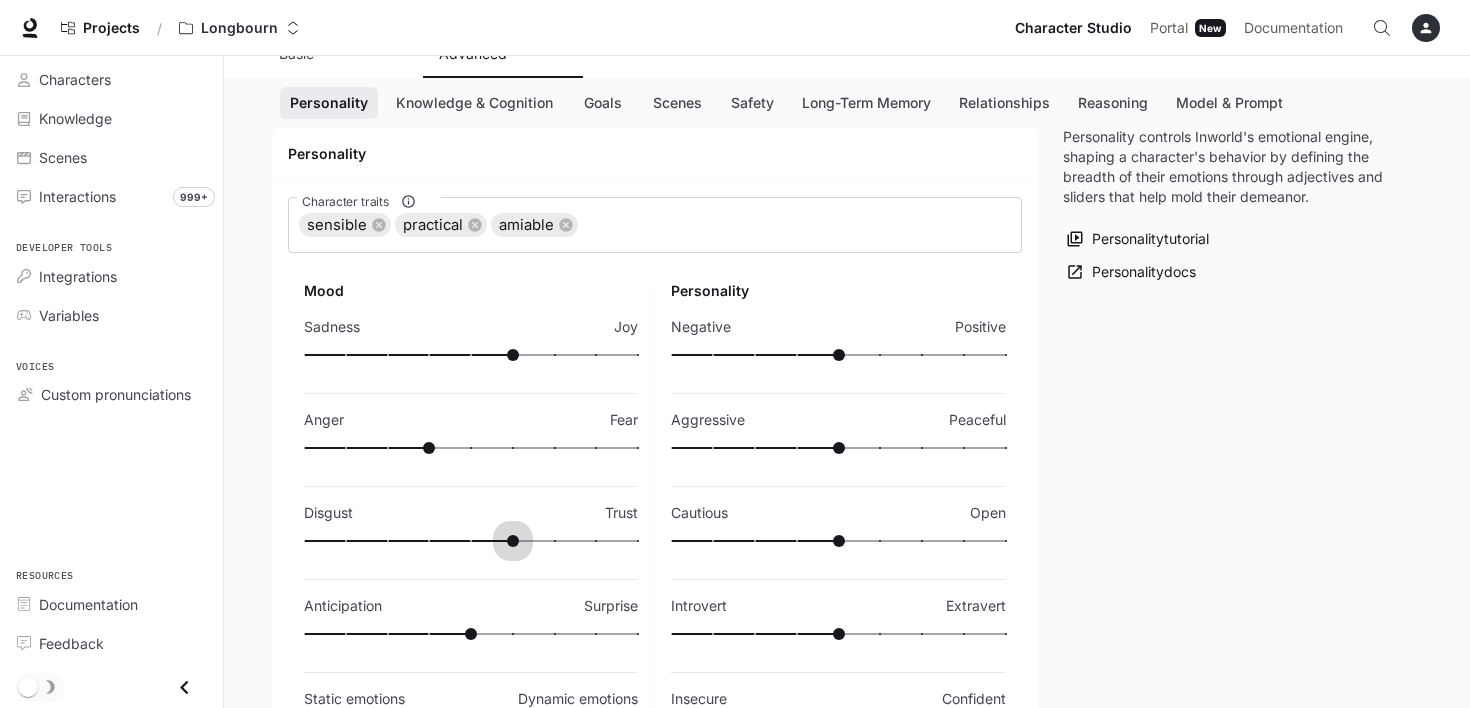click at bounding box center [471, 541] 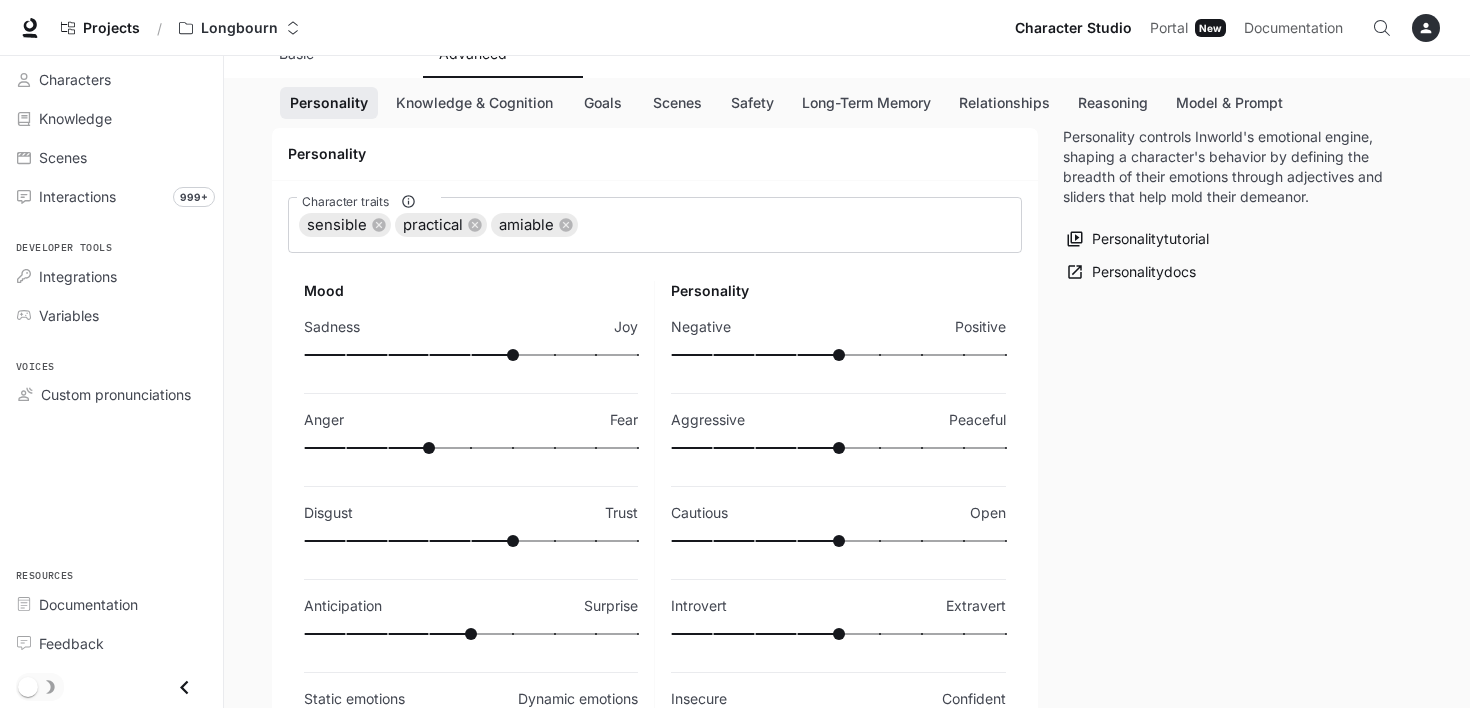 type on "**" 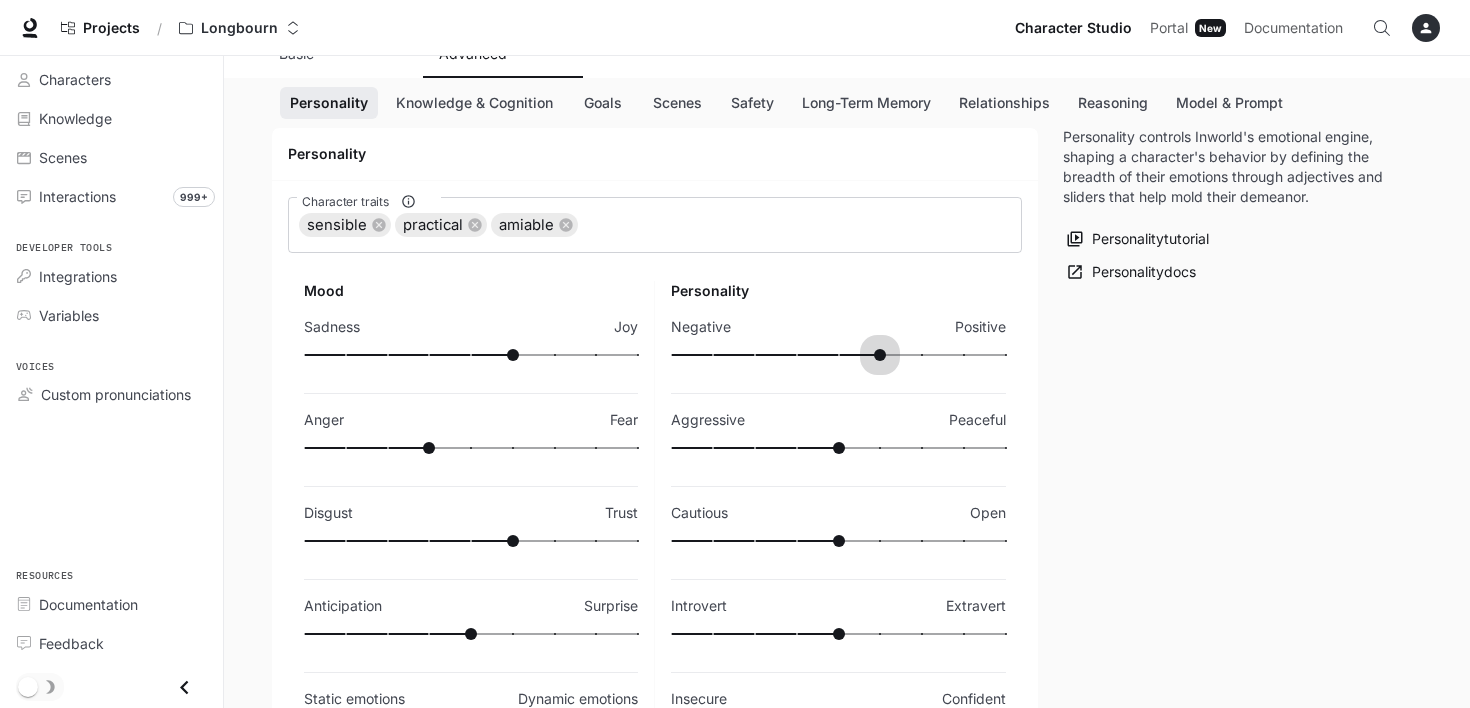 click at bounding box center (838, 355) 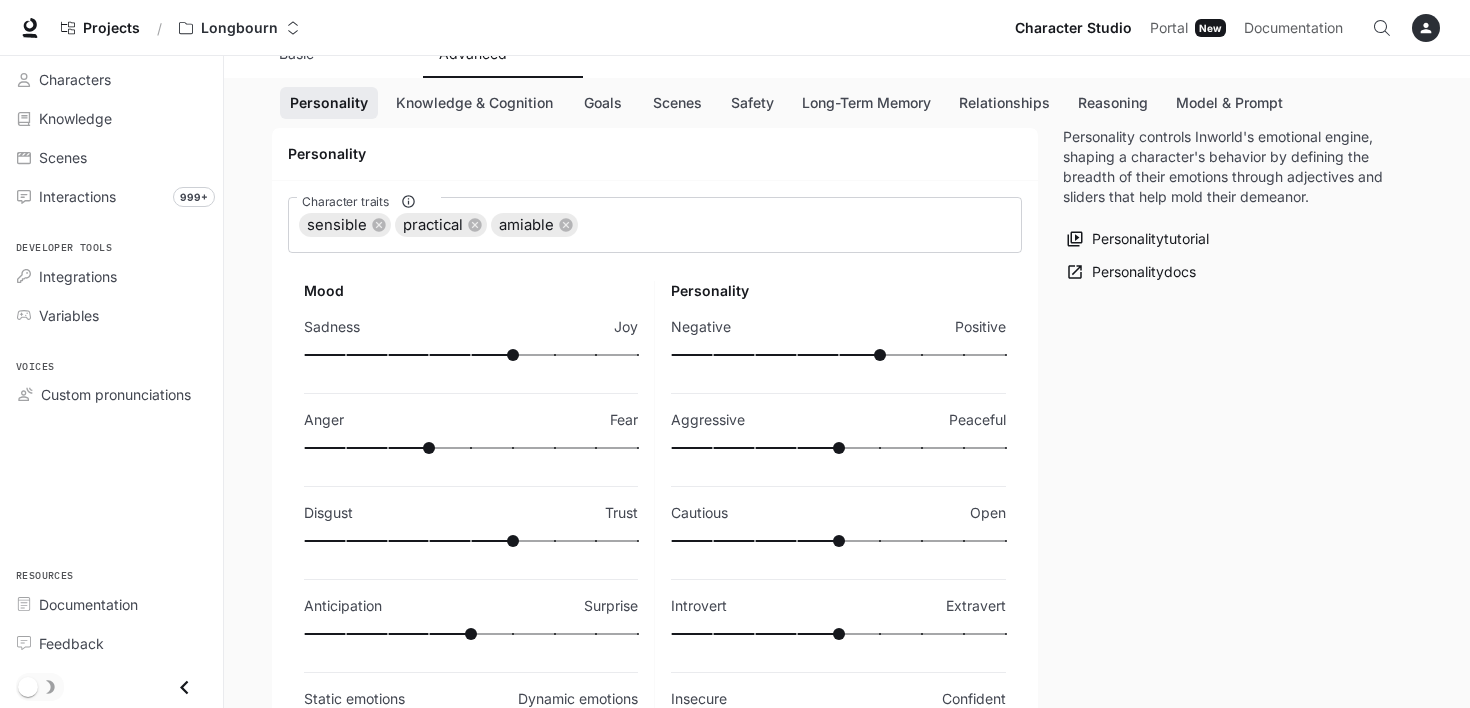 type on "**" 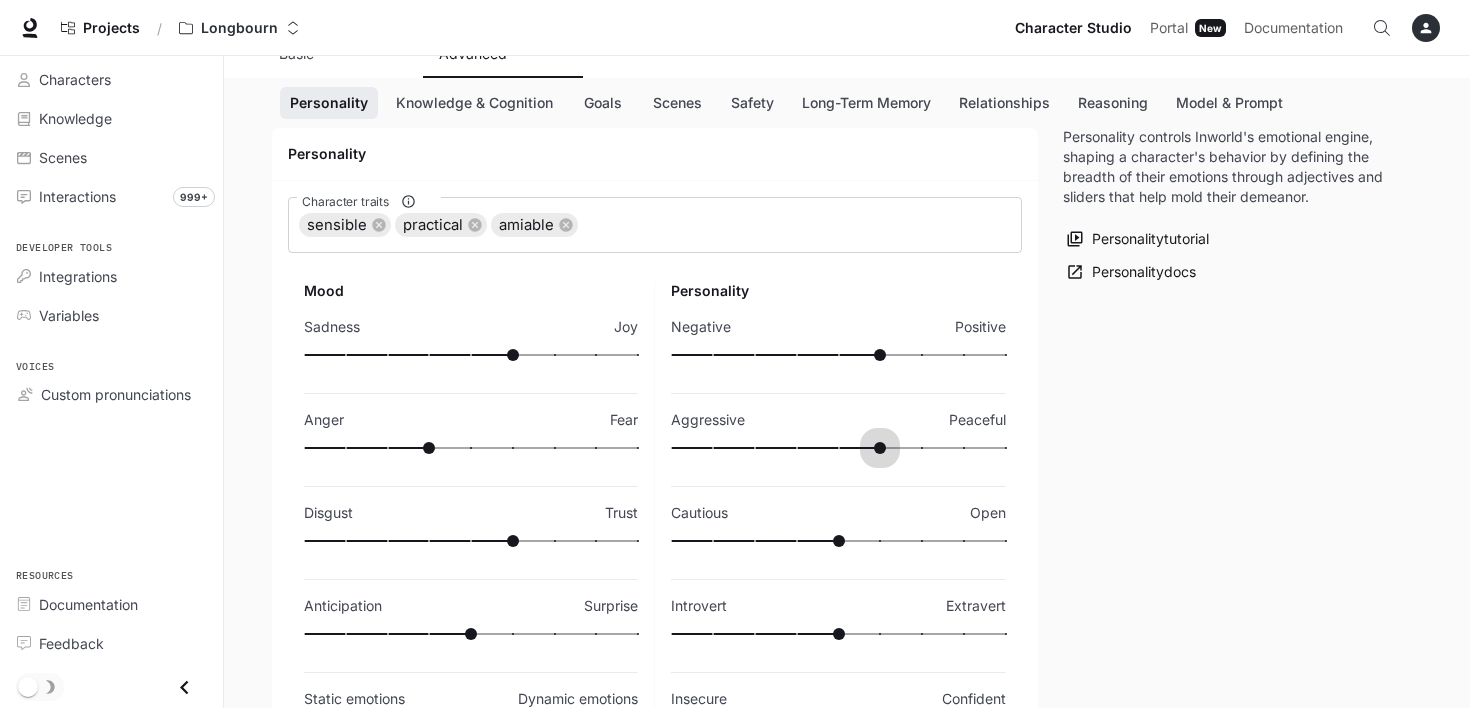 click at bounding box center [838, 448] 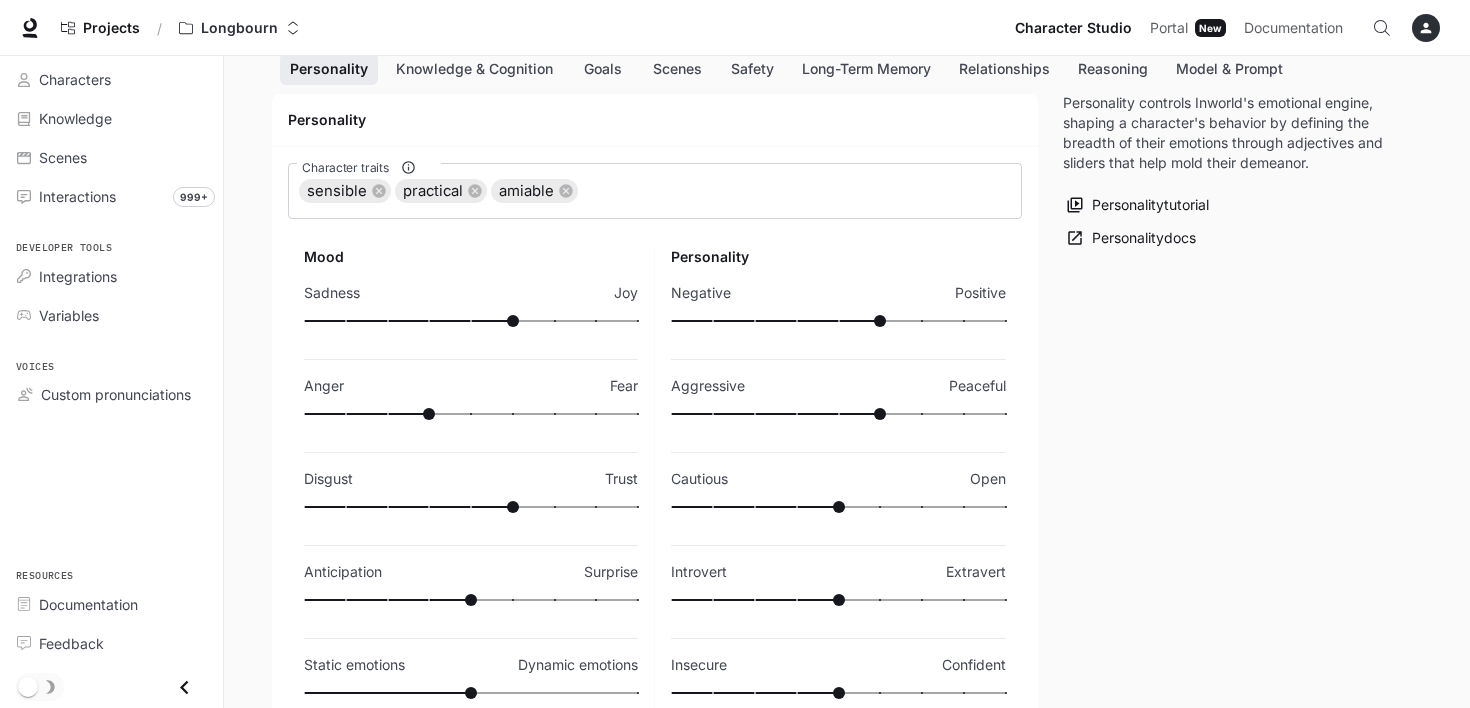 scroll, scrollTop: 300, scrollLeft: 0, axis: vertical 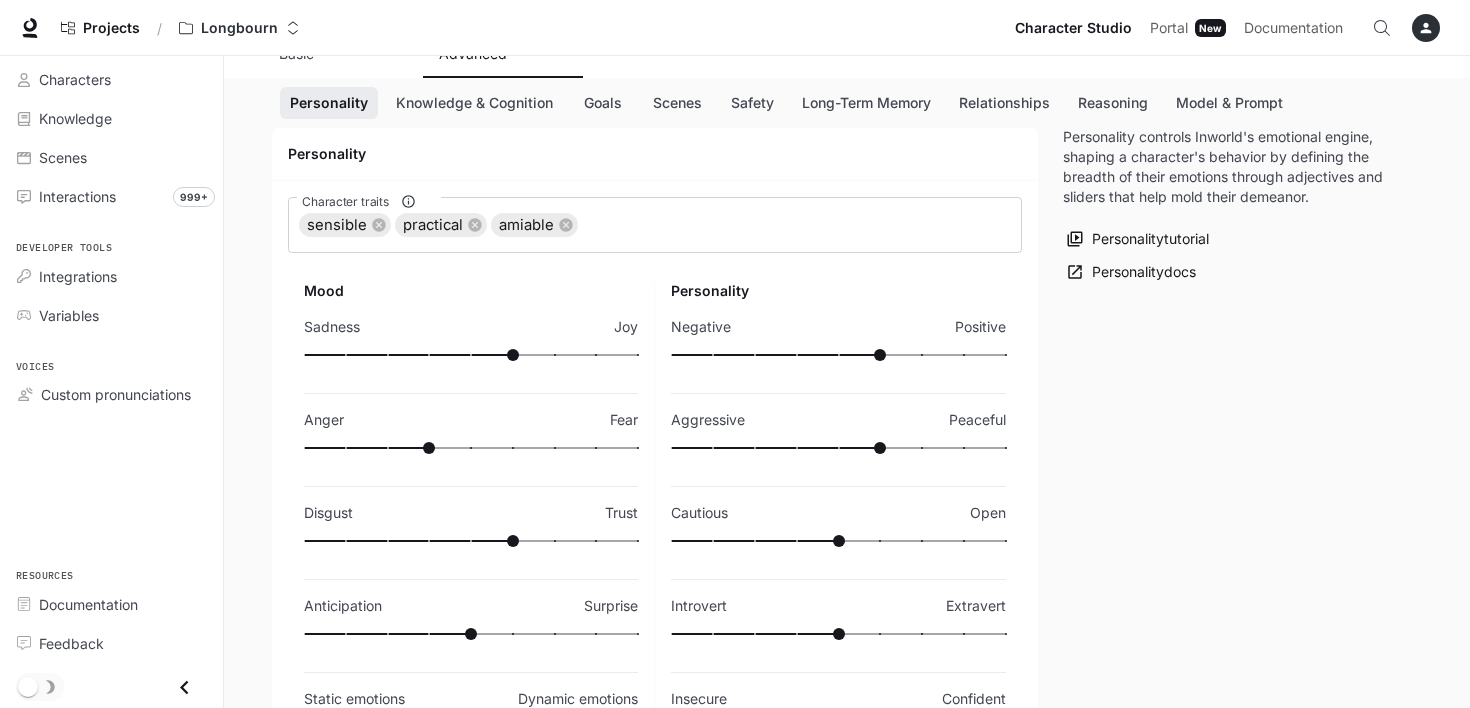 type on "**" 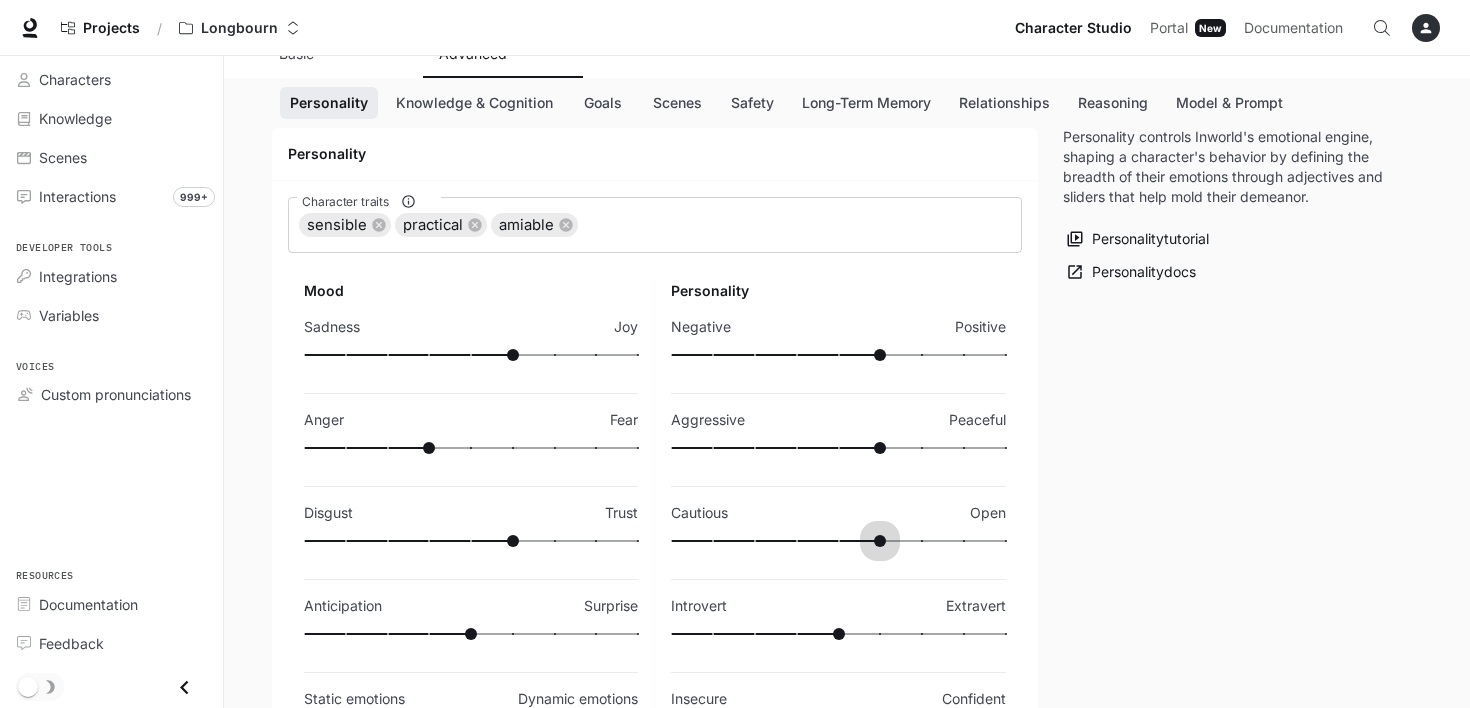 click at bounding box center [838, 541] 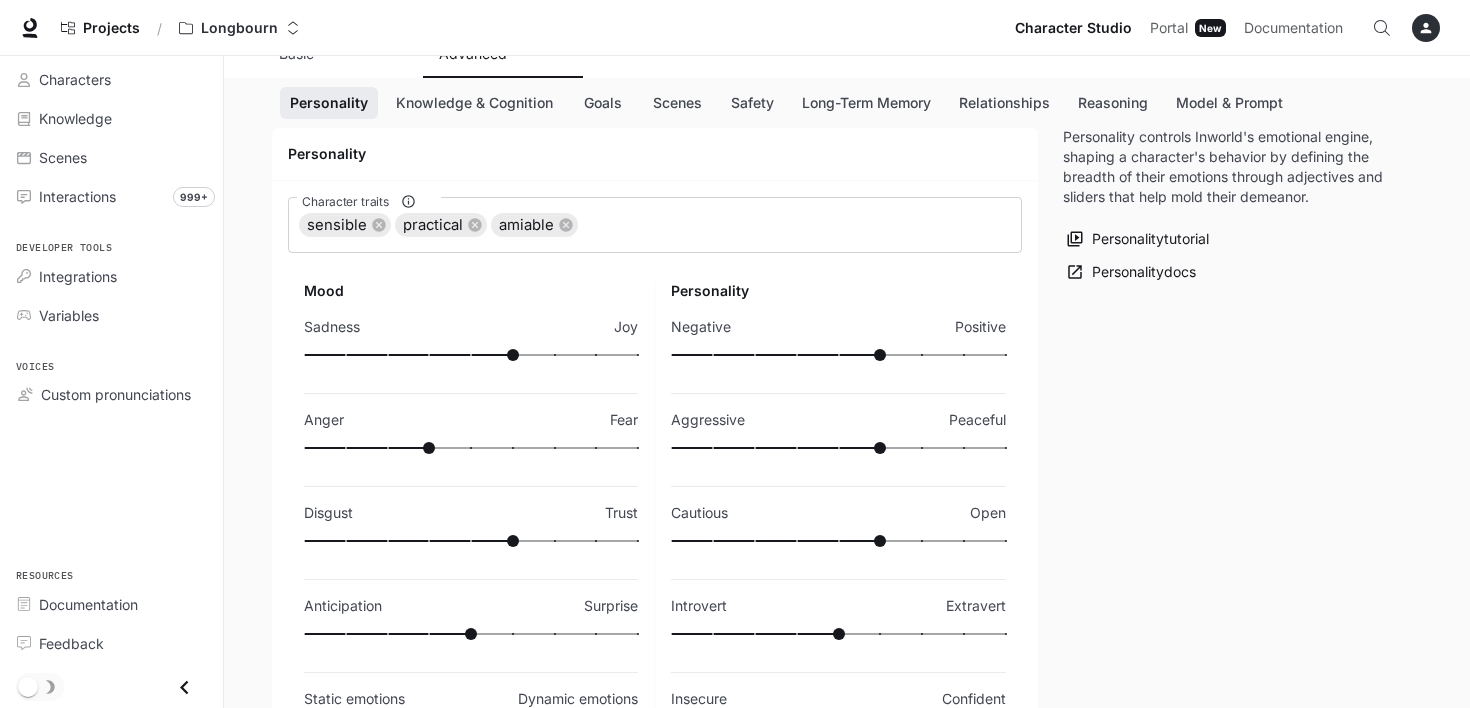 type on "**" 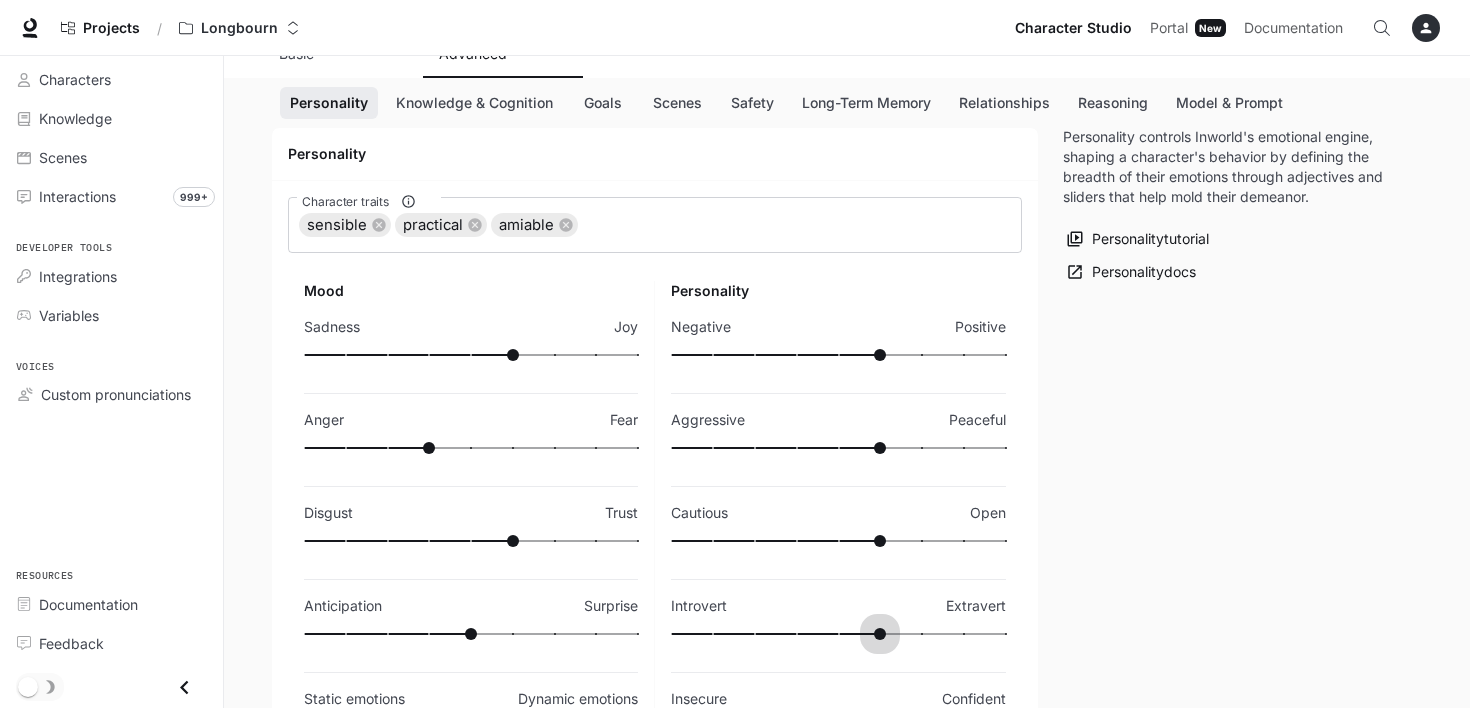 click at bounding box center [838, 634] 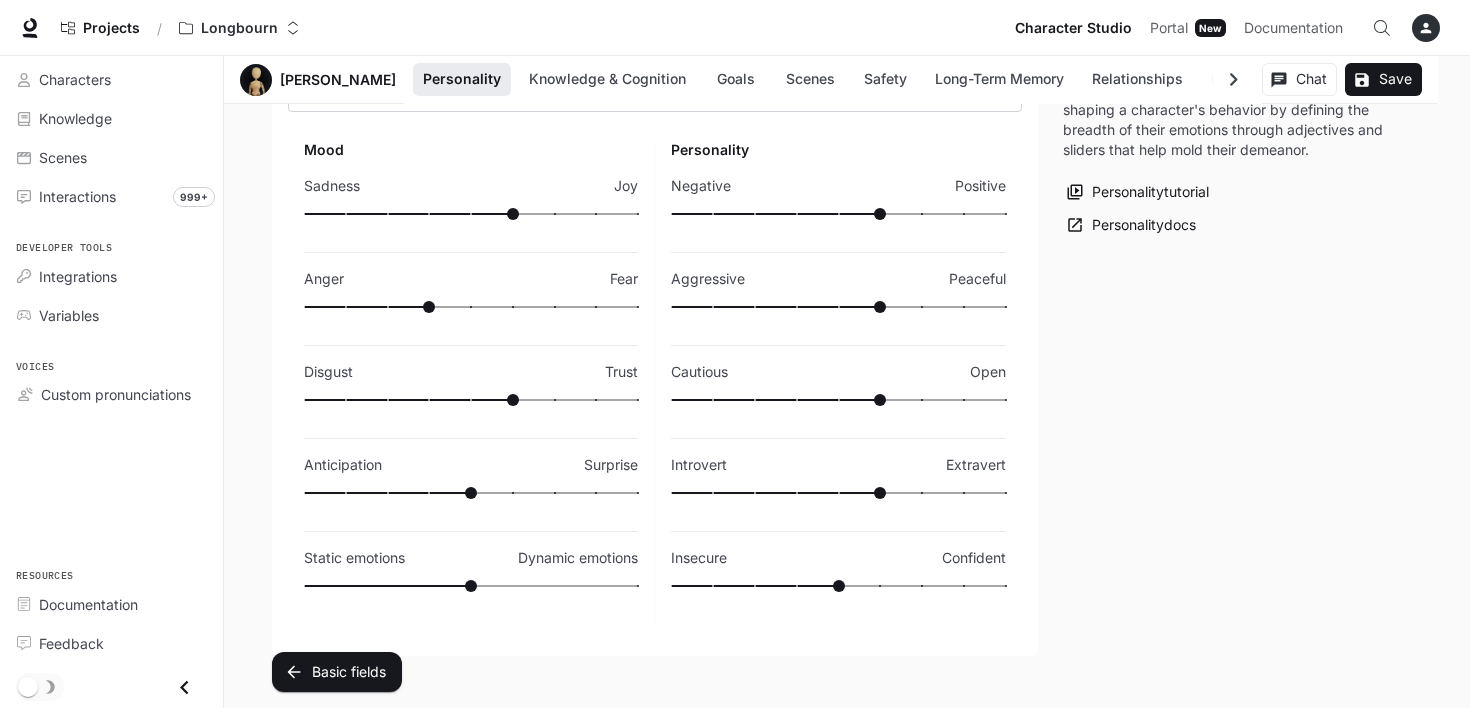 scroll, scrollTop: 500, scrollLeft: 0, axis: vertical 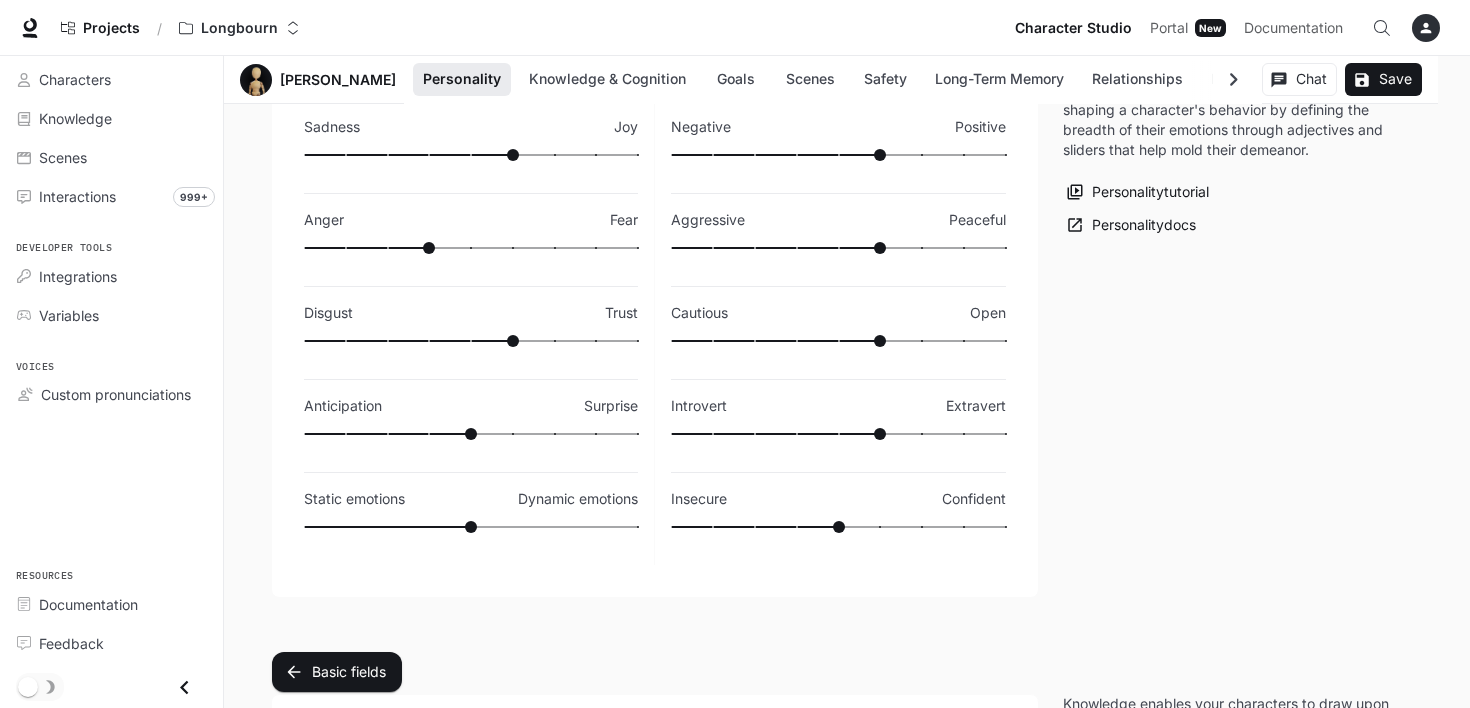 type on "**" 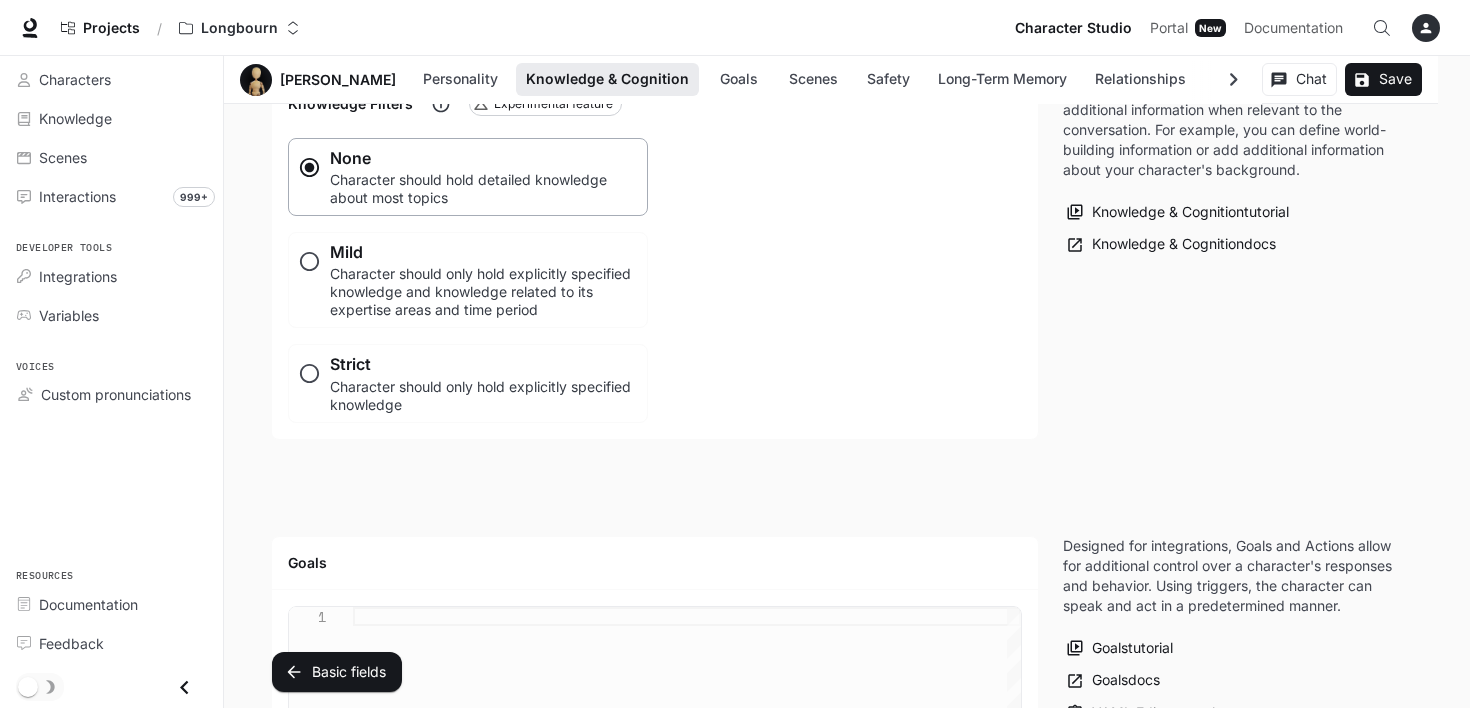 scroll, scrollTop: 1600, scrollLeft: 0, axis: vertical 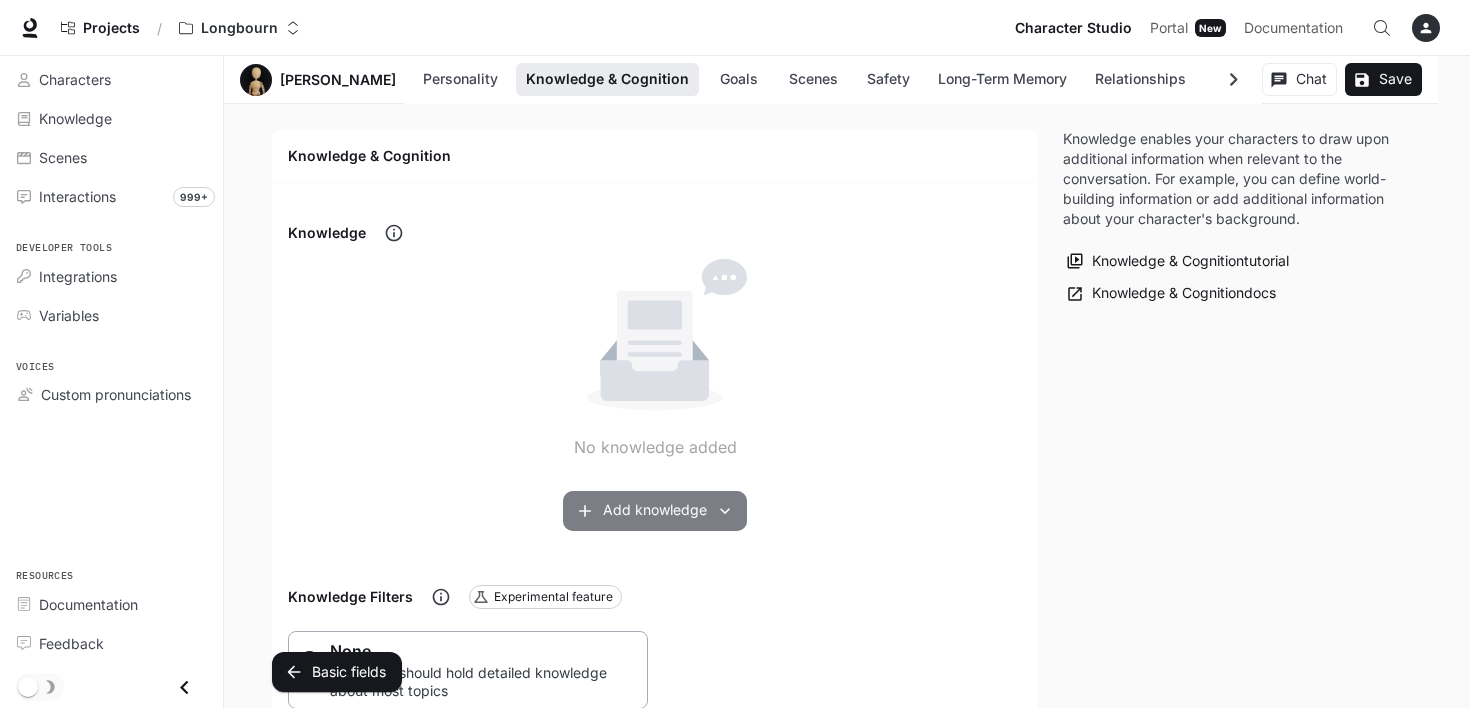 click 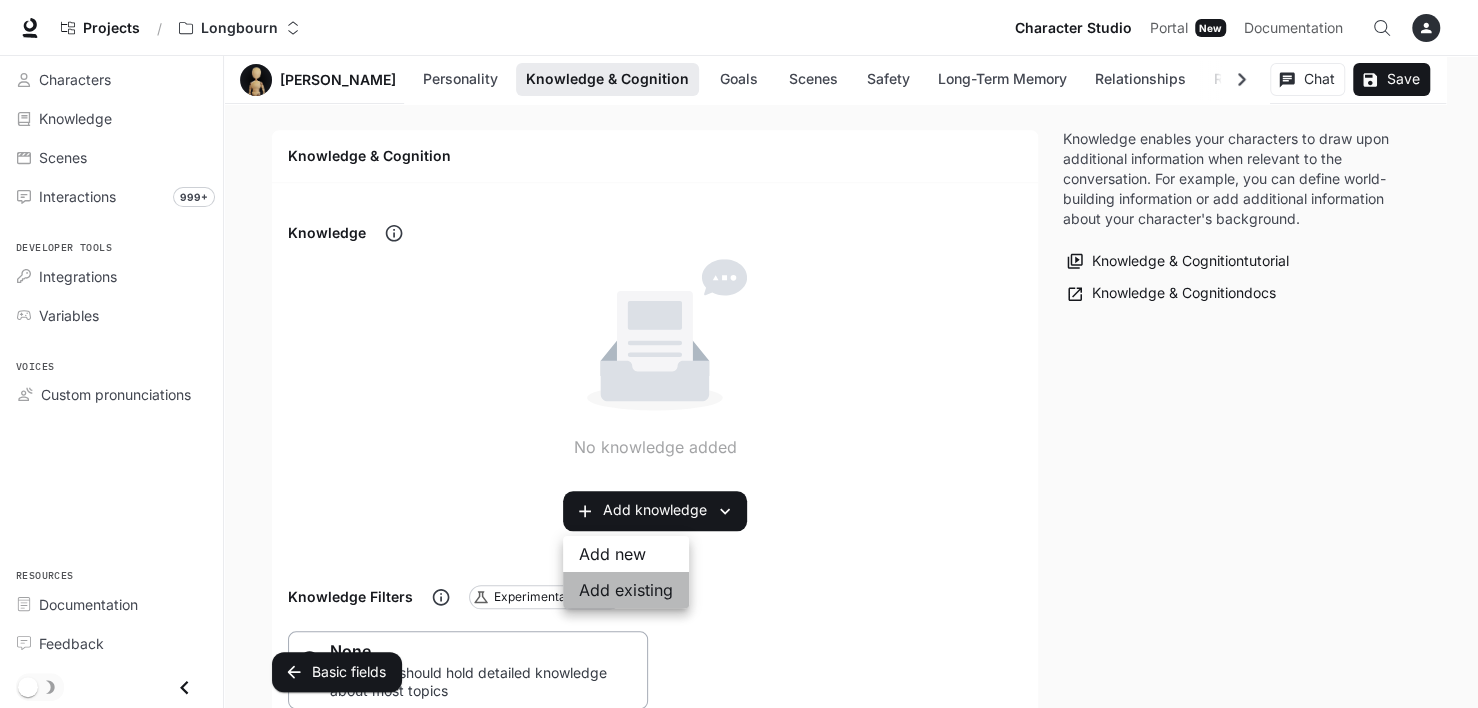 click on "Add existing" at bounding box center [626, 590] 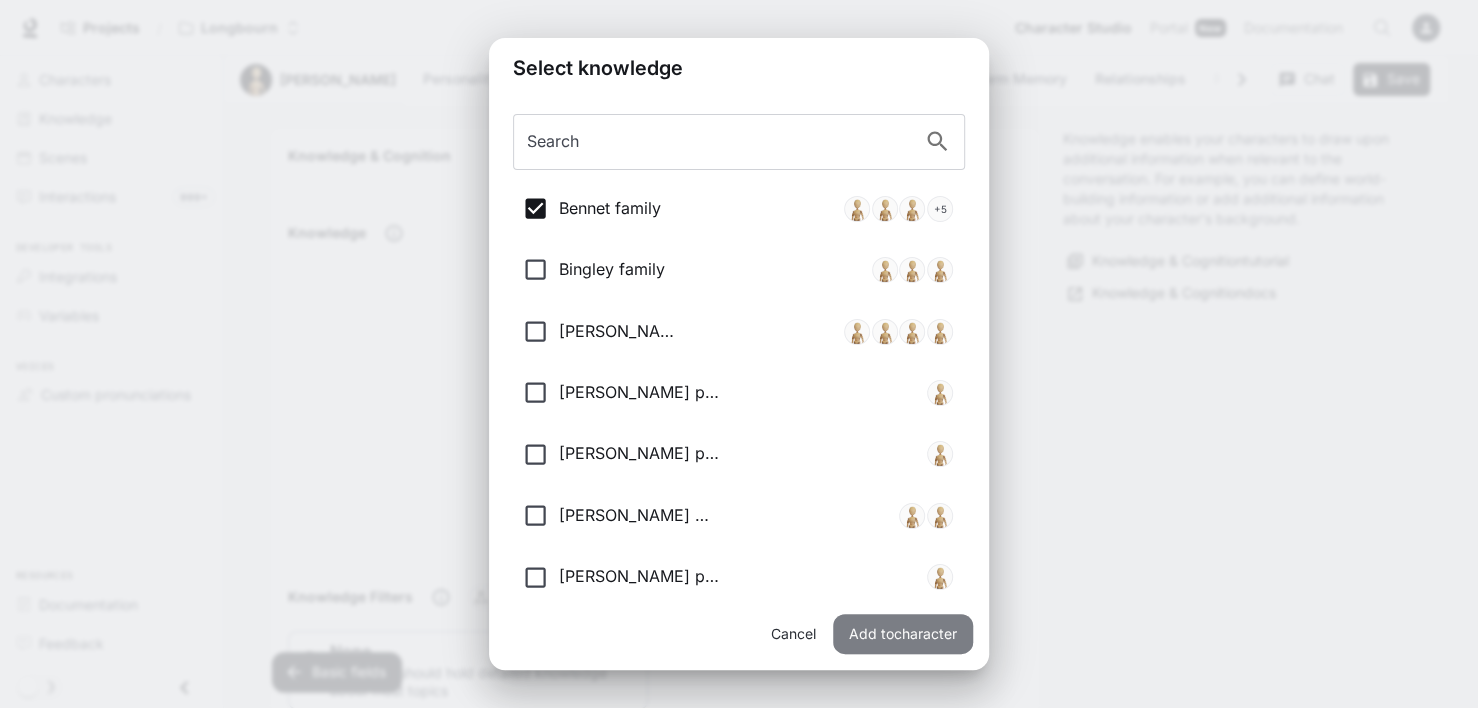 click on "Add to  character" at bounding box center (903, 634) 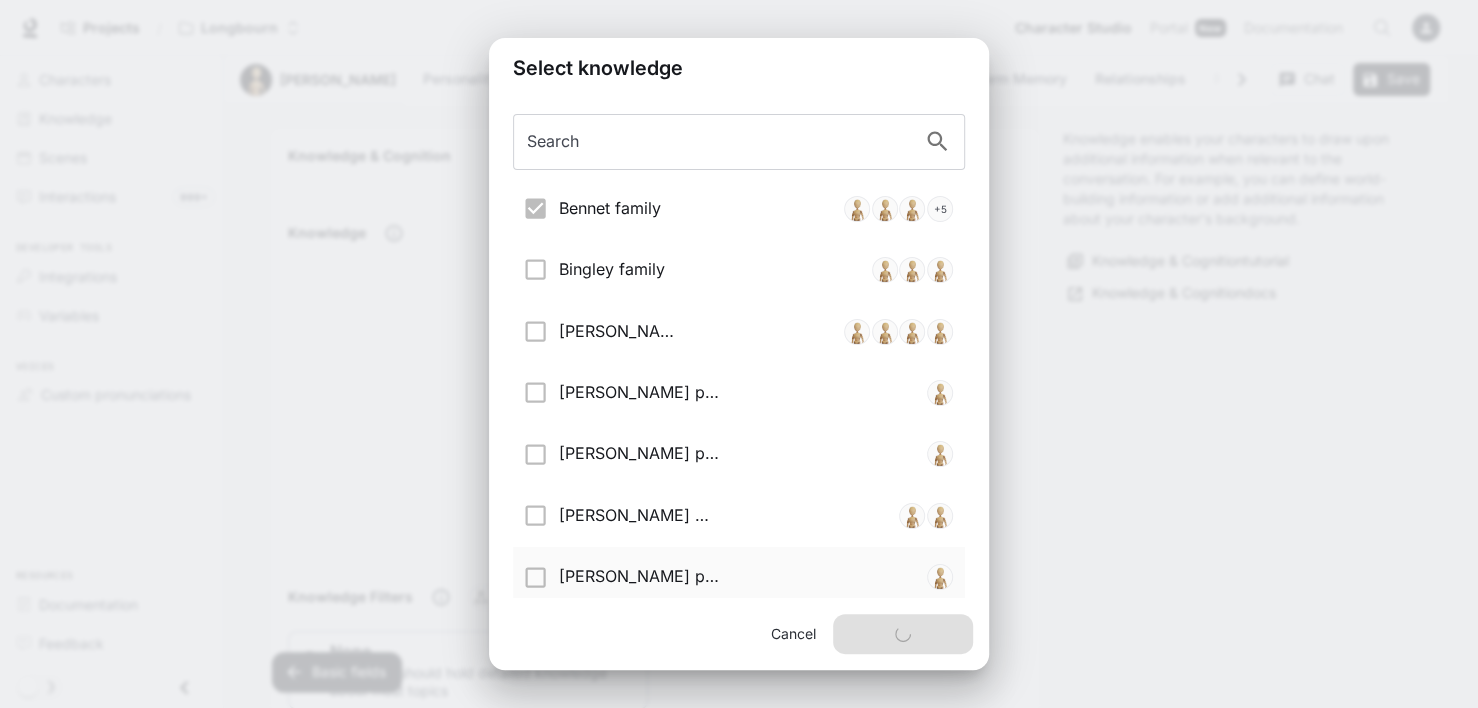 type on "*" 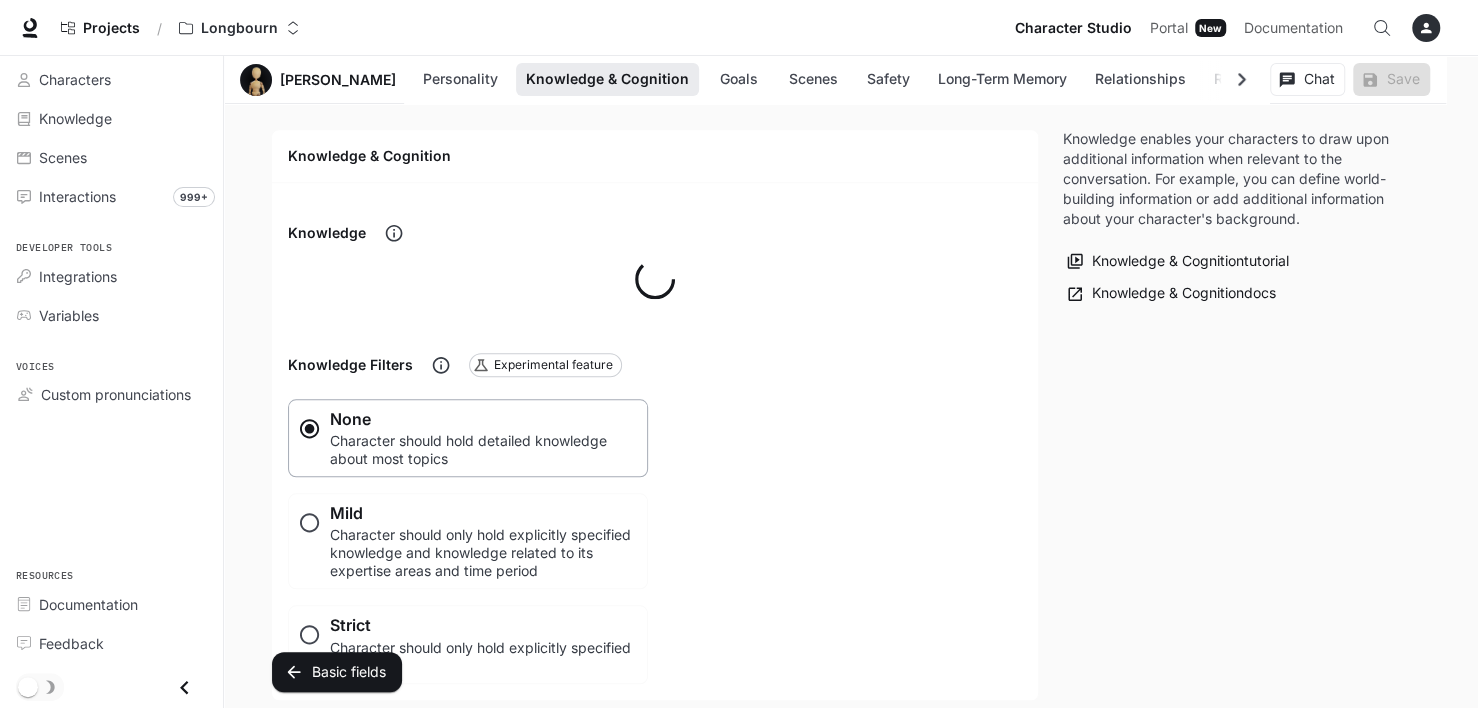 click on "Select knowledge Search Search Bennet family + 5 Bingley family [PERSON_NAME] family [PERSON_NAME] personal knowledge [PERSON_NAME] personal knowledge [PERSON_NAME] family [PERSON_NAME] personal knowledge Whenere  Cancel Add to  character" at bounding box center (739, 354) 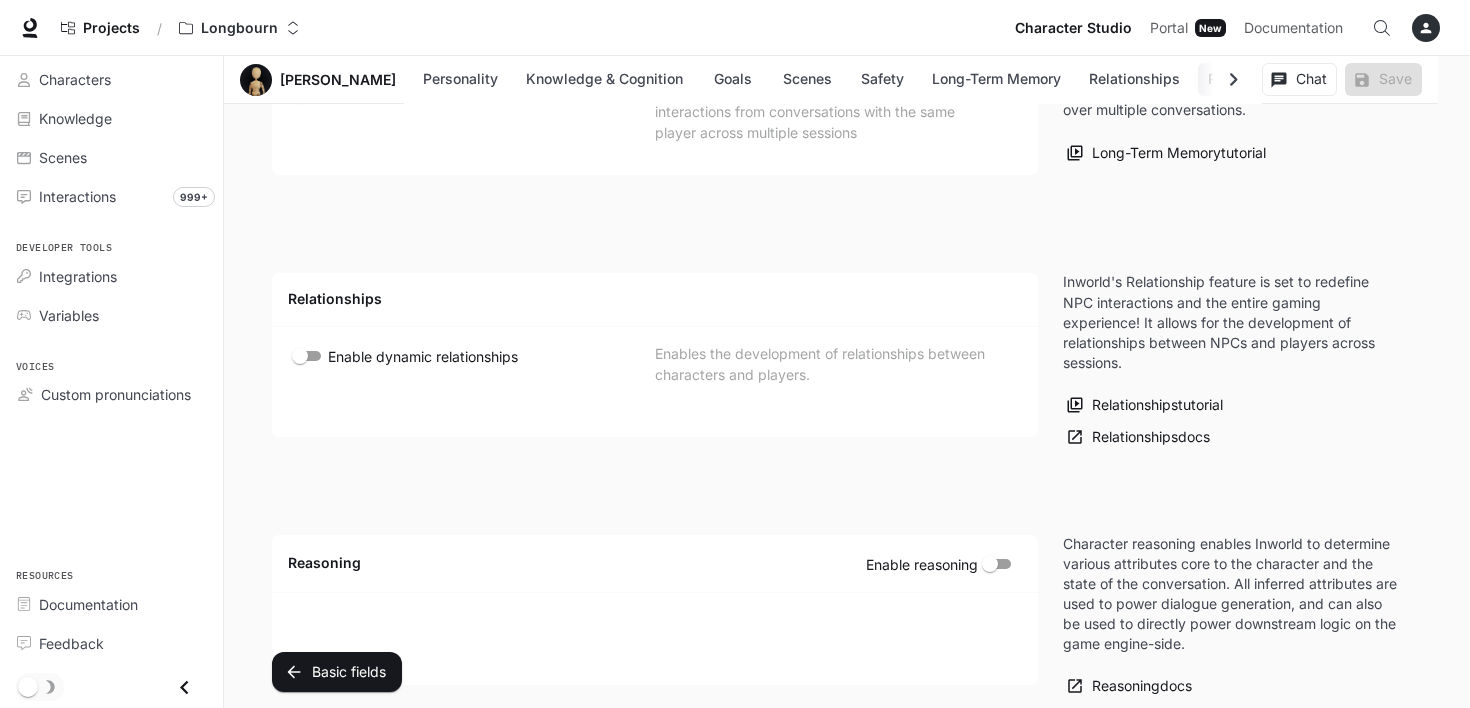 scroll, scrollTop: 2965, scrollLeft: 0, axis: vertical 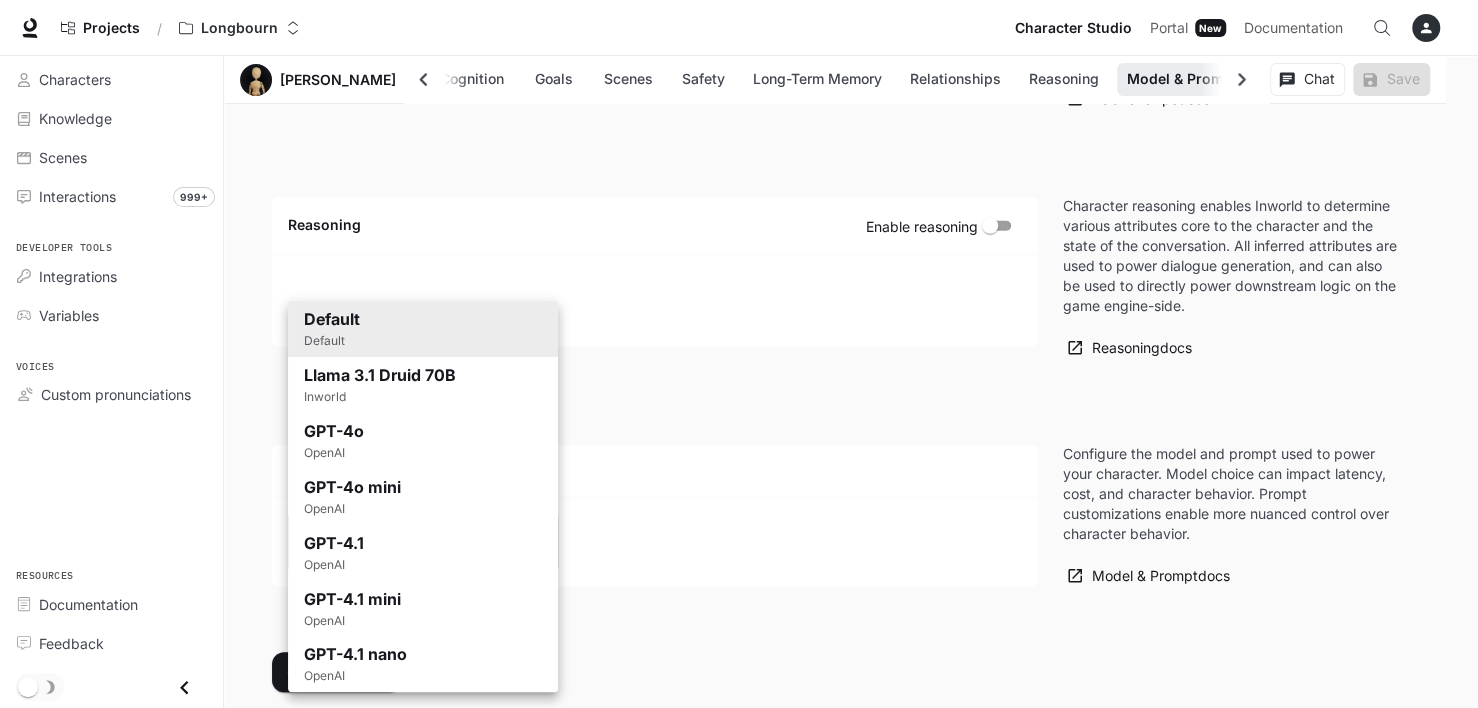 click on "Skip to main content Projects / Longbourn Character Studio Character Studio Portal Portal New Documentation Documentation Character studio Portal Characters Knowledge Scenes Interactions 999+ Developer tools Integrations Variables Voices Custom pronunciations Resources Documentation Feedback Section Model & Prompt [PERSON_NAME] Personality Knowledge & Cognition Goals Scenes Safety Long-Term Memory Relationships Reasoning Model & Prompt Chat Save Edit [PERSON_NAME] Edit Details Chat Save Enable narrated actions Enable narrated actions Pronouns he/him/his Alternate names [PERSON_NAME] Age Middle adulthood Basic Advanced Personality Knowledge & Cognition Goals Scenes Safety Long-Term Memory Relationships Reasoning Model & Prompt Personality Character traits Character traits Mood Sadness Joy Anger Fear Disgust Trust Anticipation Surprise Static emotions Dynamic emotions 0.5 Personality Negative Positive Aggressive Peaceful Cautious Open Introvert Extravert Insecure Confident Personality  tutorial Personality + 6" at bounding box center (739, -1291) 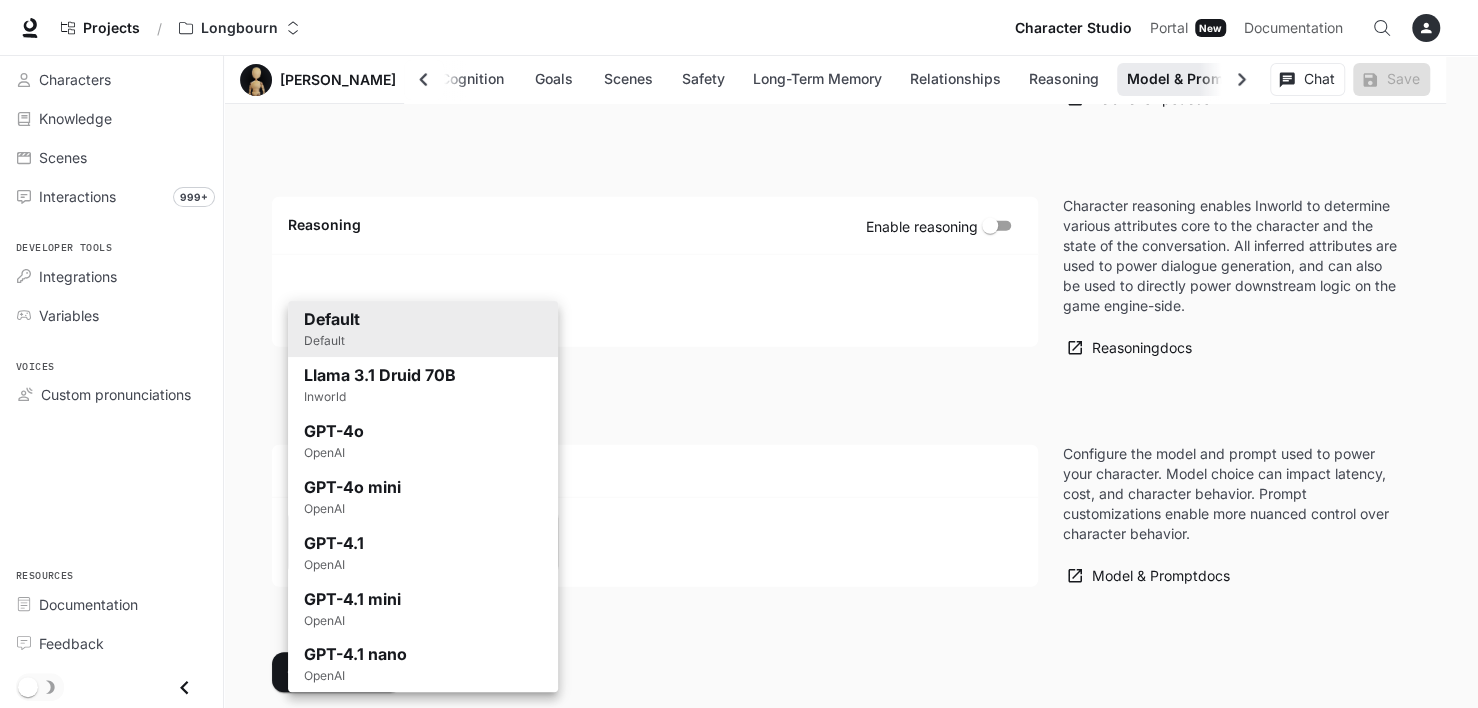 click on "GPT-4.1 mini OpenAI" at bounding box center [423, 609] 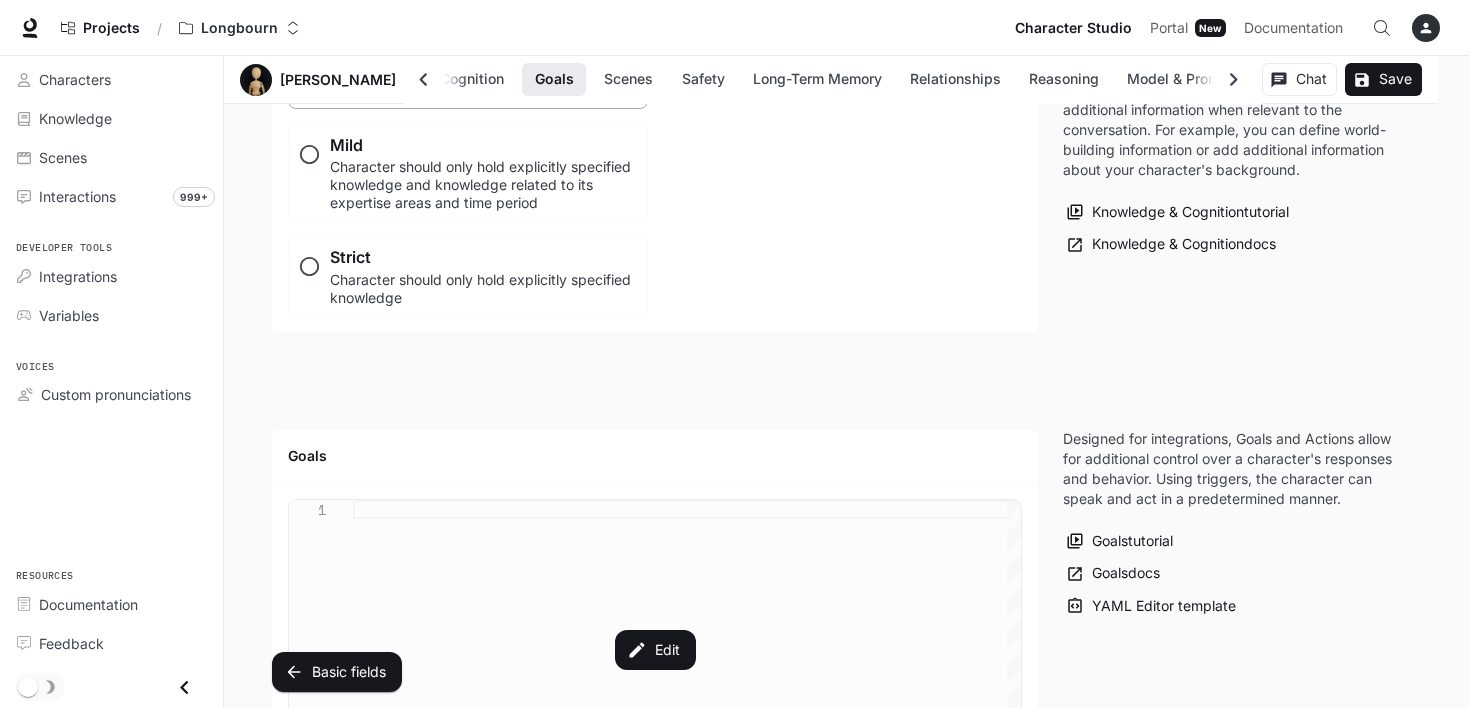scroll, scrollTop: 1498, scrollLeft: 0, axis: vertical 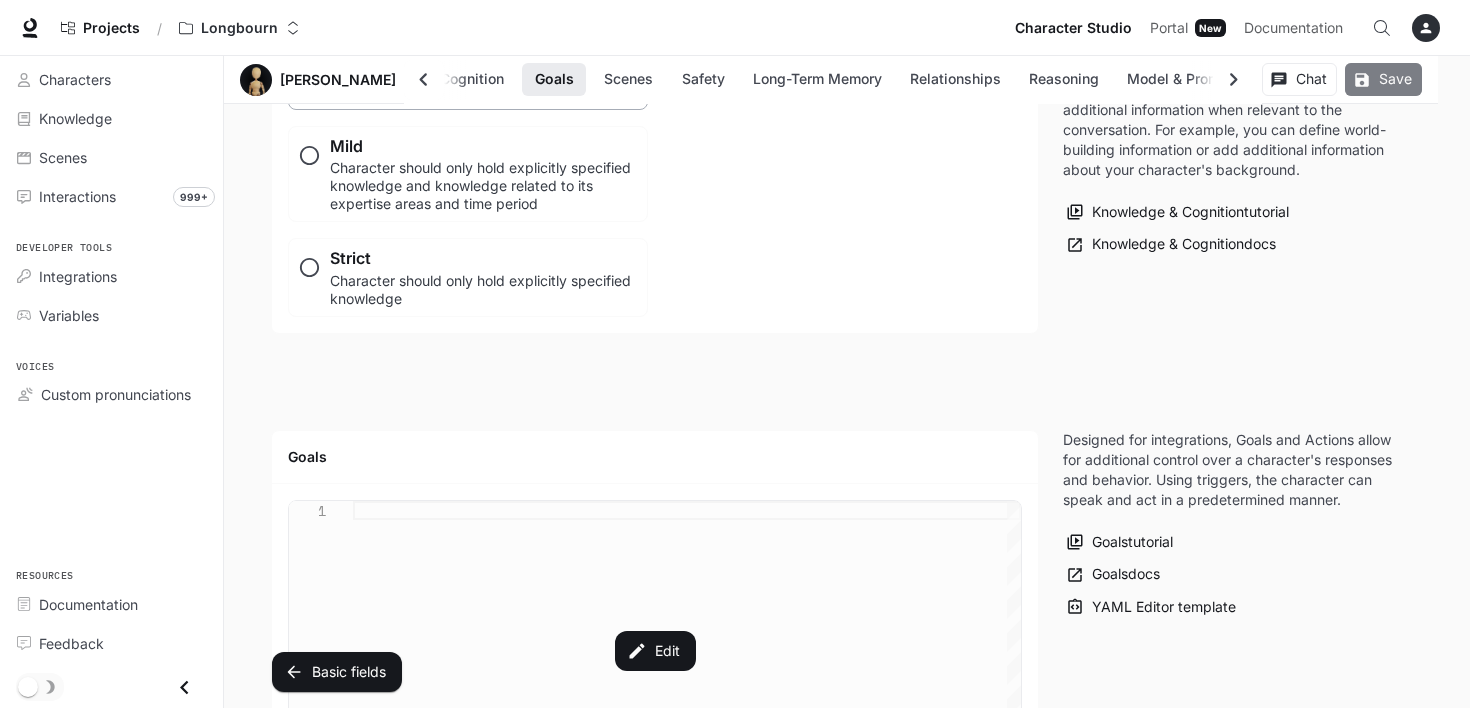 click on "Save" at bounding box center (1383, 79) 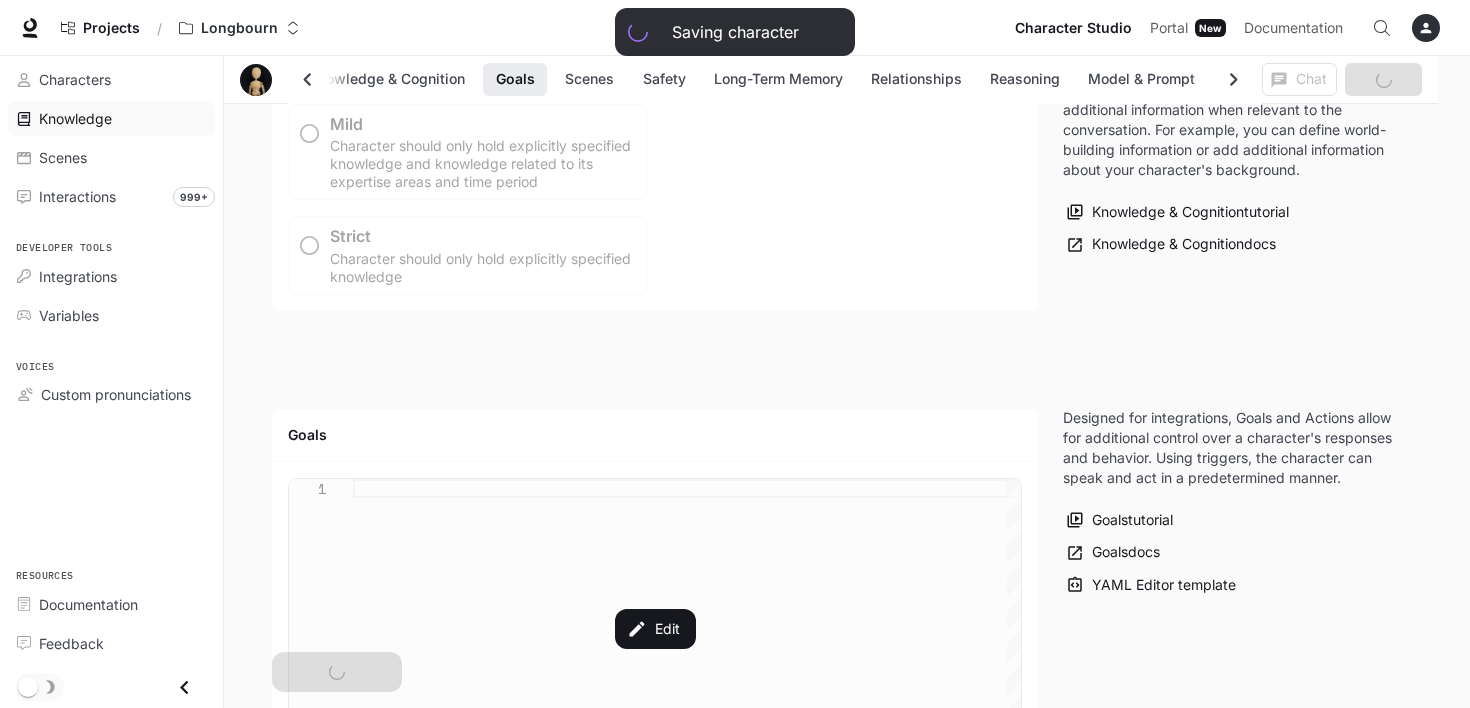 scroll, scrollTop: 0, scrollLeft: 102, axis: horizontal 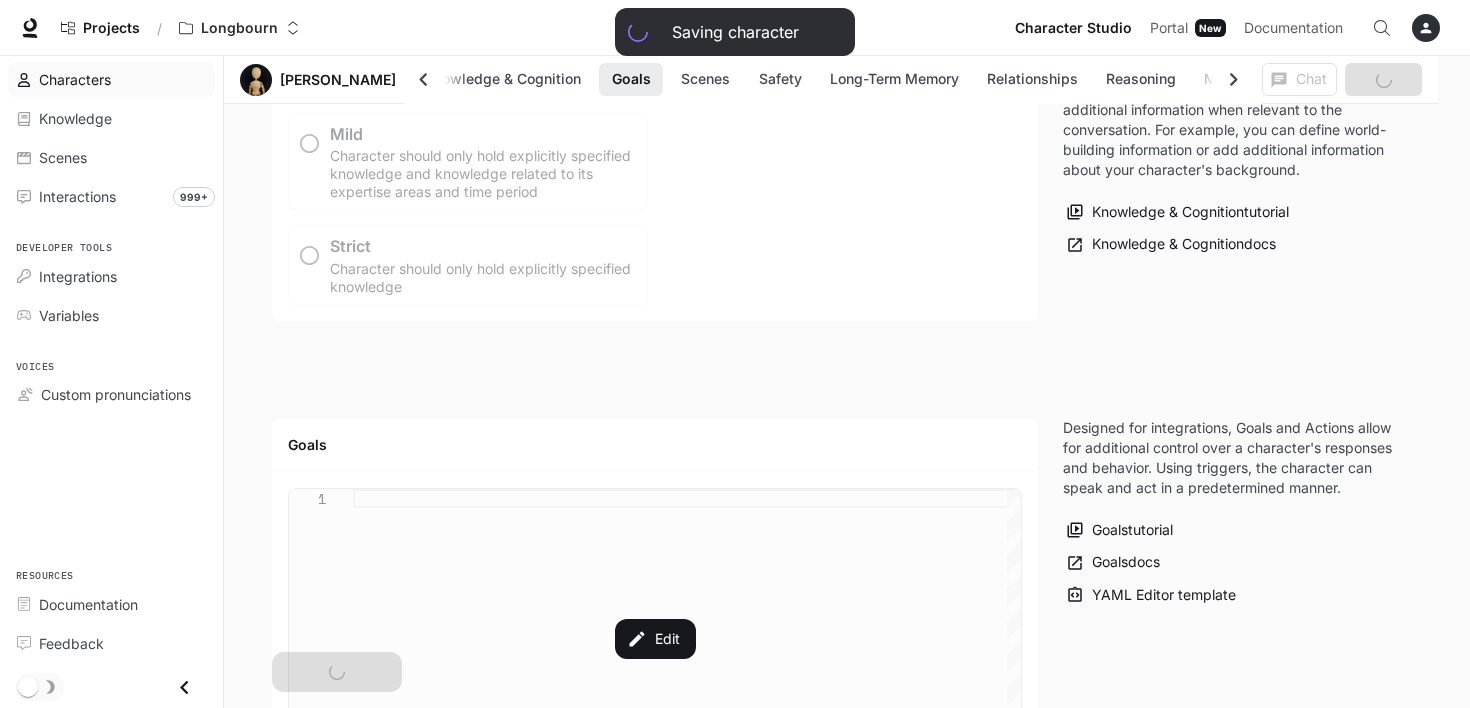 click on "Characters" at bounding box center [75, 79] 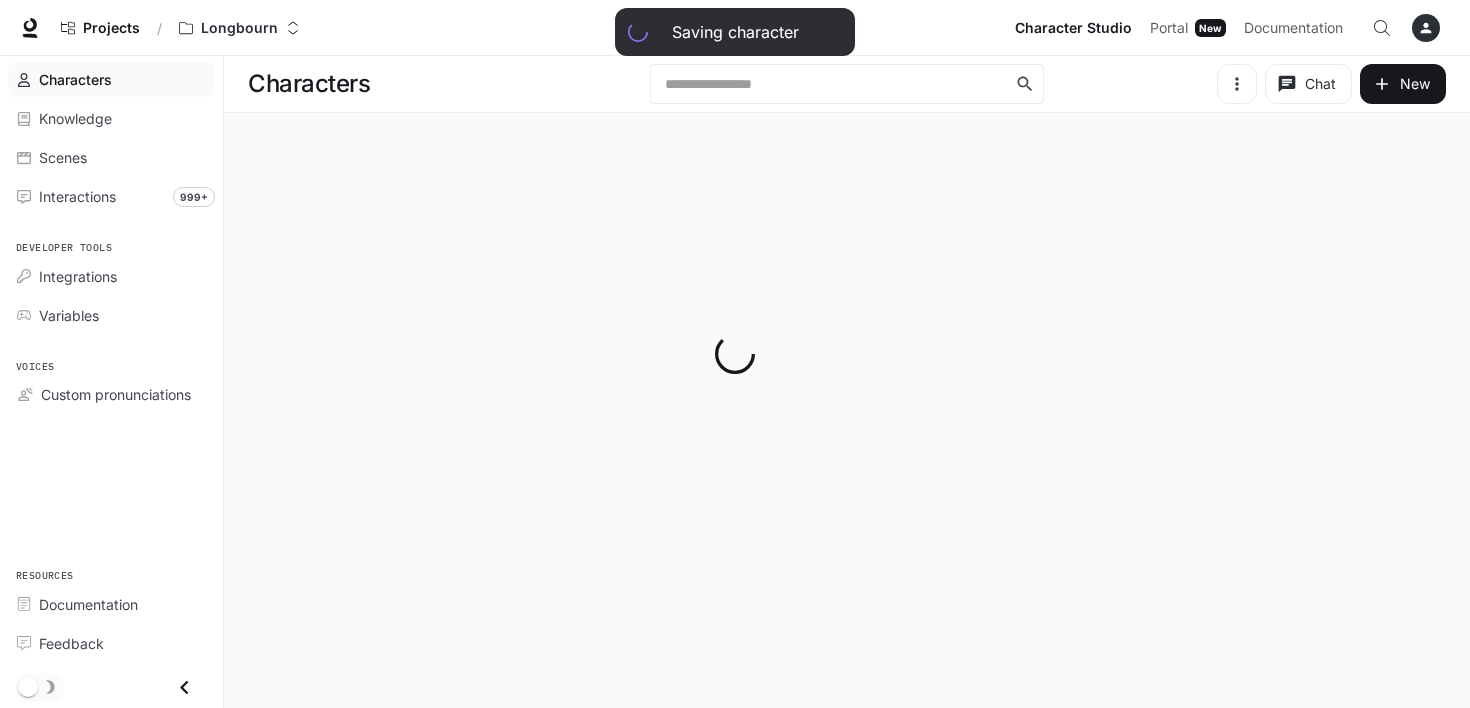 scroll, scrollTop: 0, scrollLeft: 0, axis: both 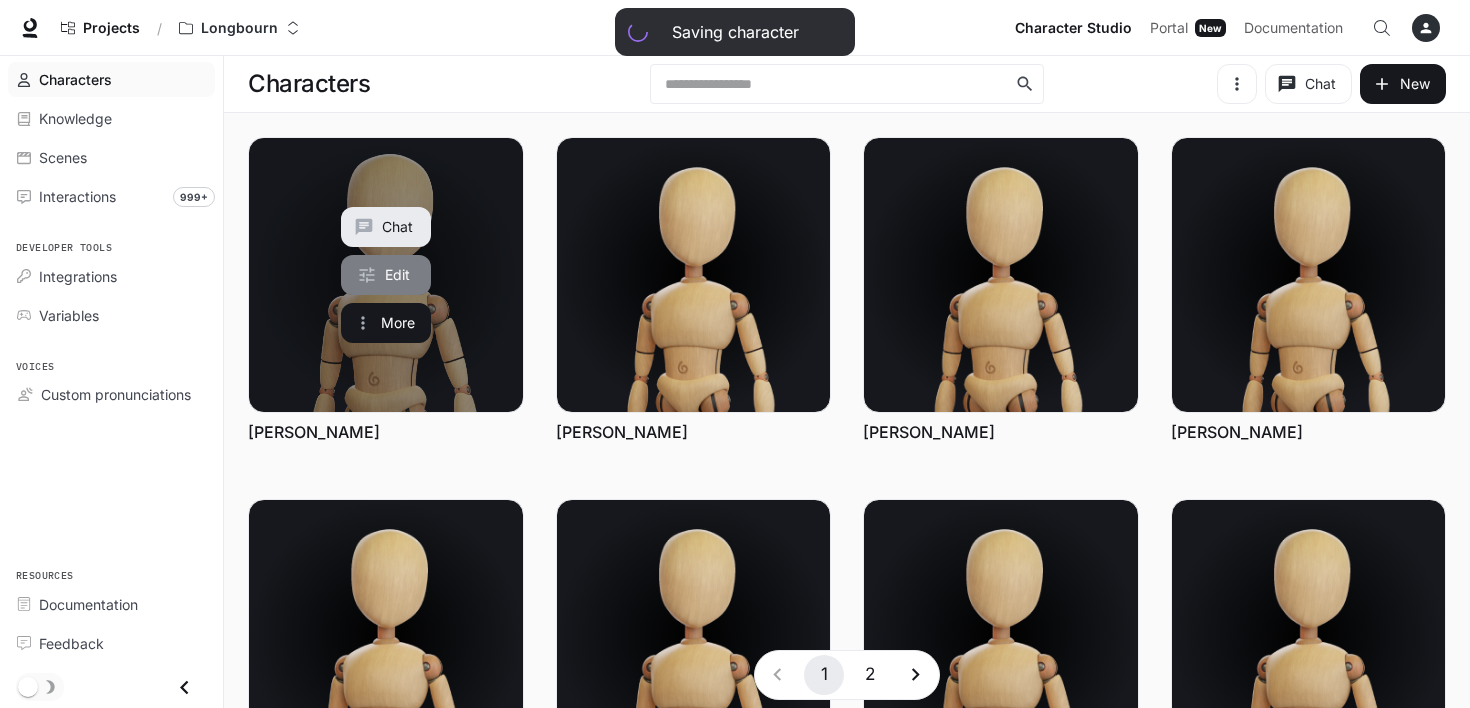 click on "Edit" at bounding box center (386, 275) 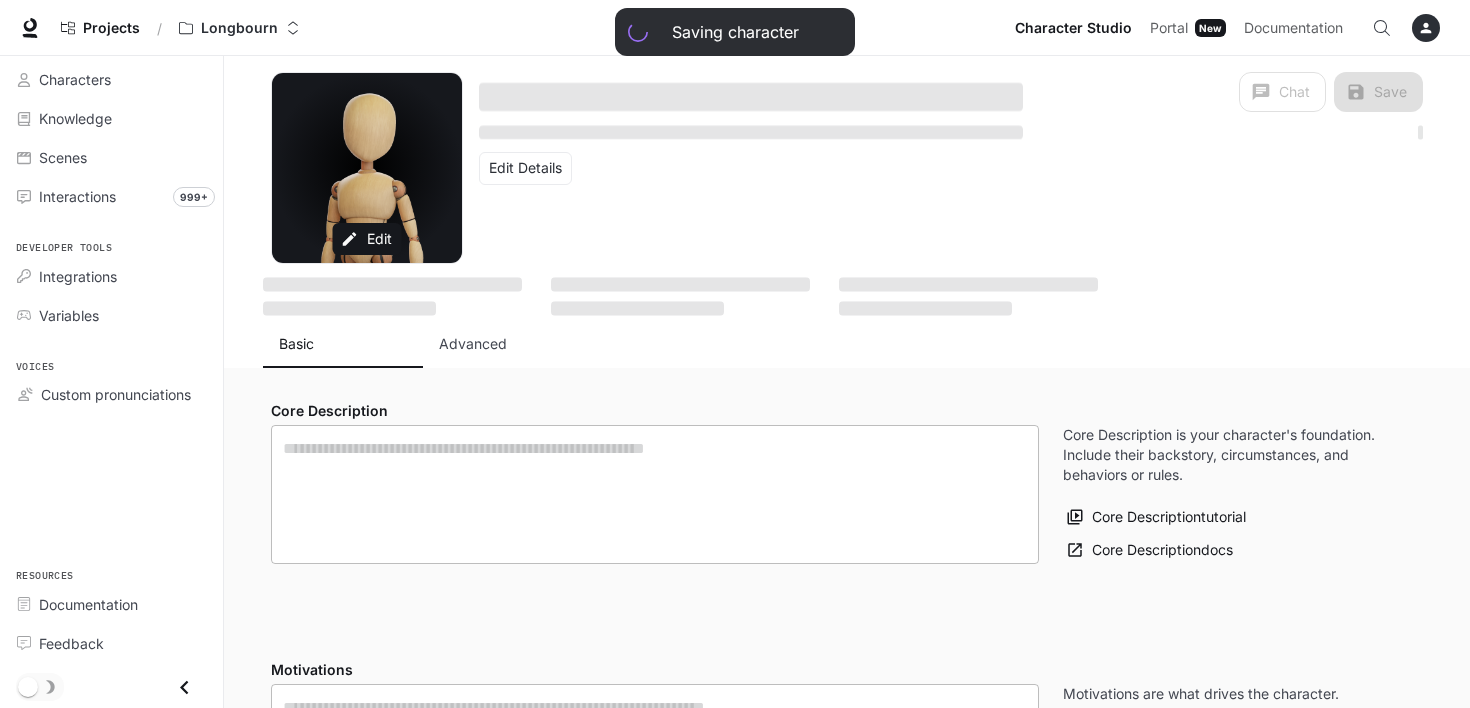 type on "**********" 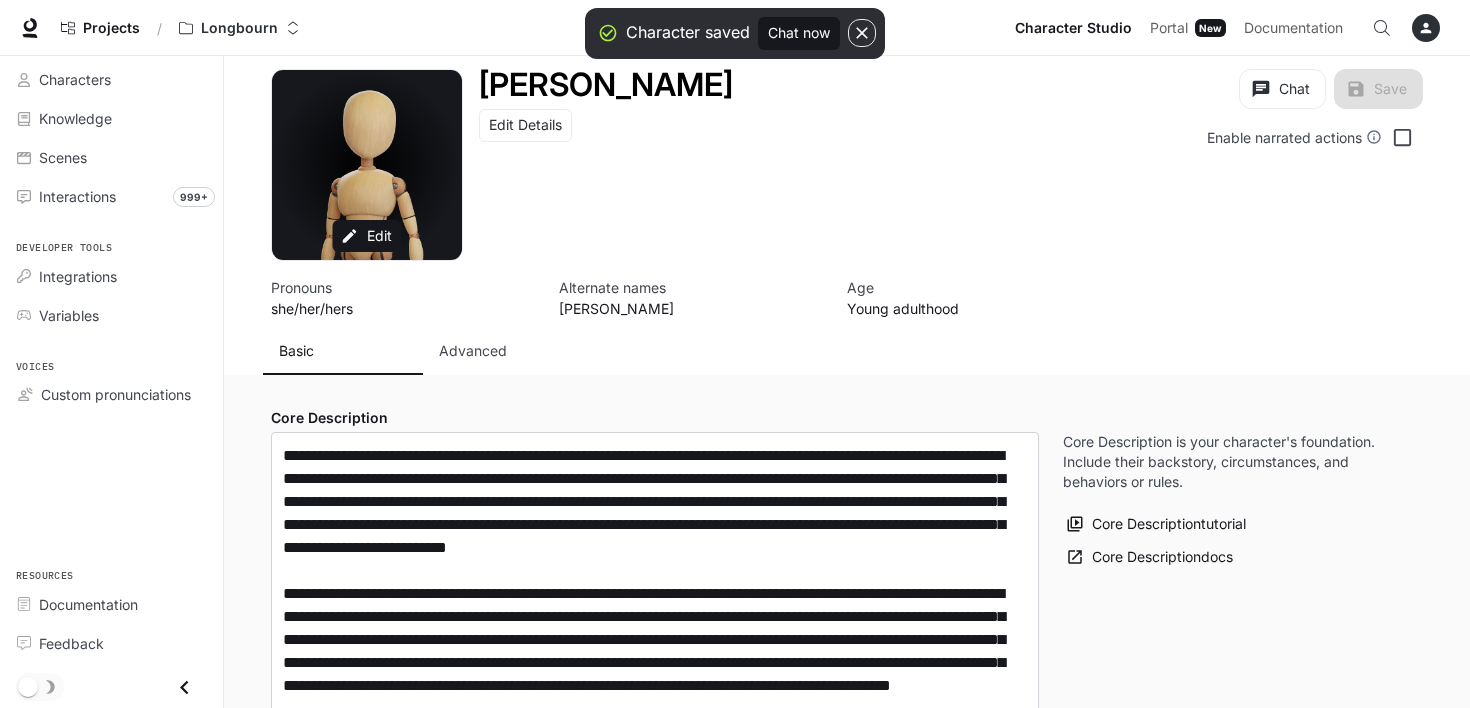 scroll, scrollTop: 0, scrollLeft: 0, axis: both 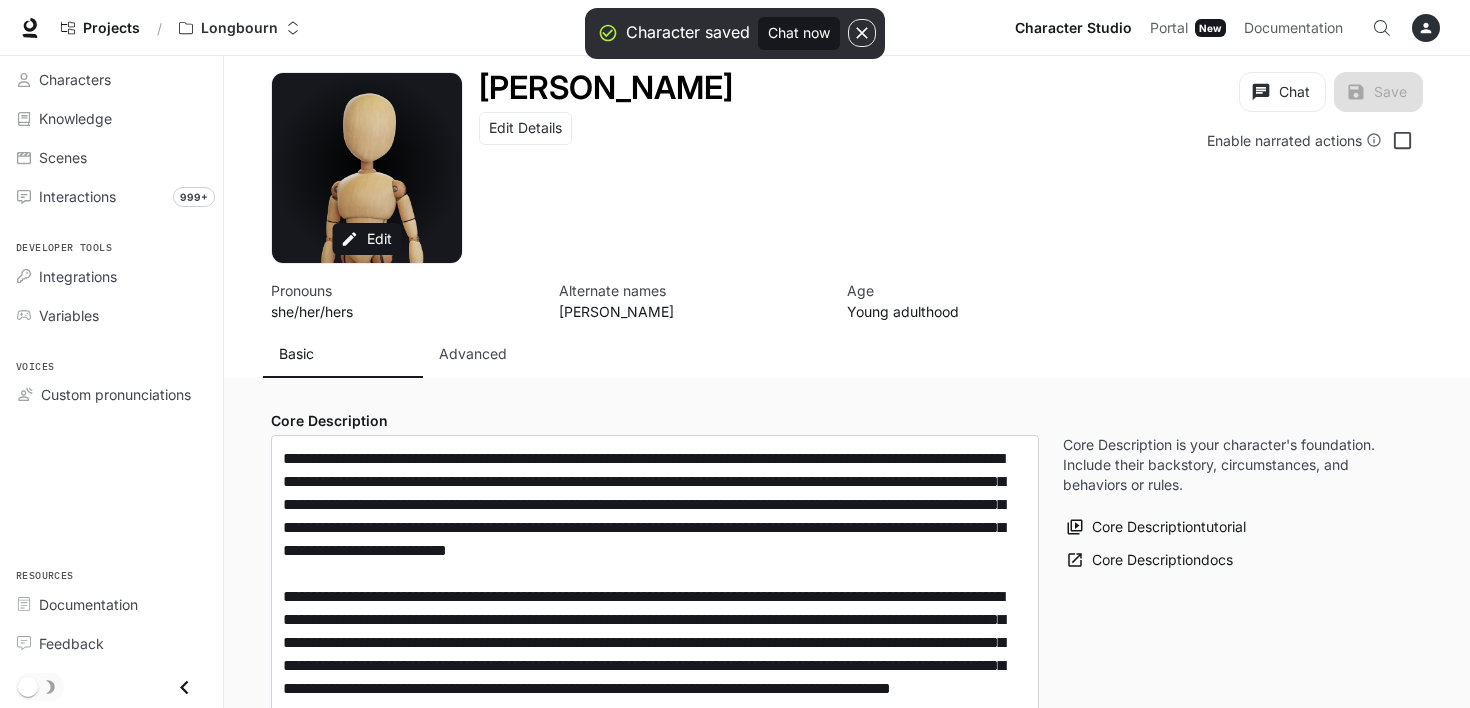 click on "Advanced" at bounding box center (473, 354) 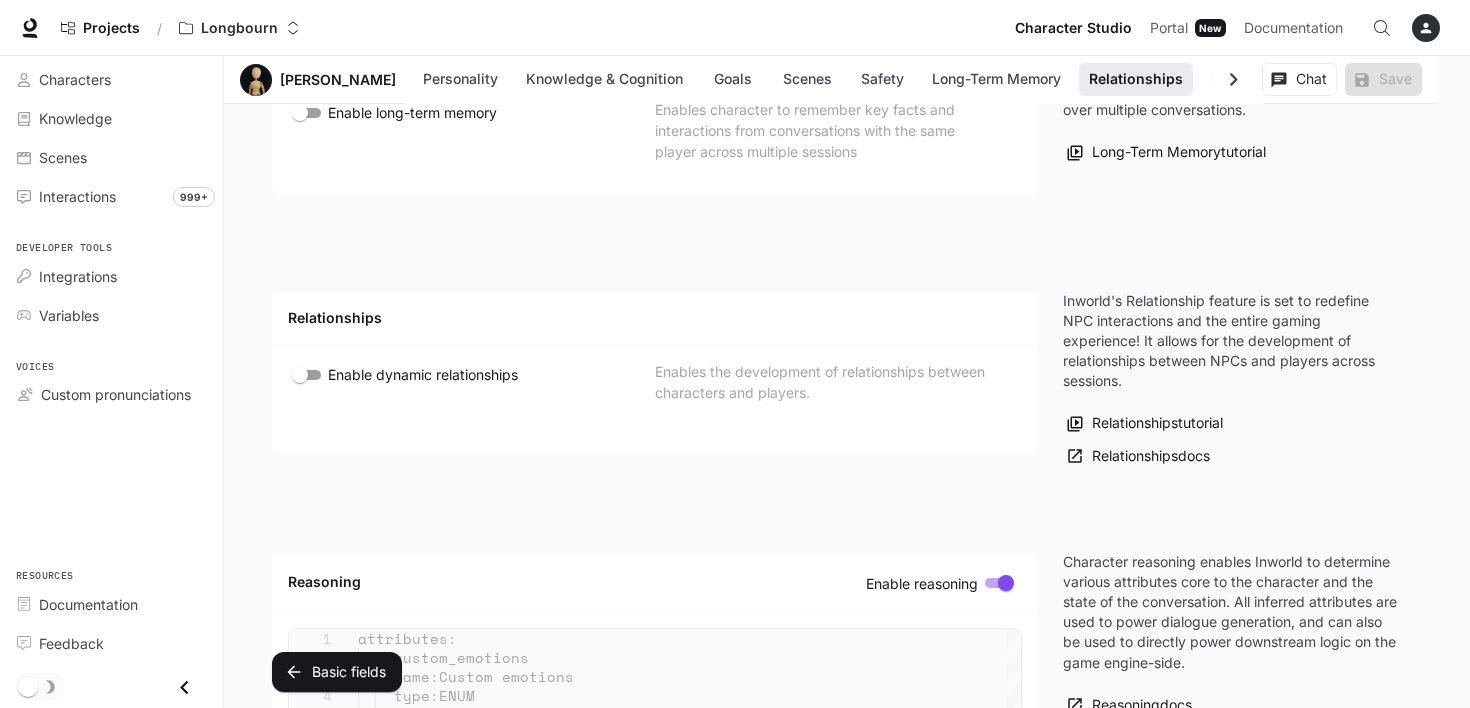 scroll, scrollTop: 4297, scrollLeft: 0, axis: vertical 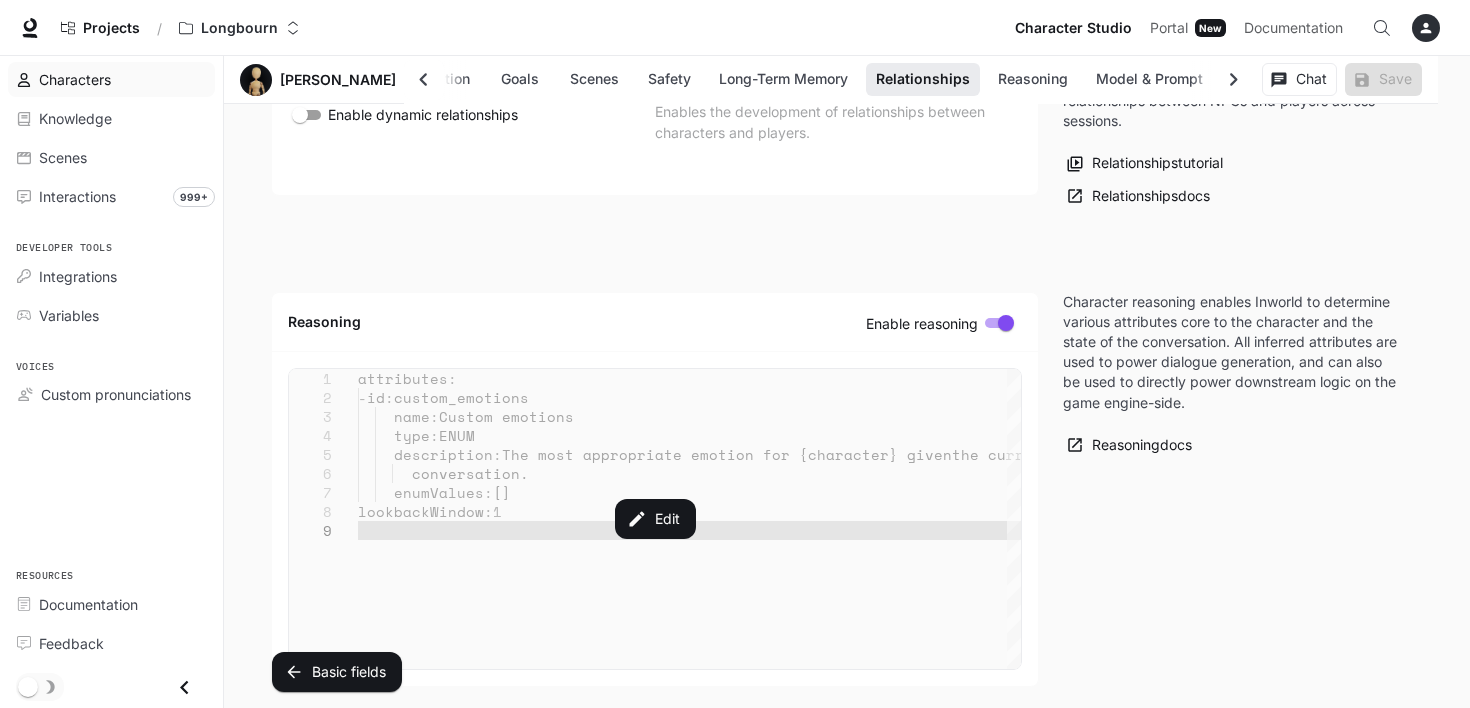 click on "Characters" at bounding box center [75, 79] 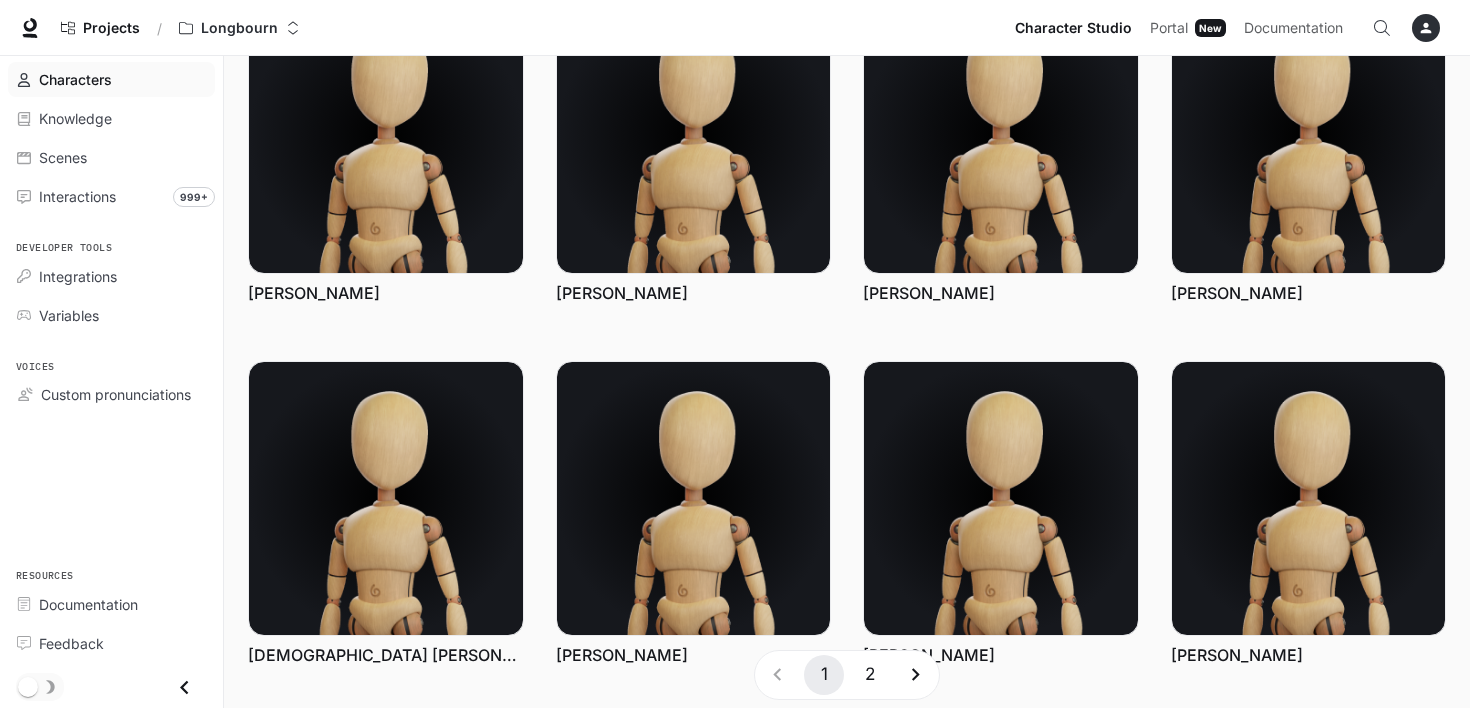 scroll, scrollTop: 588, scrollLeft: 0, axis: vertical 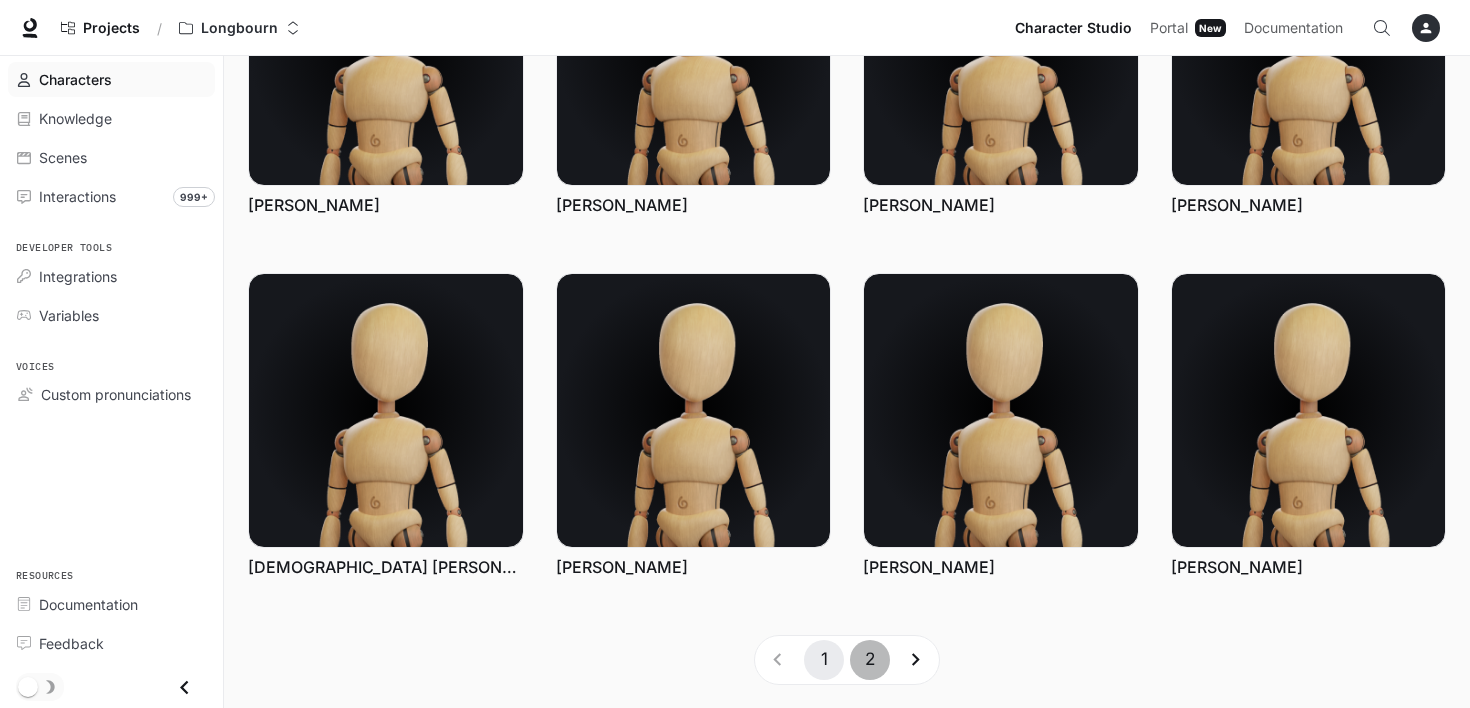 click on "2" at bounding box center [870, 660] 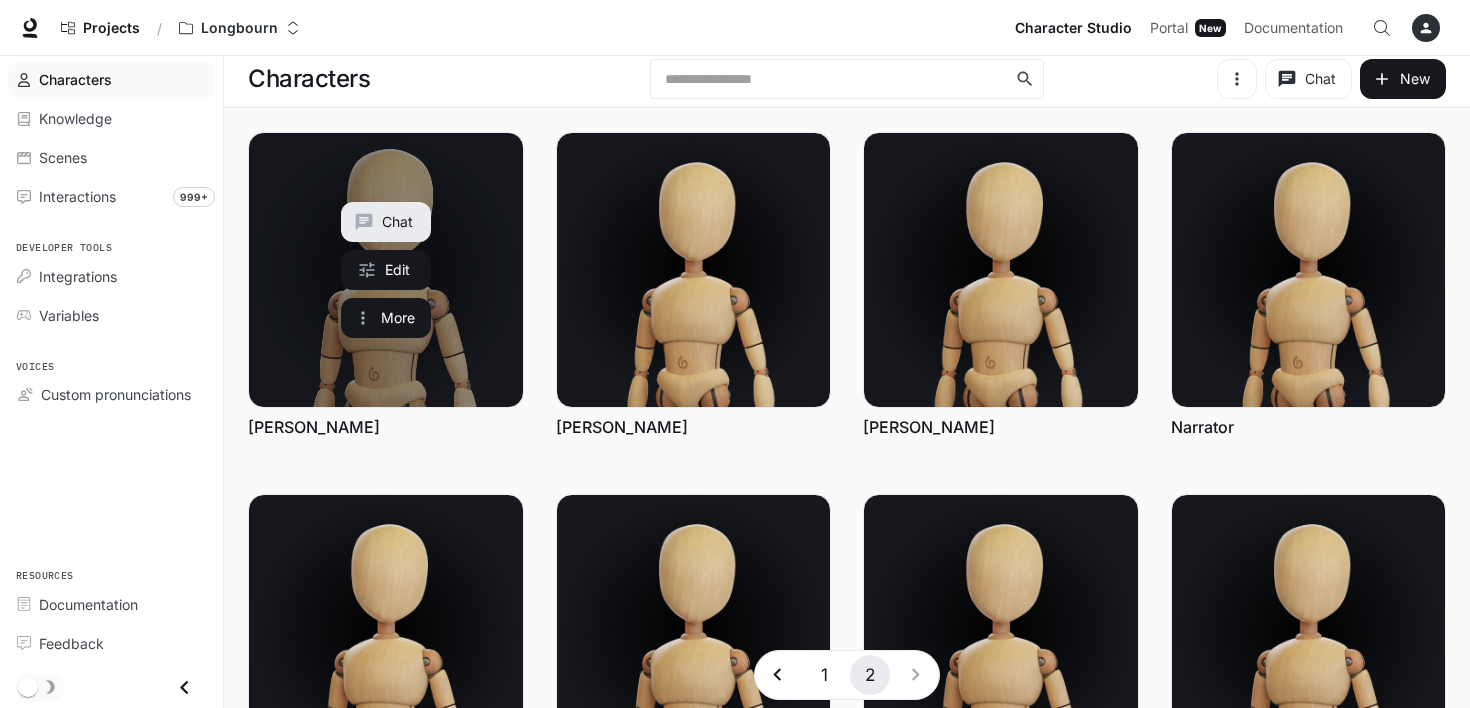 scroll, scrollTop: 0, scrollLeft: 0, axis: both 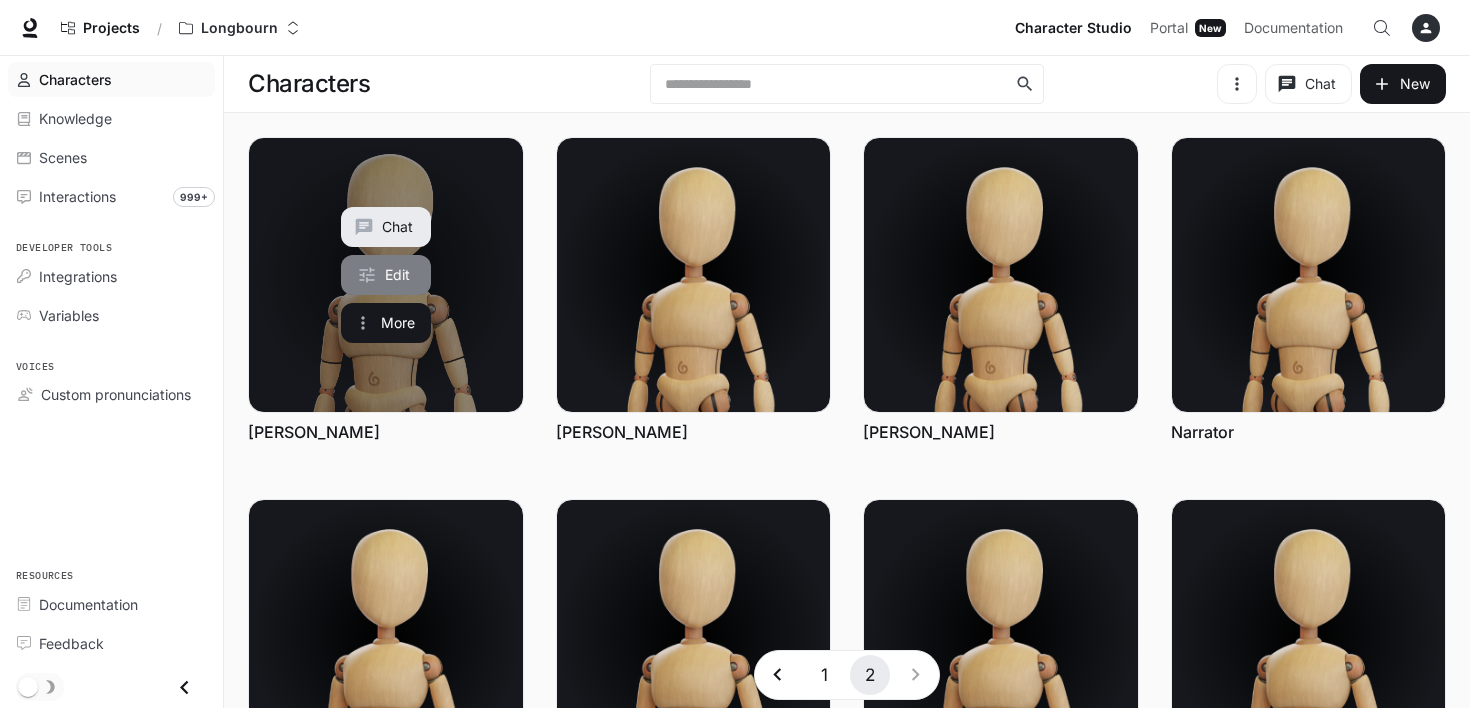 click on "Edit" at bounding box center (386, 275) 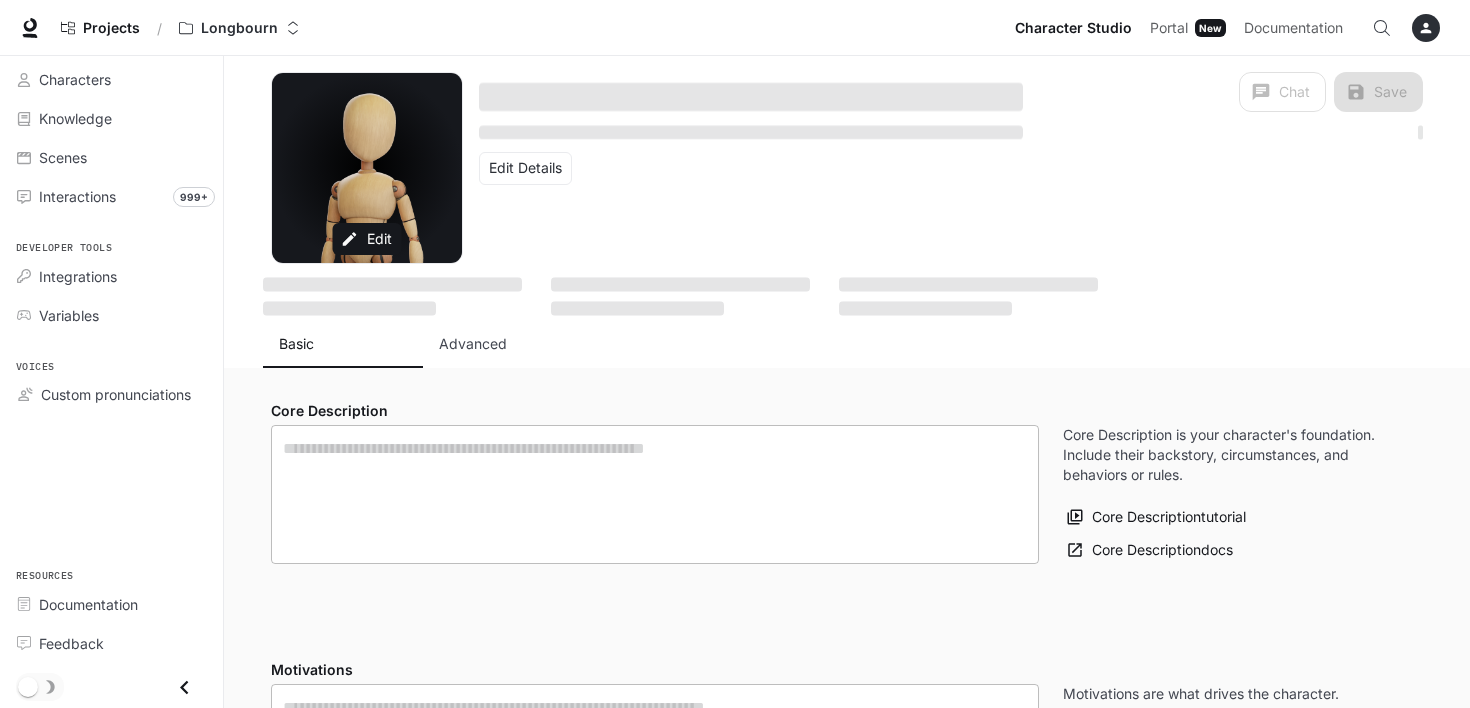 type on "**********" 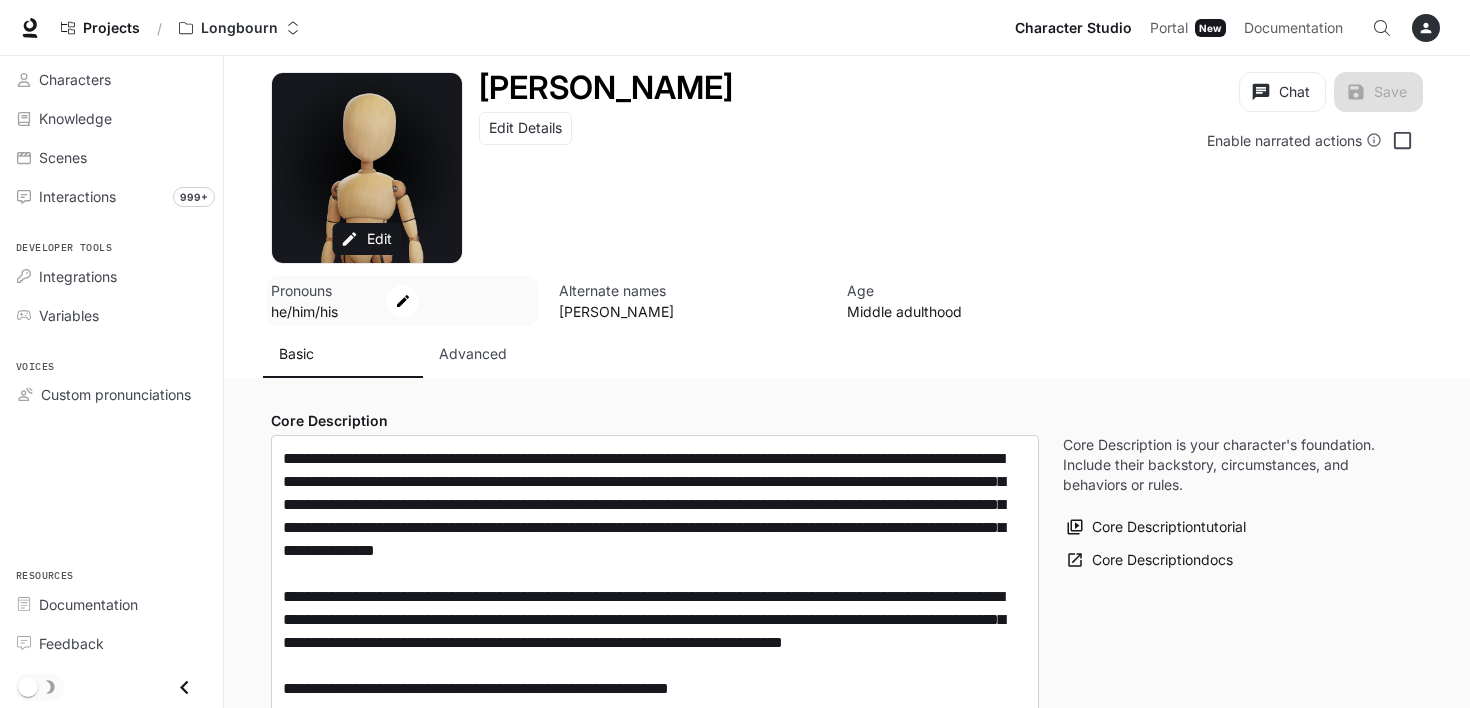 type on "**********" 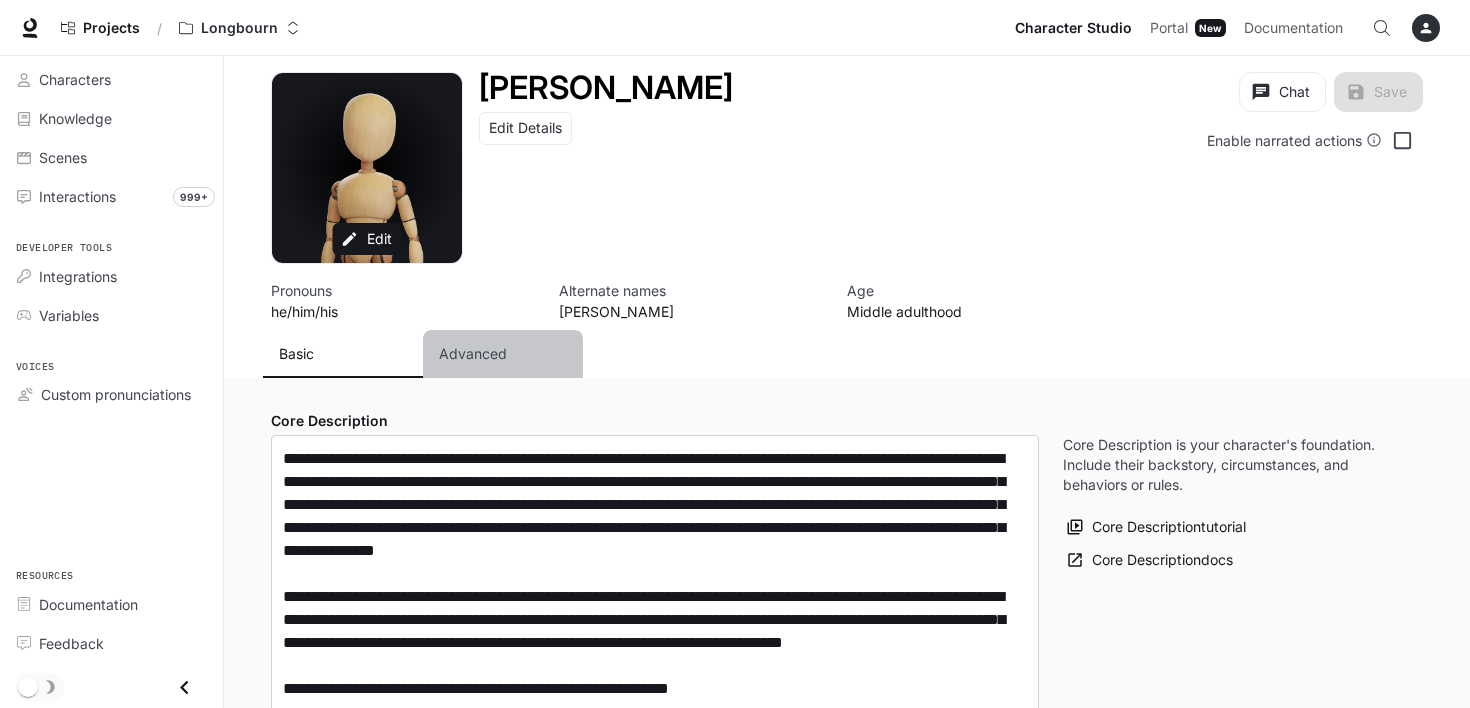 click on "Advanced" at bounding box center (473, 354) 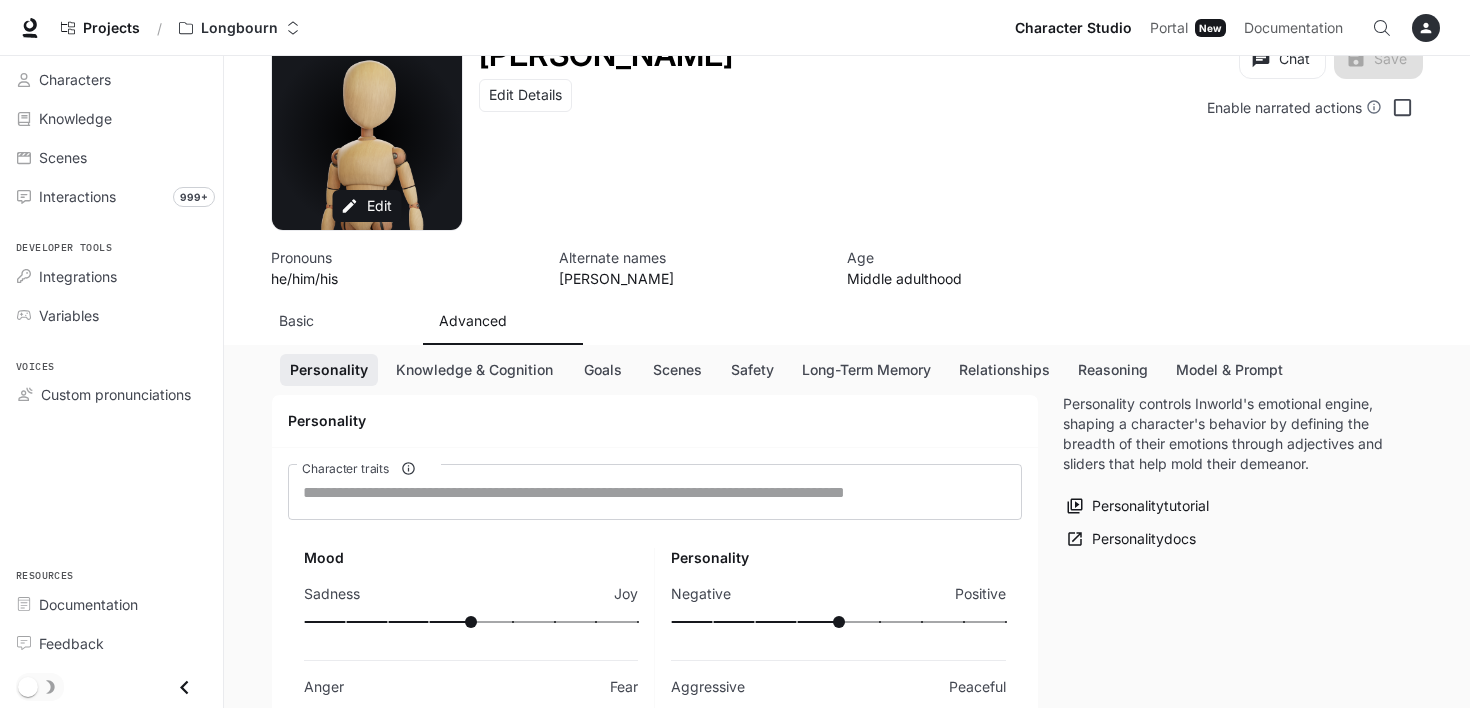 scroll, scrollTop: 0, scrollLeft: 0, axis: both 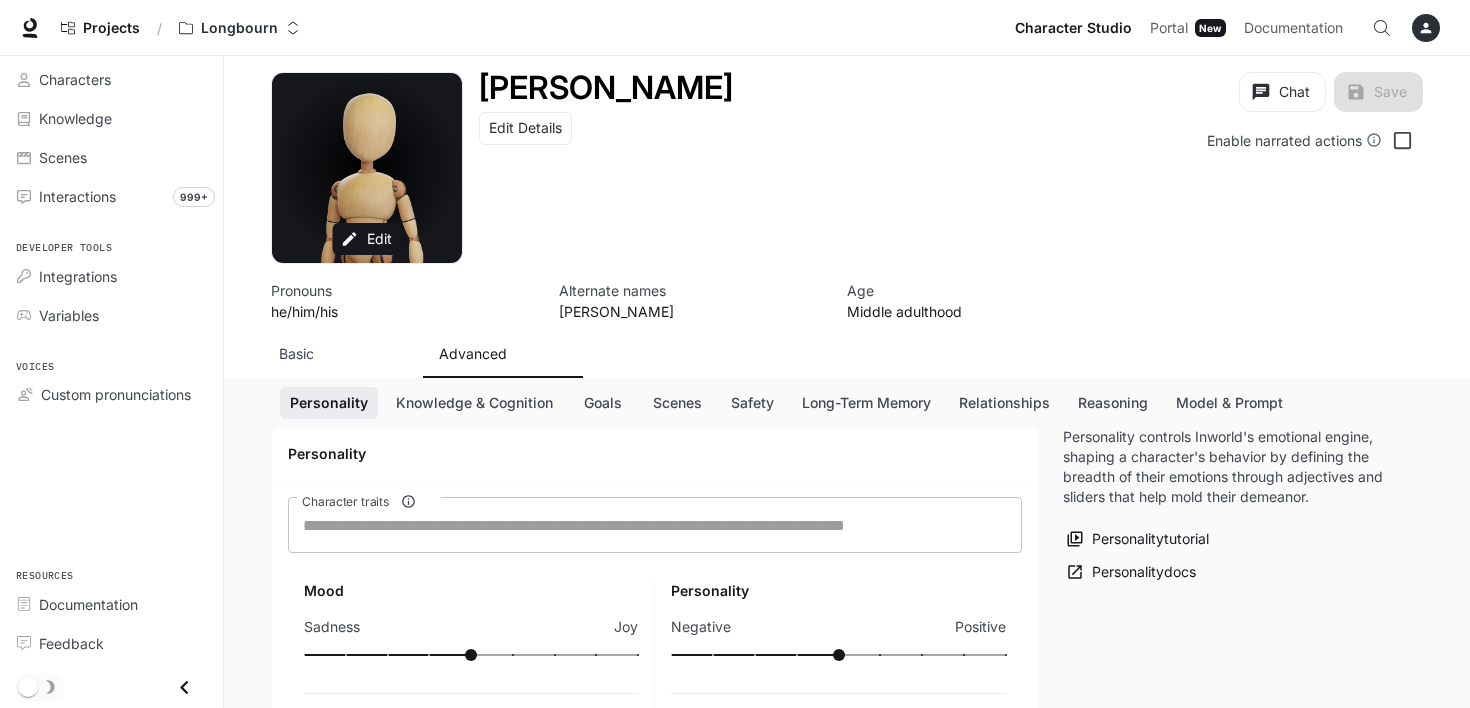 click on "Character traits" at bounding box center [655, 525] 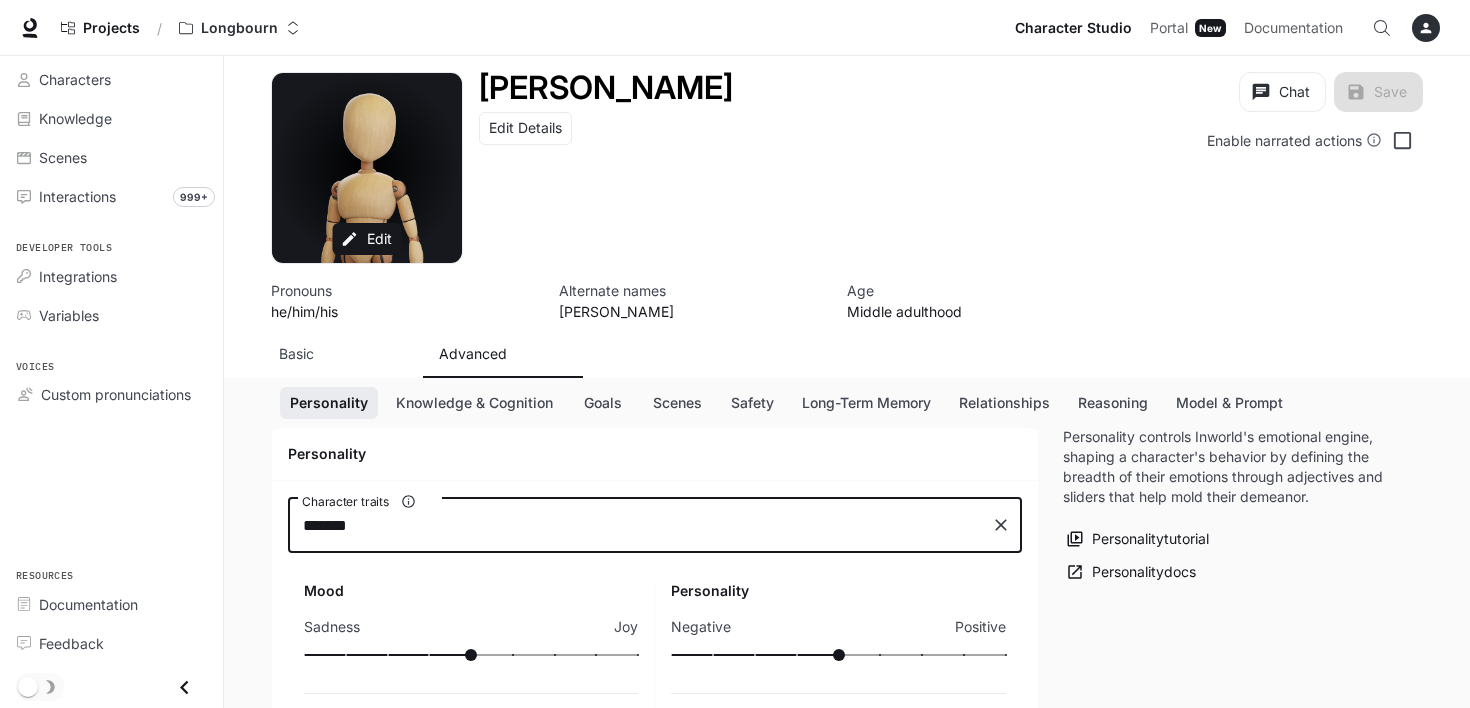 type on "********" 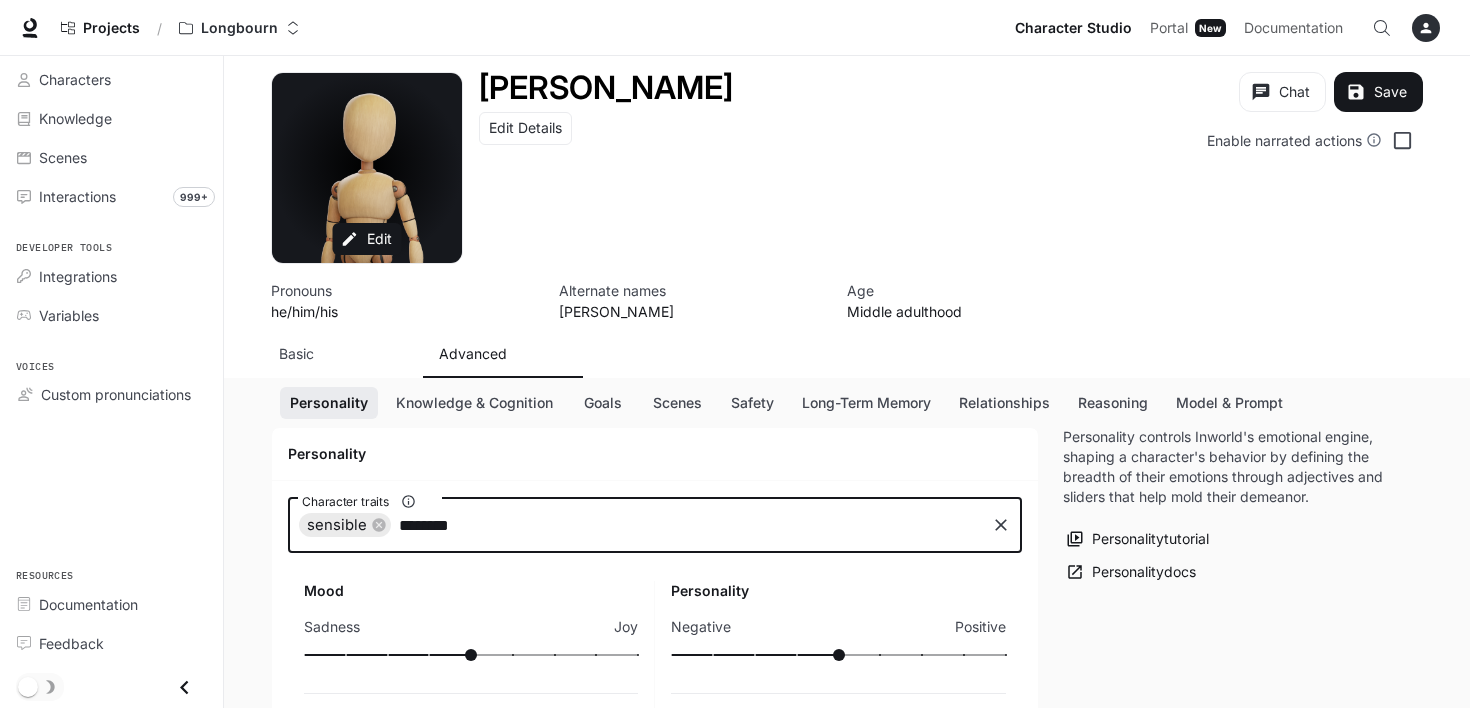 type on "*********" 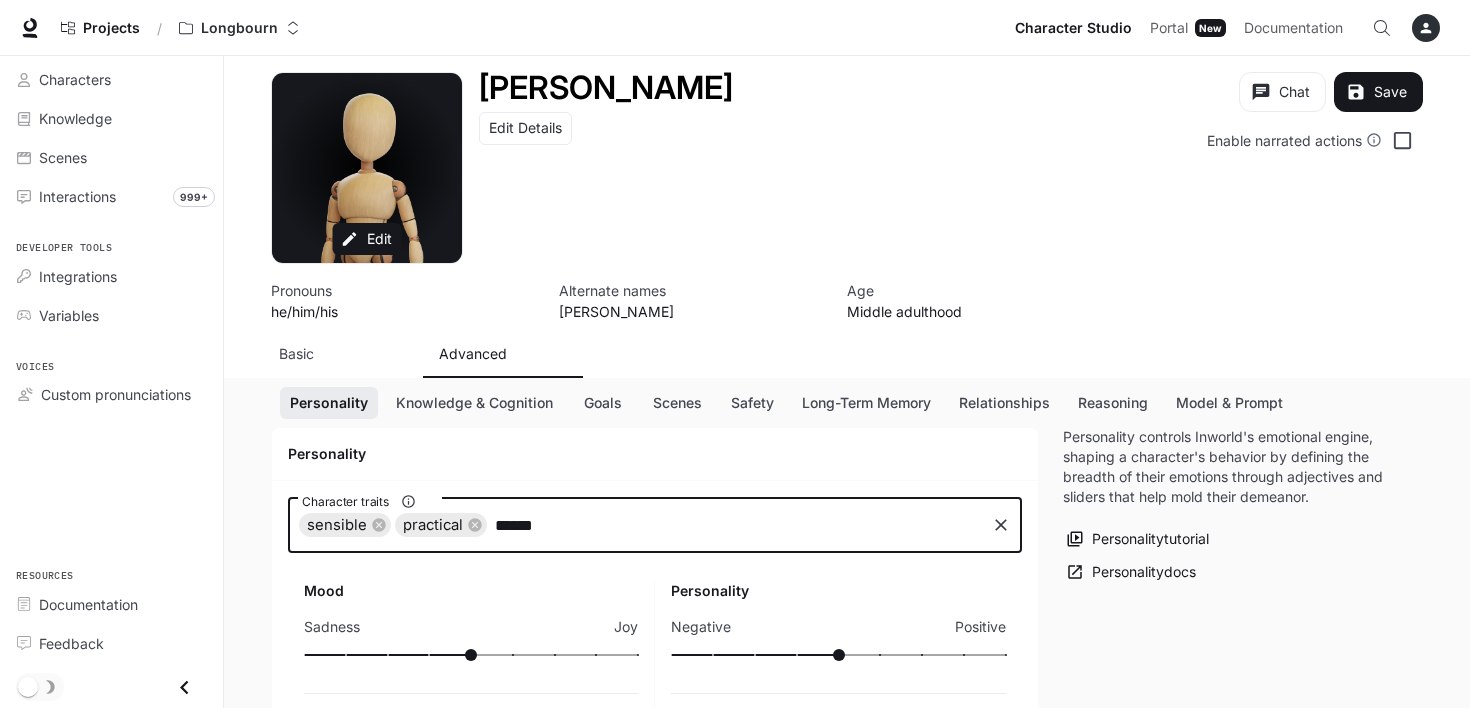 type on "*******" 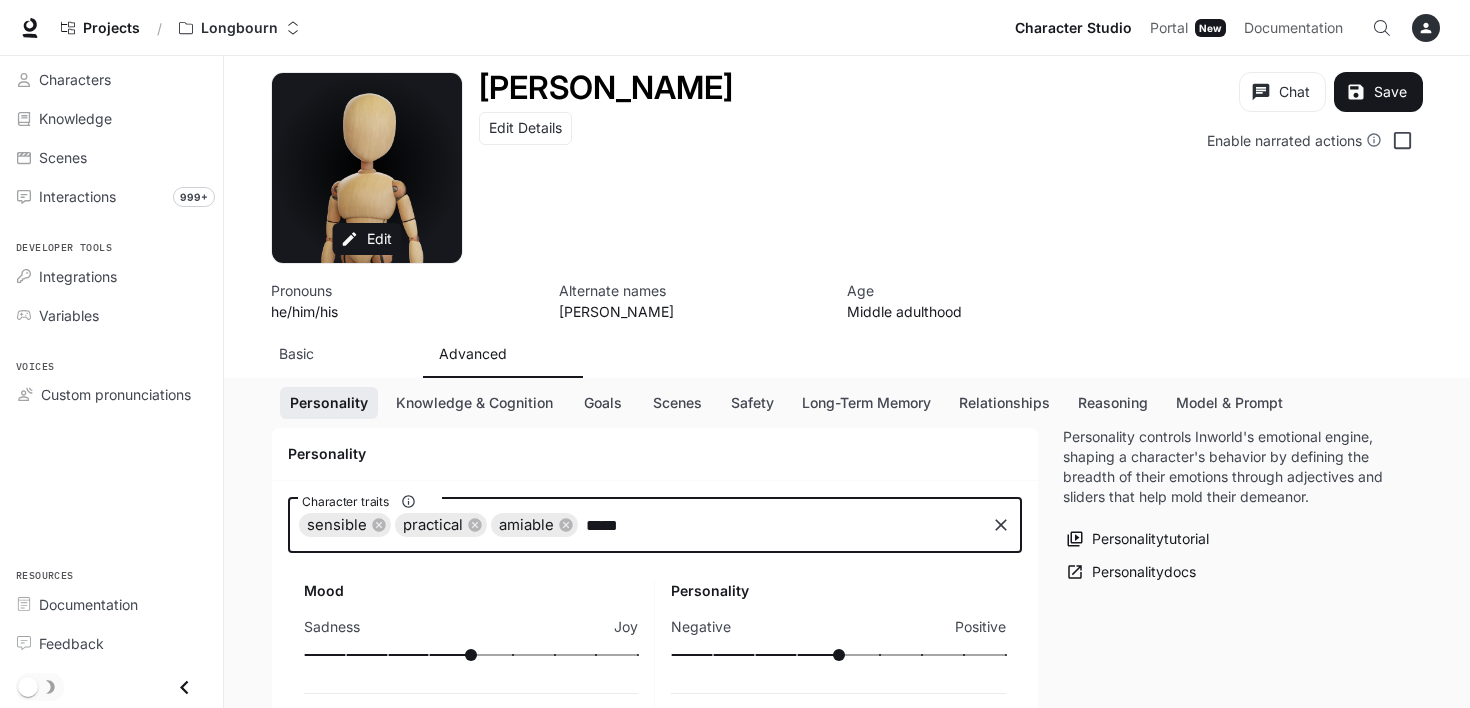 type on "******" 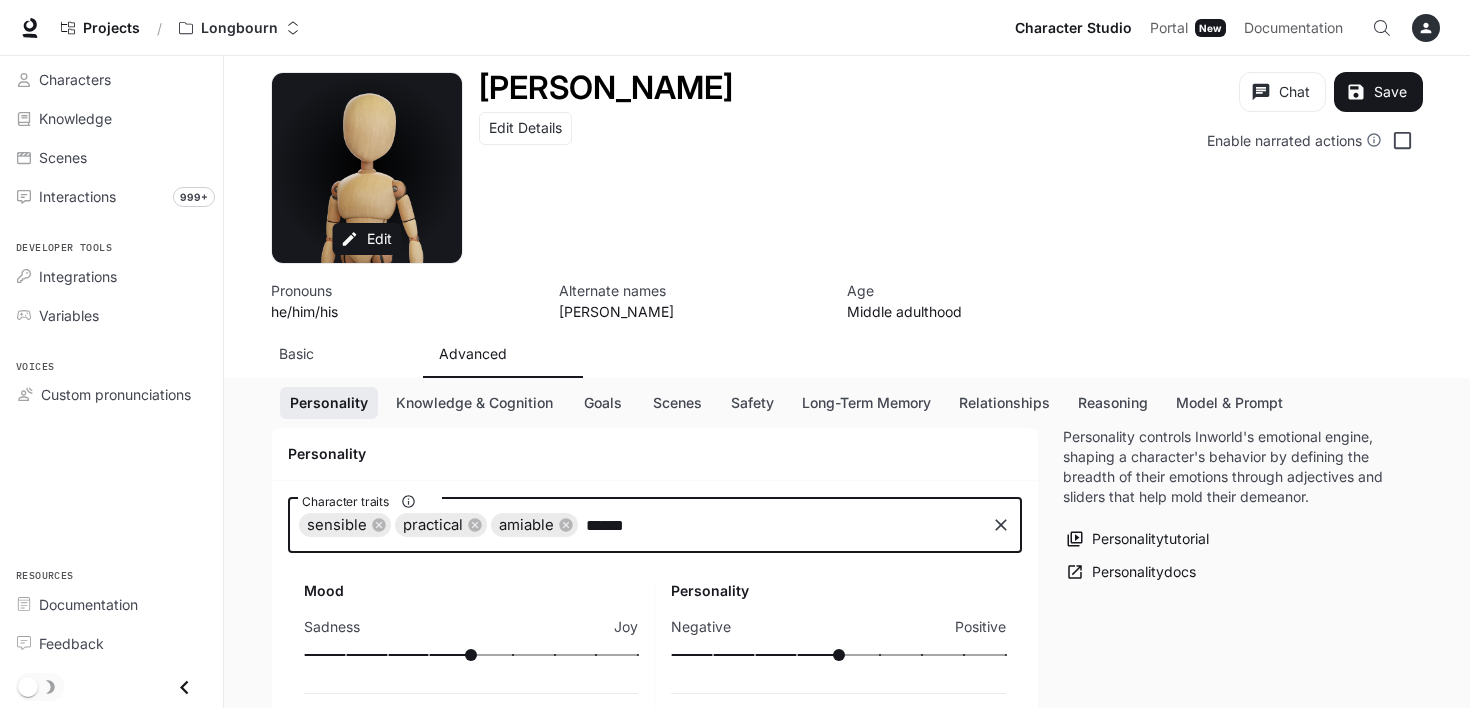 type 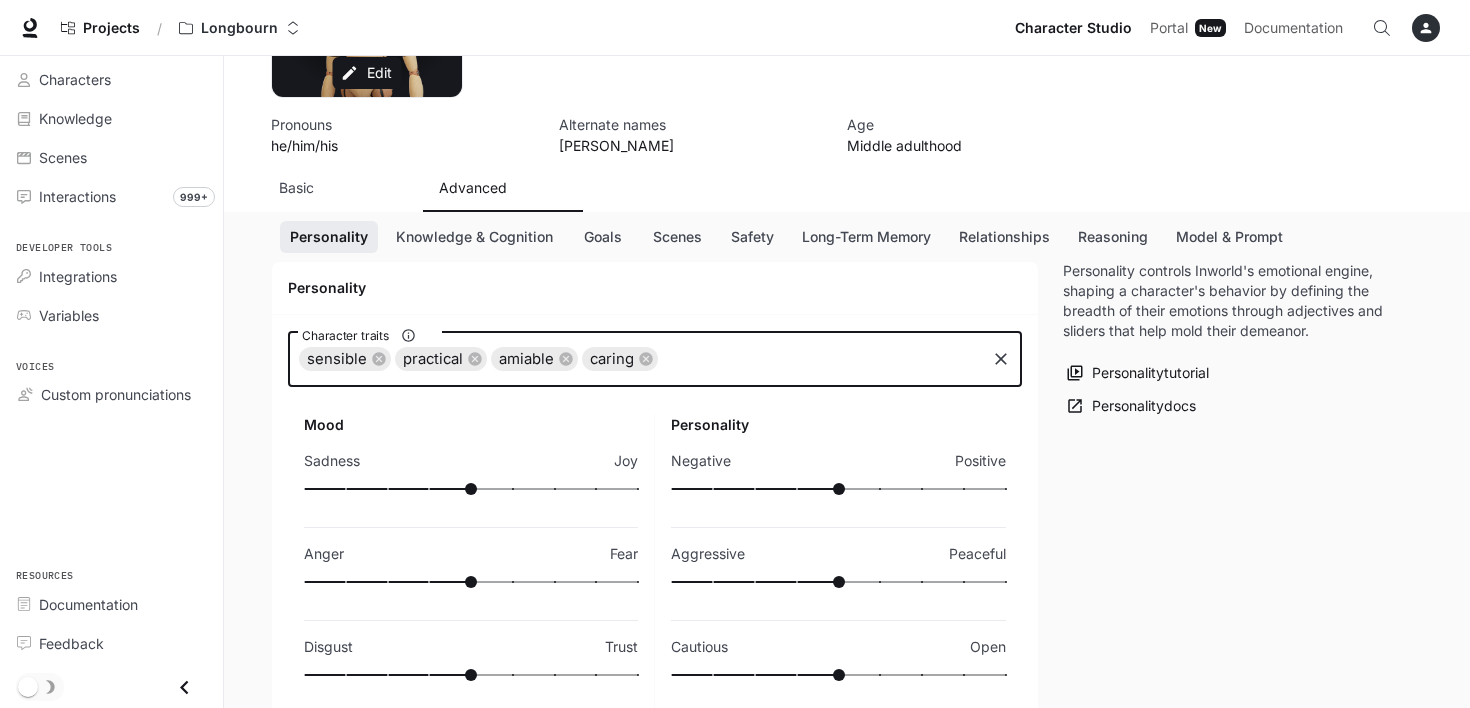 scroll, scrollTop: 200, scrollLeft: 0, axis: vertical 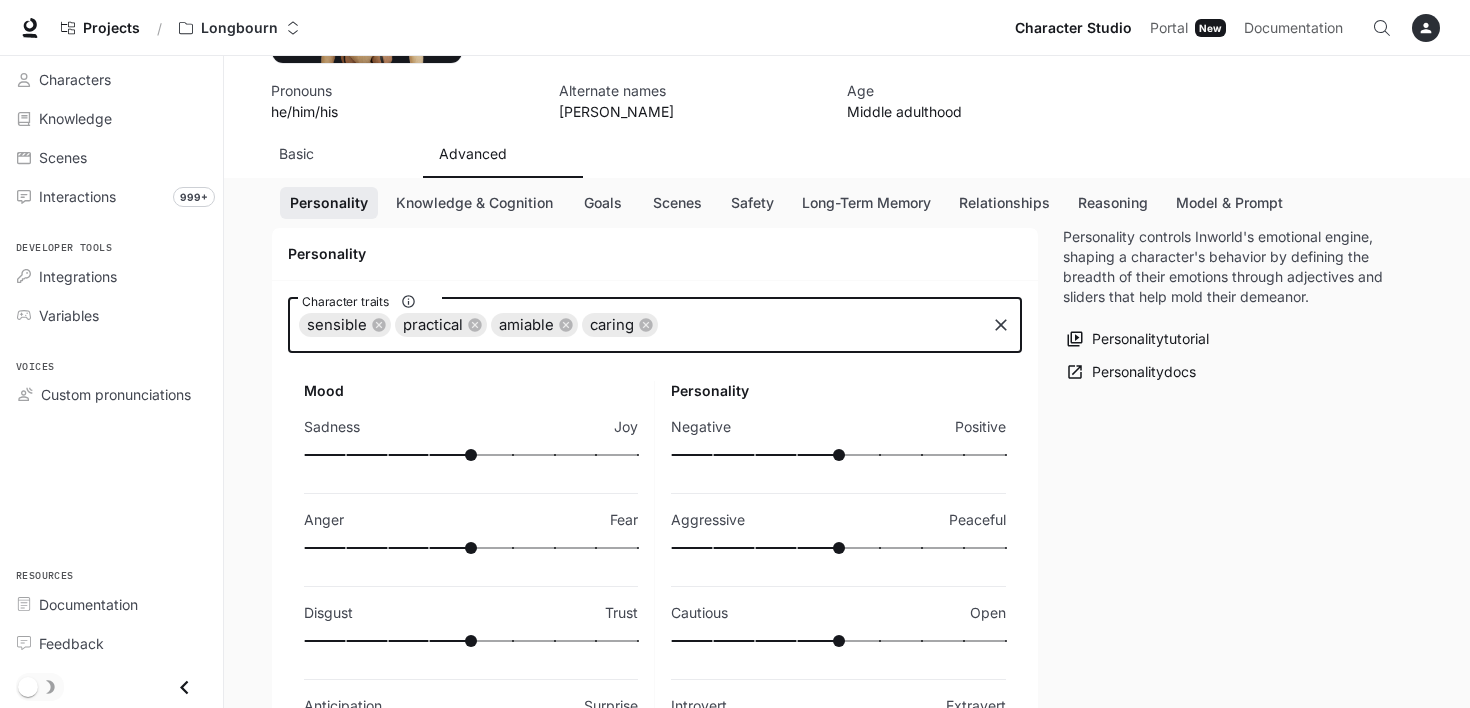 type on "**" 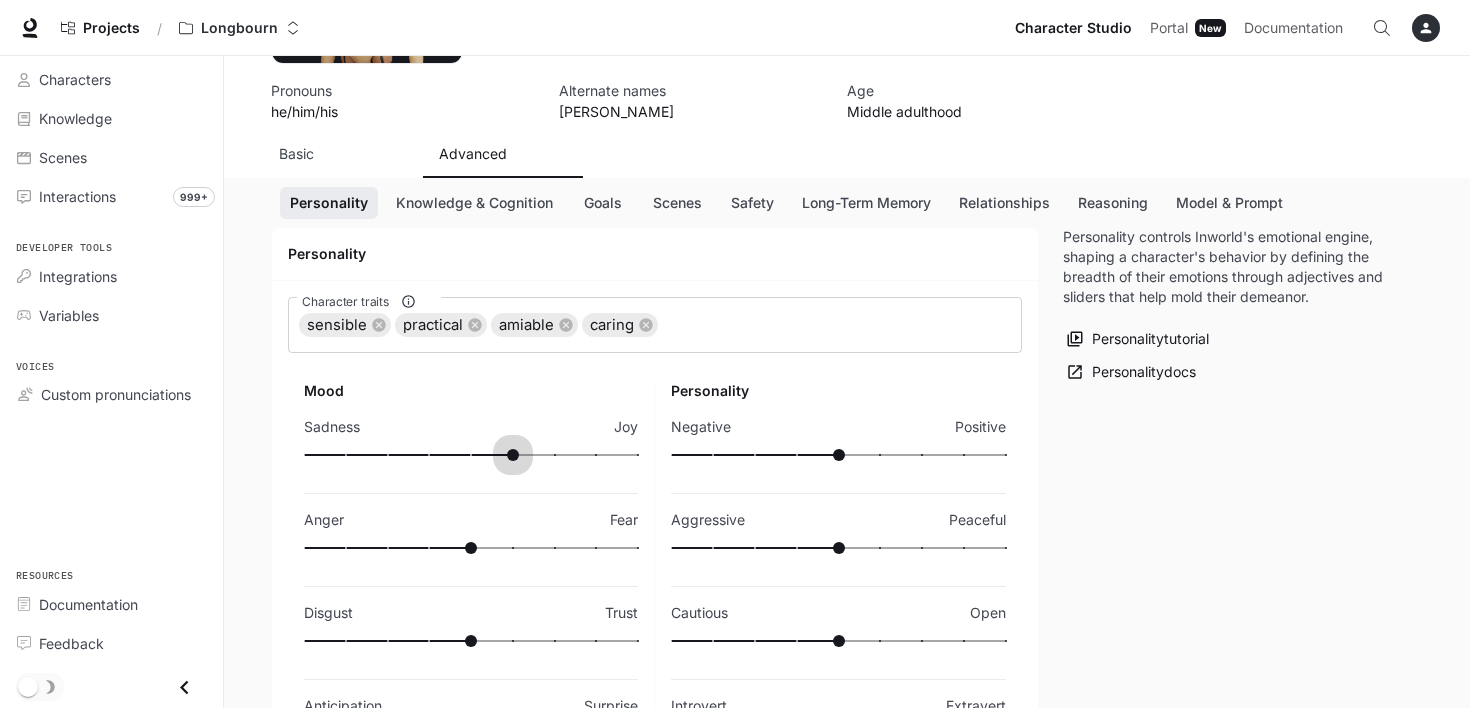 click at bounding box center [471, 455] 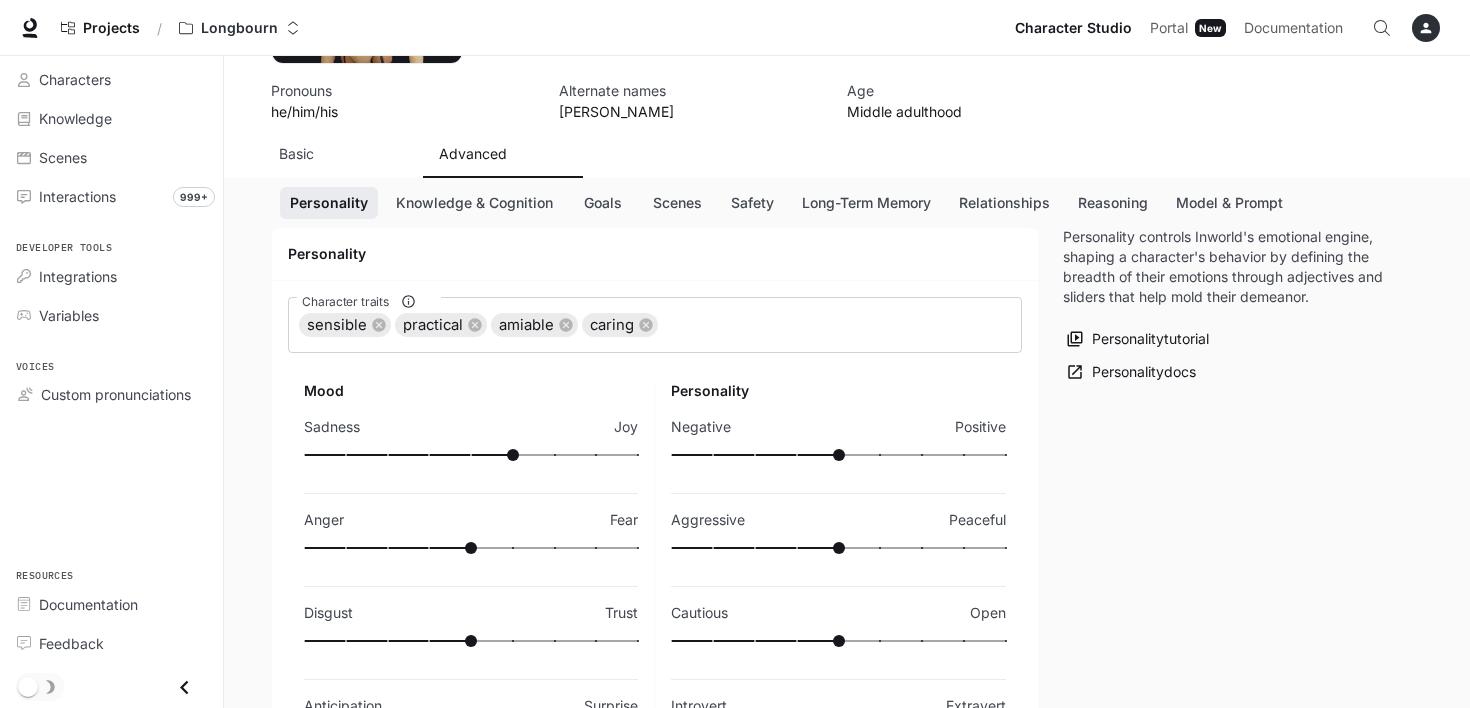 type on "***" 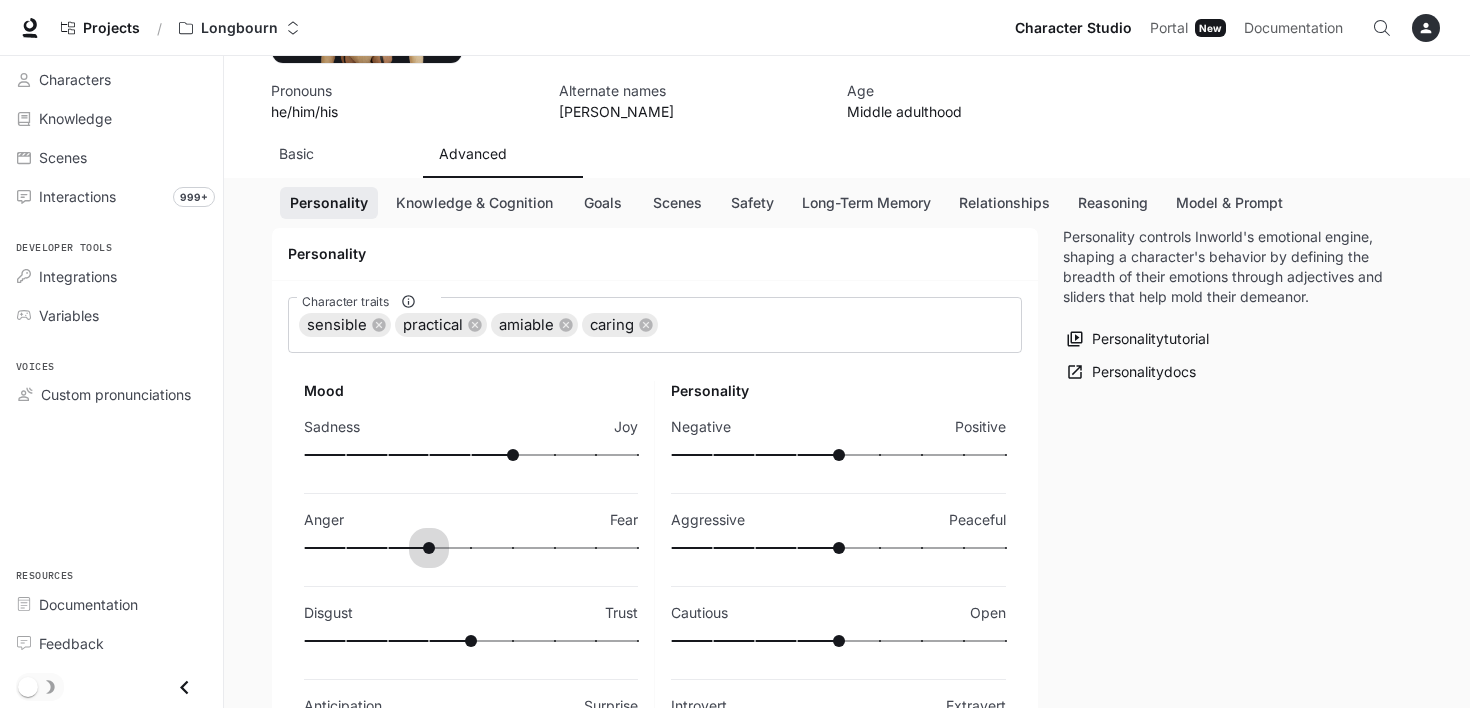 click at bounding box center (471, 548) 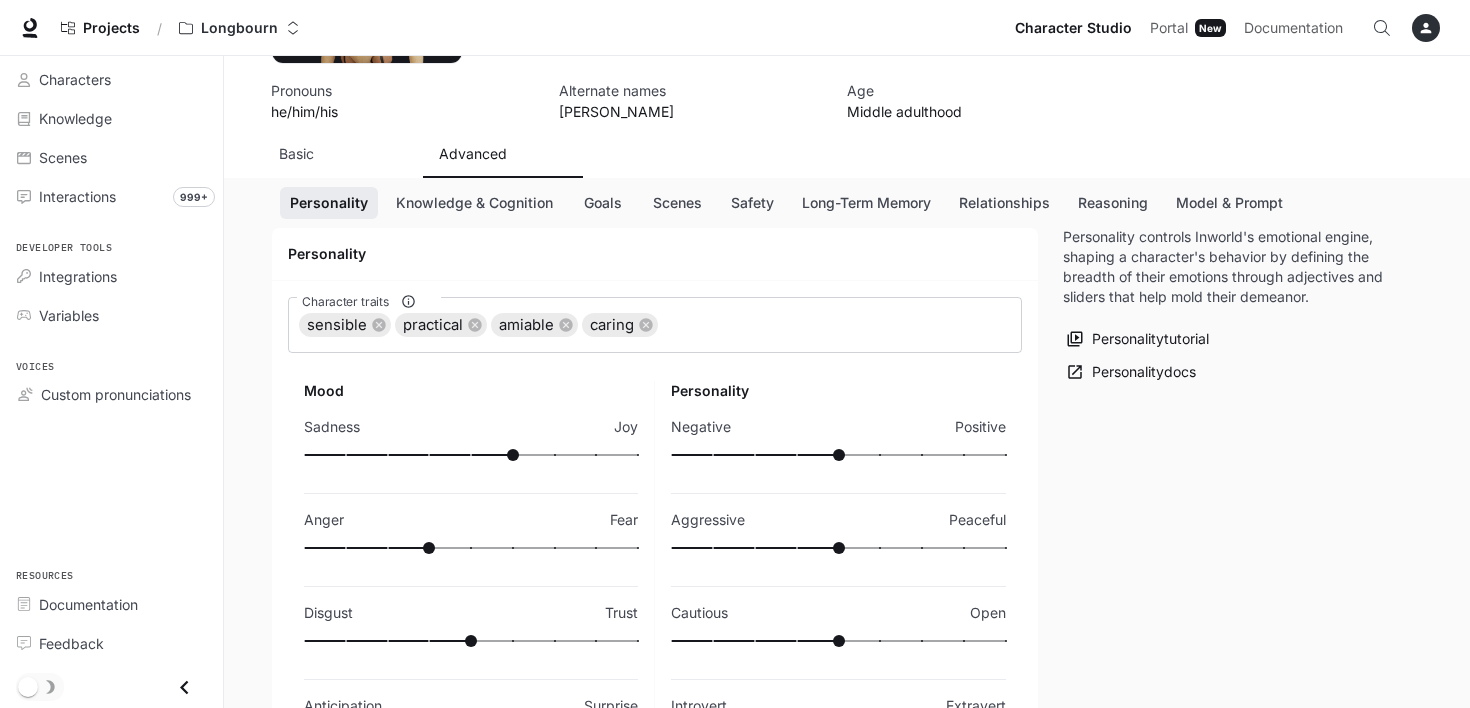 type on "**" 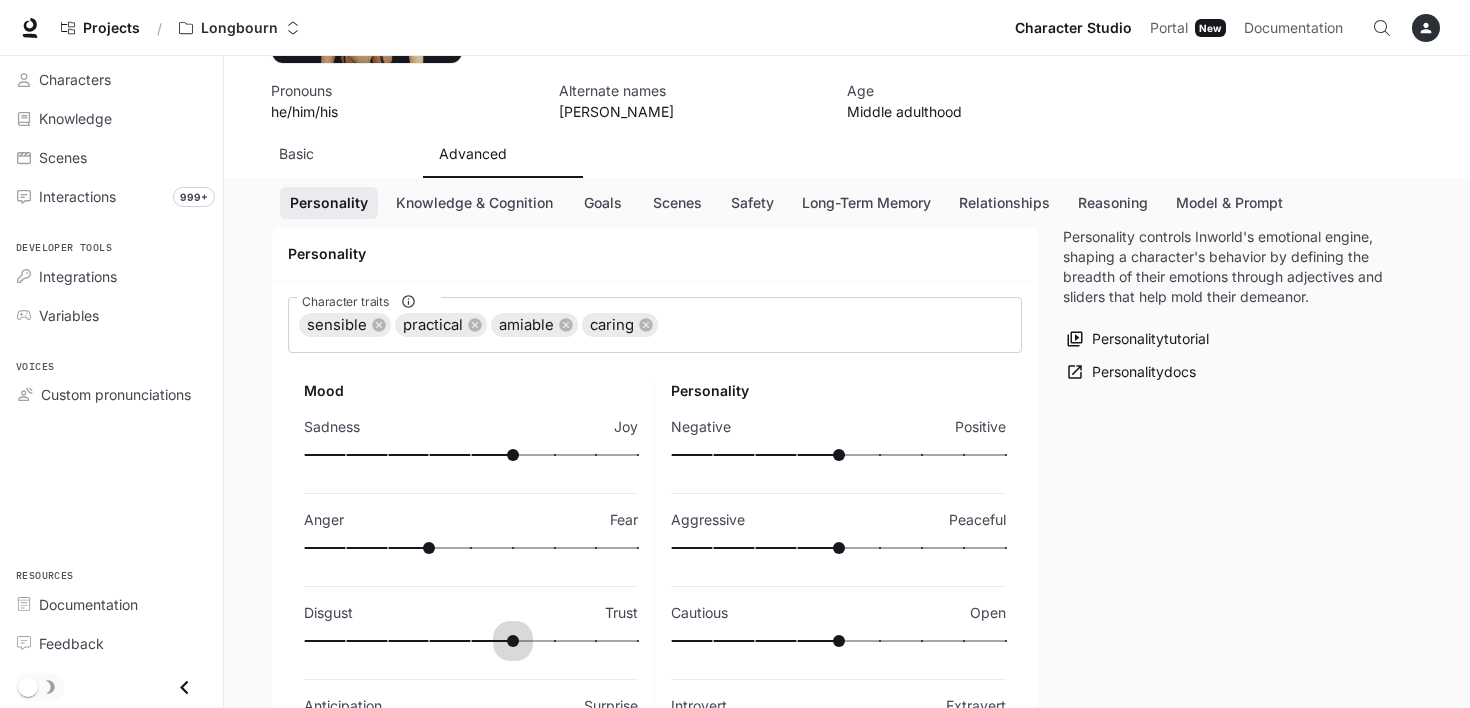 click at bounding box center (471, 641) 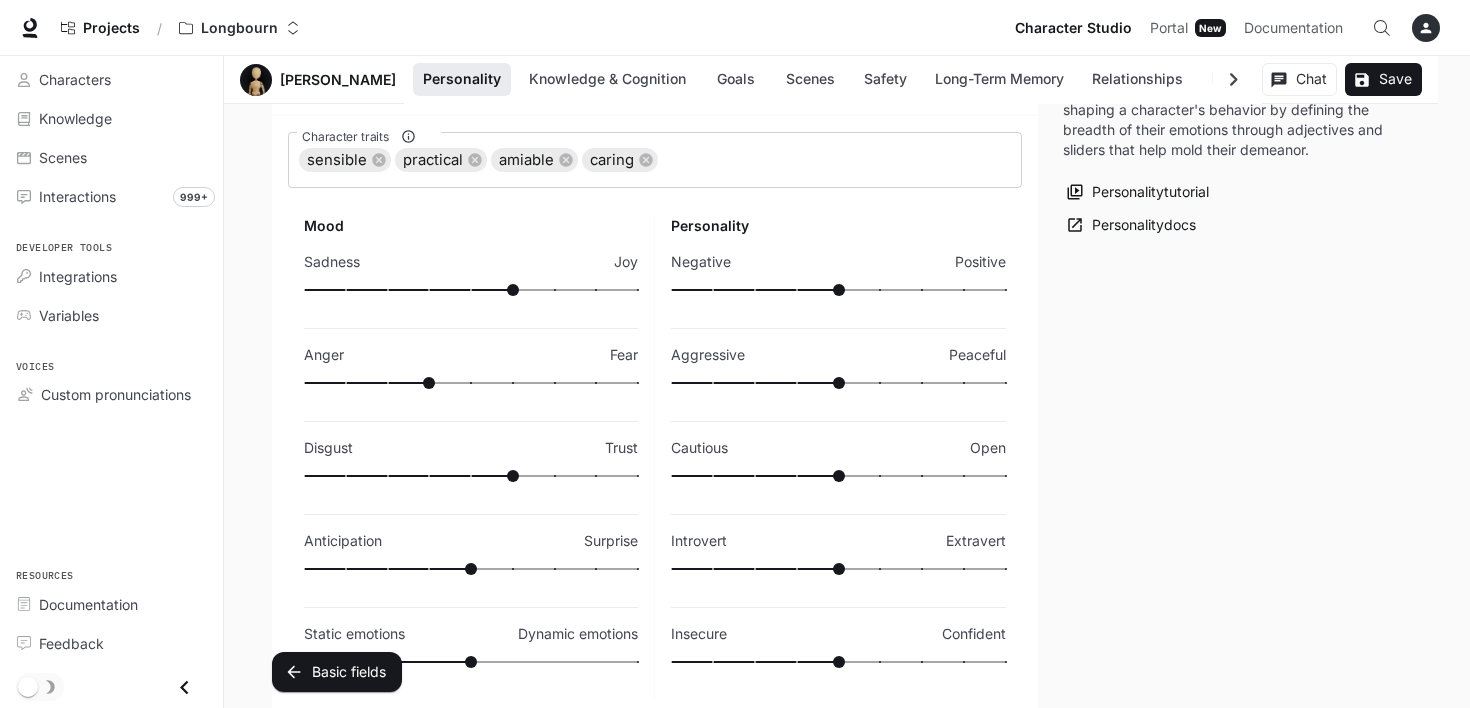 scroll, scrollTop: 400, scrollLeft: 0, axis: vertical 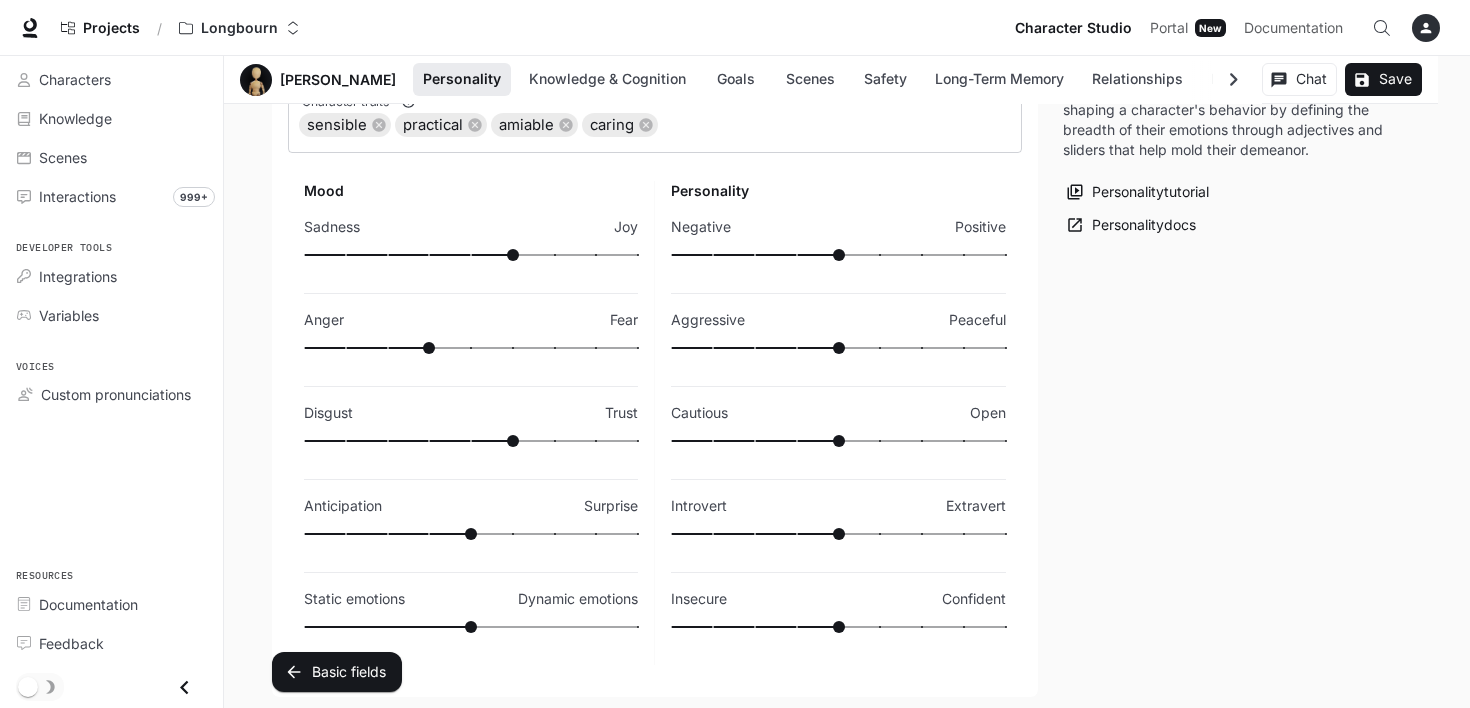 type on "**" 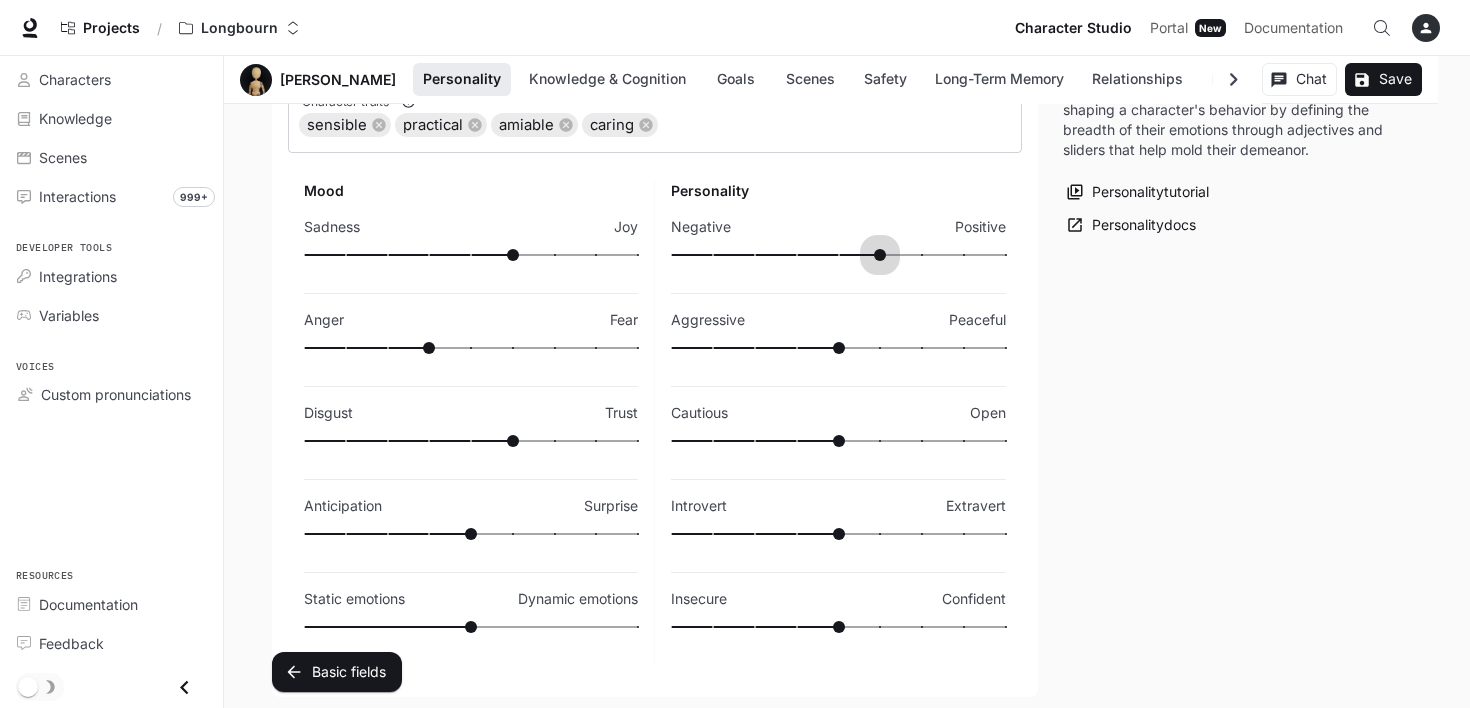 click at bounding box center (838, 255) 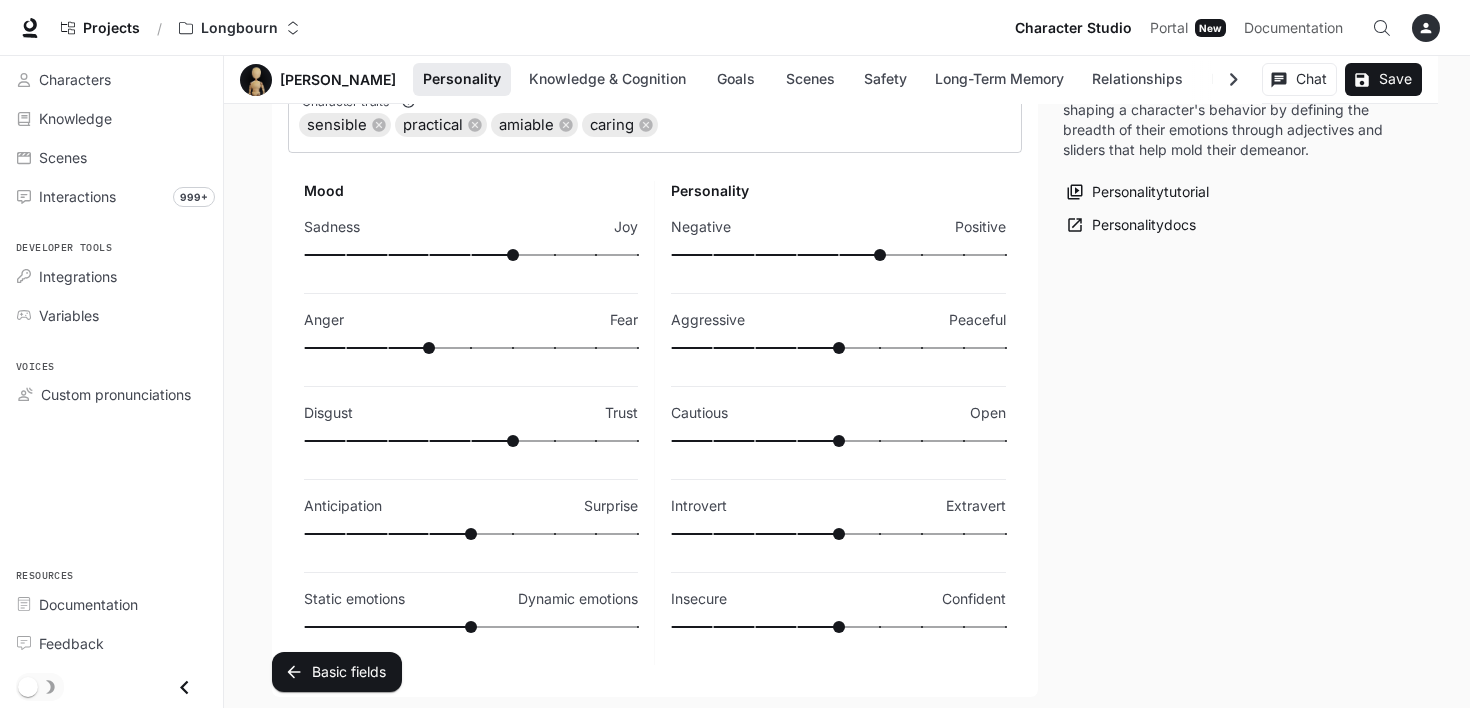 type on "**" 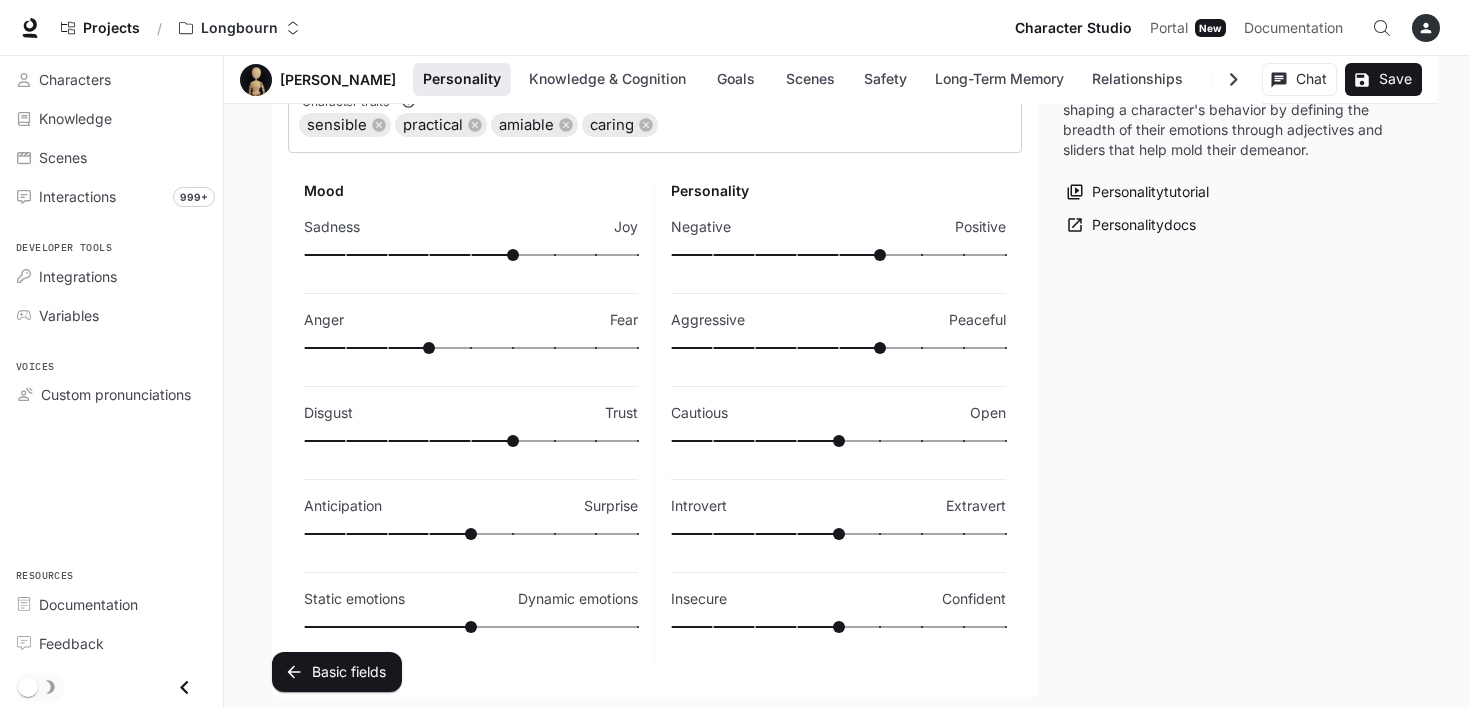 type on "**" 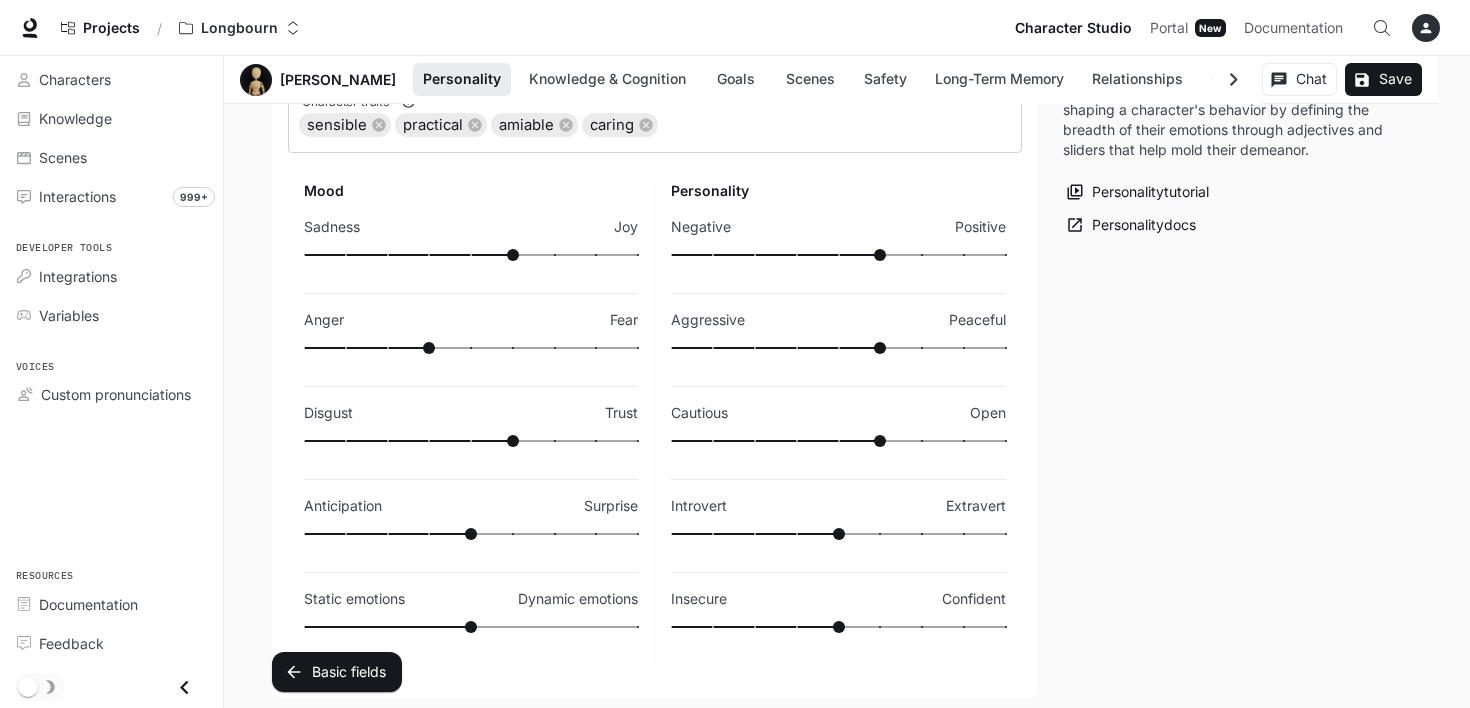 type on "**" 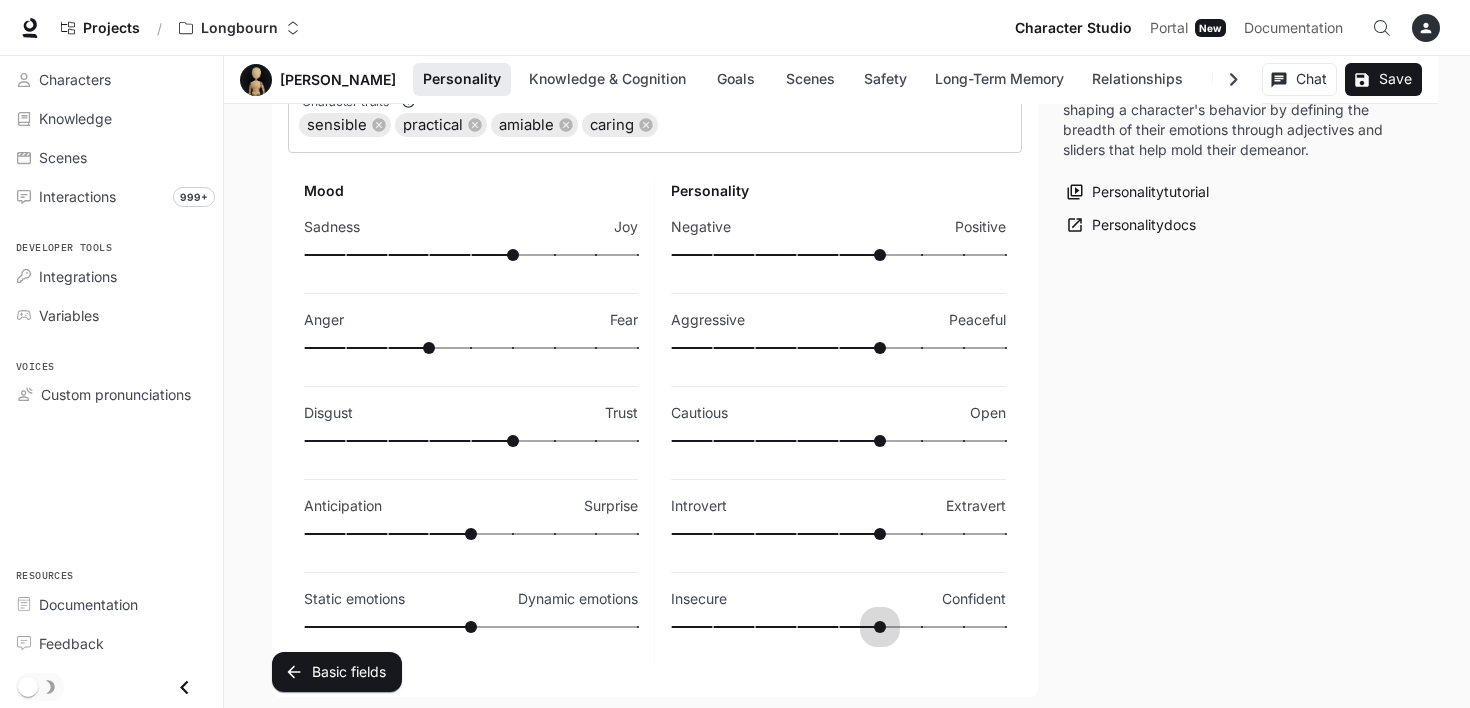 type on "**" 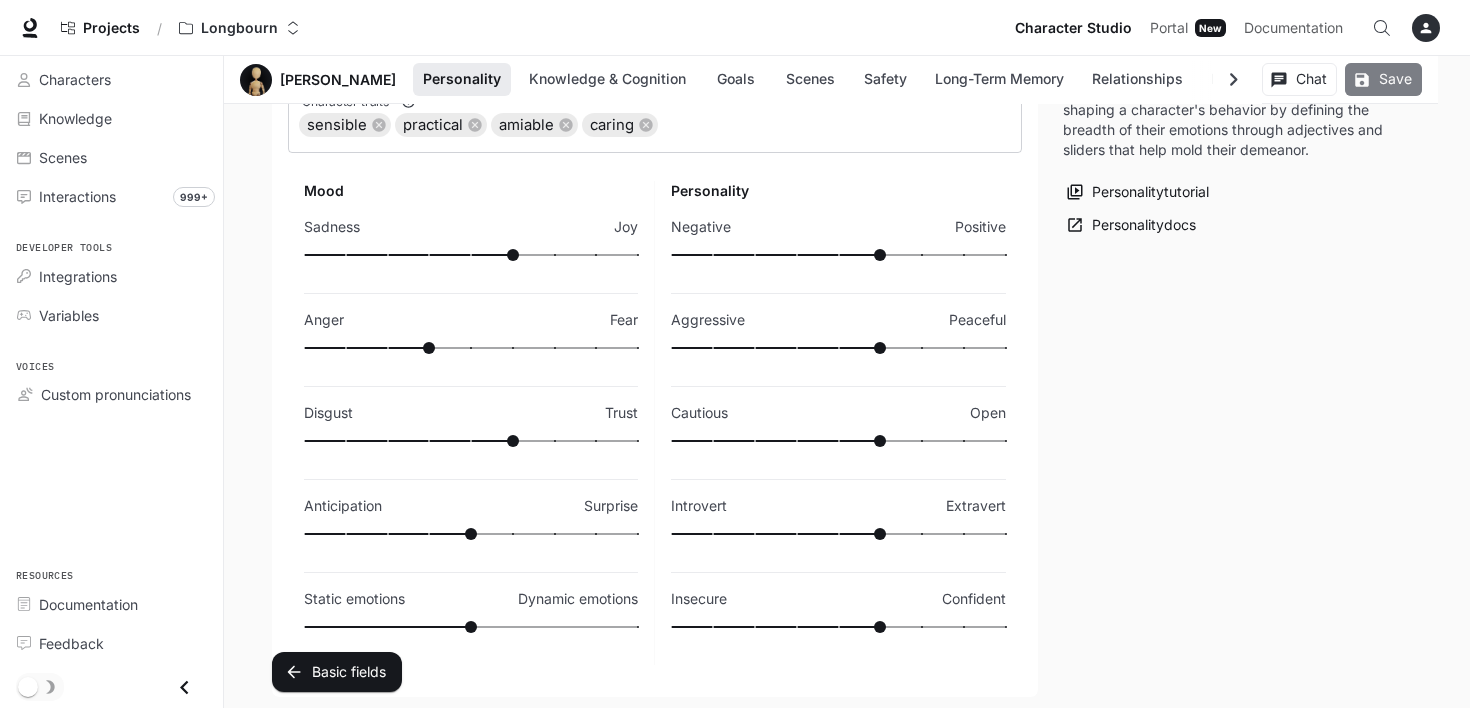 click on "Save" at bounding box center [1383, 79] 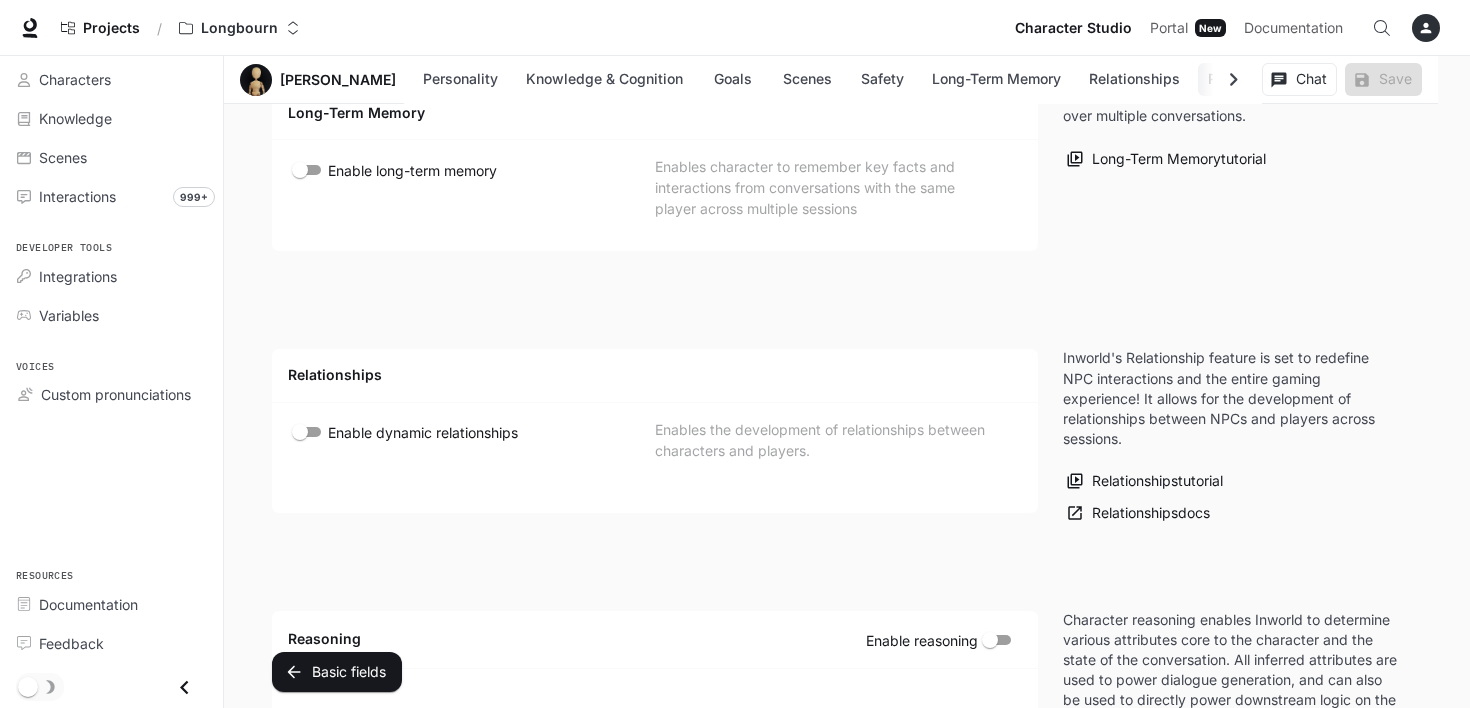 scroll, scrollTop: 2999, scrollLeft: 0, axis: vertical 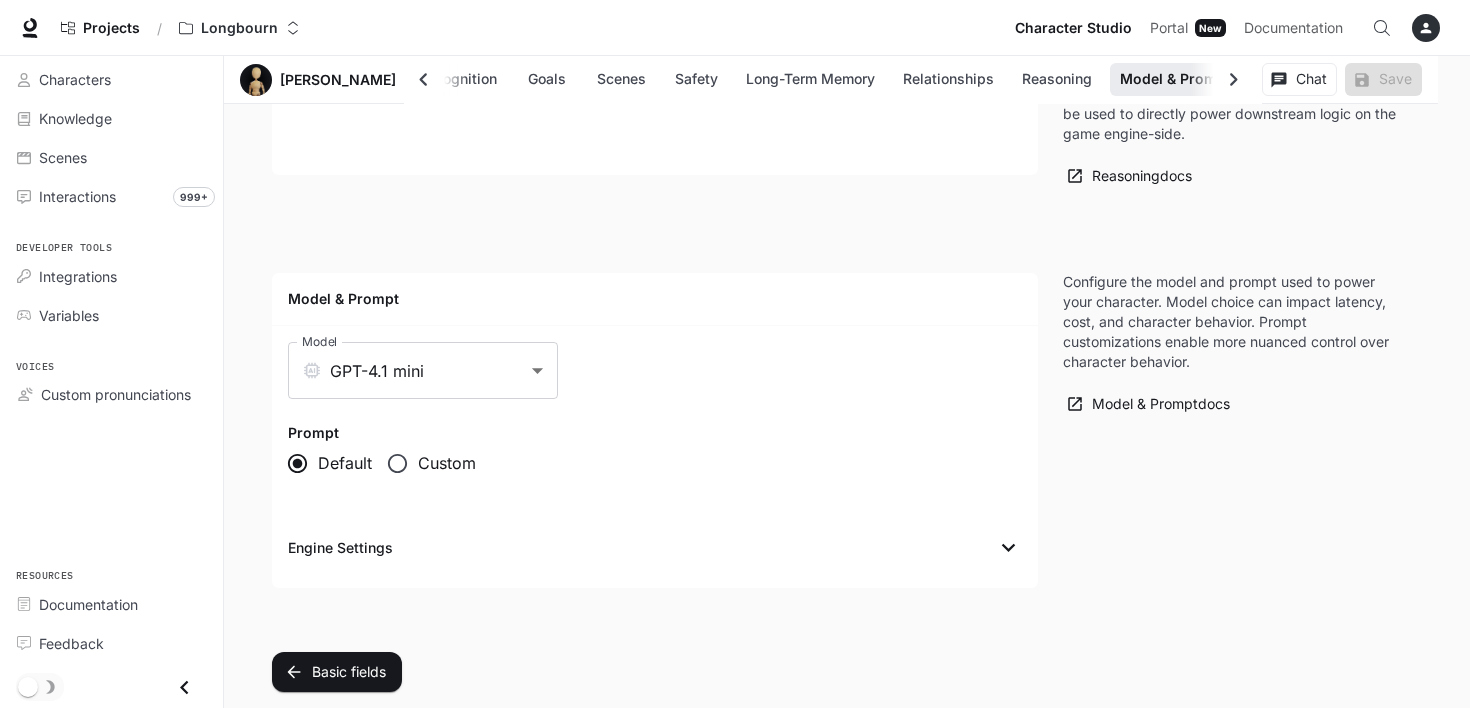 drag, startPoint x: 992, startPoint y: 137, endPoint x: 837, endPoint y: 201, distance: 167.69318 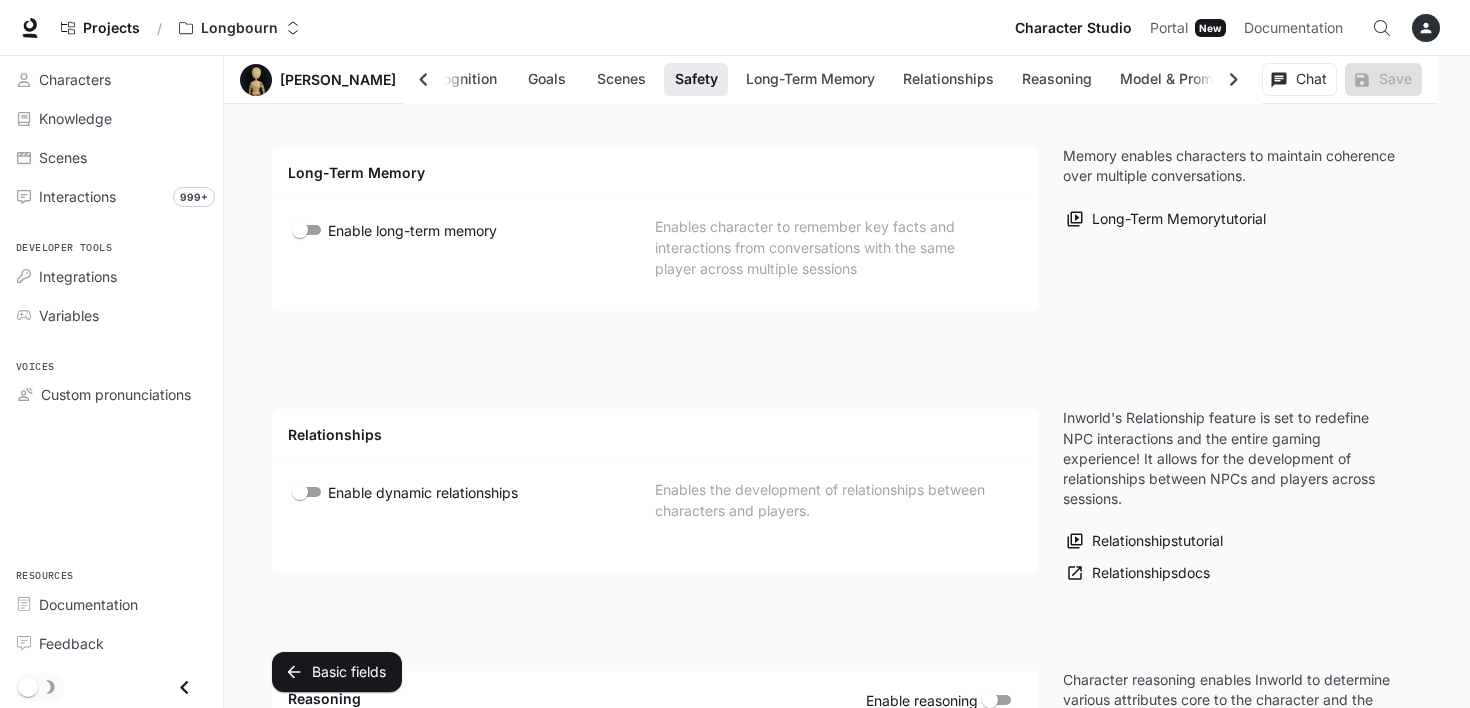 scroll, scrollTop: 2470, scrollLeft: 0, axis: vertical 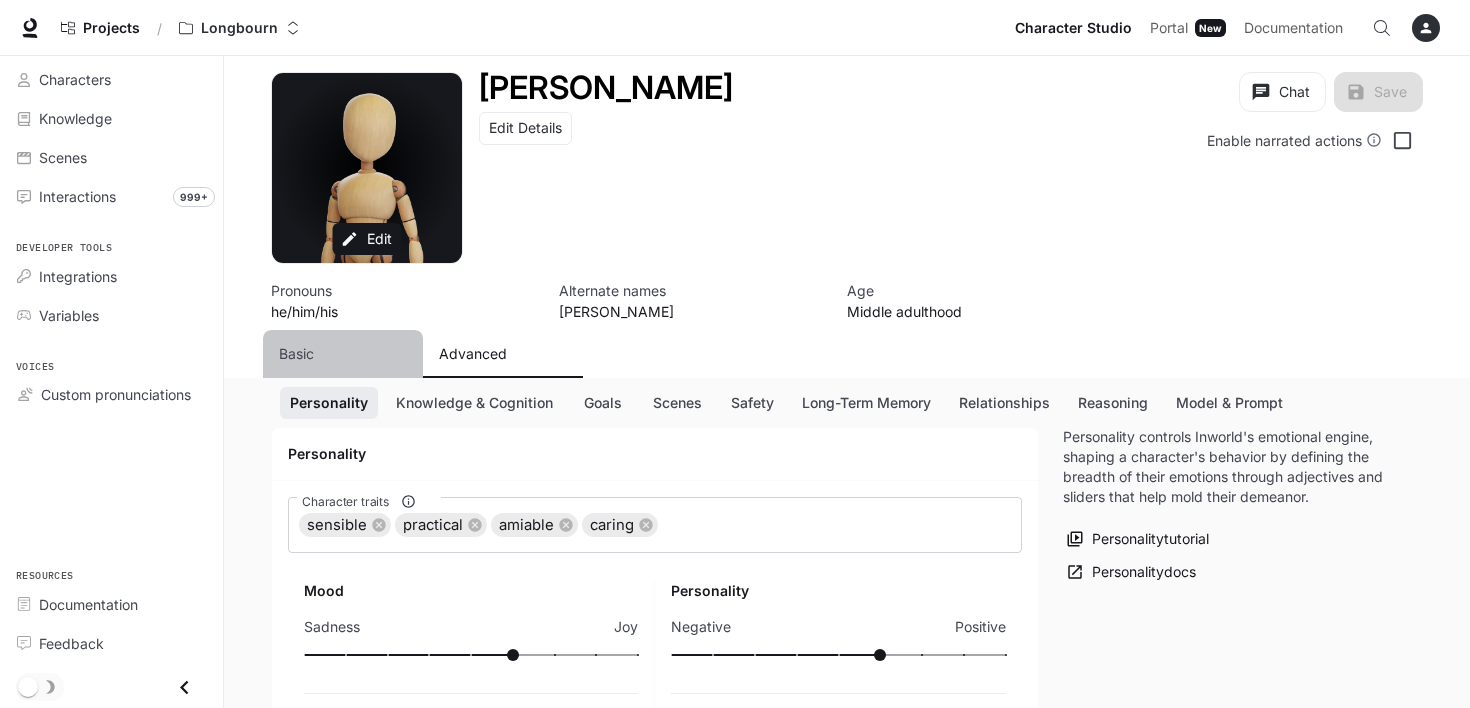 click on "Basic" at bounding box center [296, 354] 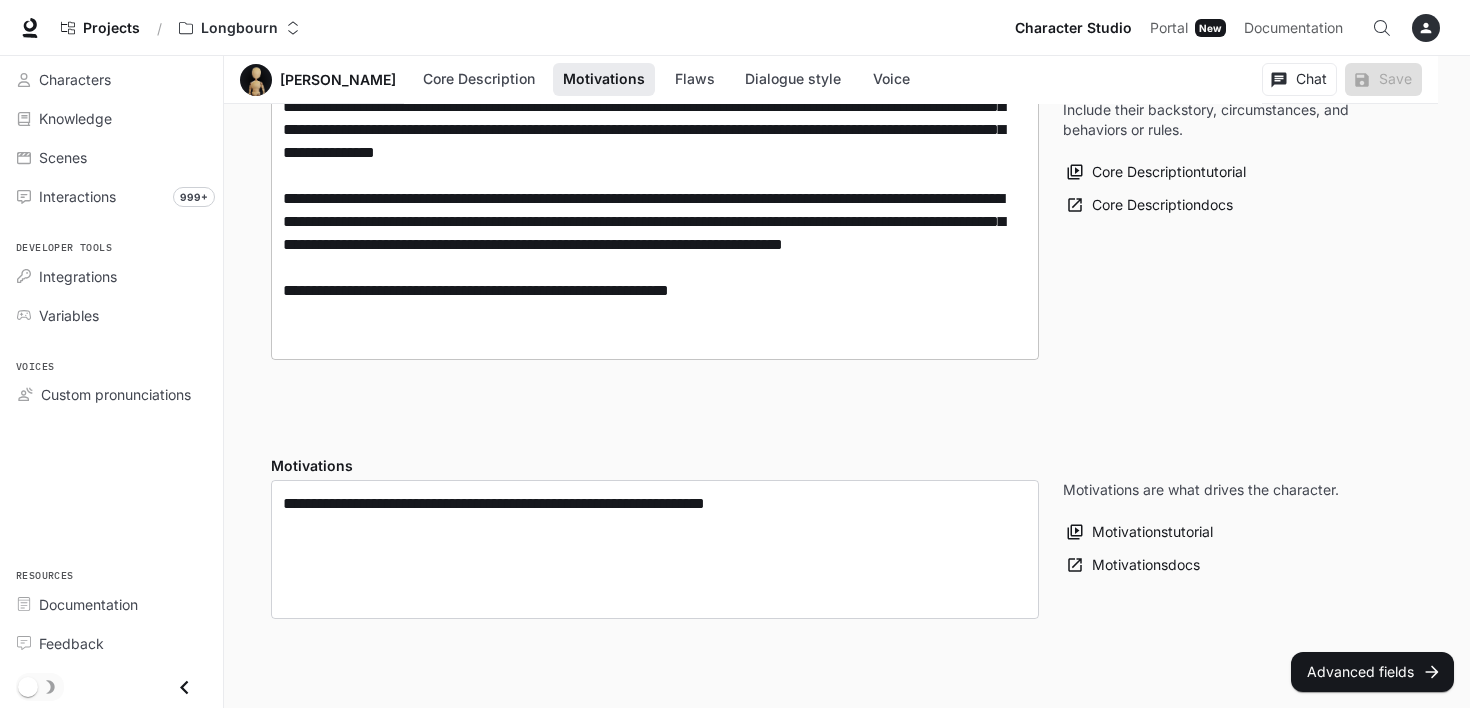 scroll, scrollTop: 400, scrollLeft: 0, axis: vertical 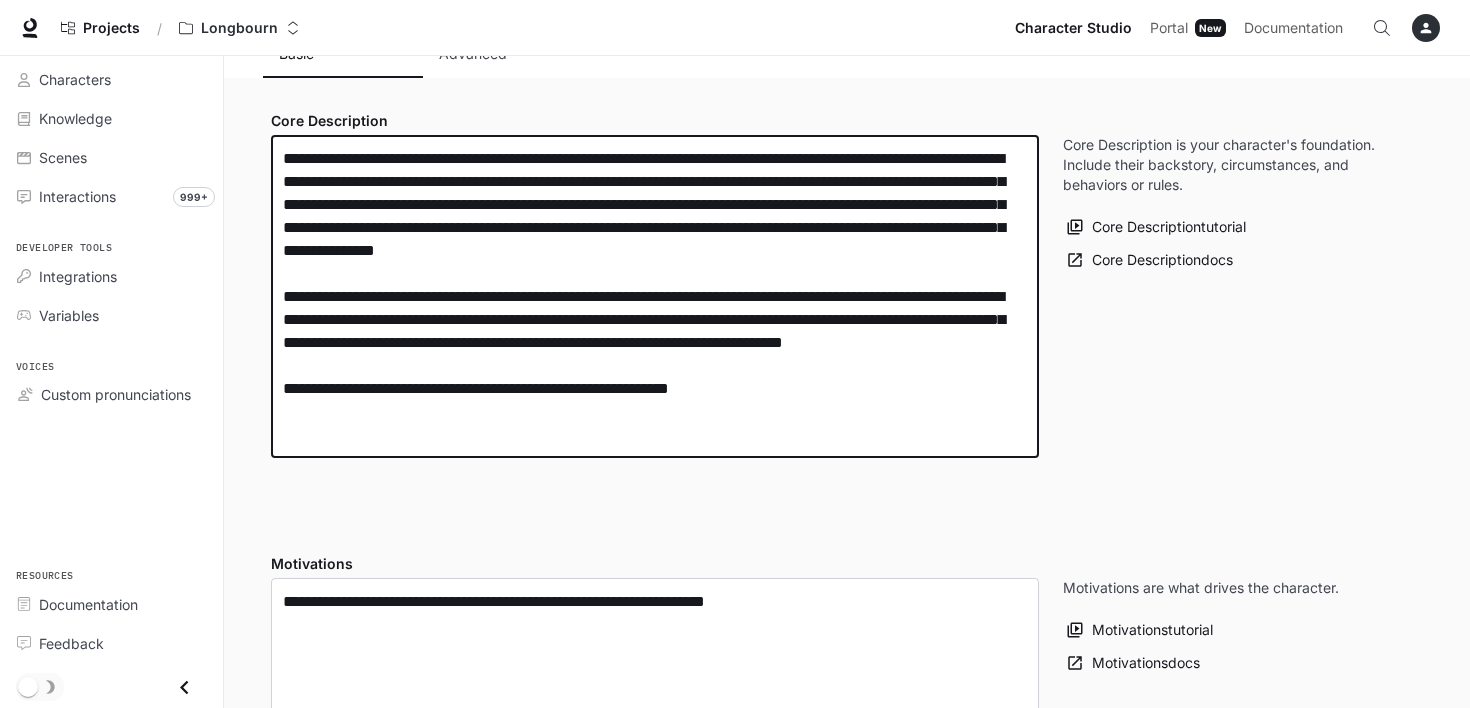 click on "**********" at bounding box center (655, 296) 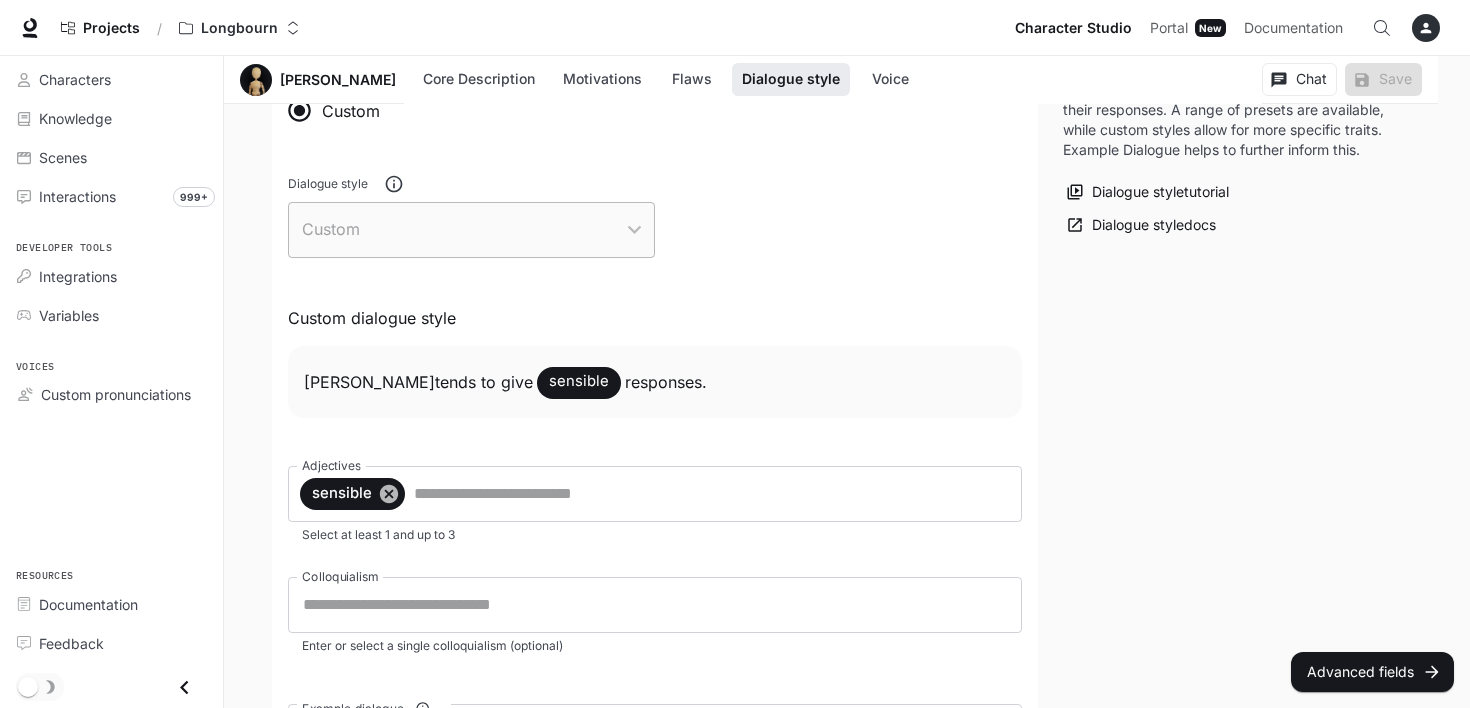 scroll, scrollTop: 1400, scrollLeft: 0, axis: vertical 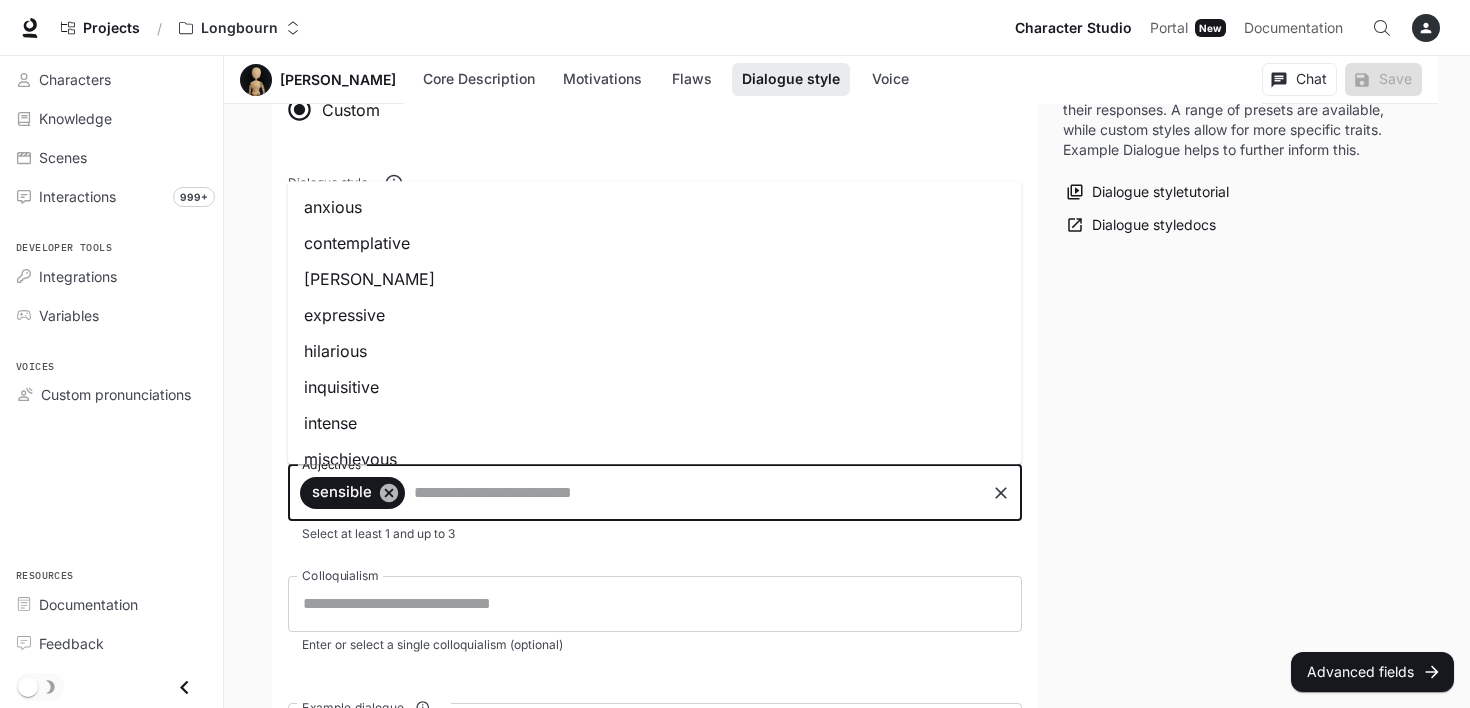 click on "Adjectives" at bounding box center (695, 493) 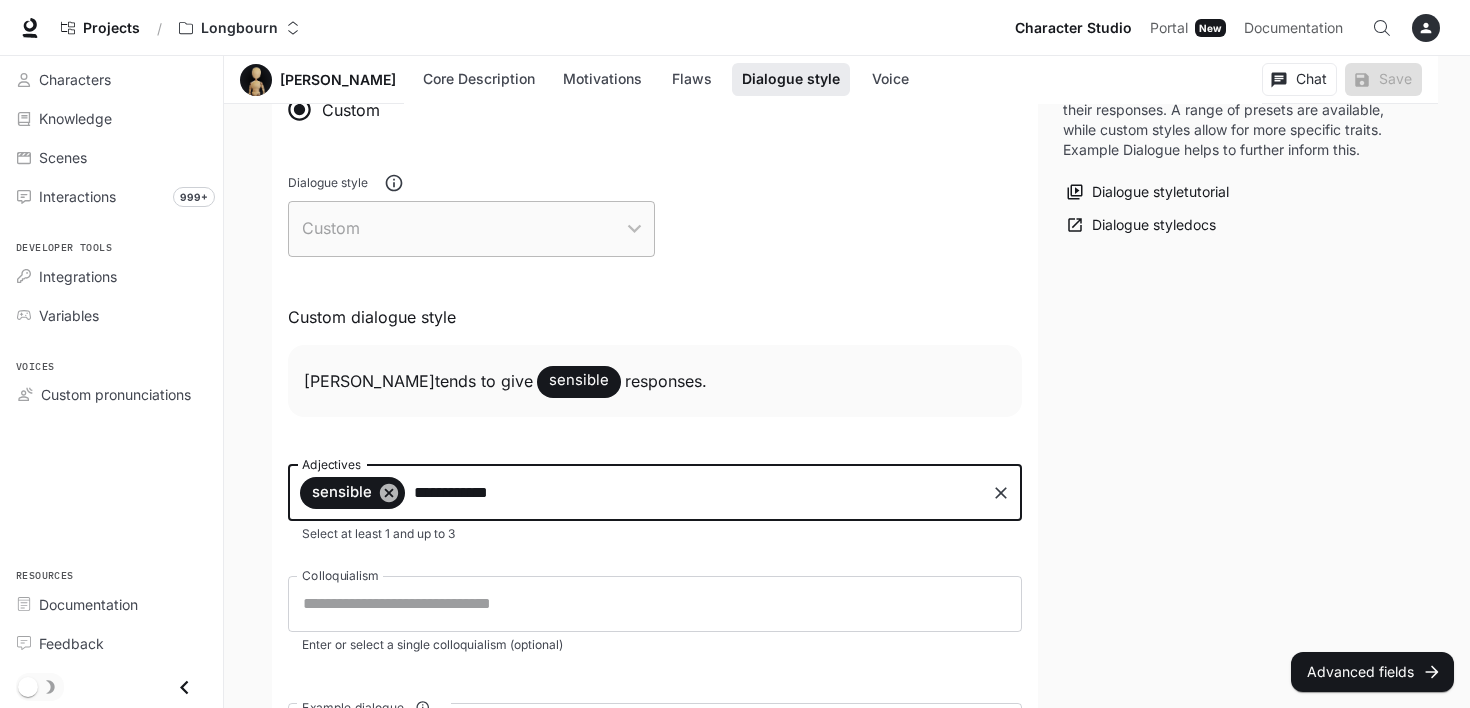 type on "**********" 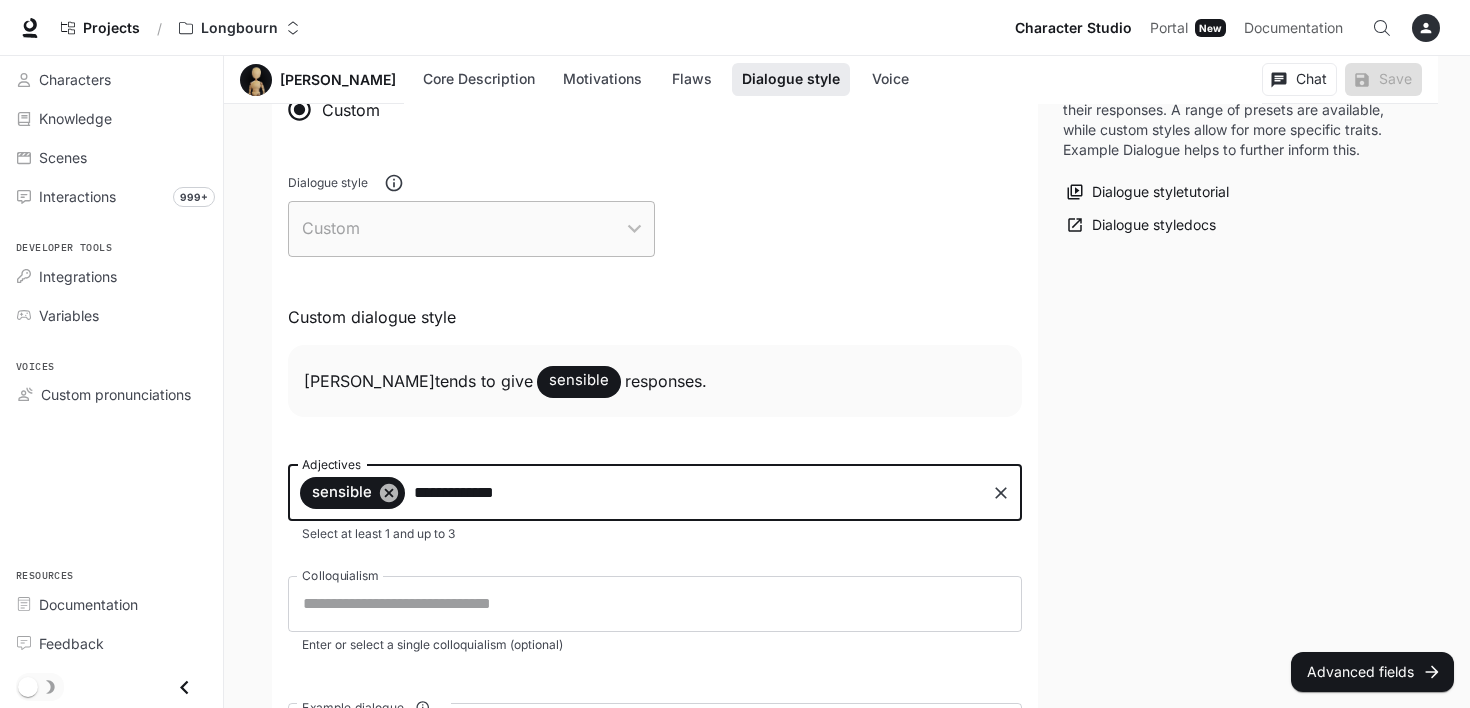 type 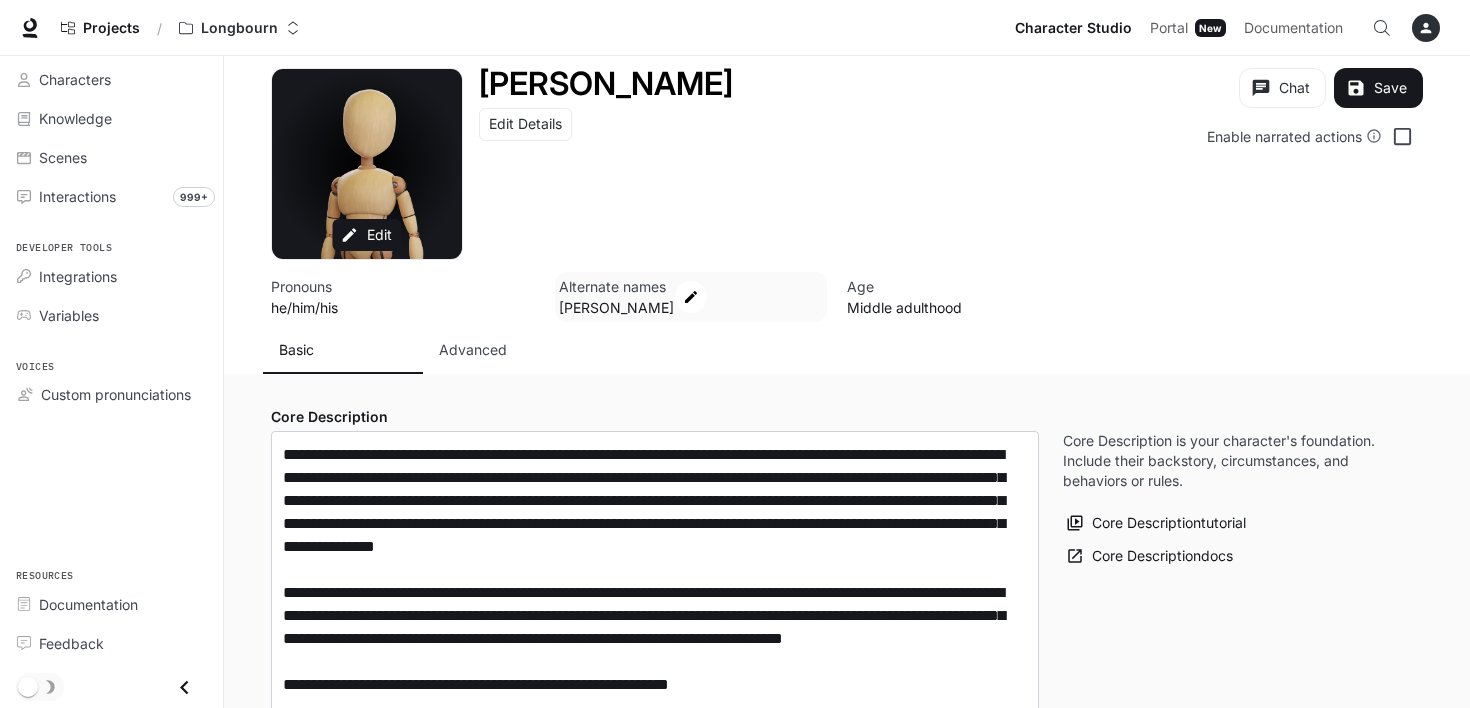 scroll, scrollTop: 0, scrollLeft: 0, axis: both 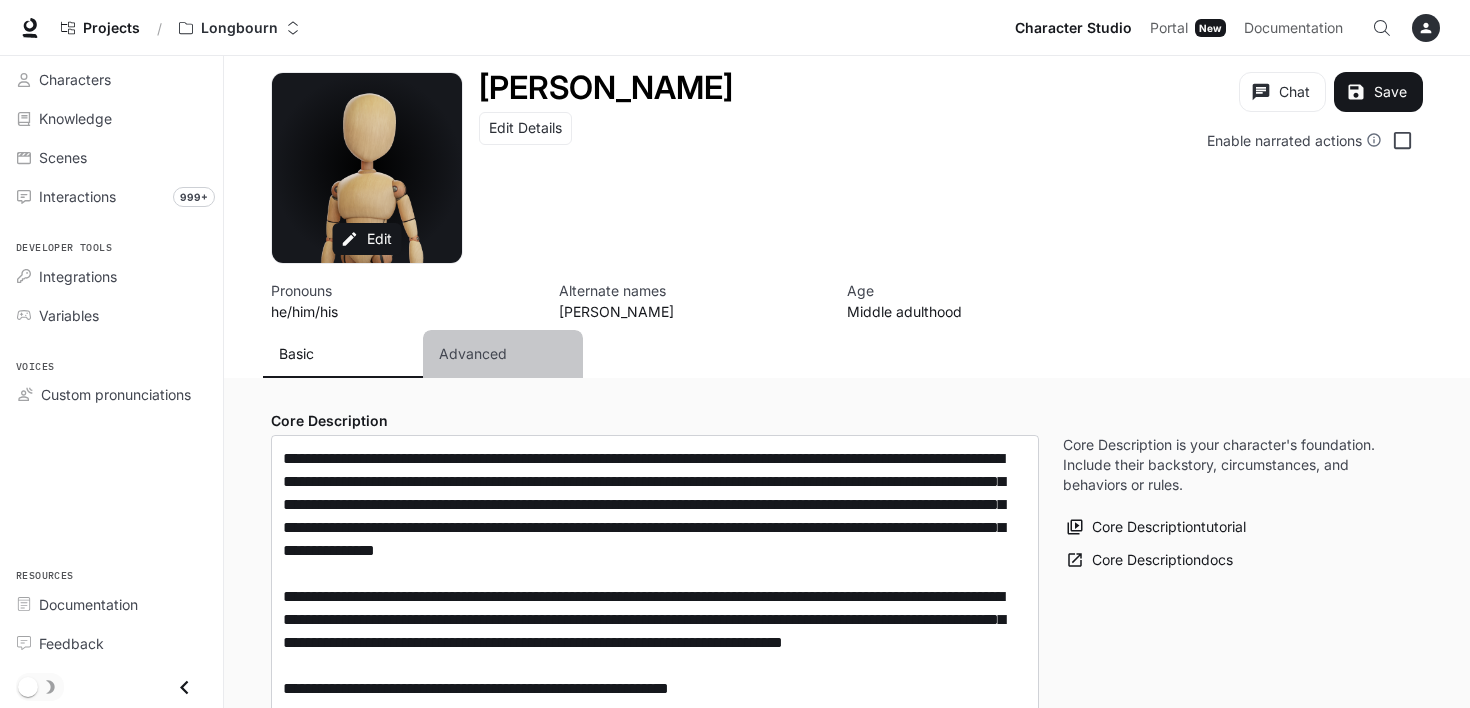 click on "Advanced" at bounding box center (473, 354) 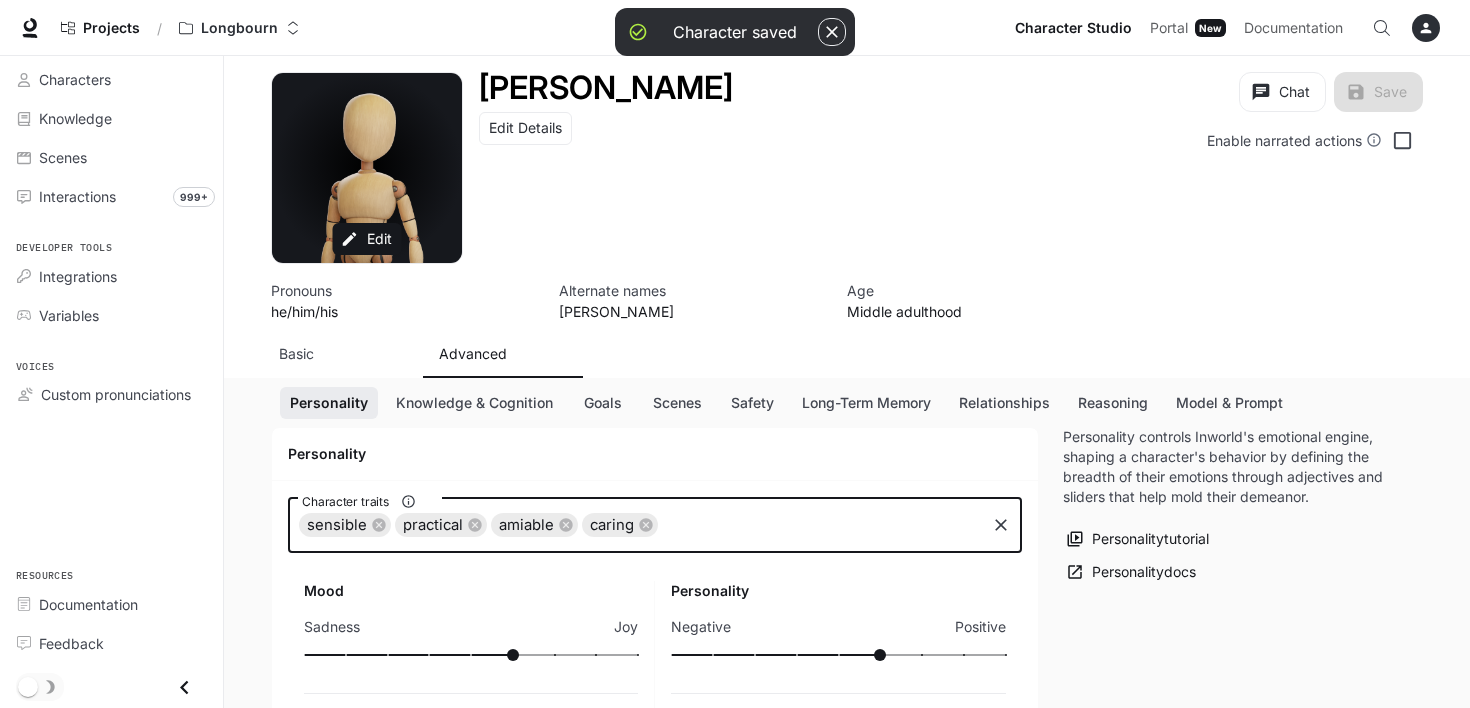click on "Character traits" at bounding box center (821, 525) 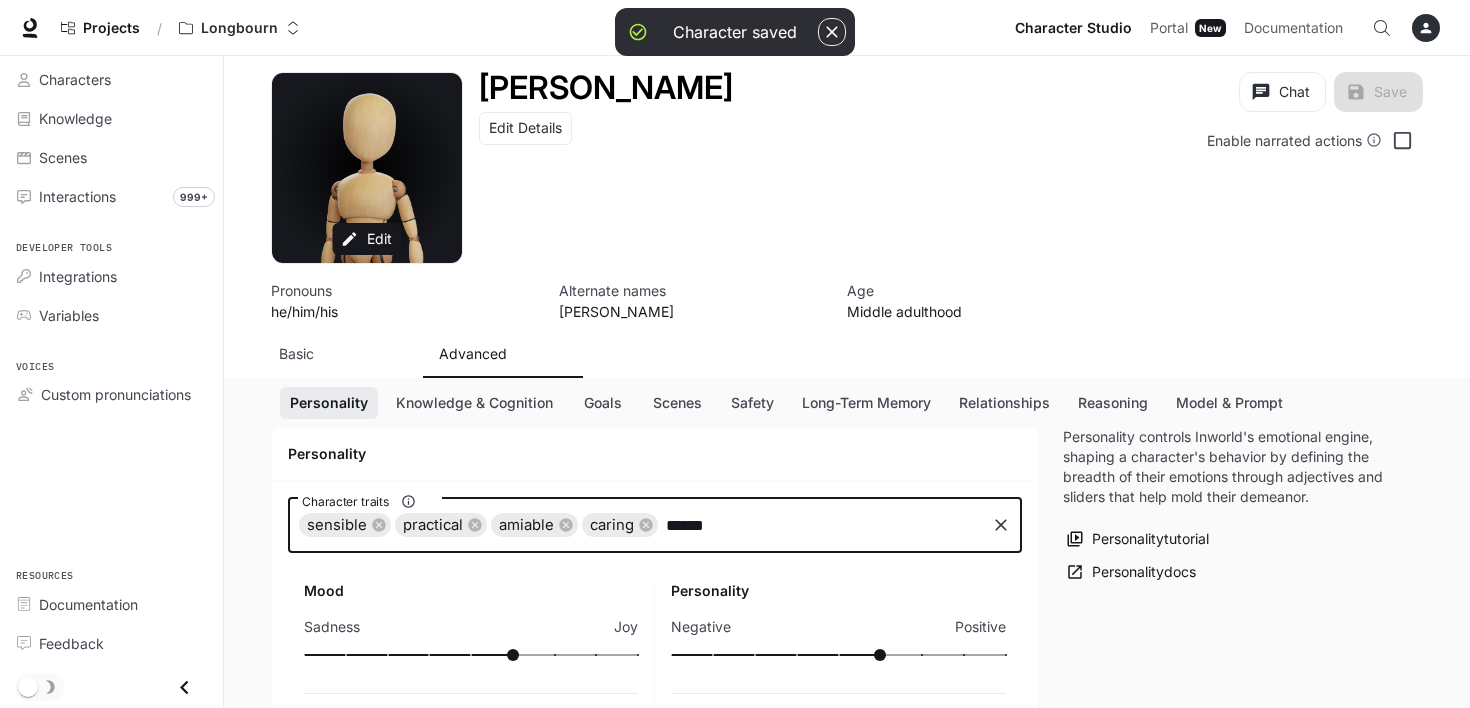 type on "*******" 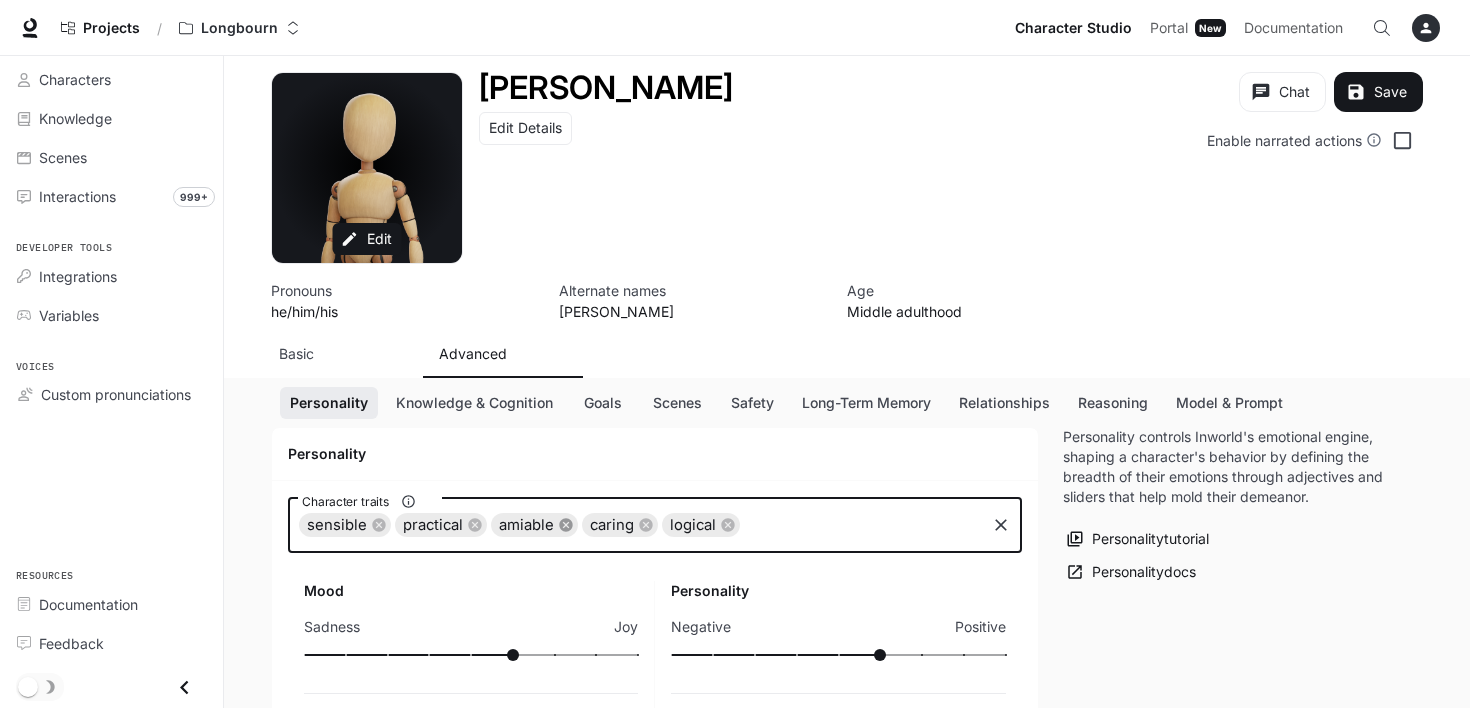 click 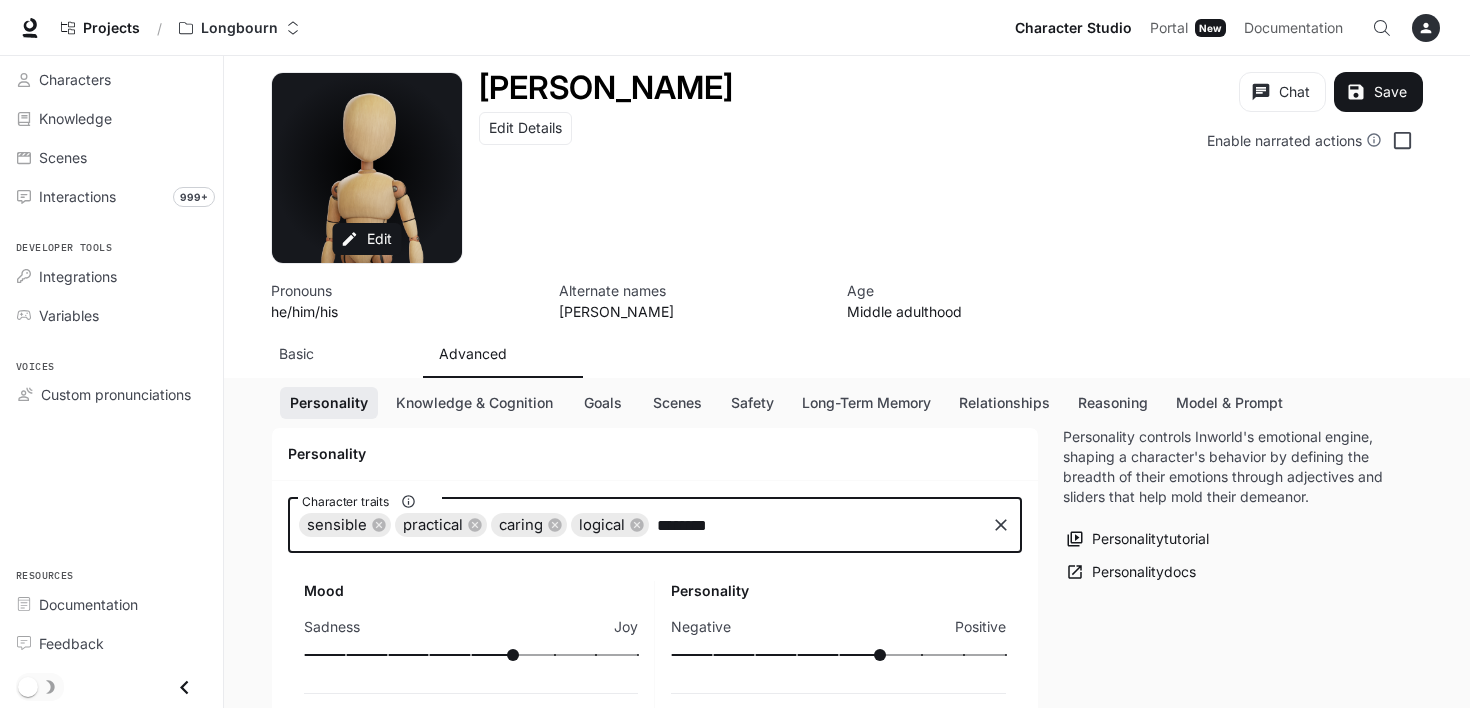 type on "*********" 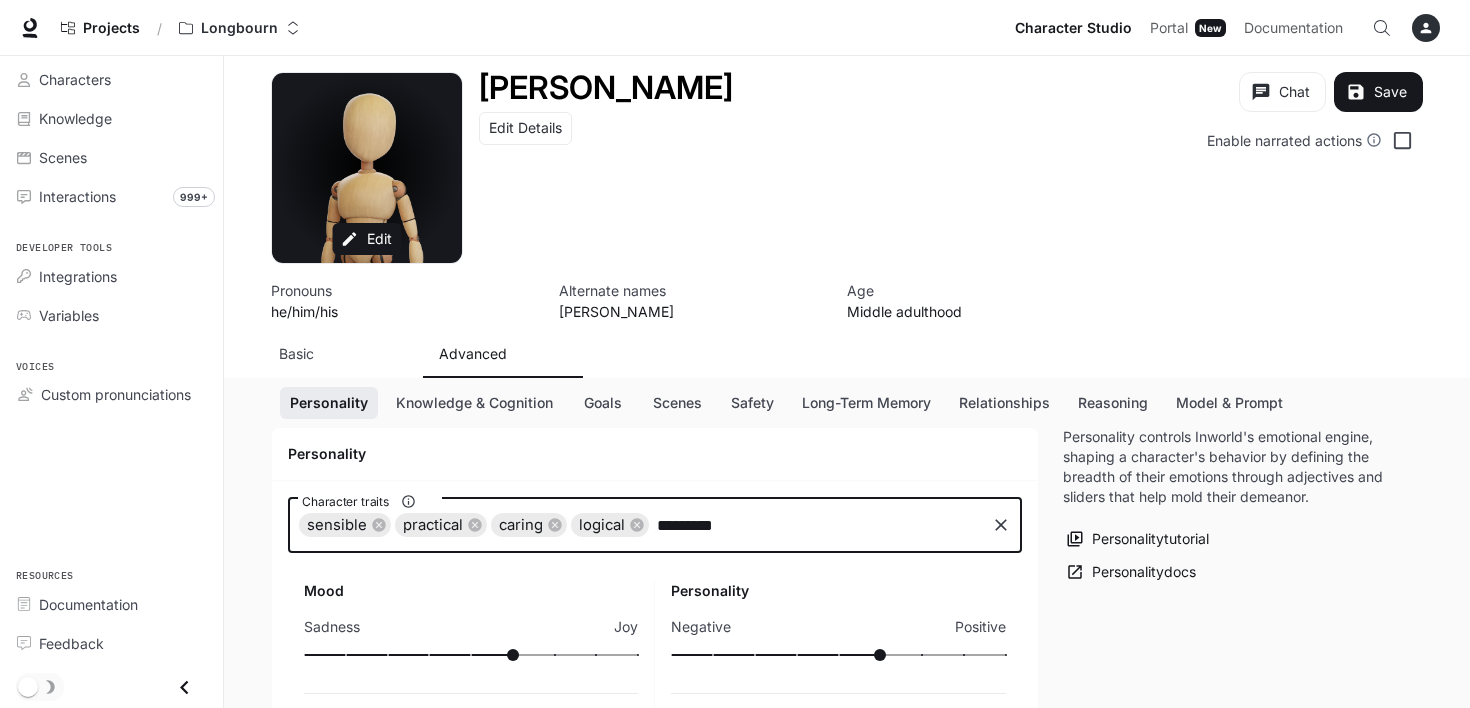 type 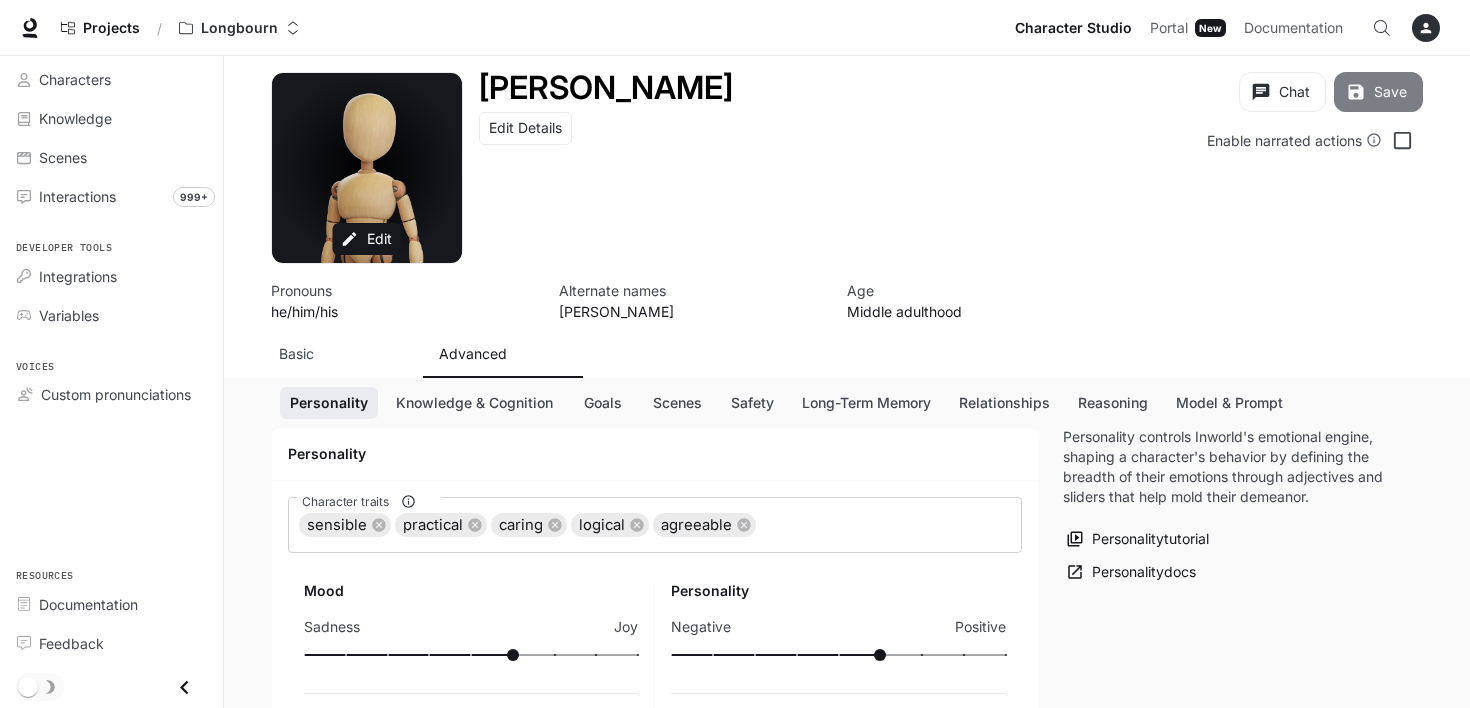 click 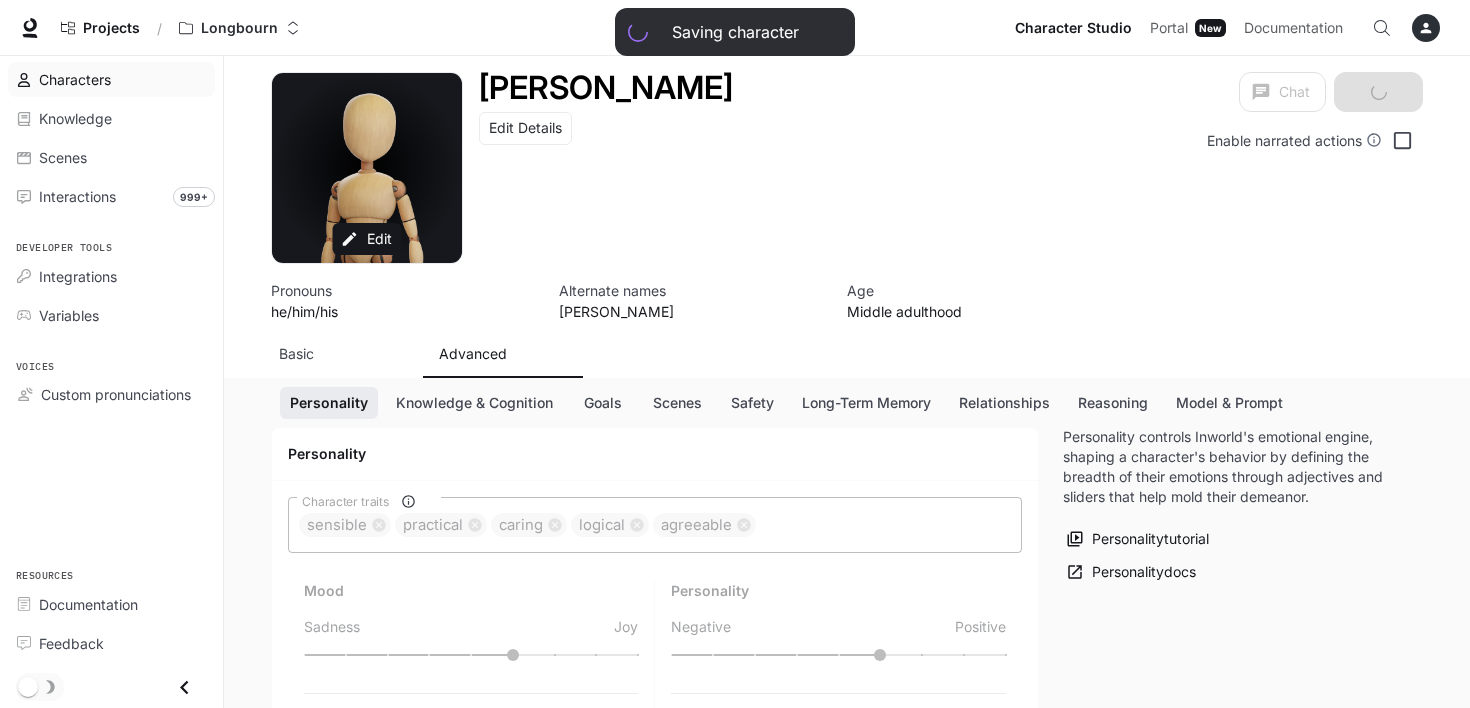 click on "Characters" at bounding box center [75, 79] 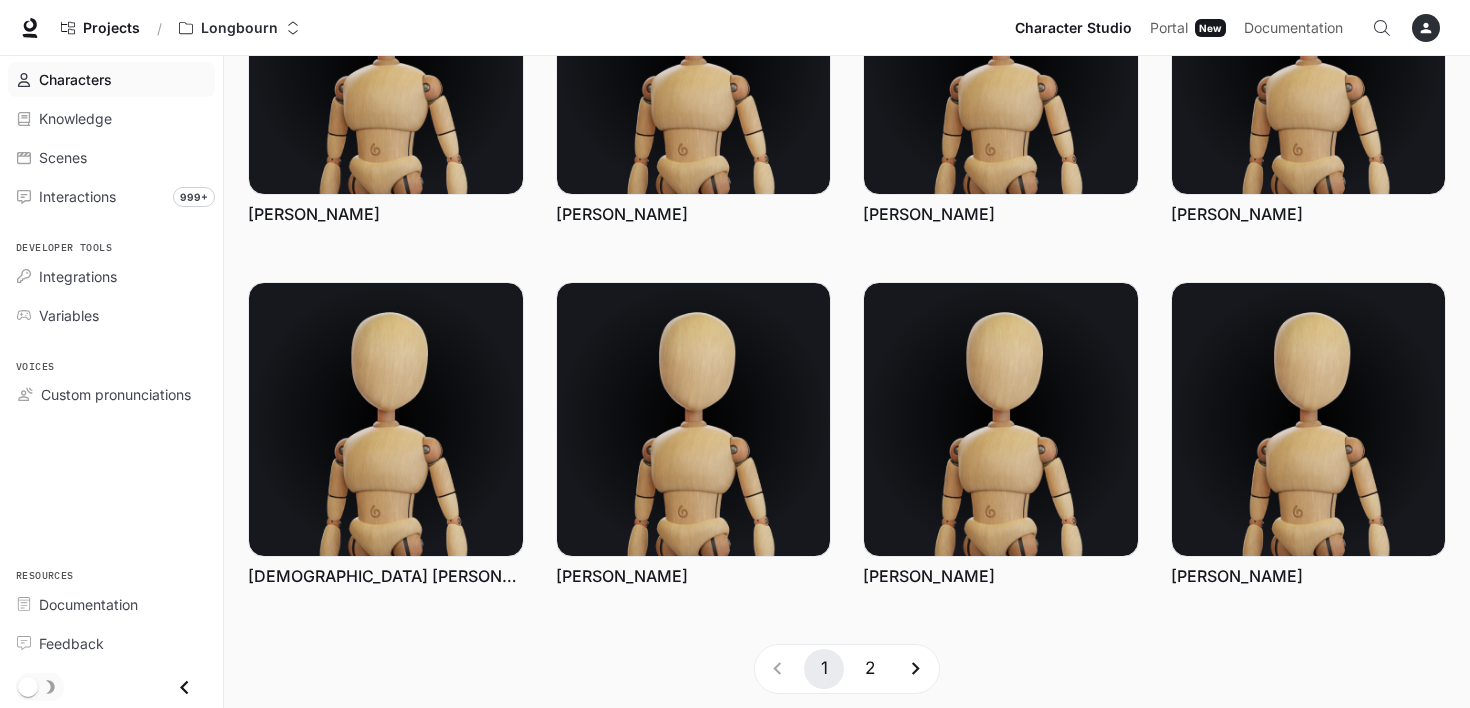 scroll, scrollTop: 588, scrollLeft: 0, axis: vertical 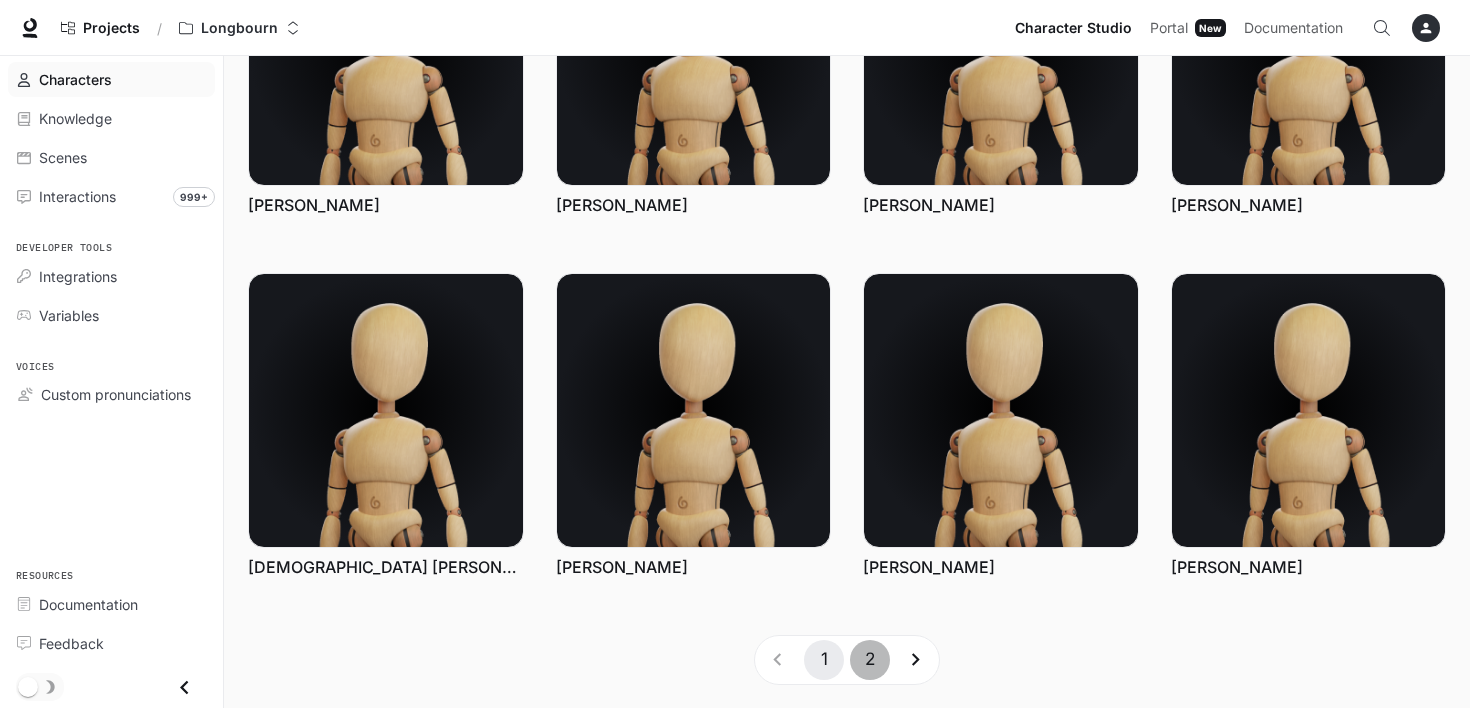 click on "2" at bounding box center (870, 660) 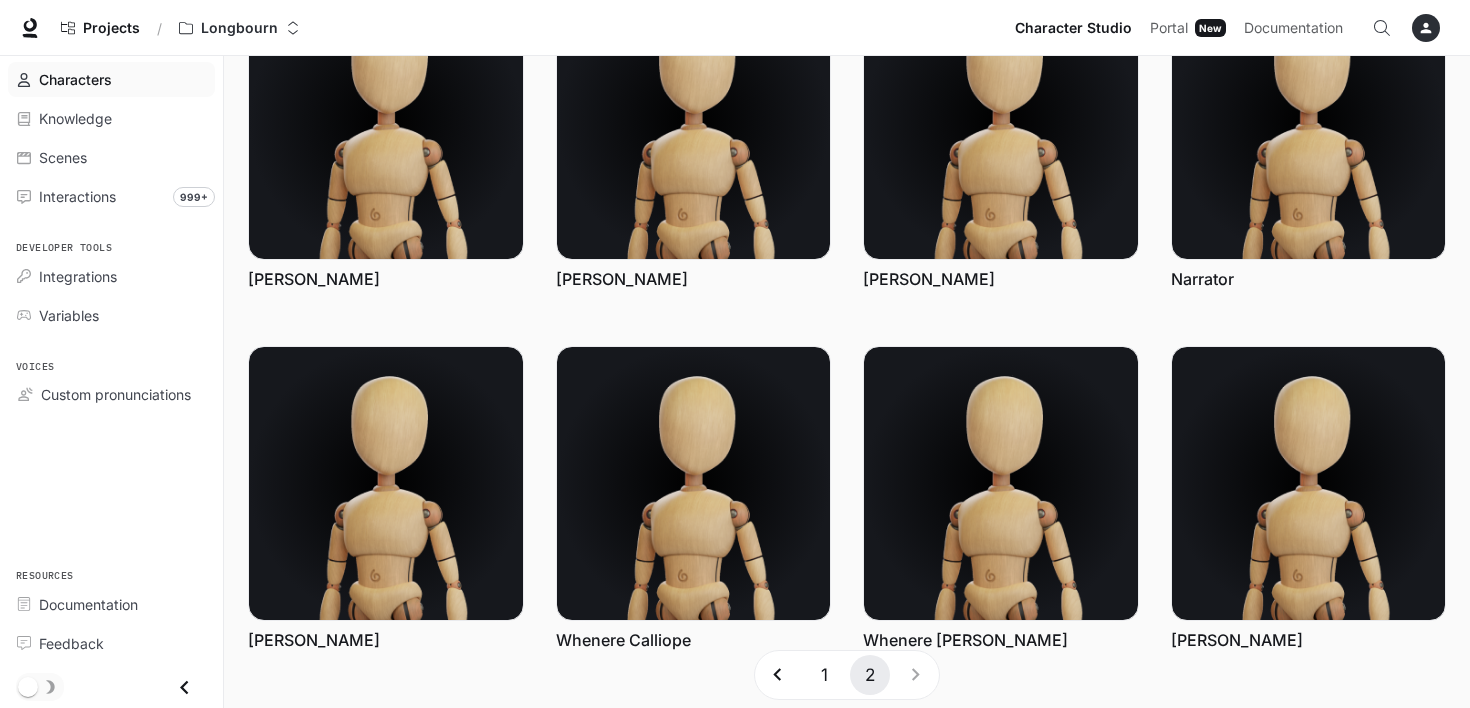 scroll, scrollTop: 0, scrollLeft: 0, axis: both 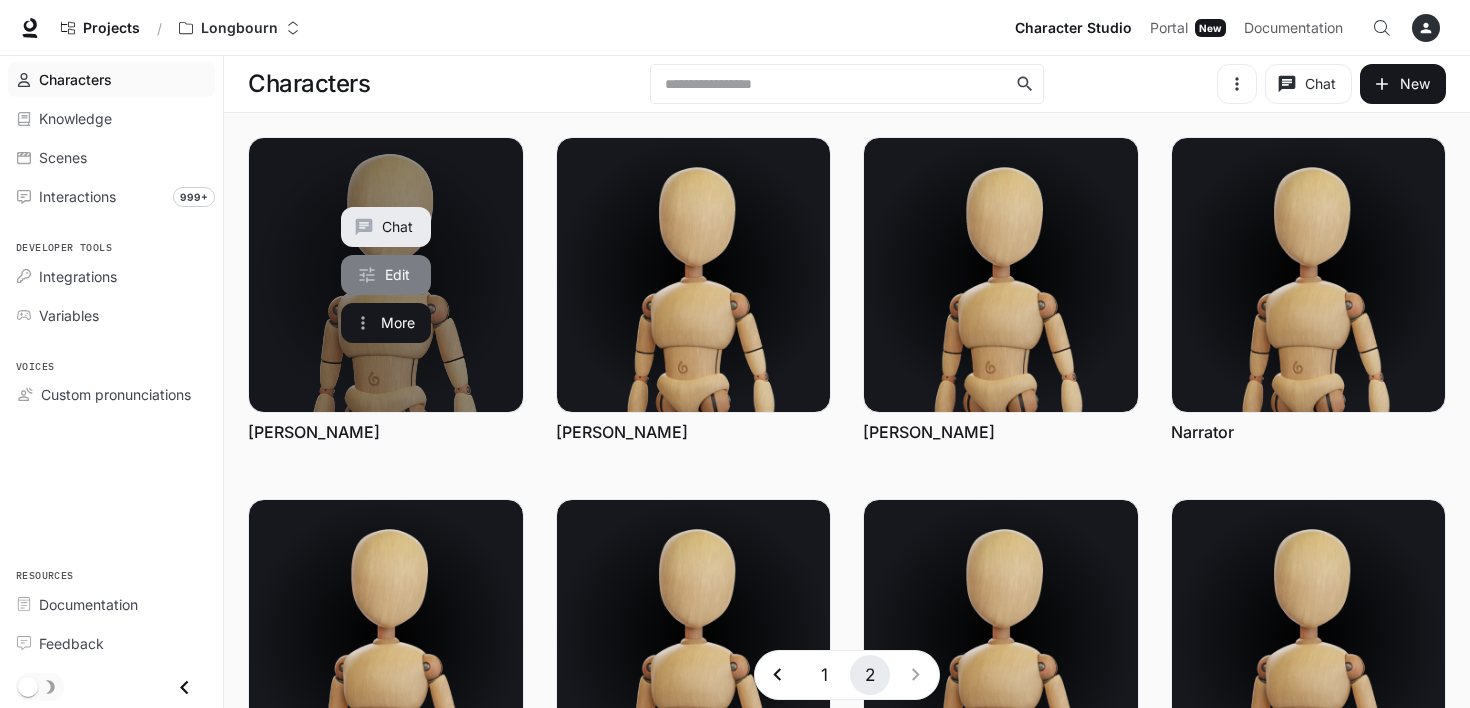 click on "Edit" at bounding box center [386, 275] 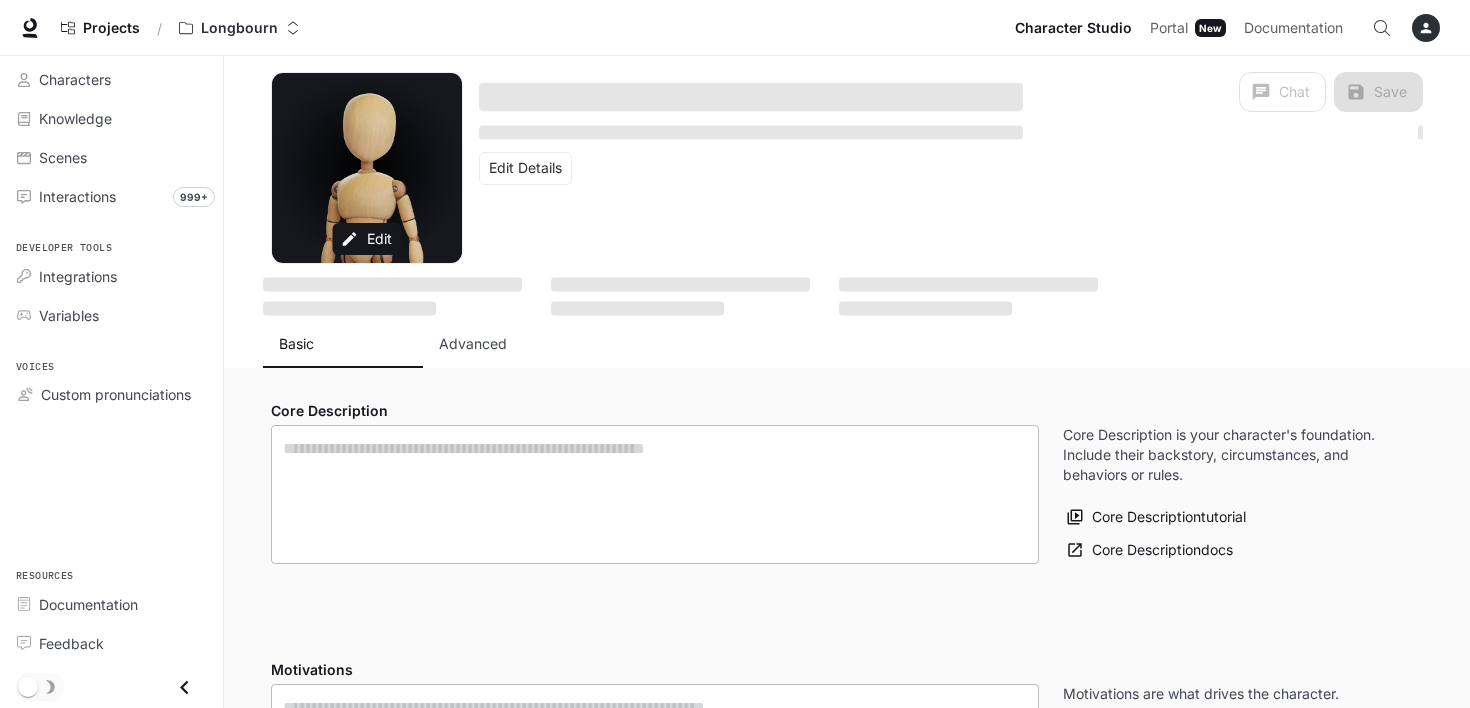 type on "**********" 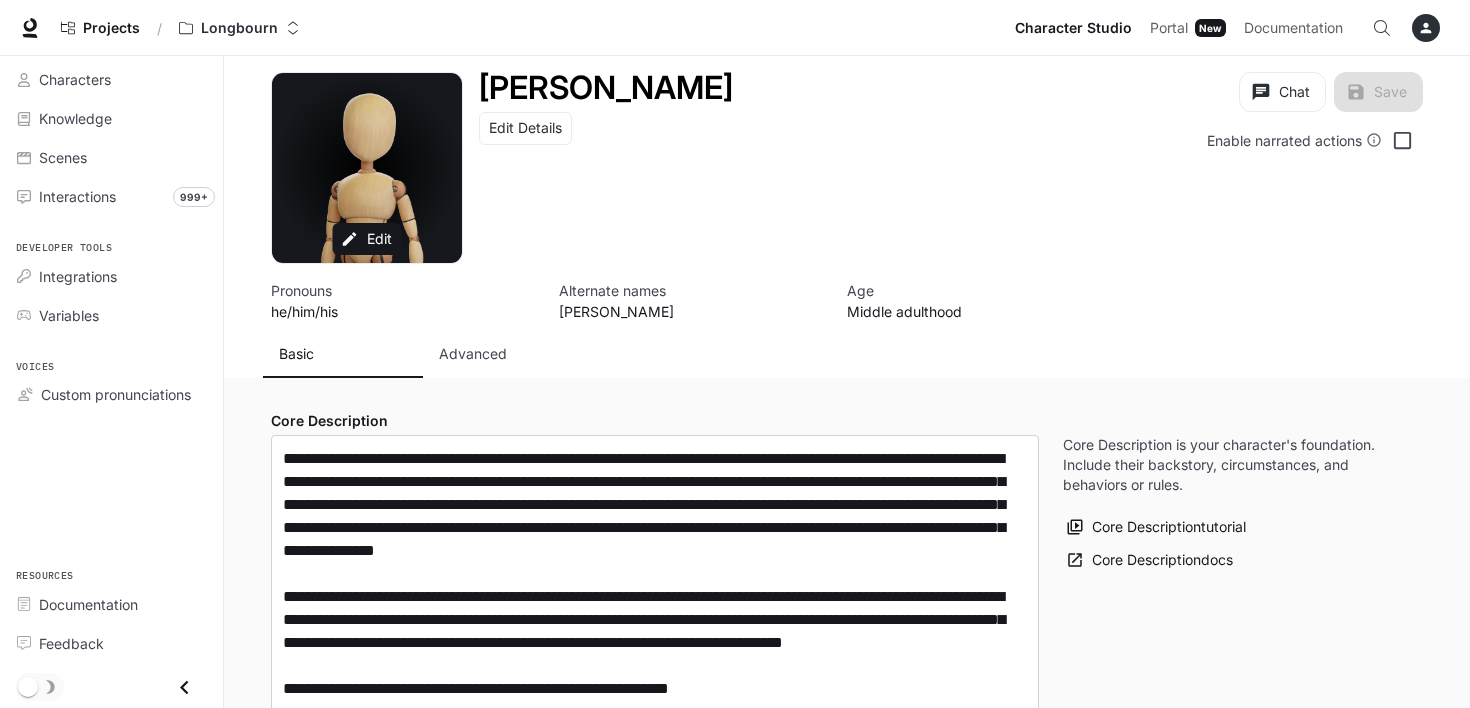 type on "**********" 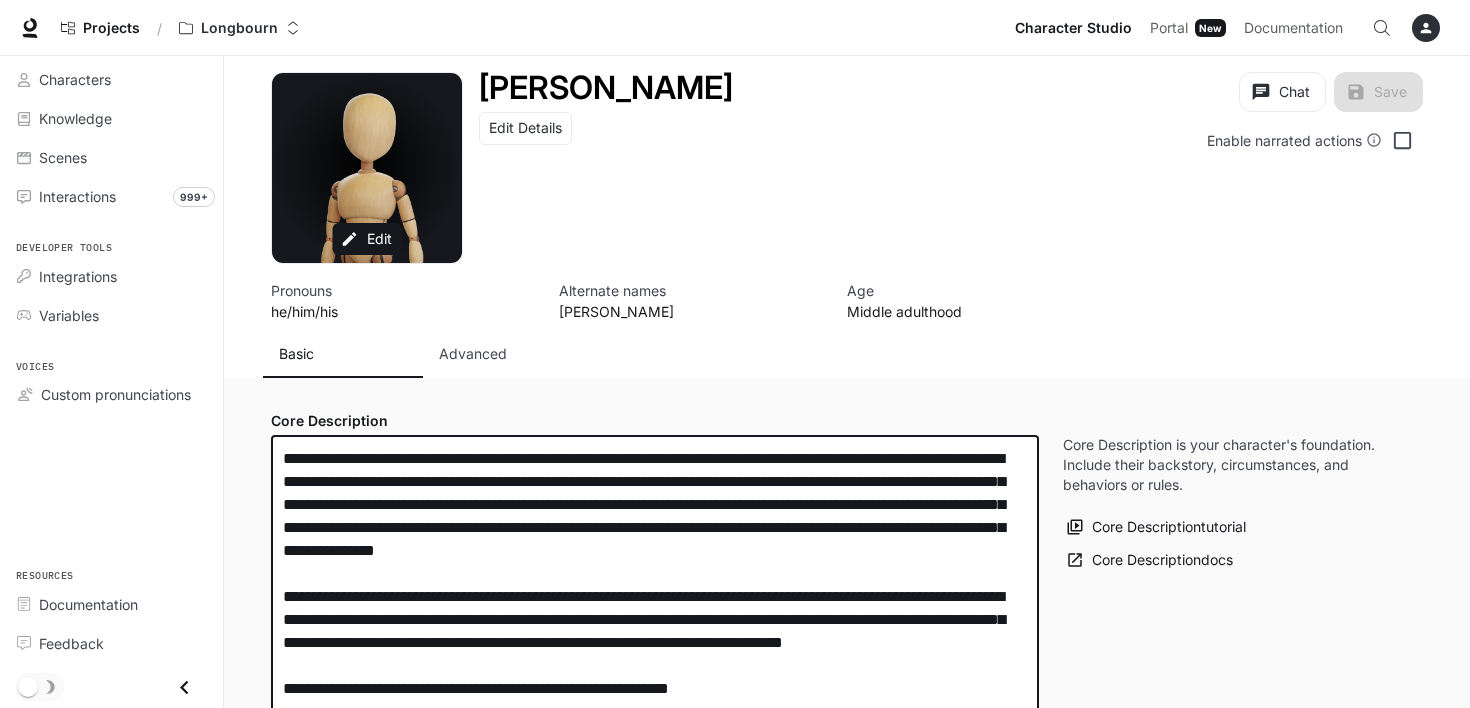 drag, startPoint x: 283, startPoint y: 461, endPoint x: 418, endPoint y: 568, distance: 172.26143 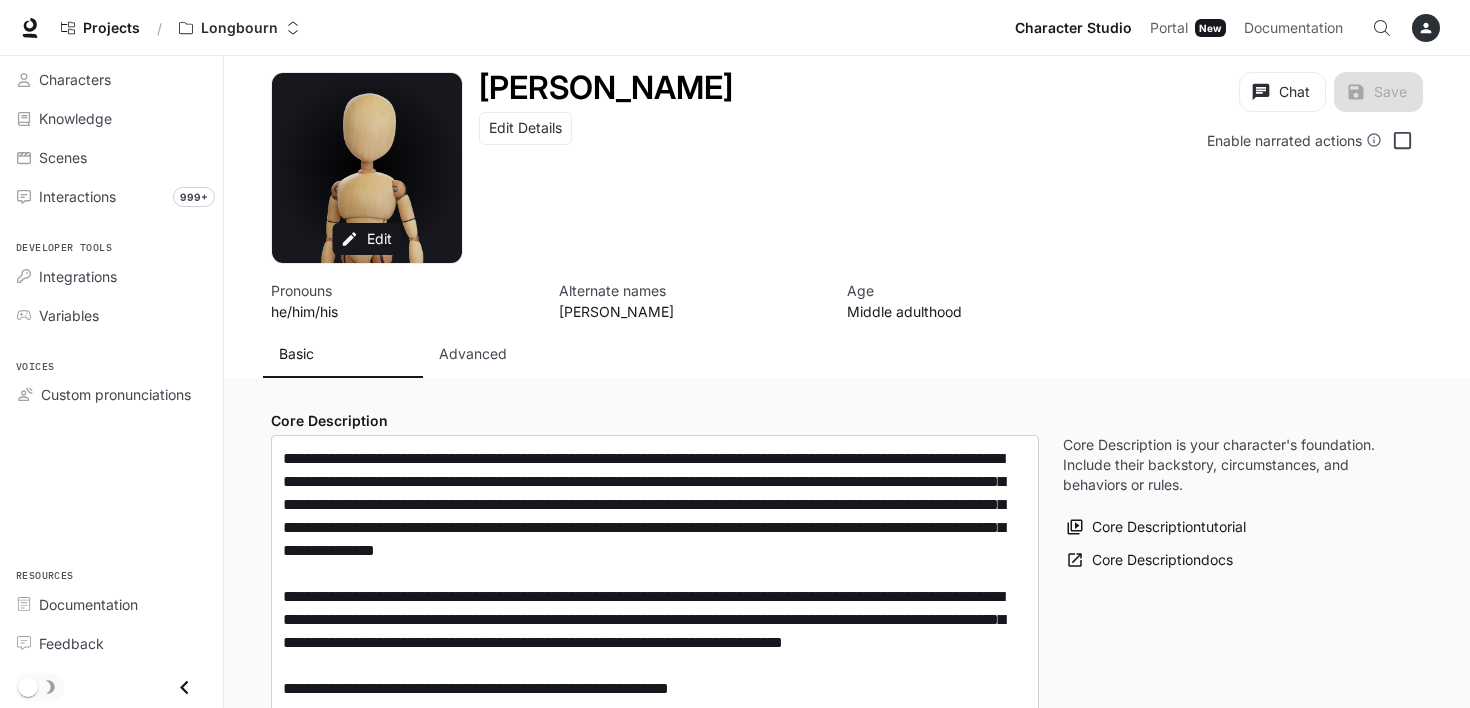 click on "[PERSON_NAME] Edit Details Chat Save Enable narrated actions" at bounding box center [943, 168] 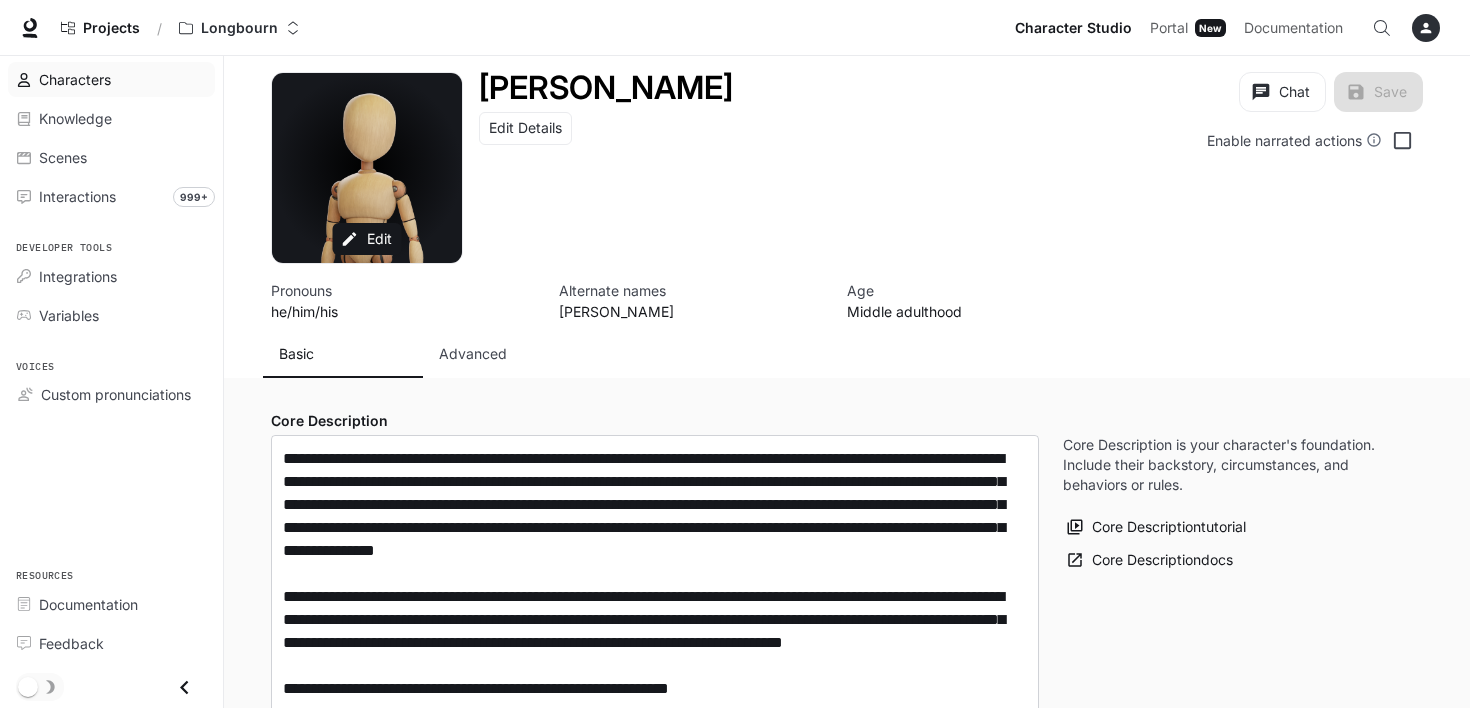 click on "Characters" at bounding box center (75, 79) 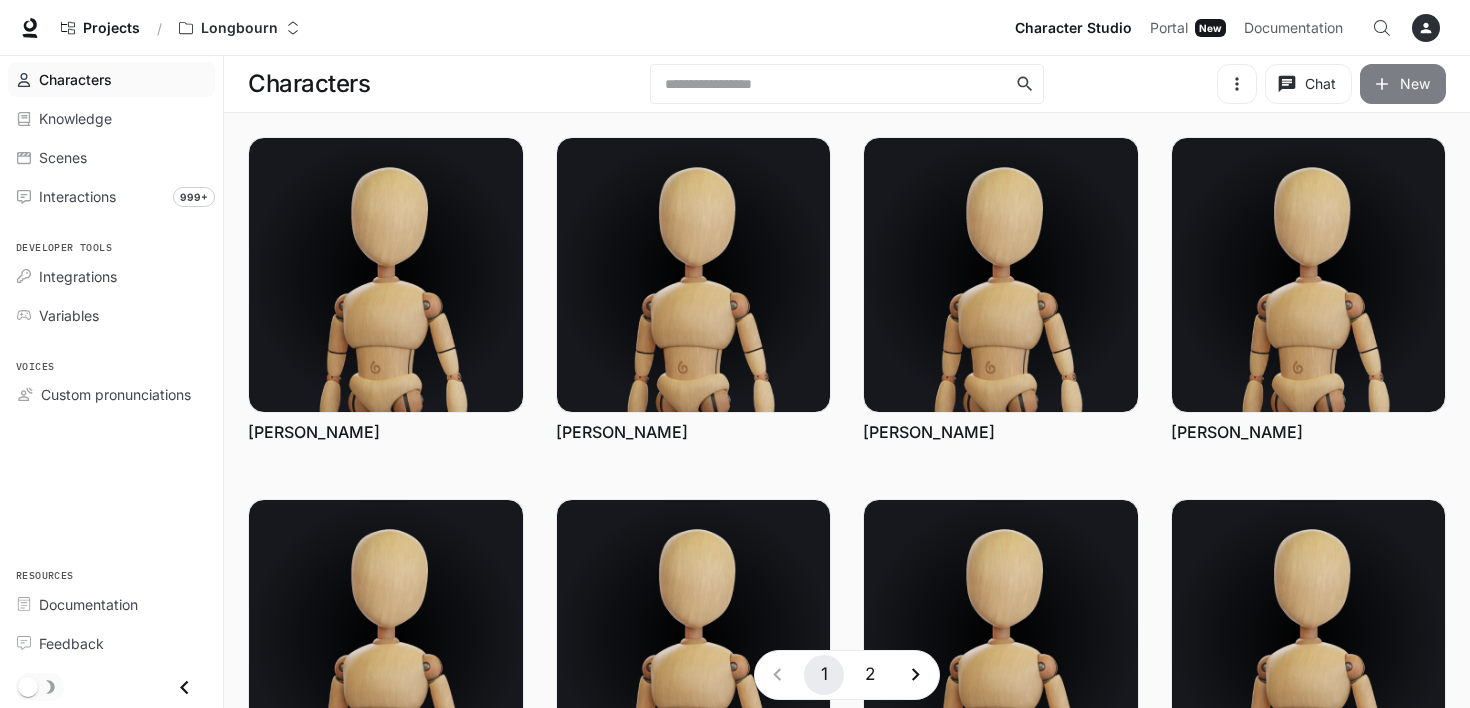 click on "New" at bounding box center (1403, 84) 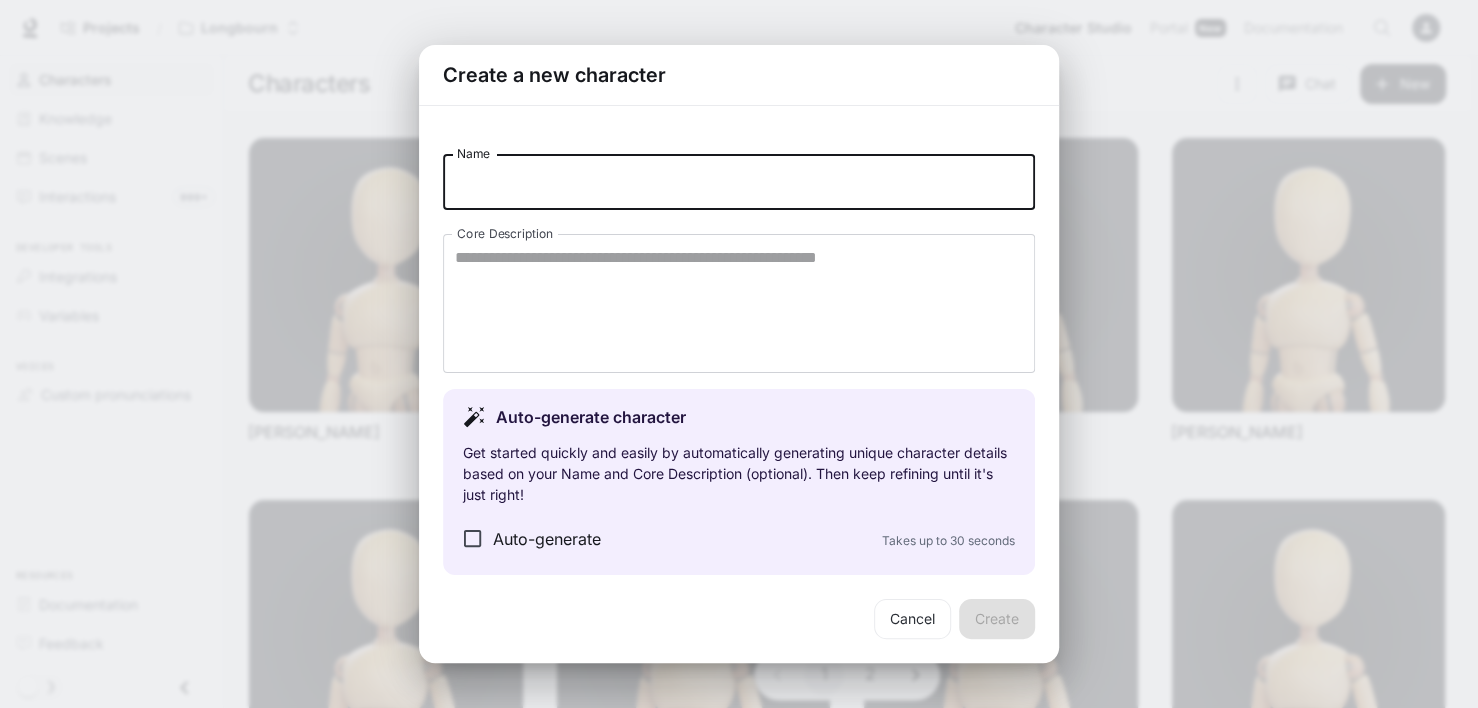 click on "Name" at bounding box center (739, 182) 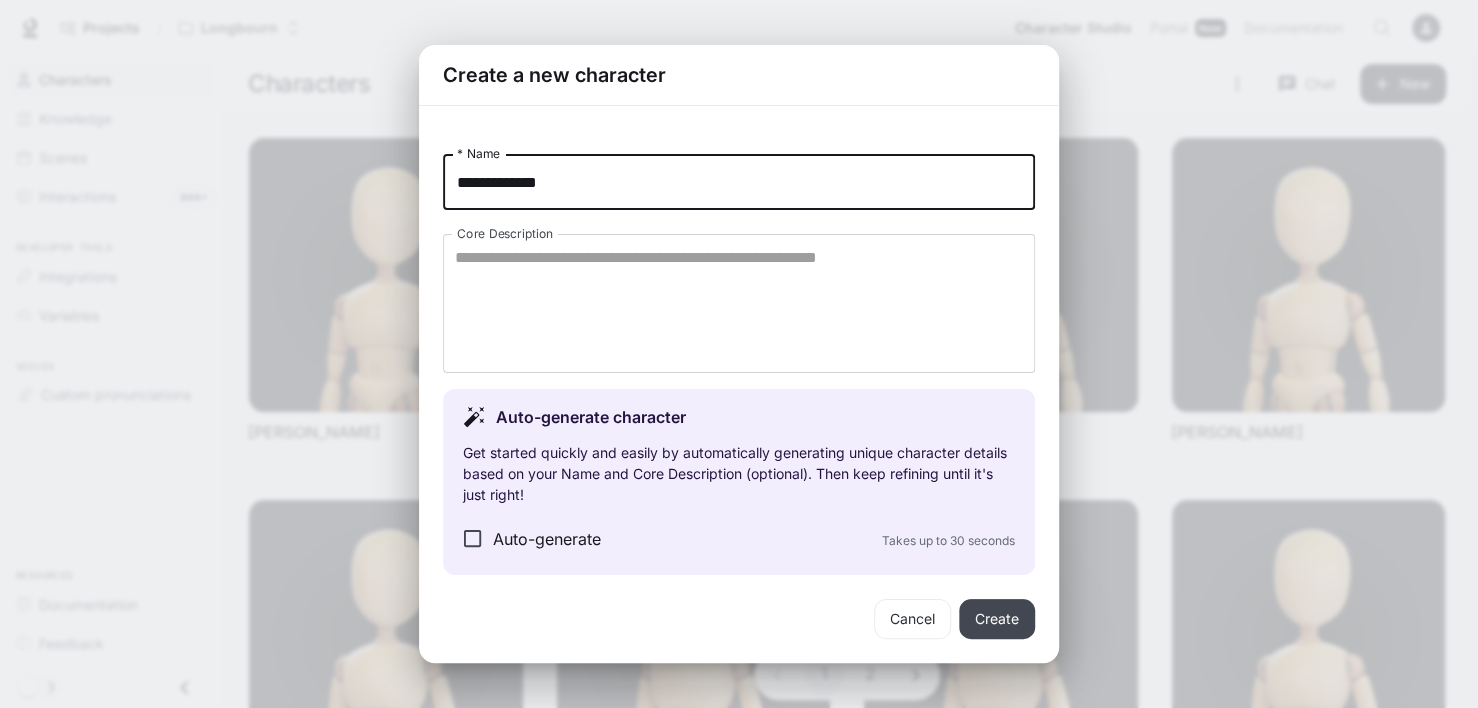 type on "**********" 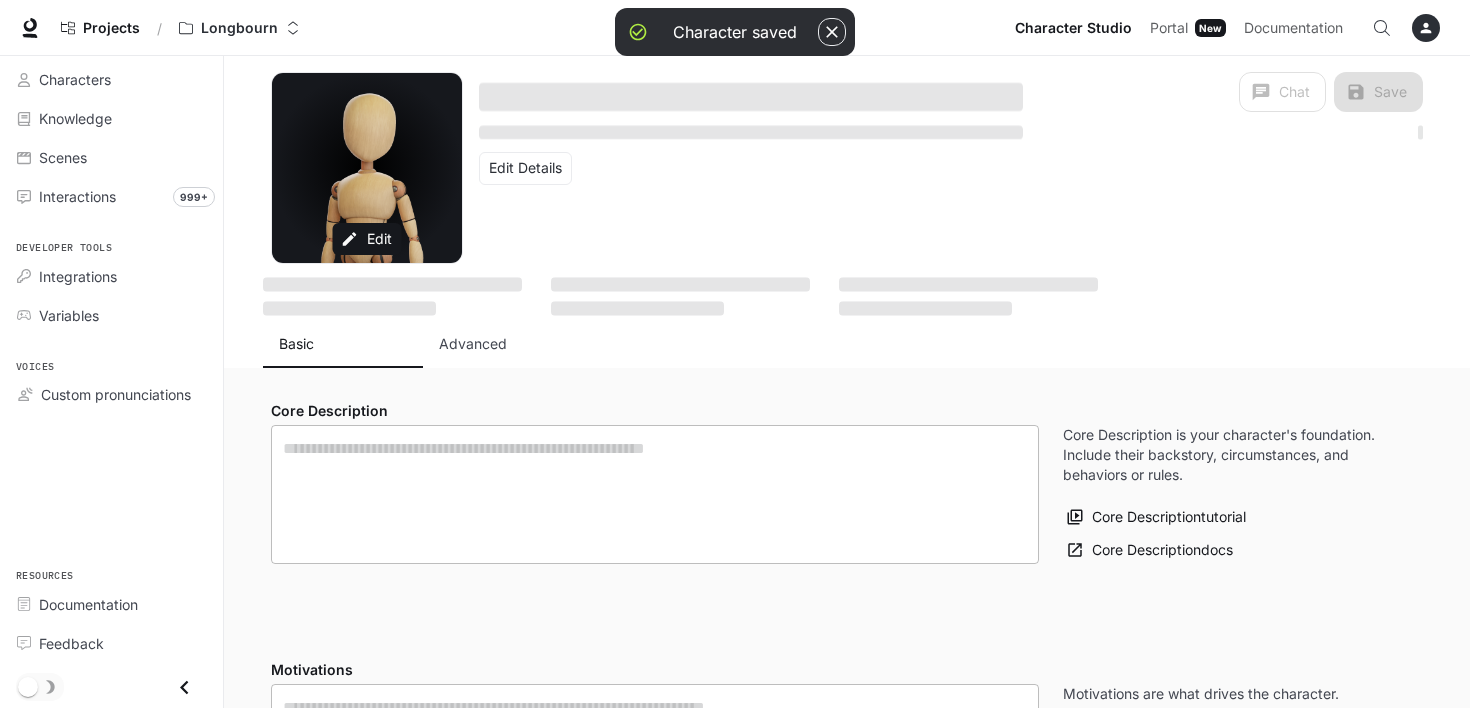type on "*" 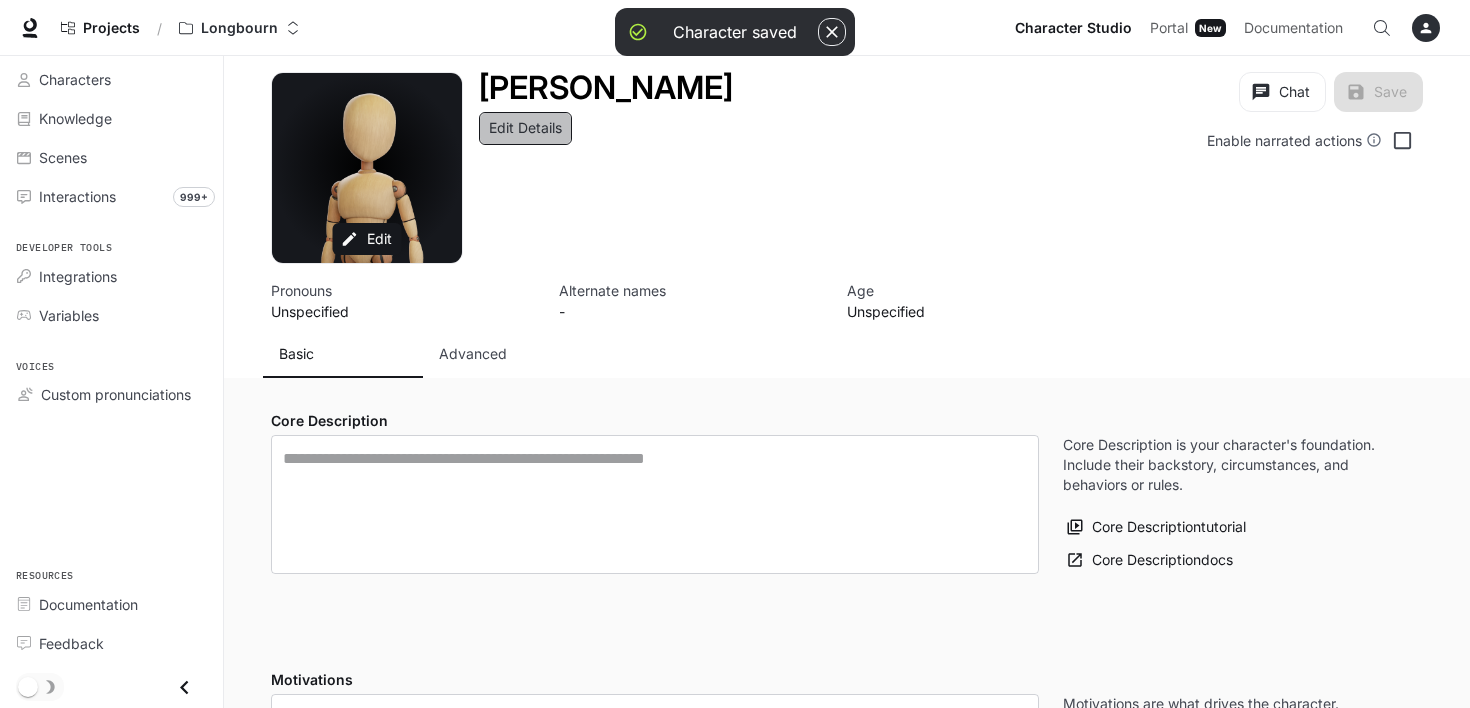 click on "Edit Details" at bounding box center (525, 128) 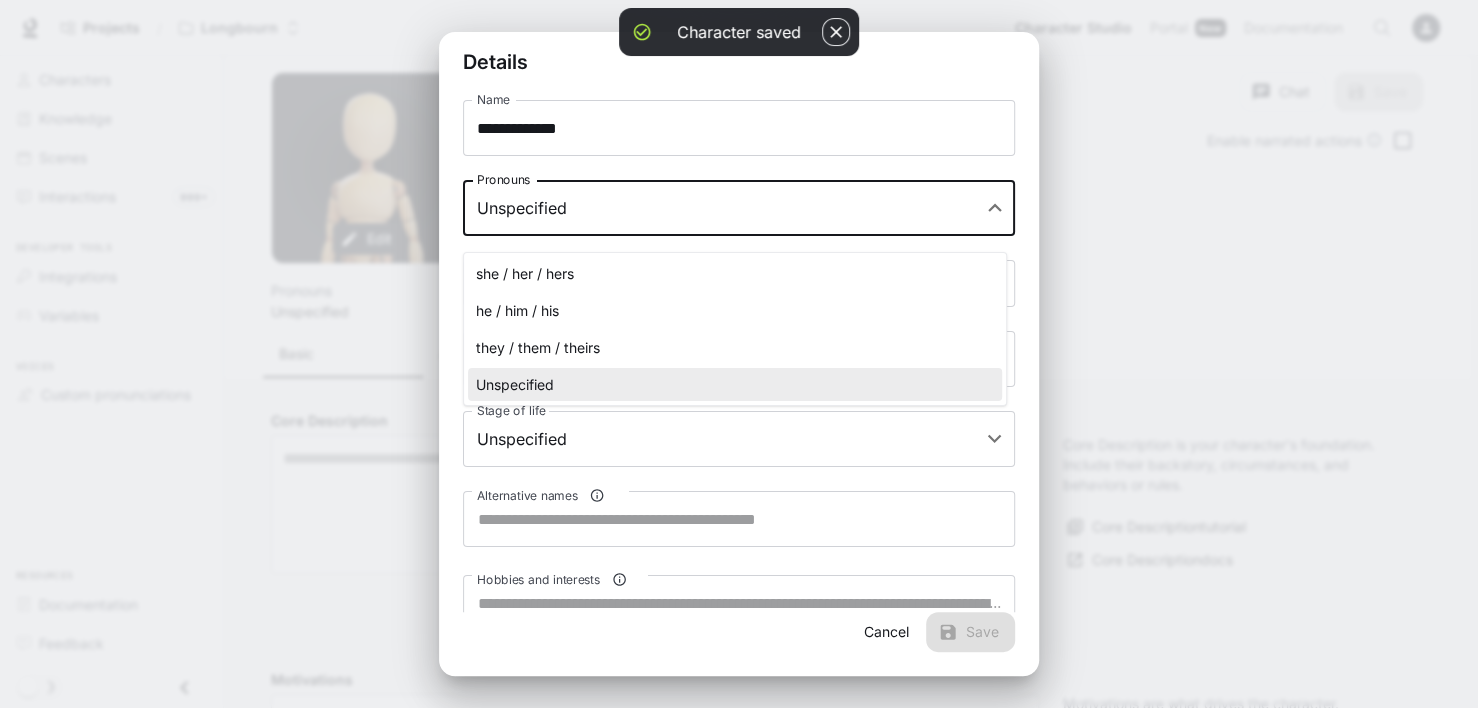 click on "**********" at bounding box center [739, 1287] 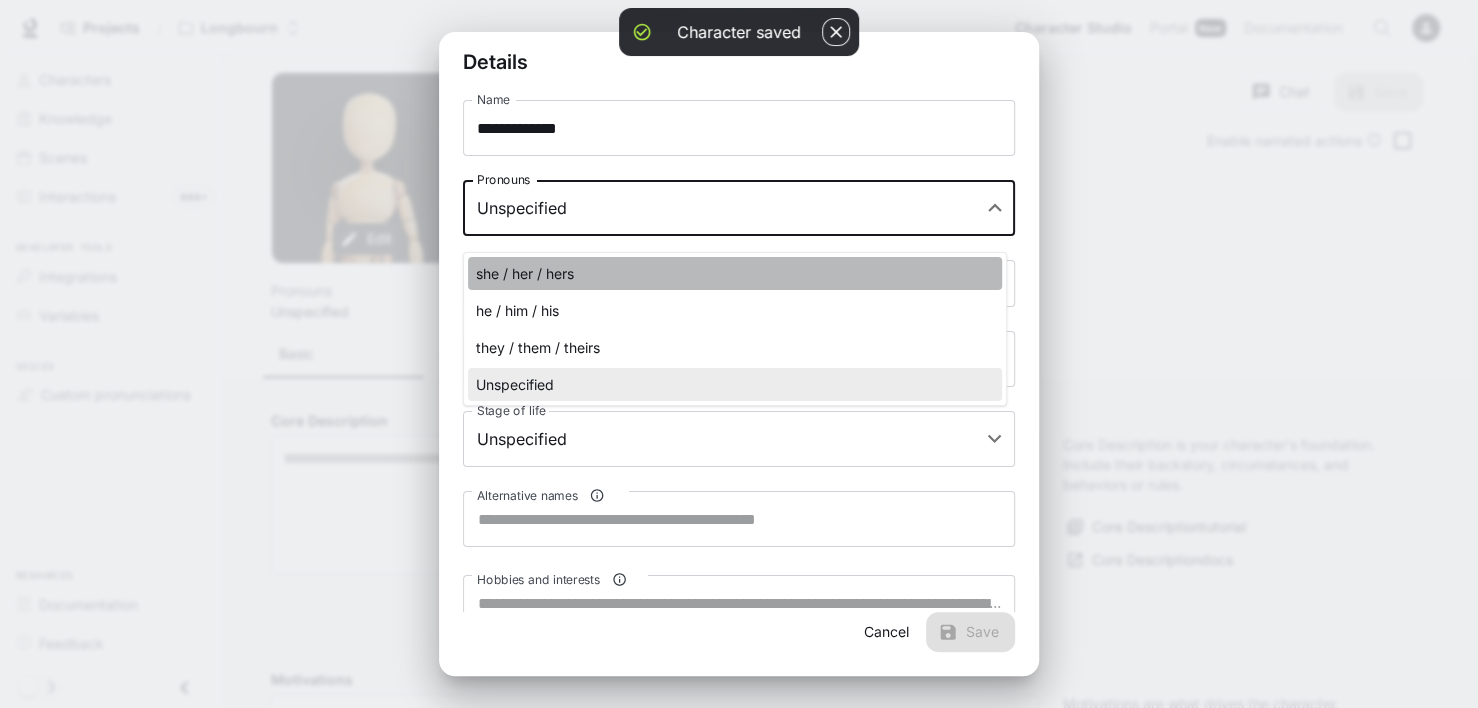 click on "she / her / hers" at bounding box center (735, 273) 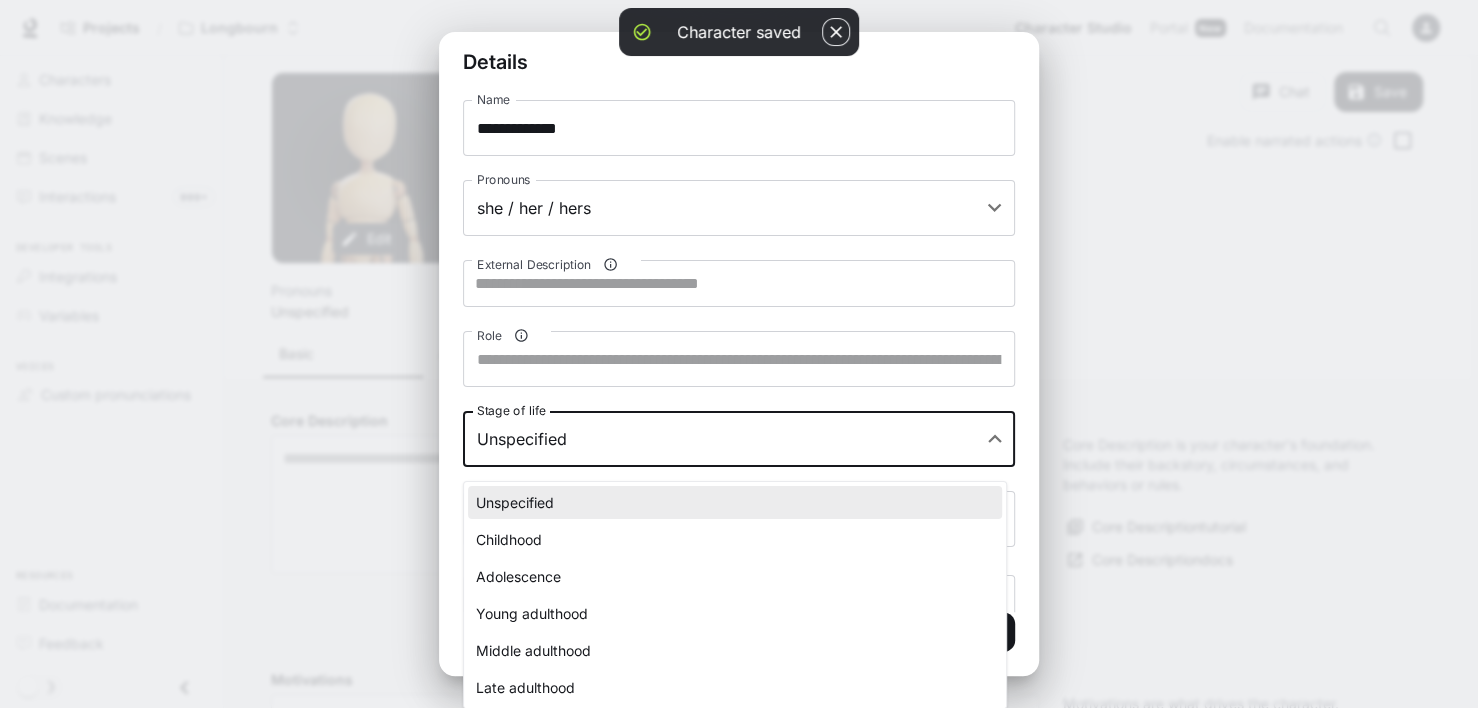 click on "**********" at bounding box center (739, 1287) 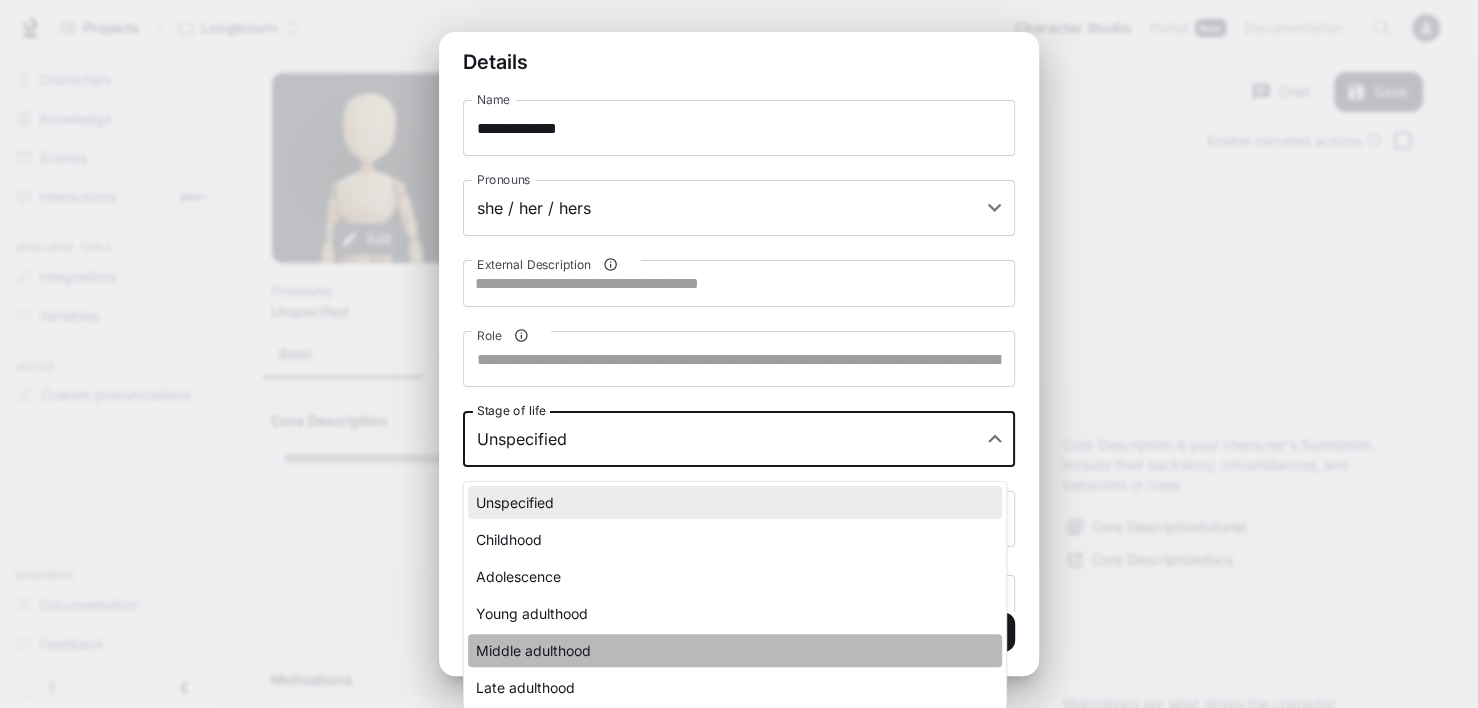 click on "Middle adulthood" at bounding box center [735, 650] 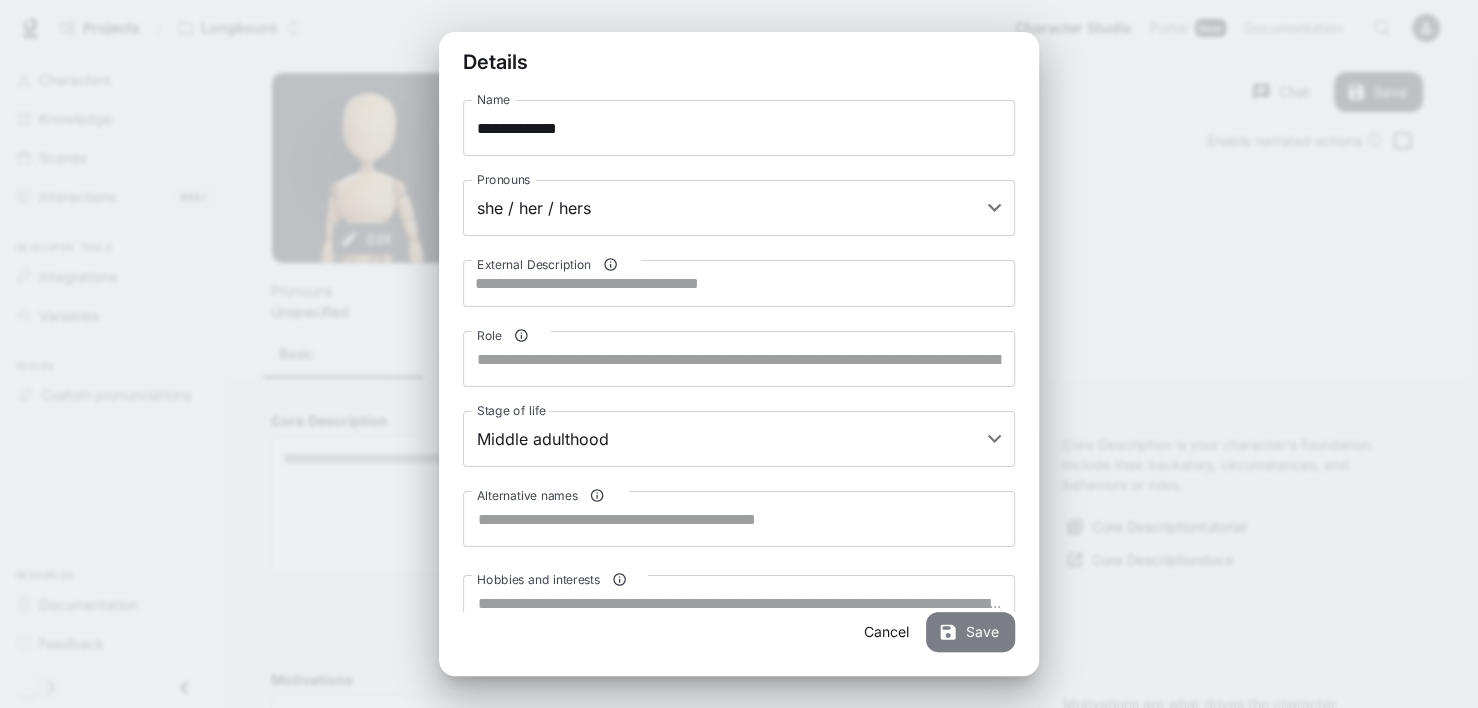 click on "Save" at bounding box center [970, 632] 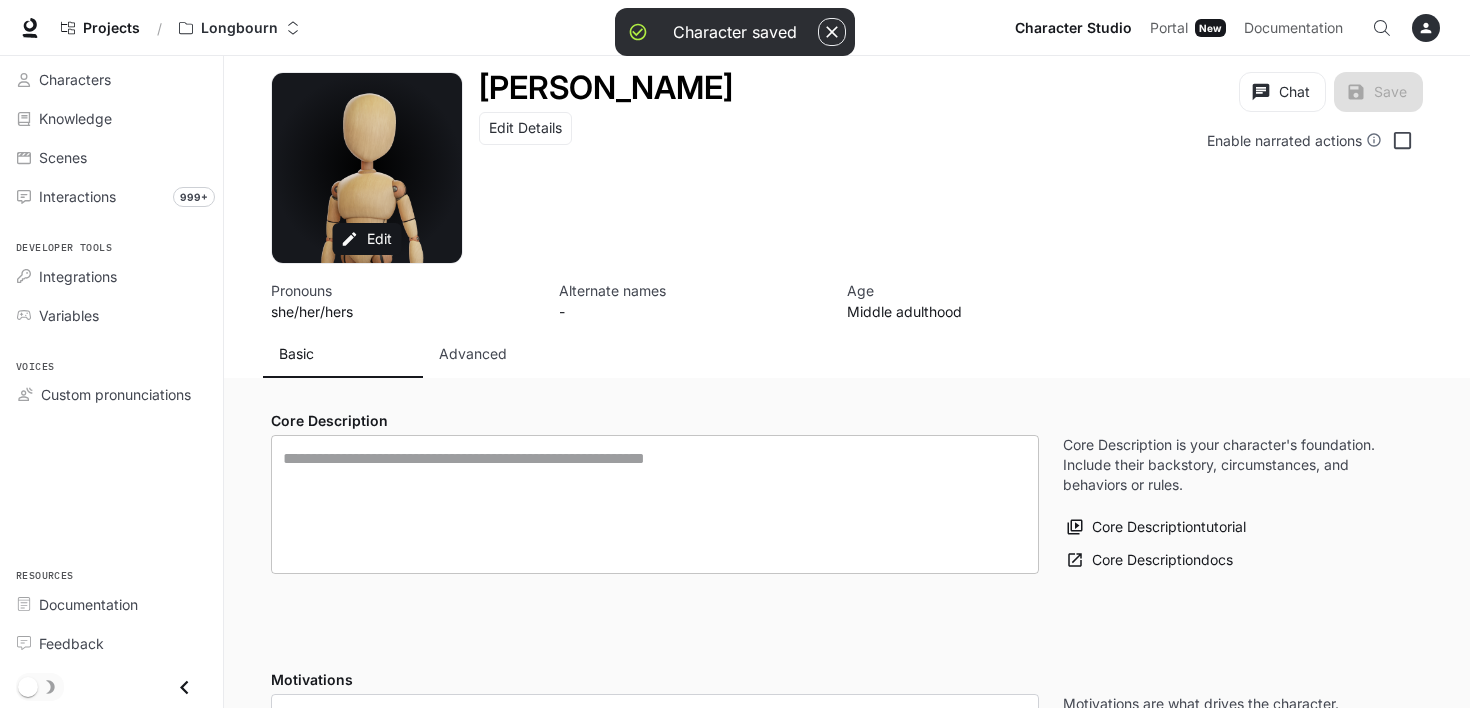 click at bounding box center [655, 504] 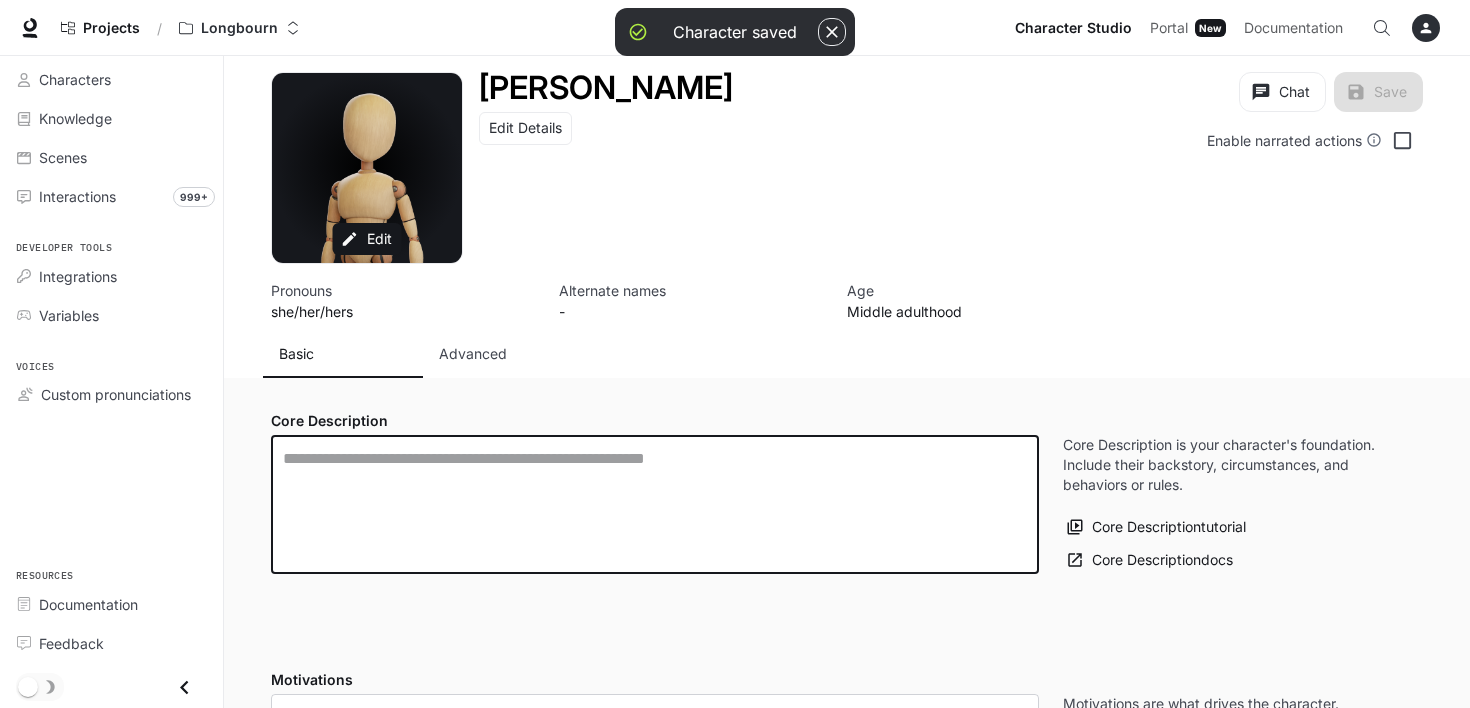paste on "**********" 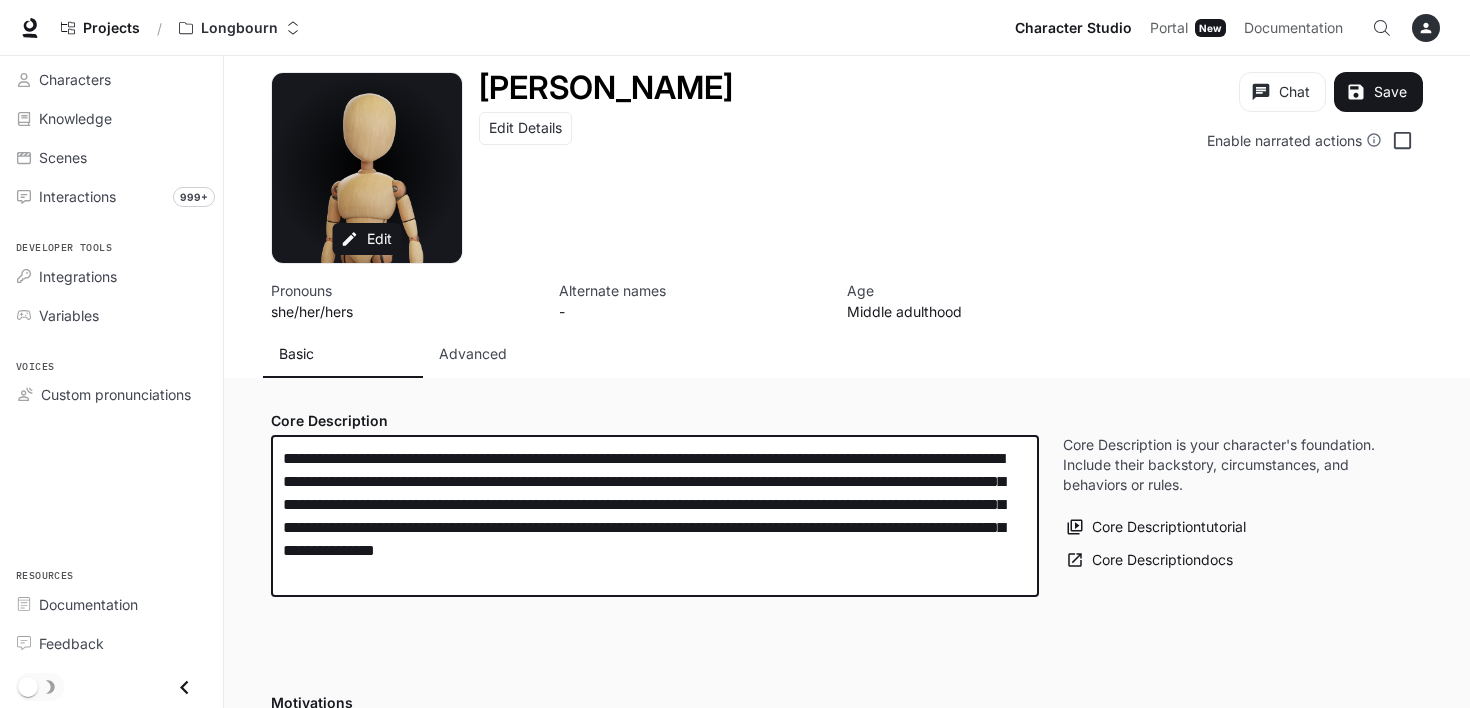 click on "**********" at bounding box center (655, 516) 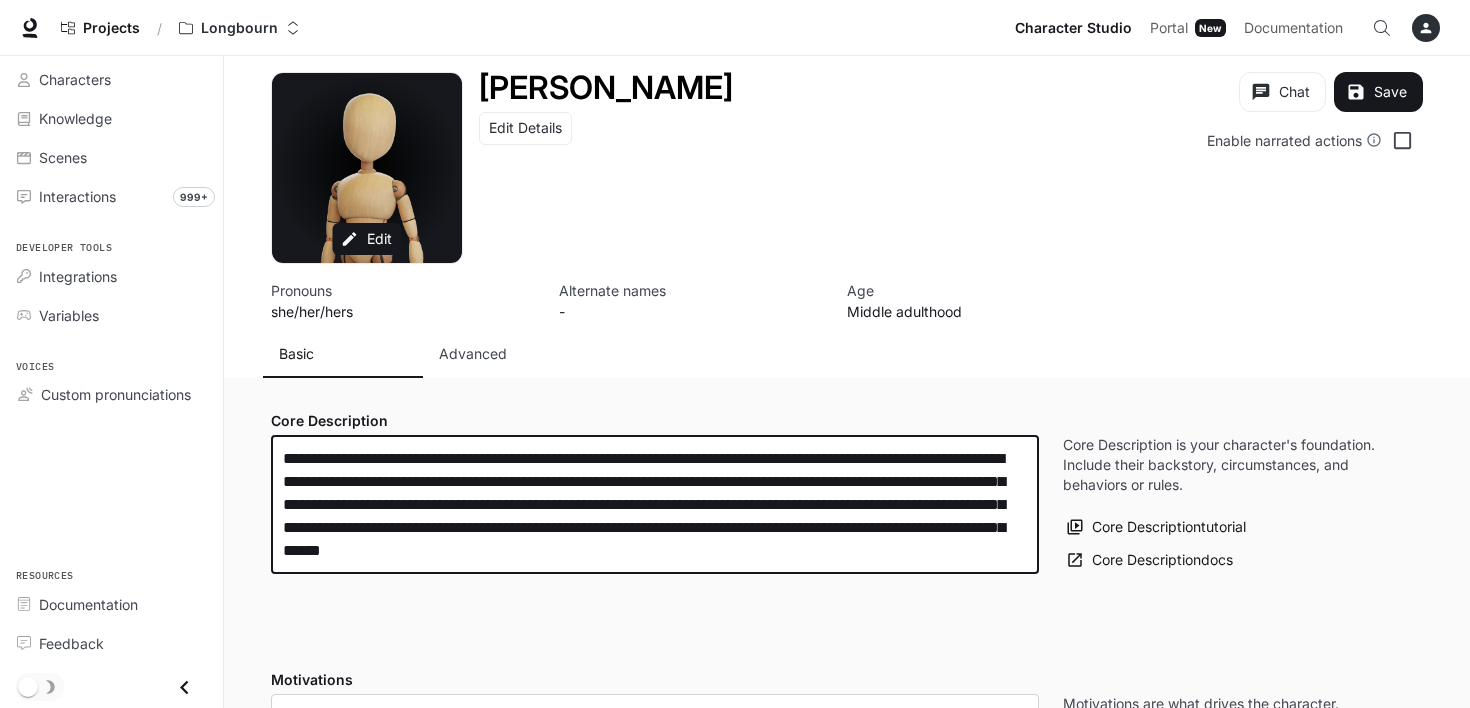 click on "**********" at bounding box center (655, 504) 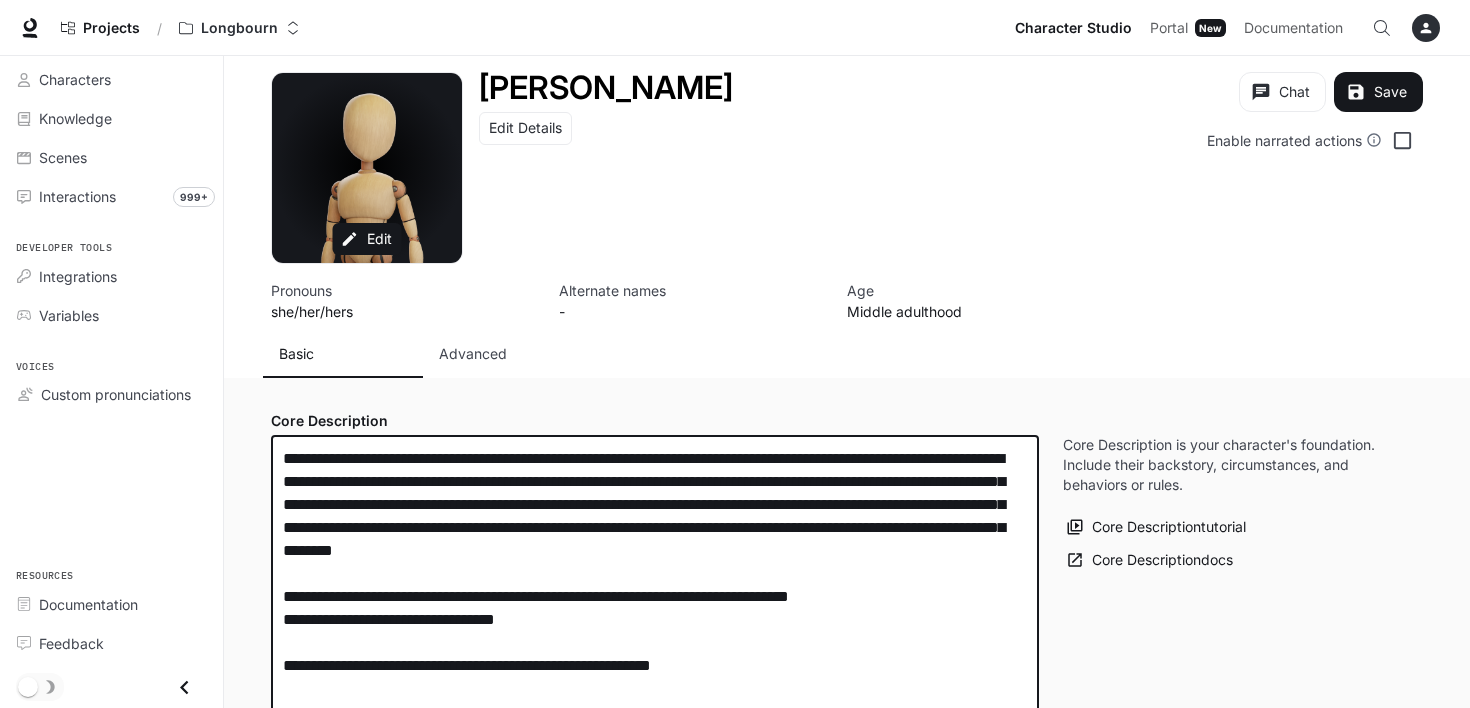 click on "**********" at bounding box center (655, 573) 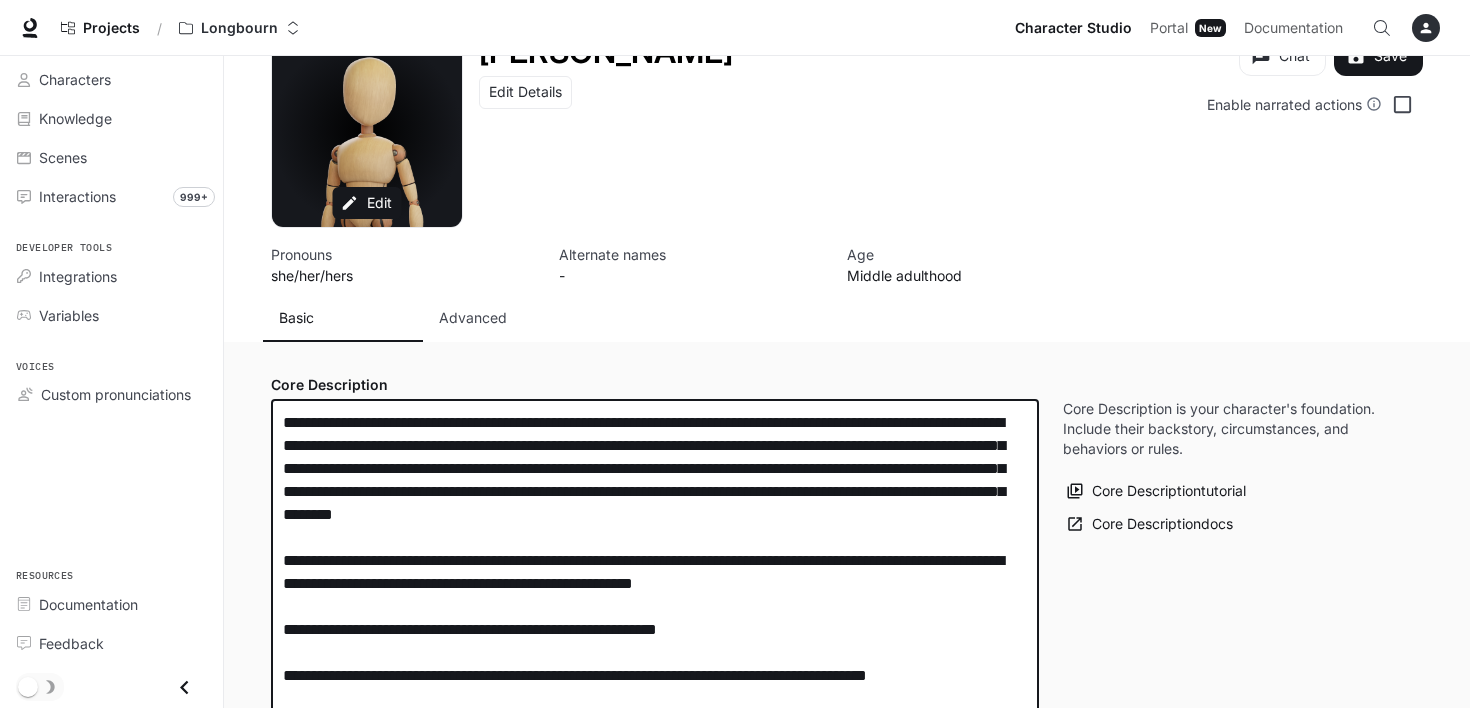 scroll, scrollTop: 59, scrollLeft: 0, axis: vertical 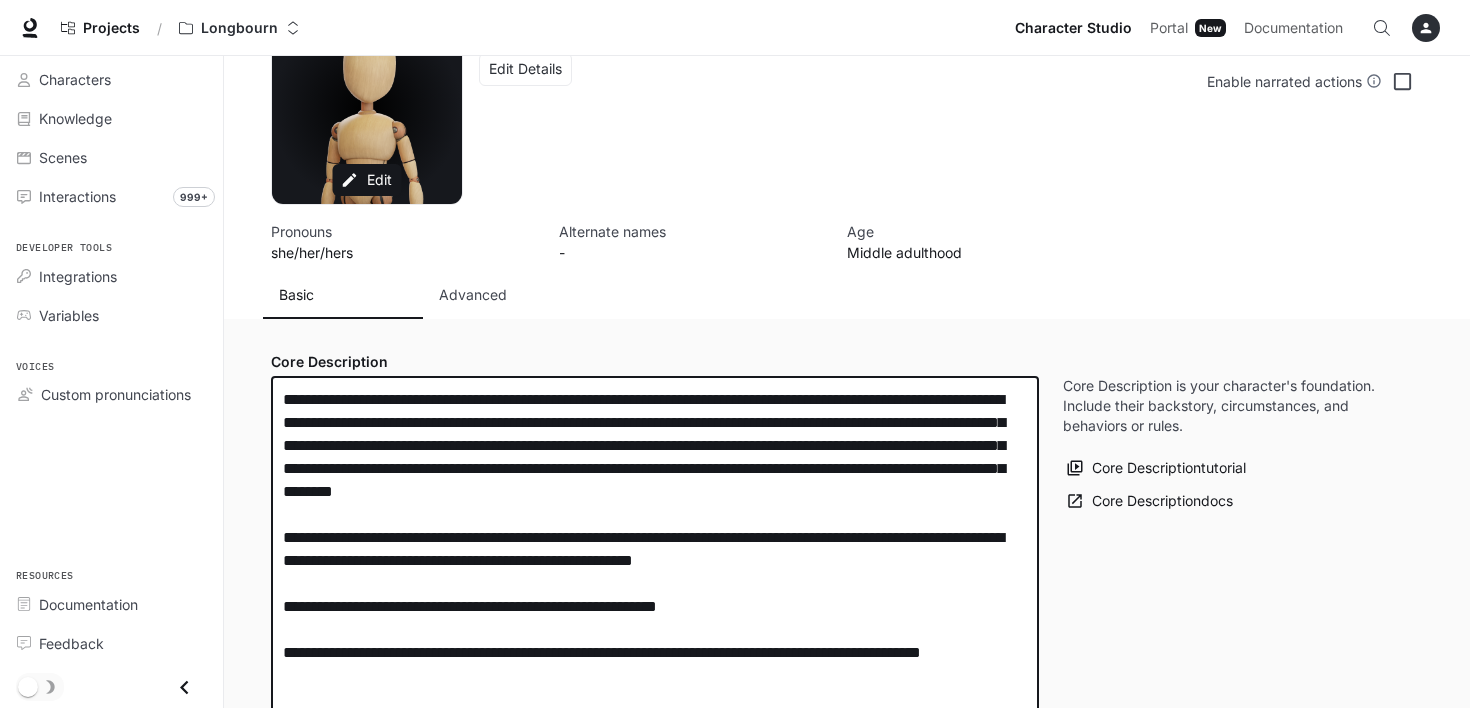 click on "**********" at bounding box center [655, 549] 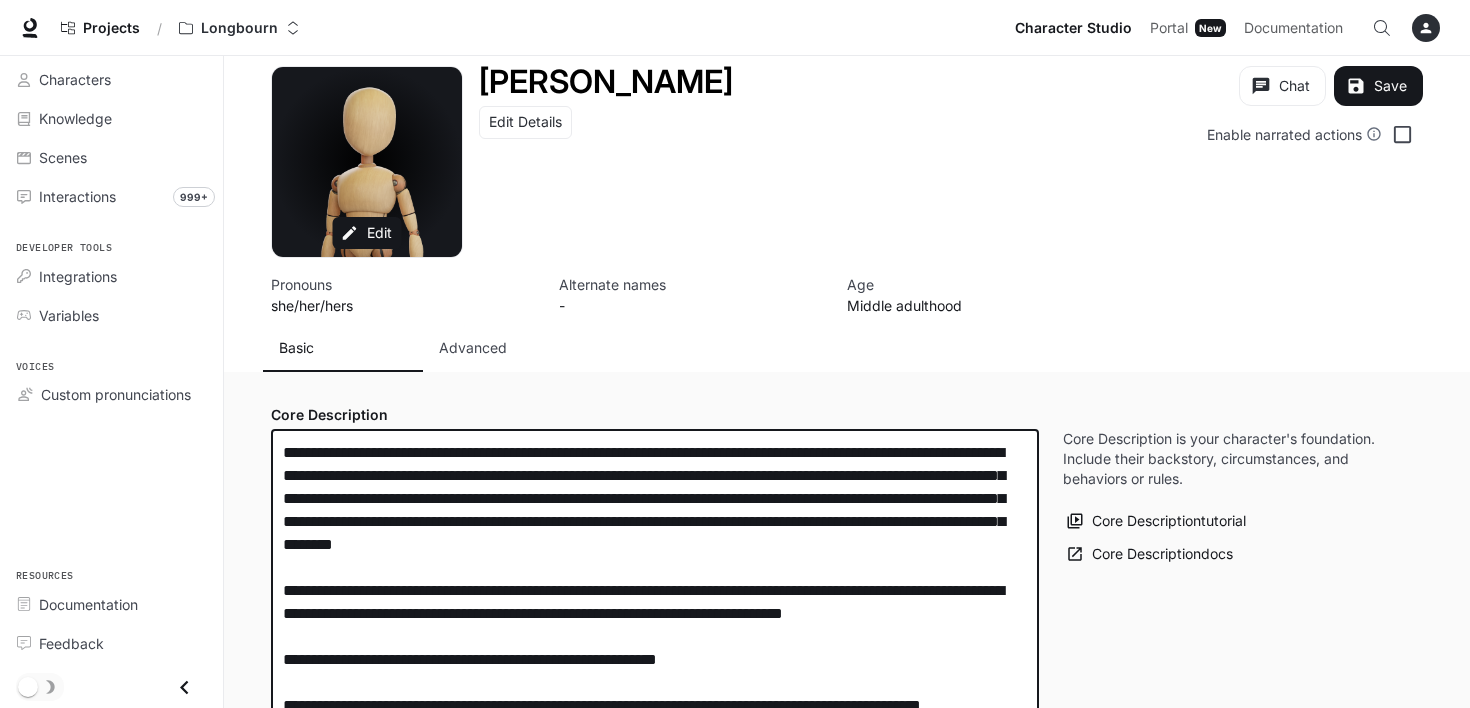 scroll, scrollTop: 0, scrollLeft: 0, axis: both 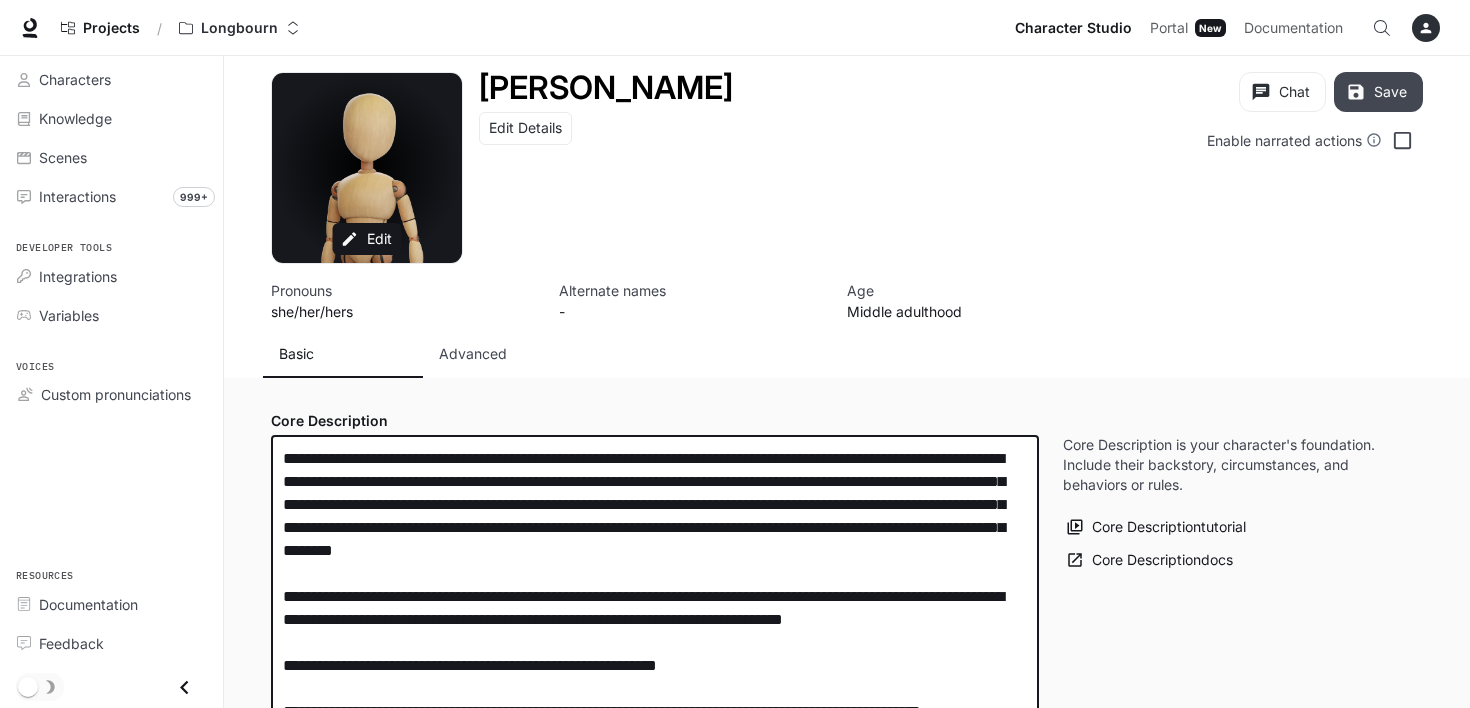 type on "**********" 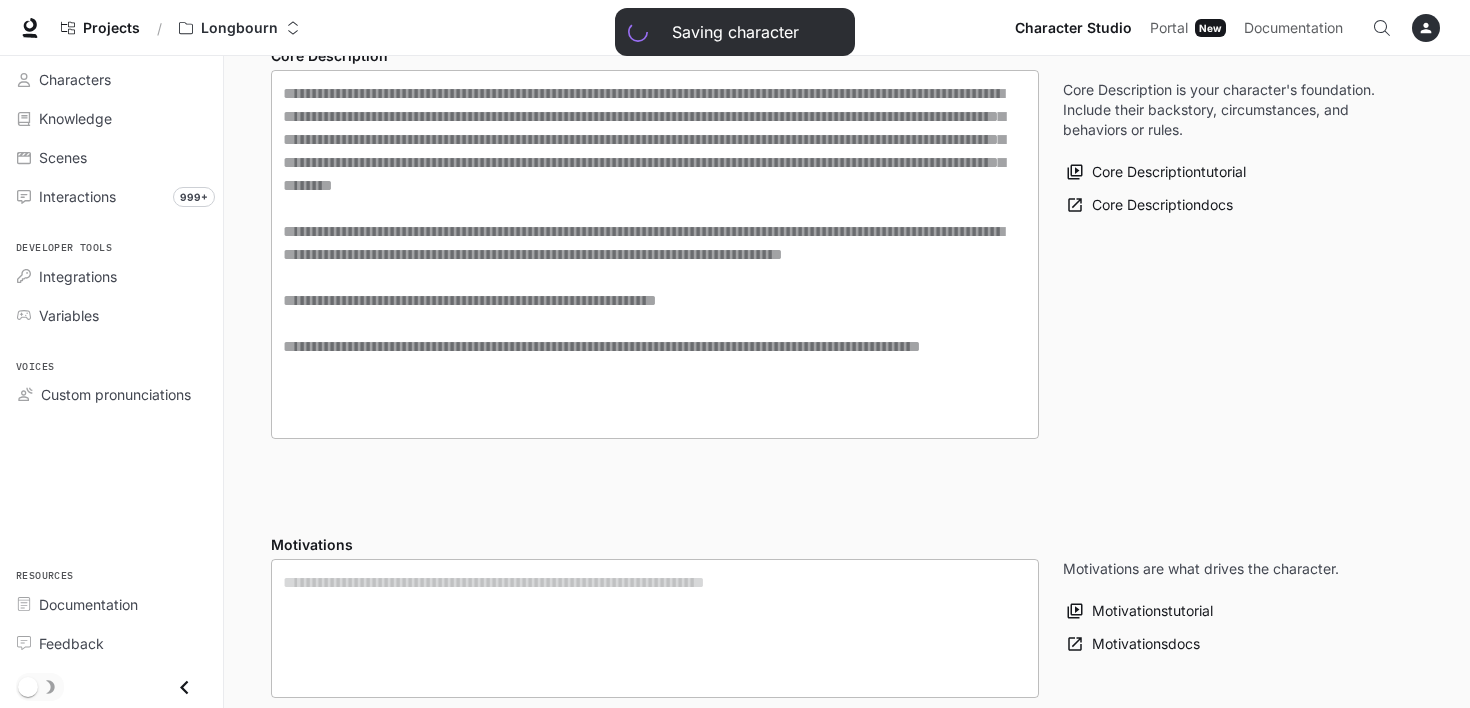 scroll, scrollTop: 400, scrollLeft: 0, axis: vertical 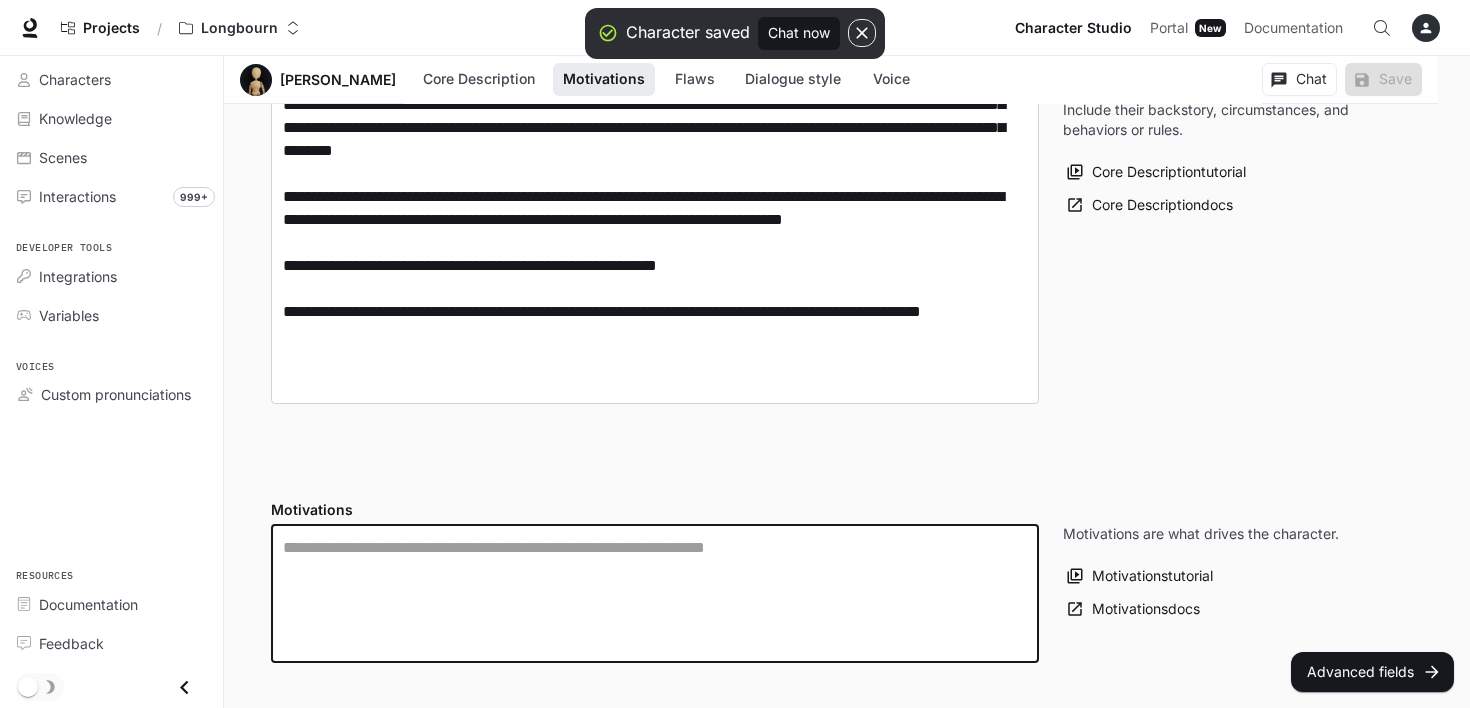 click at bounding box center [655, 593] 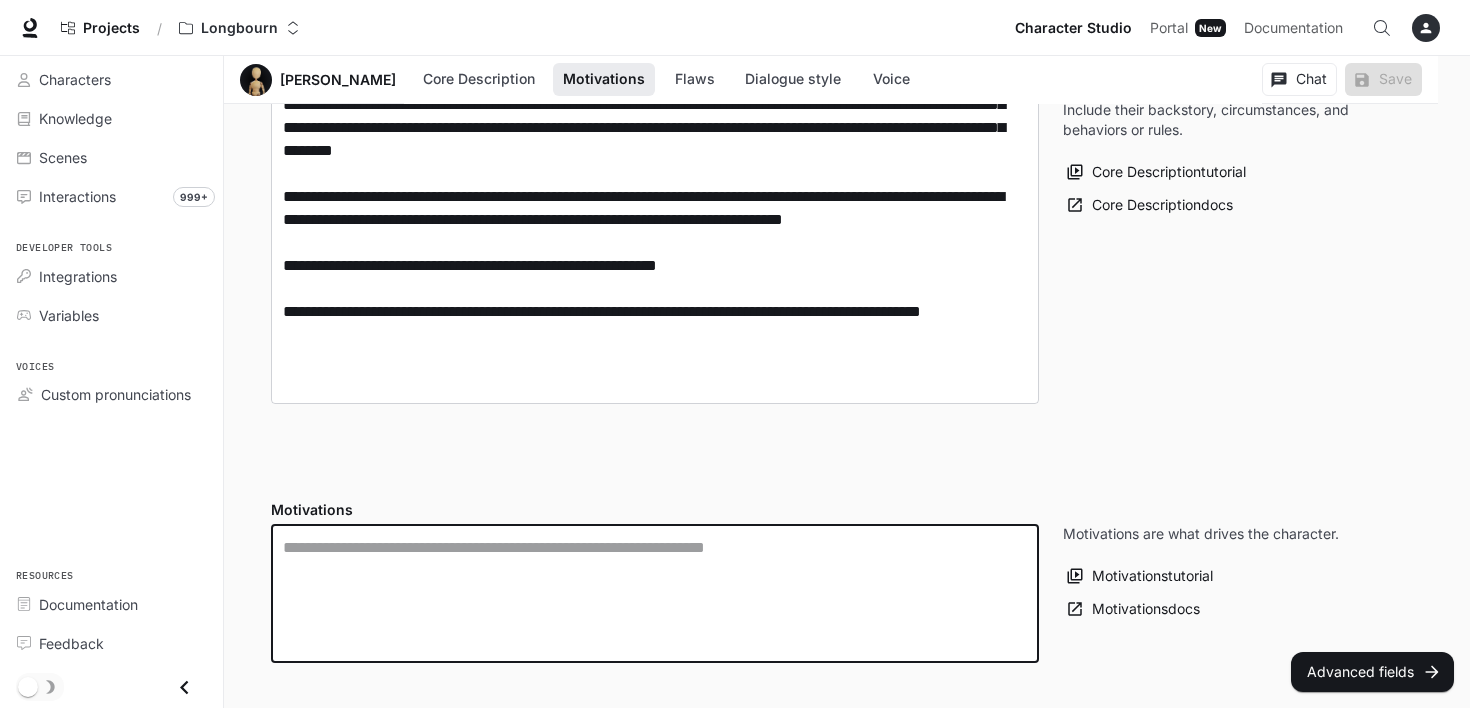 type on "*" 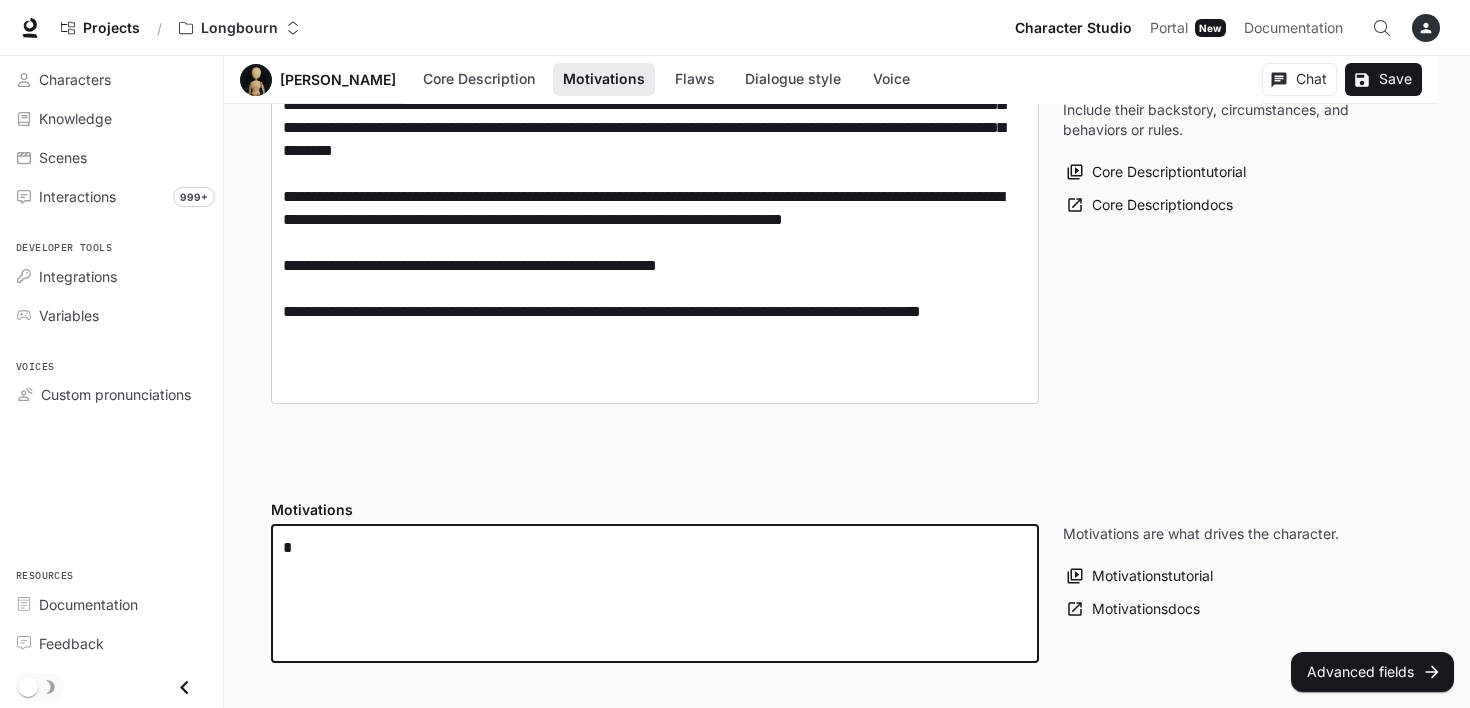 type 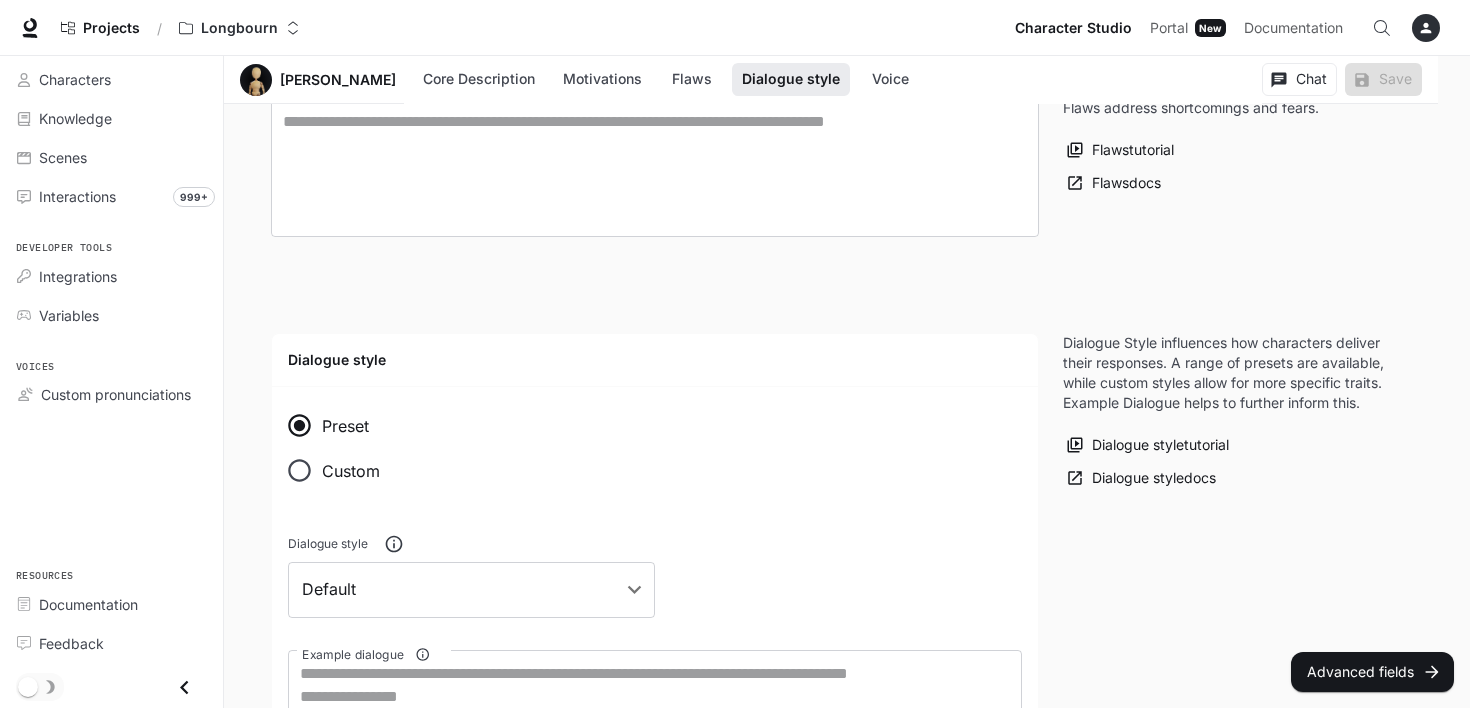 scroll, scrollTop: 1200, scrollLeft: 0, axis: vertical 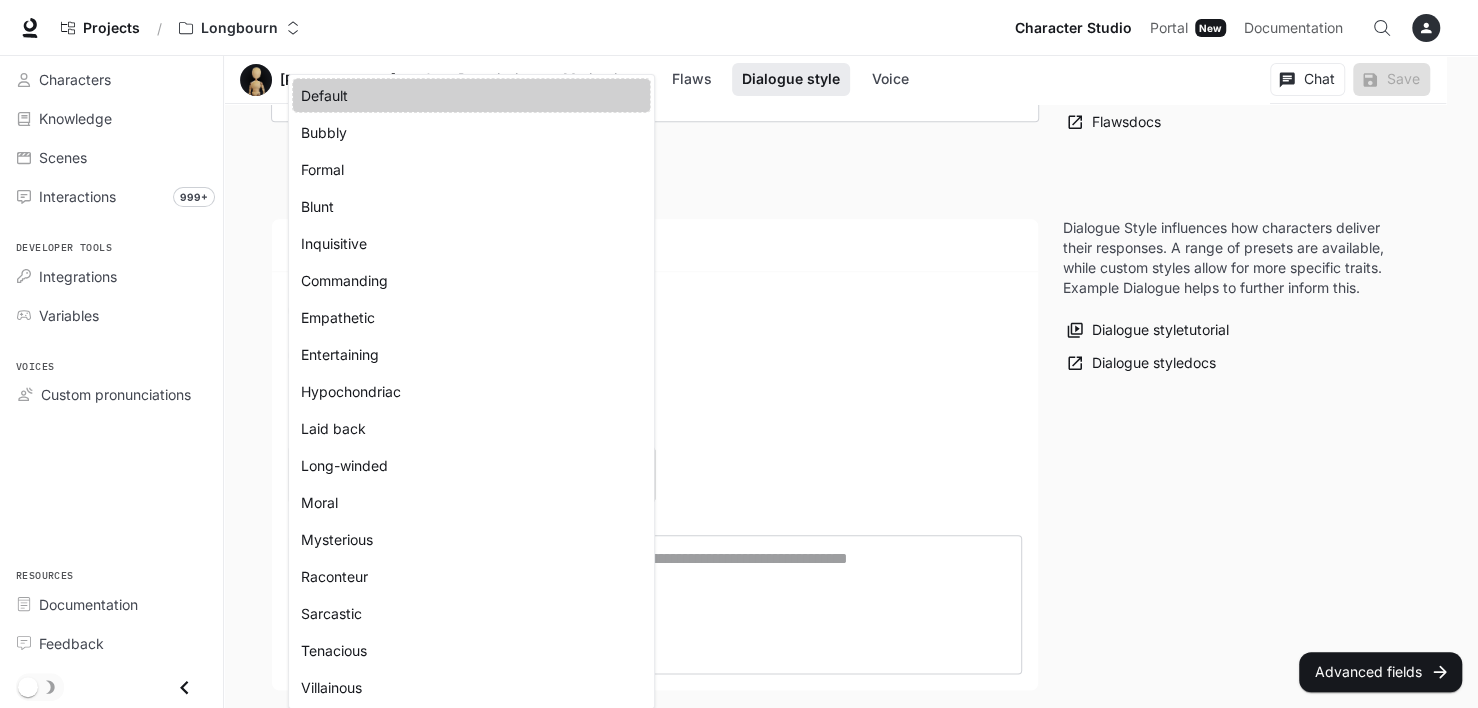 click on "**********" at bounding box center (739, 202) 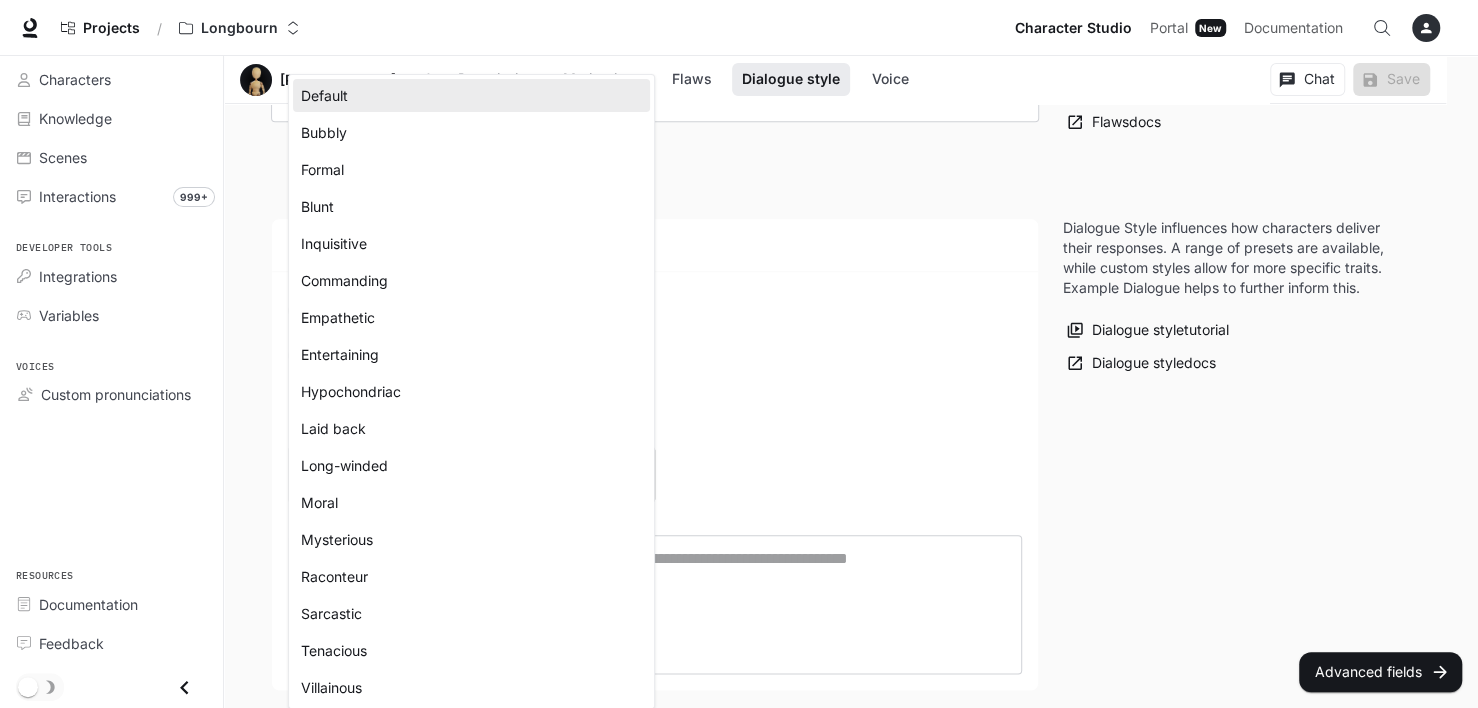 click at bounding box center (739, 354) 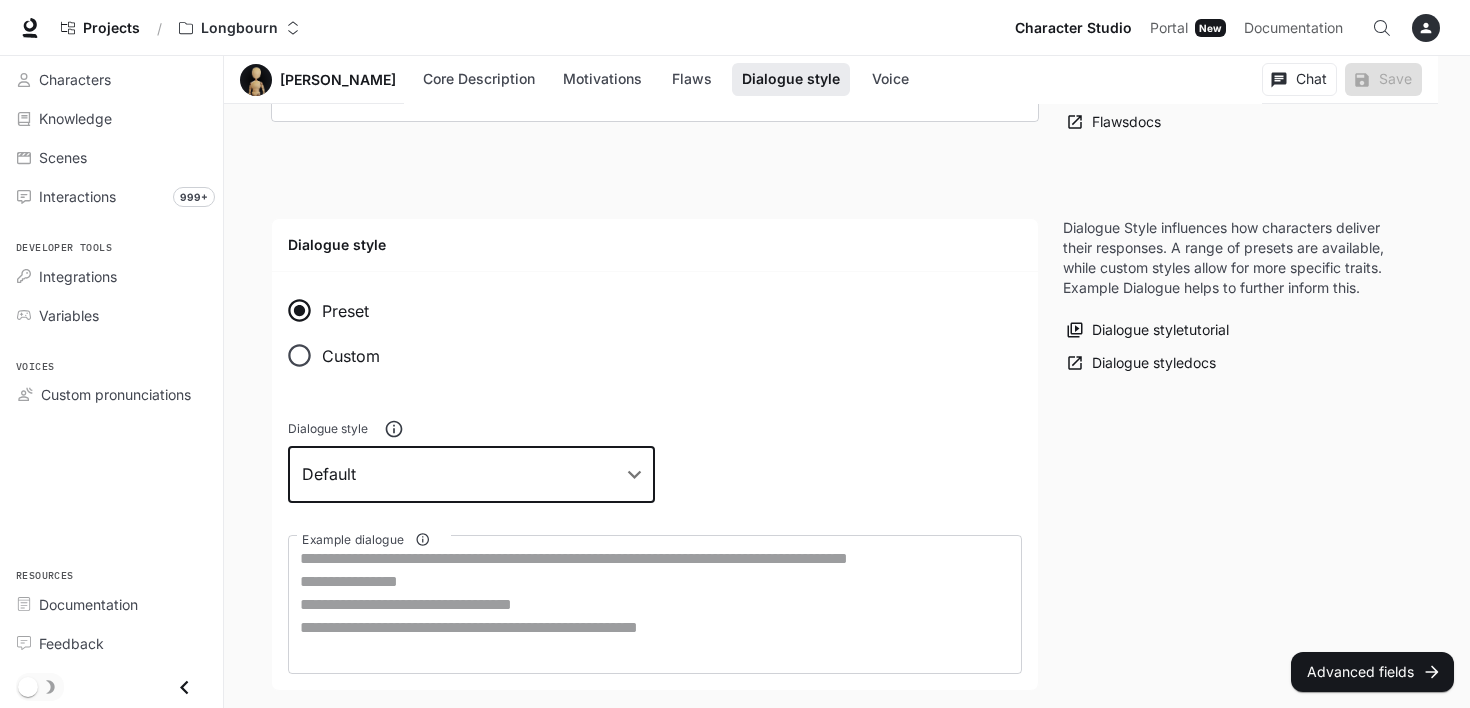 click on "Custom" at bounding box center (351, 356) 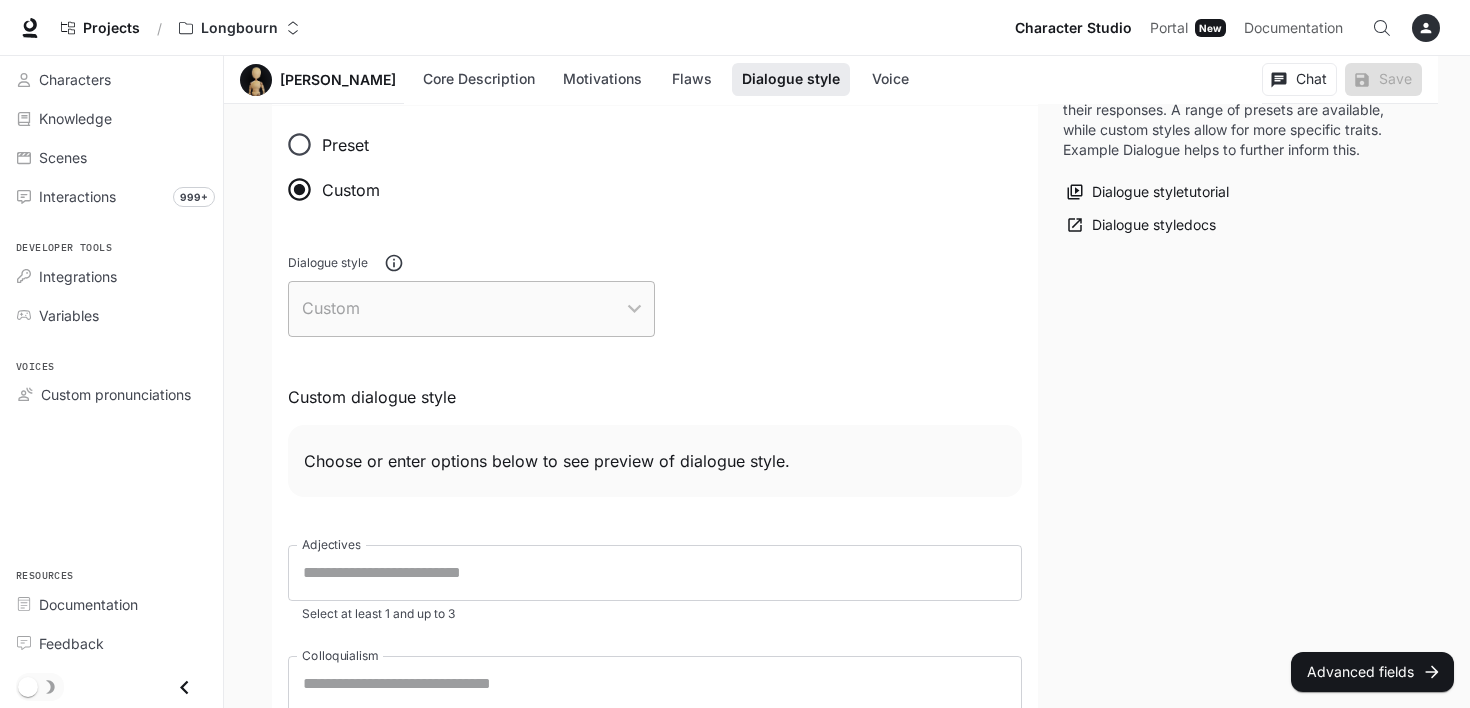 scroll, scrollTop: 1400, scrollLeft: 0, axis: vertical 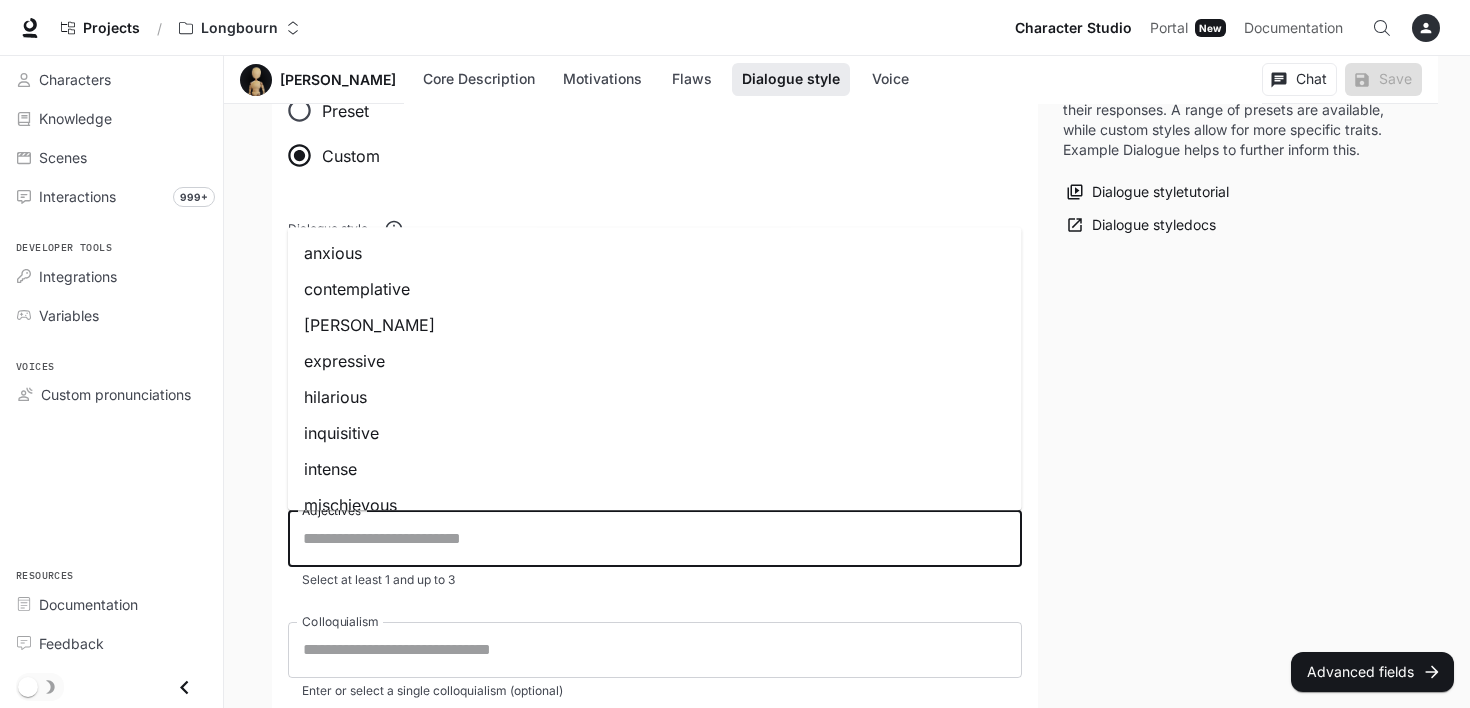 click on "Adjectives" at bounding box center (655, 539) 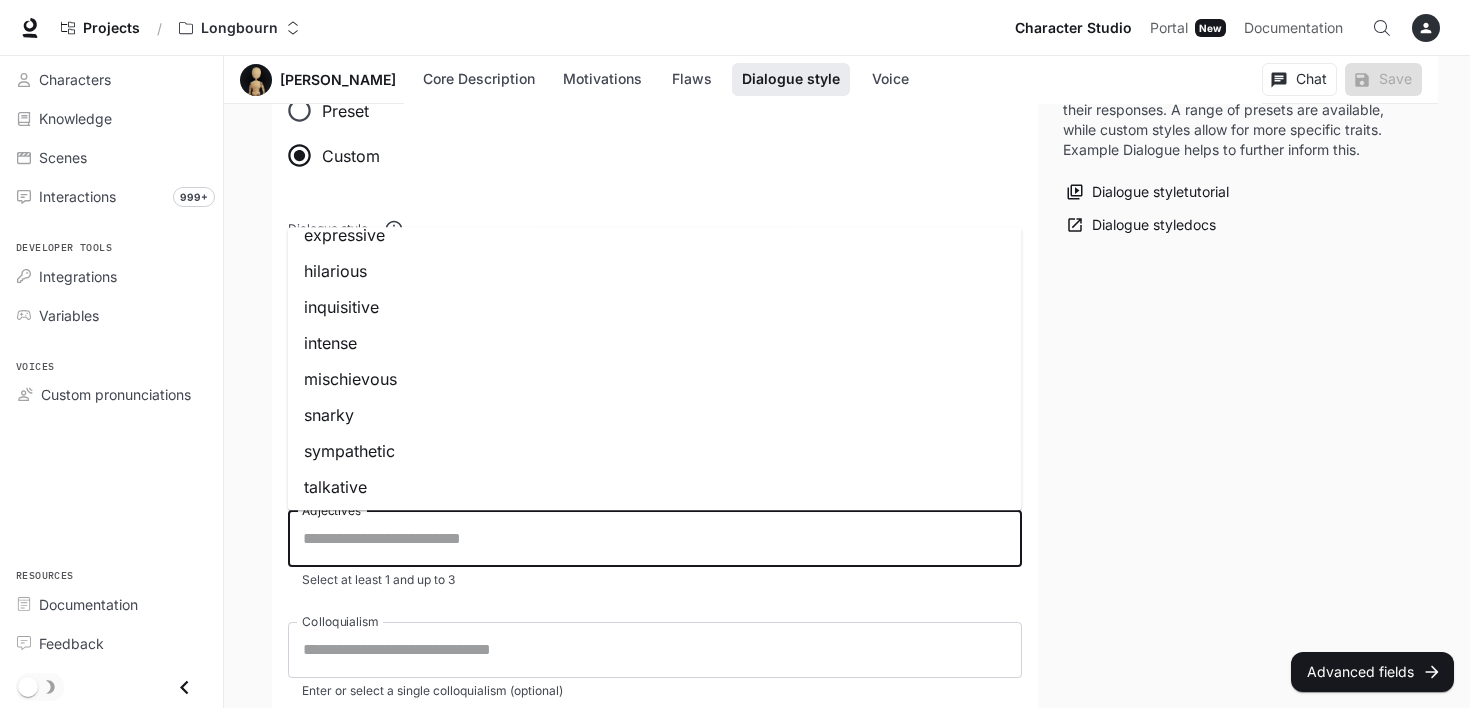 scroll, scrollTop: 128, scrollLeft: 0, axis: vertical 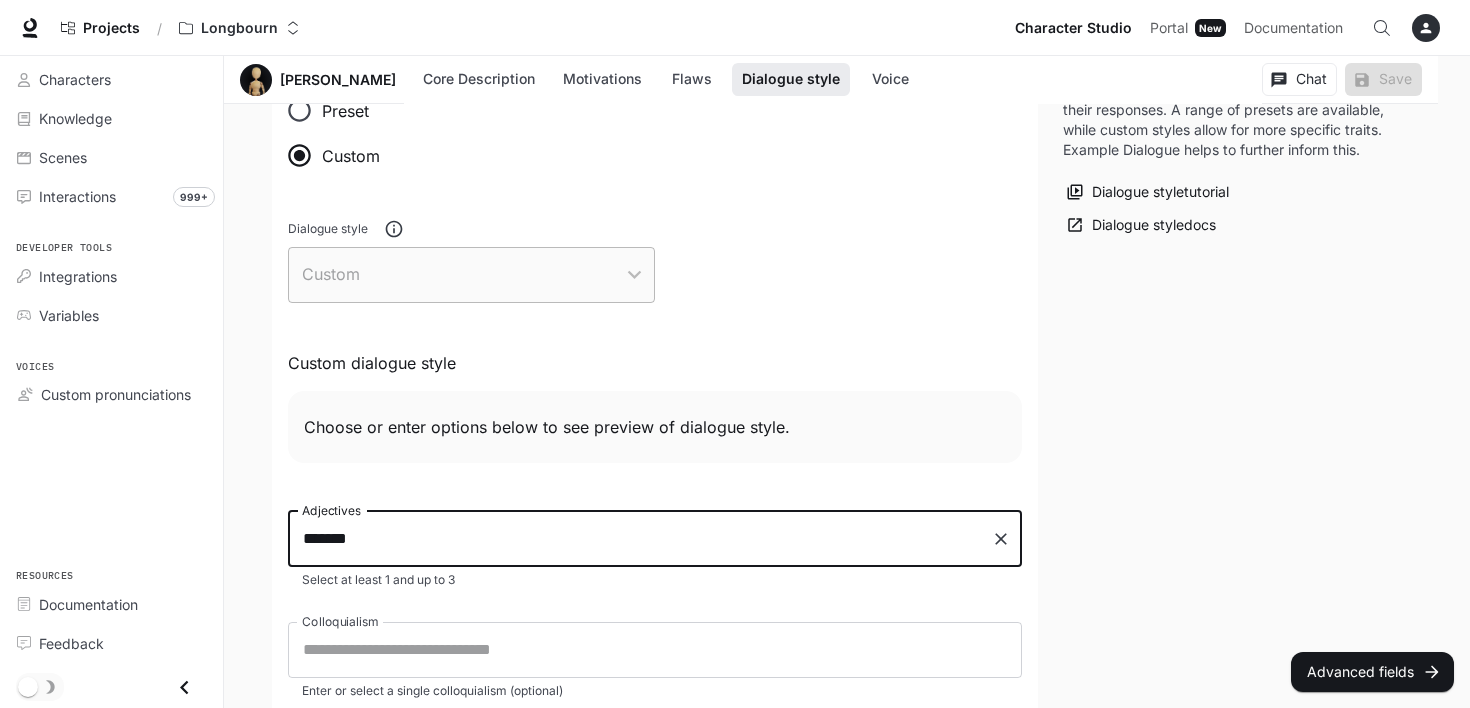type on "********" 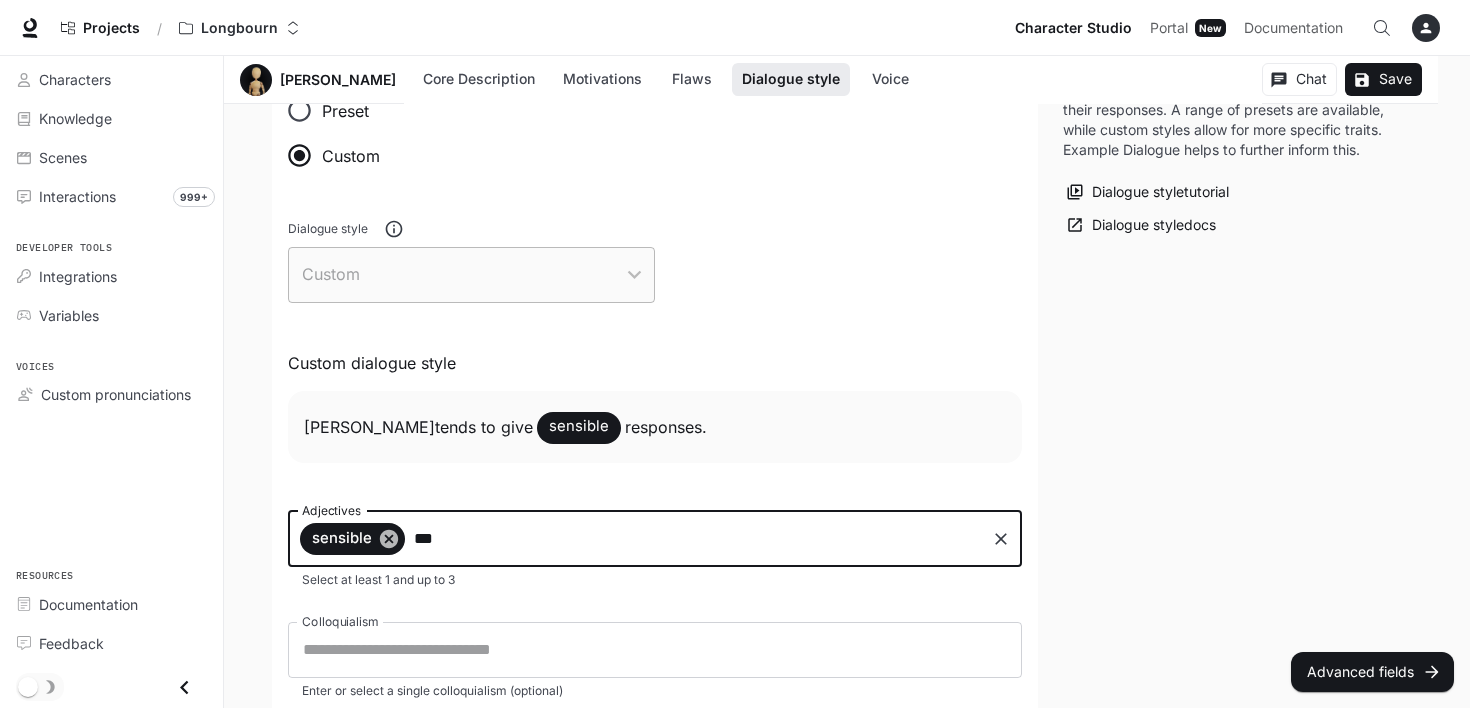type on "****" 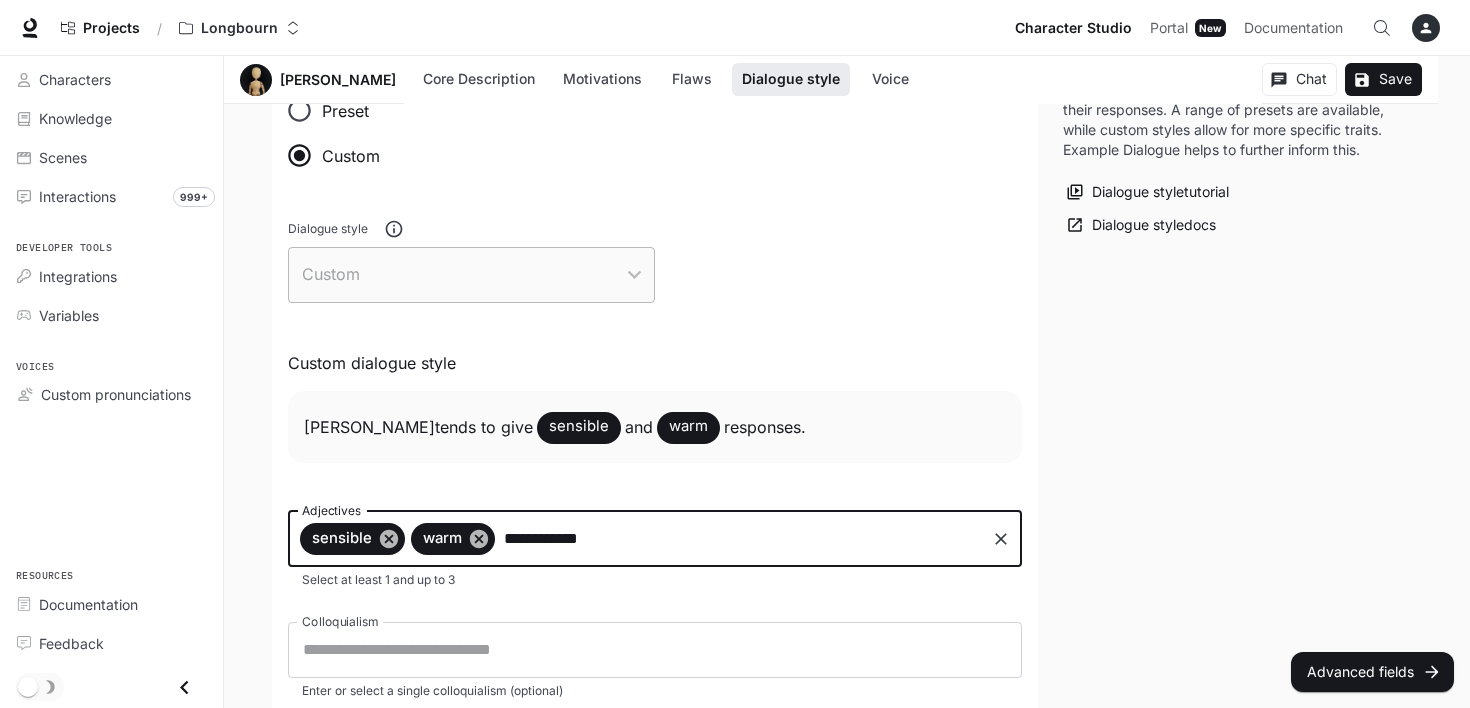 type on "**********" 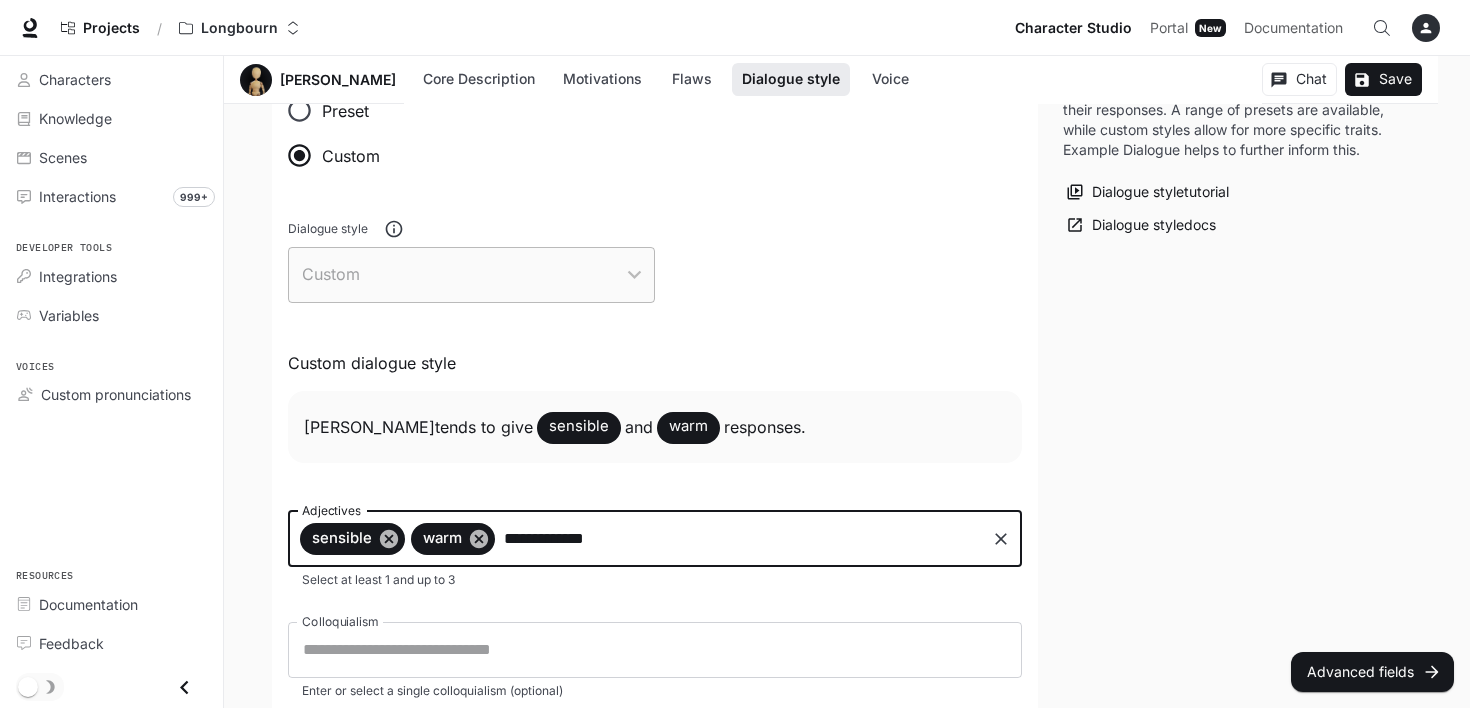 type 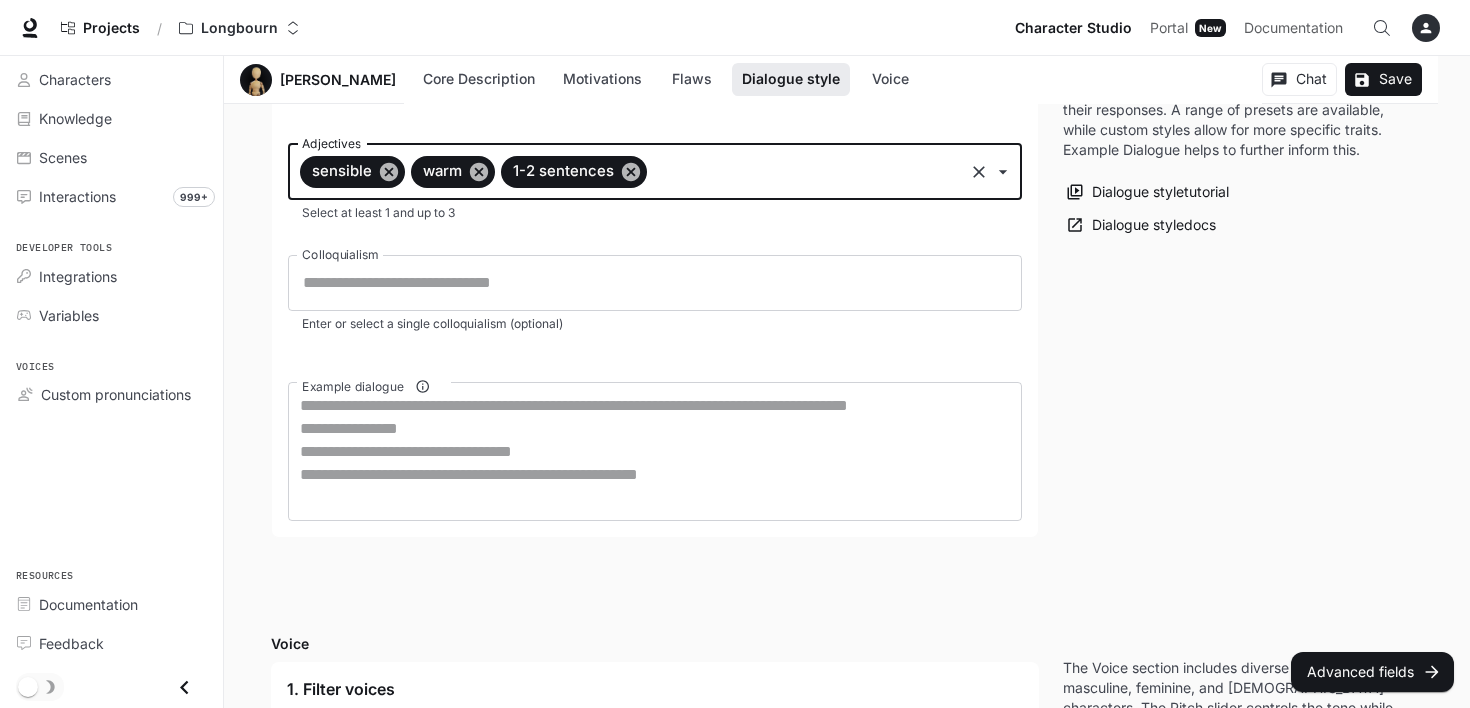 scroll, scrollTop: 1800, scrollLeft: 0, axis: vertical 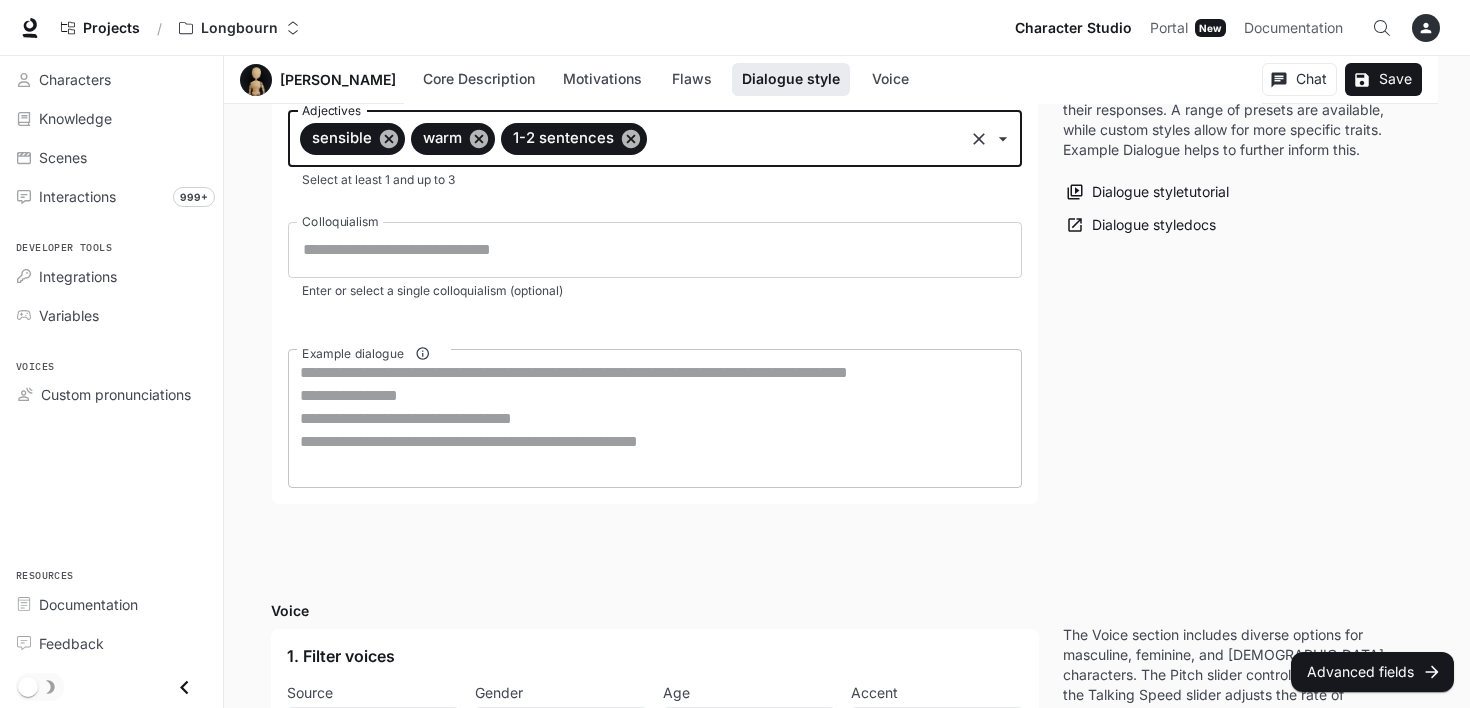 click on "Example dialogue" at bounding box center (655, 418) 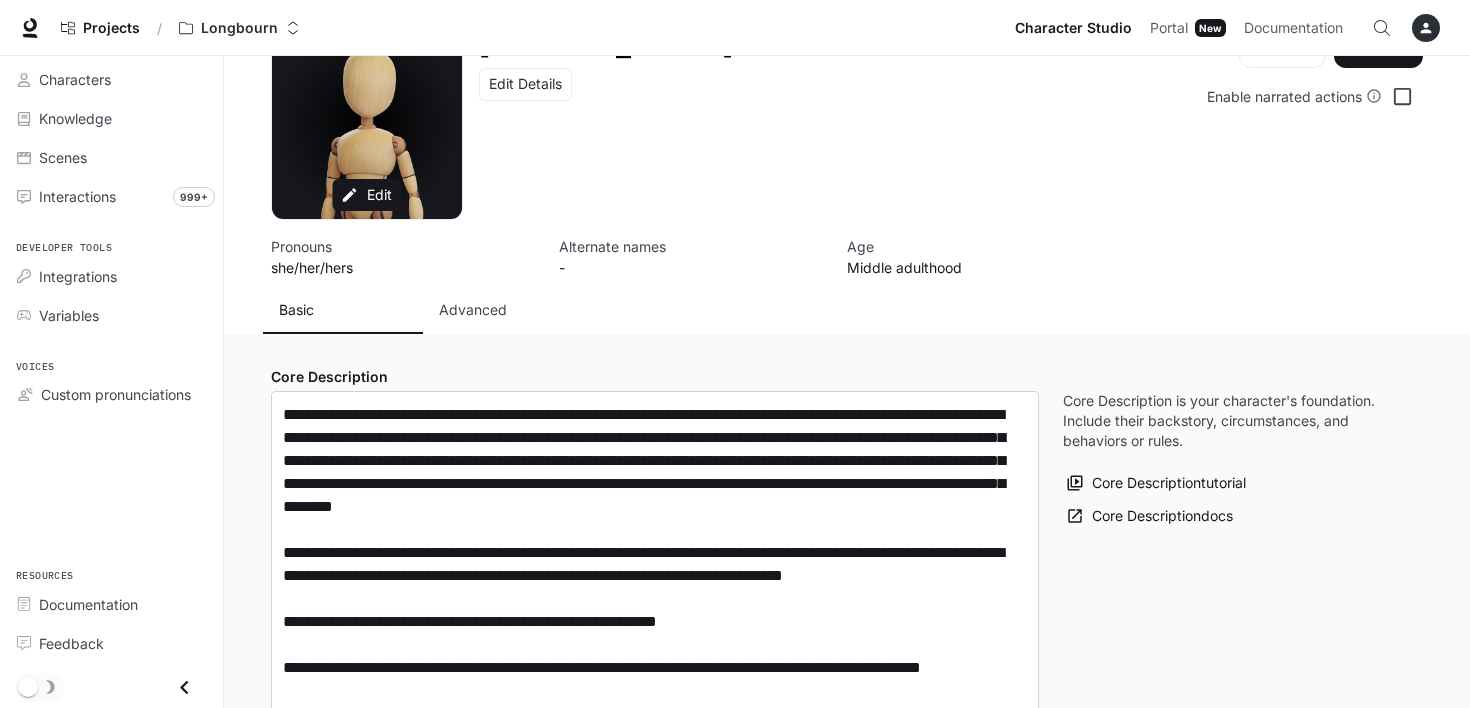 scroll, scrollTop: 0, scrollLeft: 0, axis: both 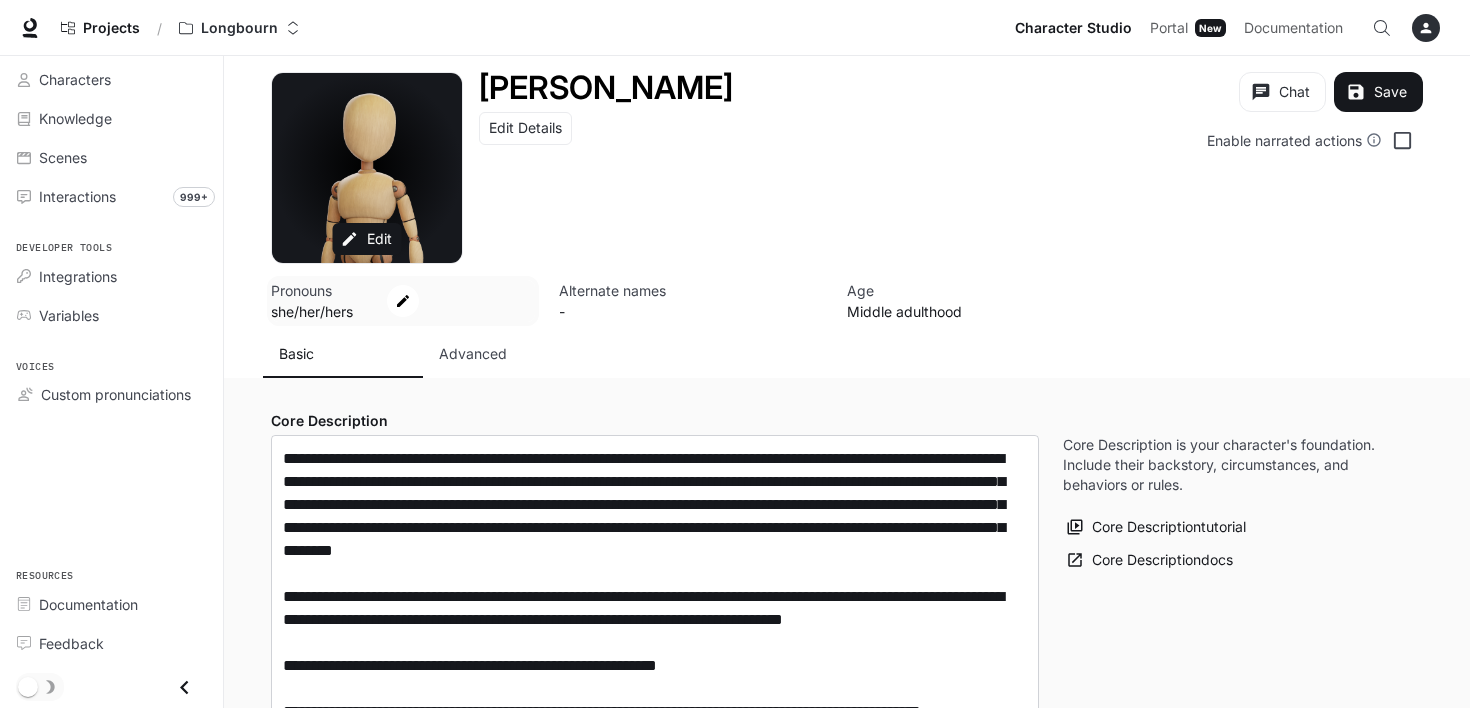 drag, startPoint x: 553, startPoint y: 342, endPoint x: 533, endPoint y: 308, distance: 39.446167 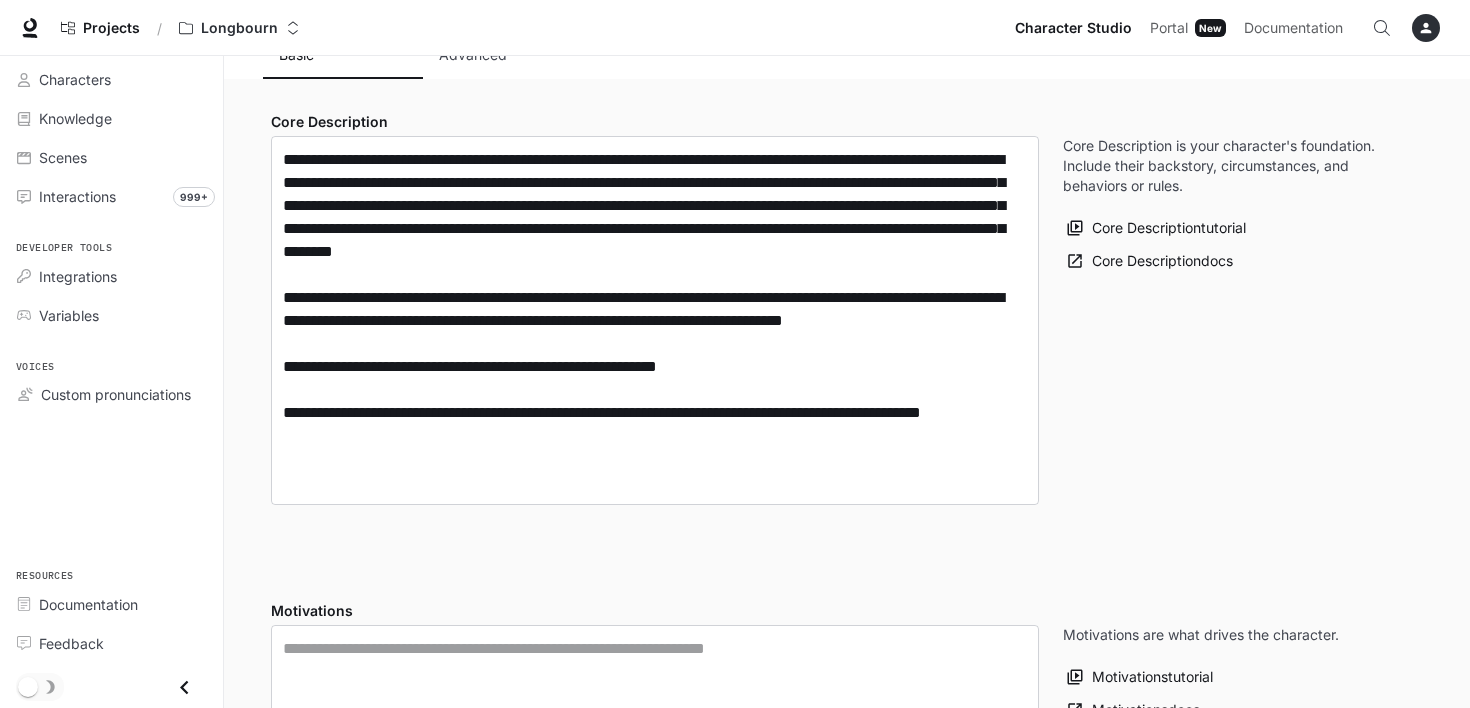 scroll, scrollTop: 200, scrollLeft: 0, axis: vertical 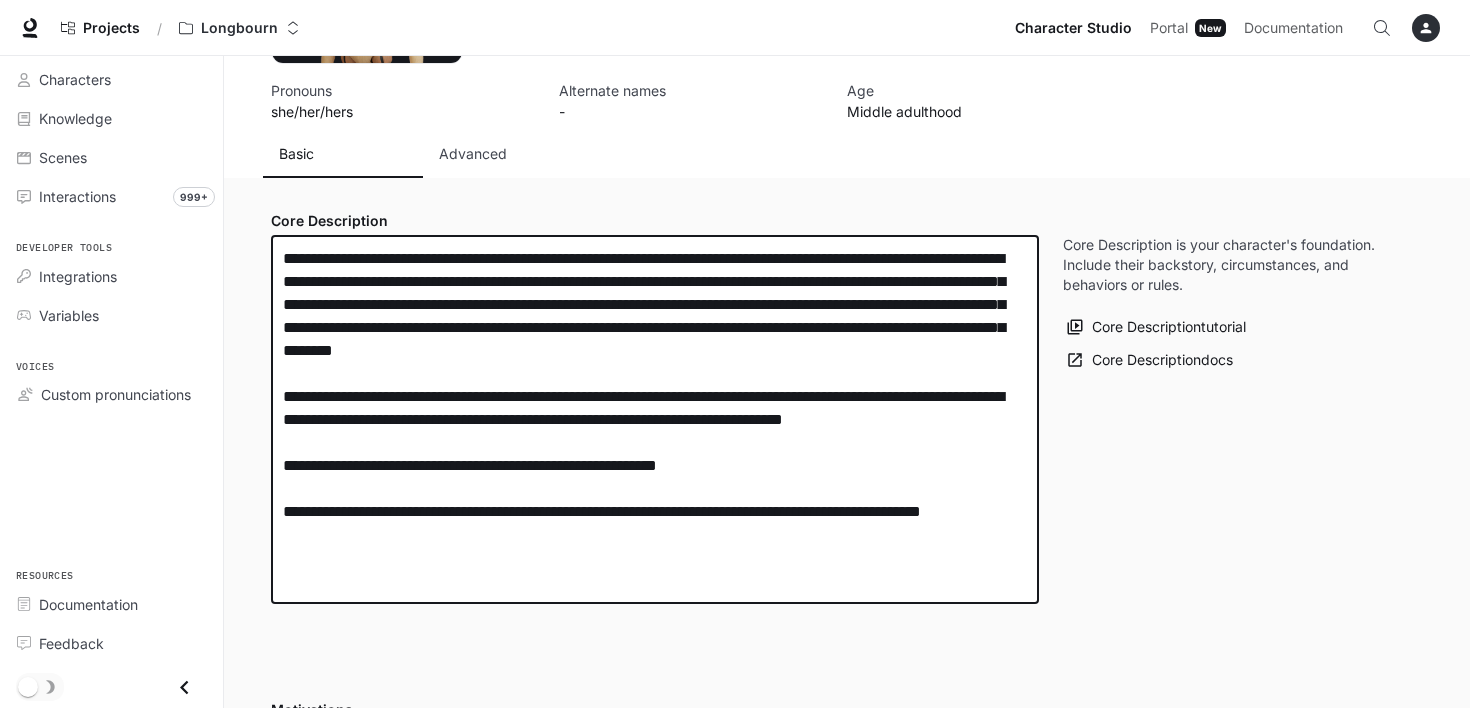 click on "**********" at bounding box center (655, 419) 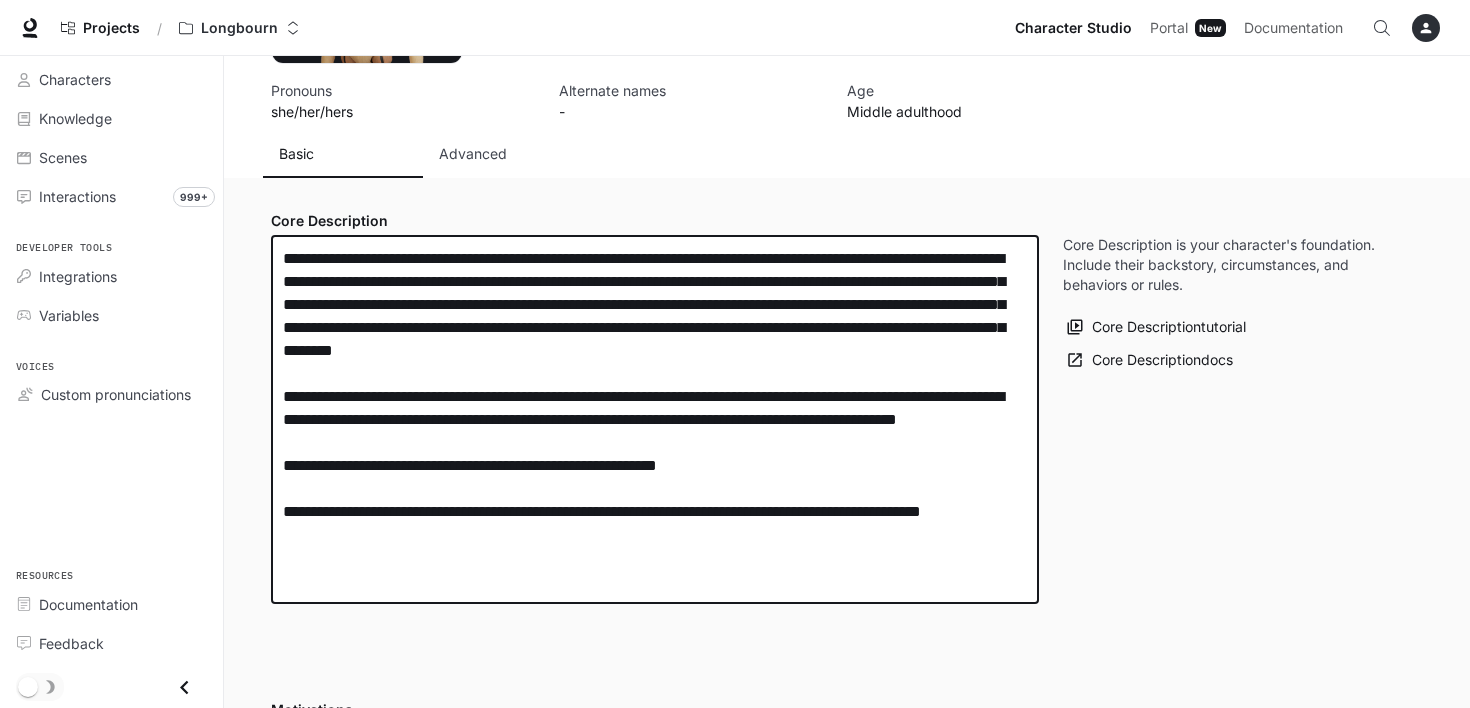 click on "**********" at bounding box center [655, 419] 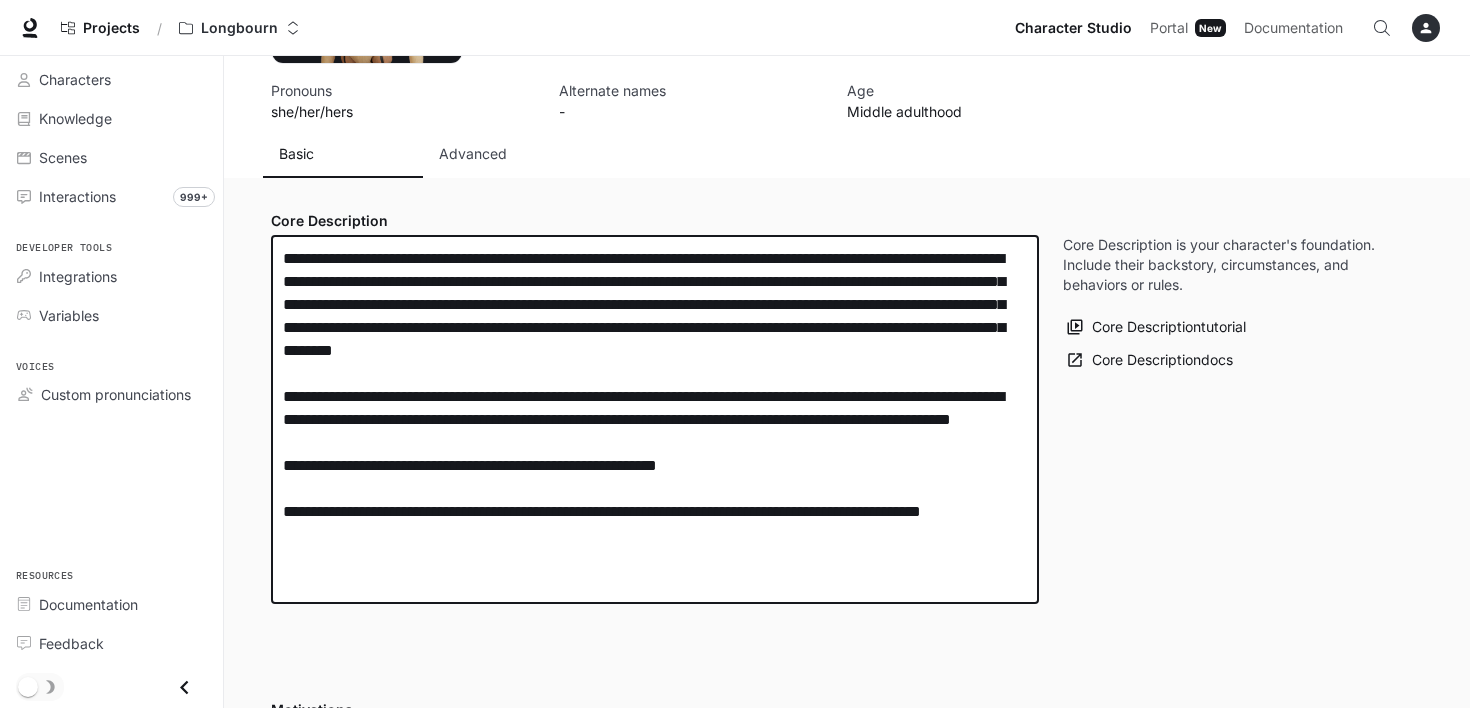 click on "**********" at bounding box center (655, 419) 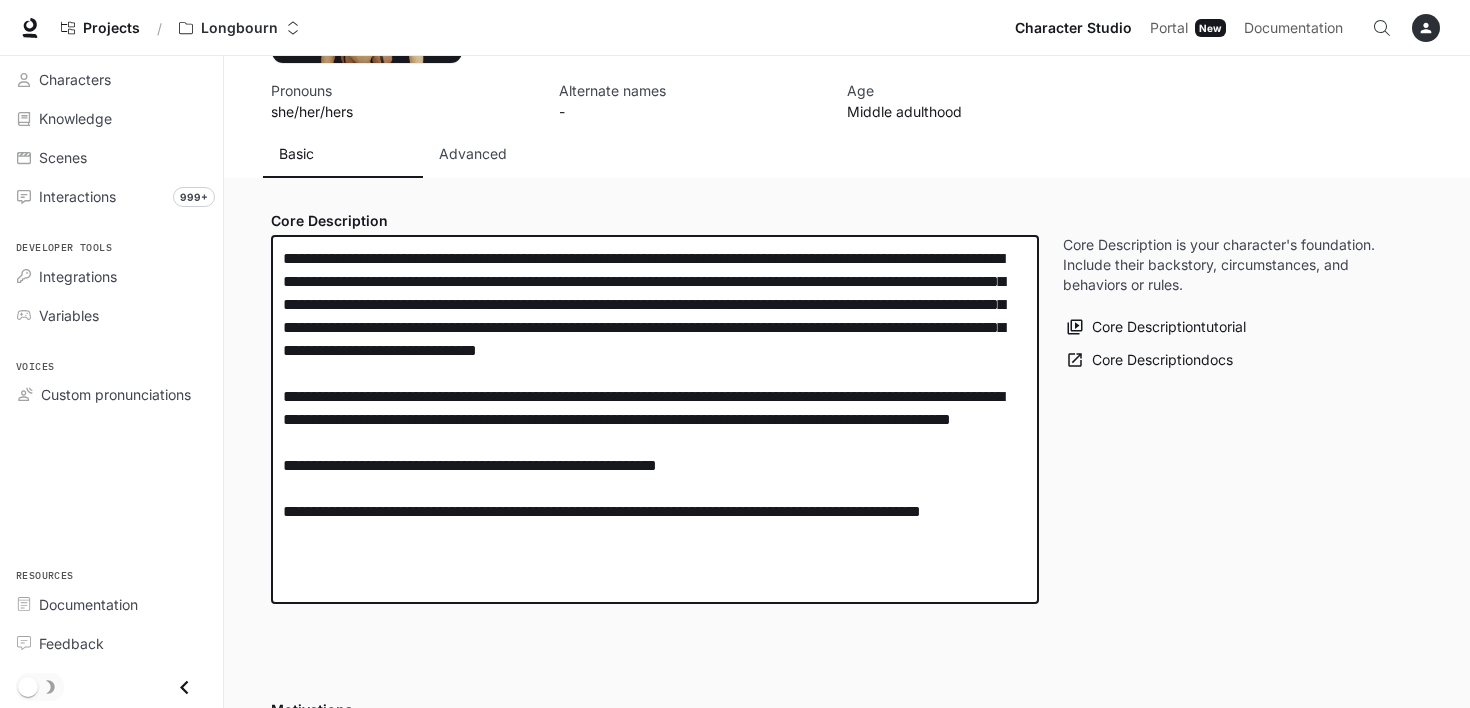 click on "**********" at bounding box center (655, 419) 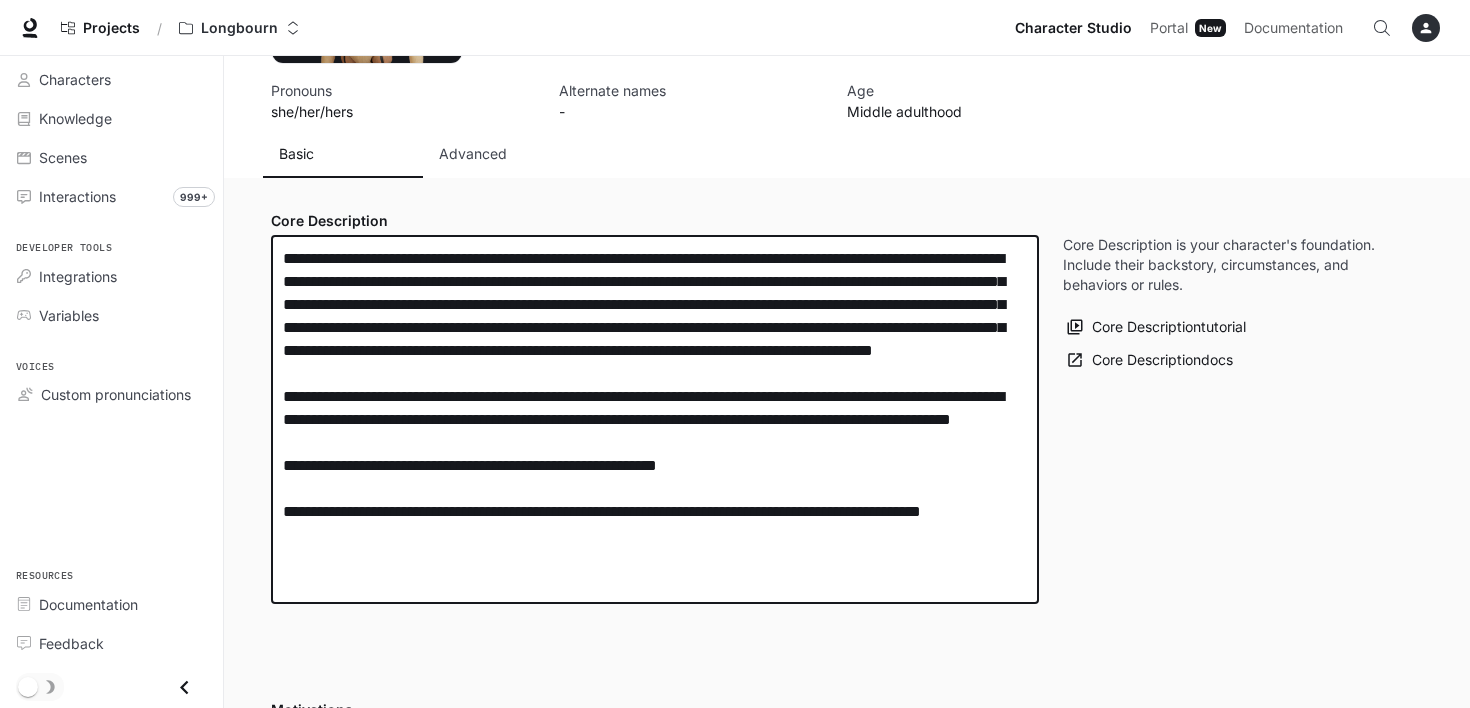 click on "**********" at bounding box center [655, 419] 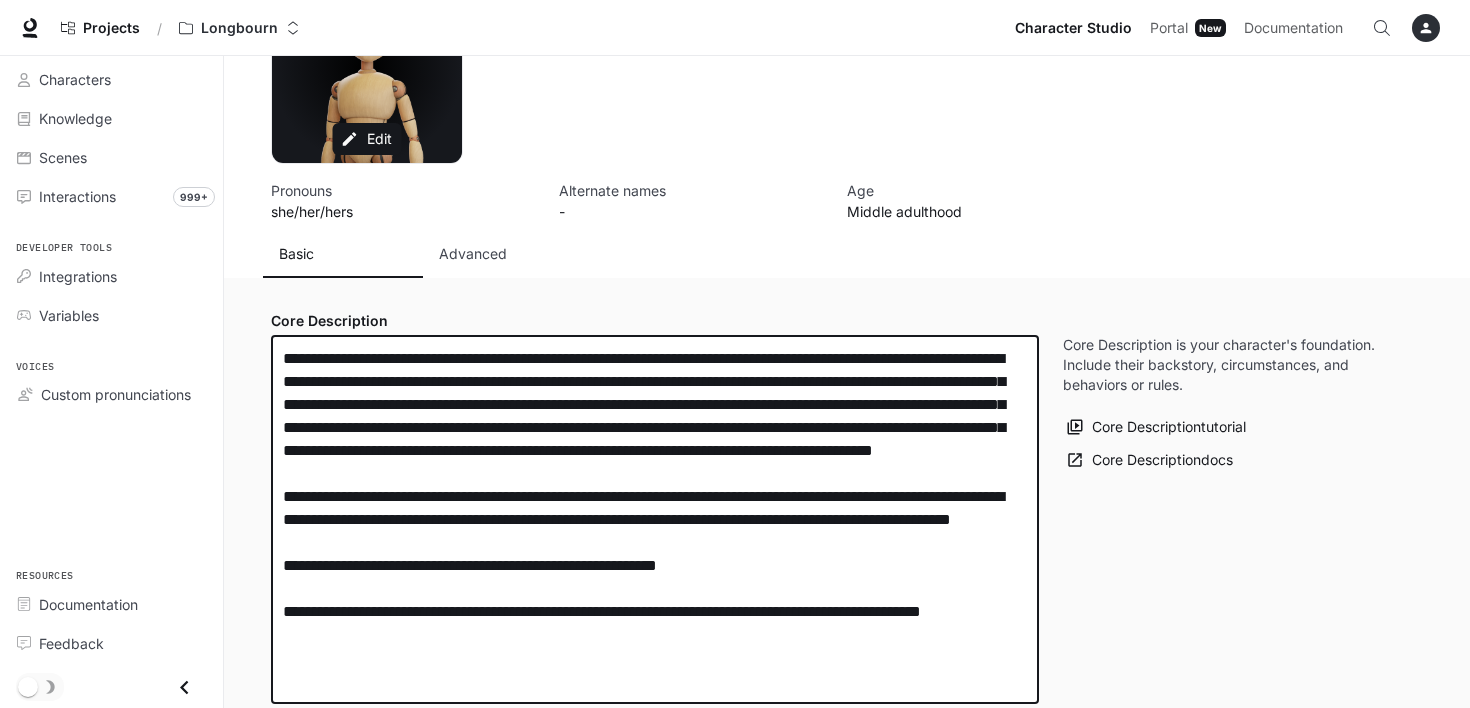 scroll, scrollTop: 0, scrollLeft: 0, axis: both 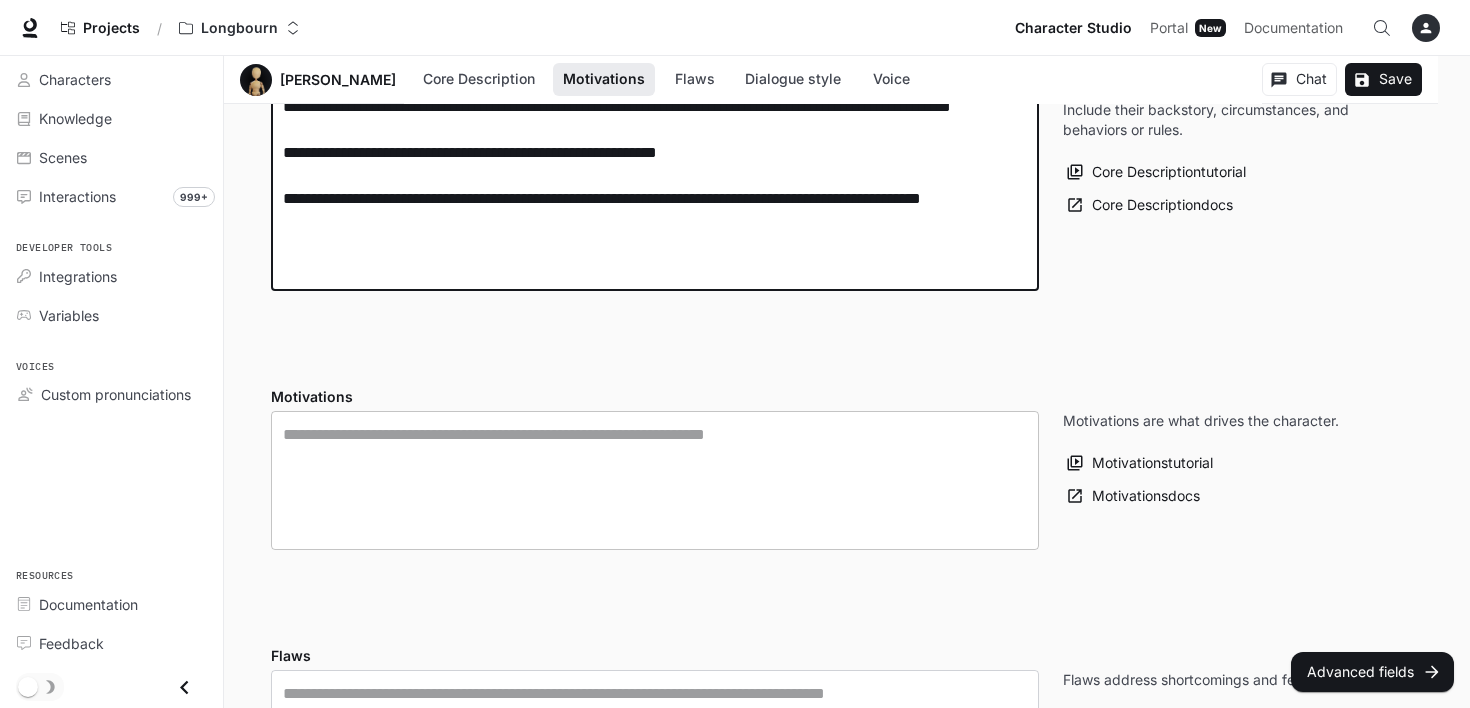 type on "**********" 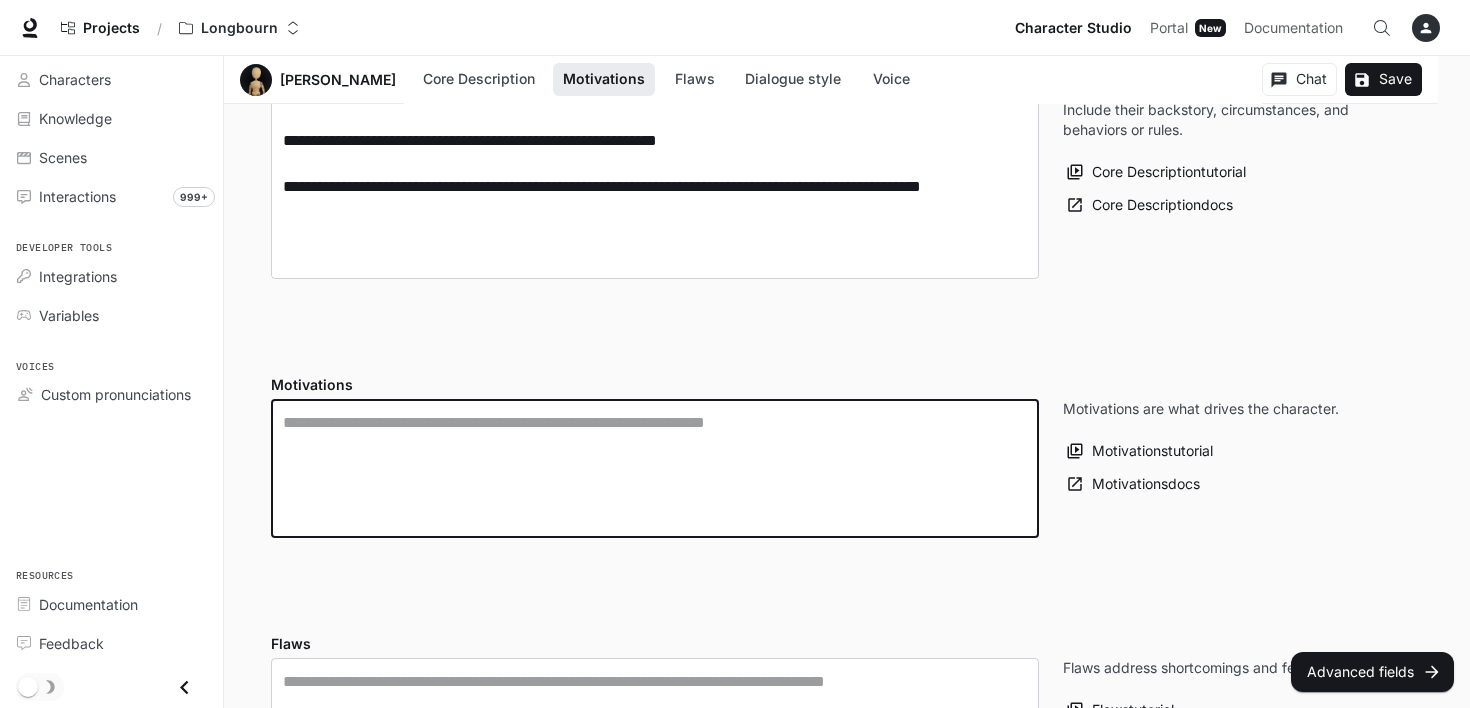 scroll, scrollTop: 526, scrollLeft: 0, axis: vertical 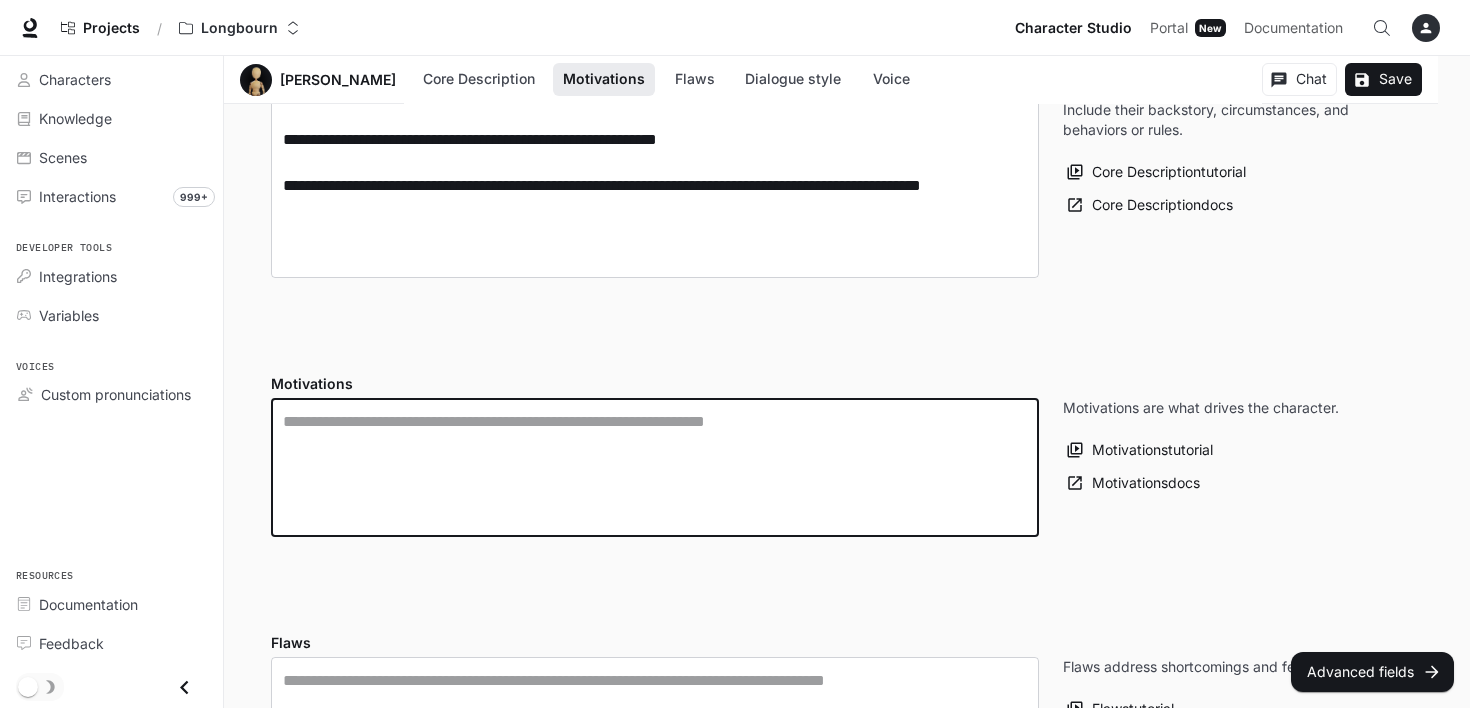 click at bounding box center [655, 467] 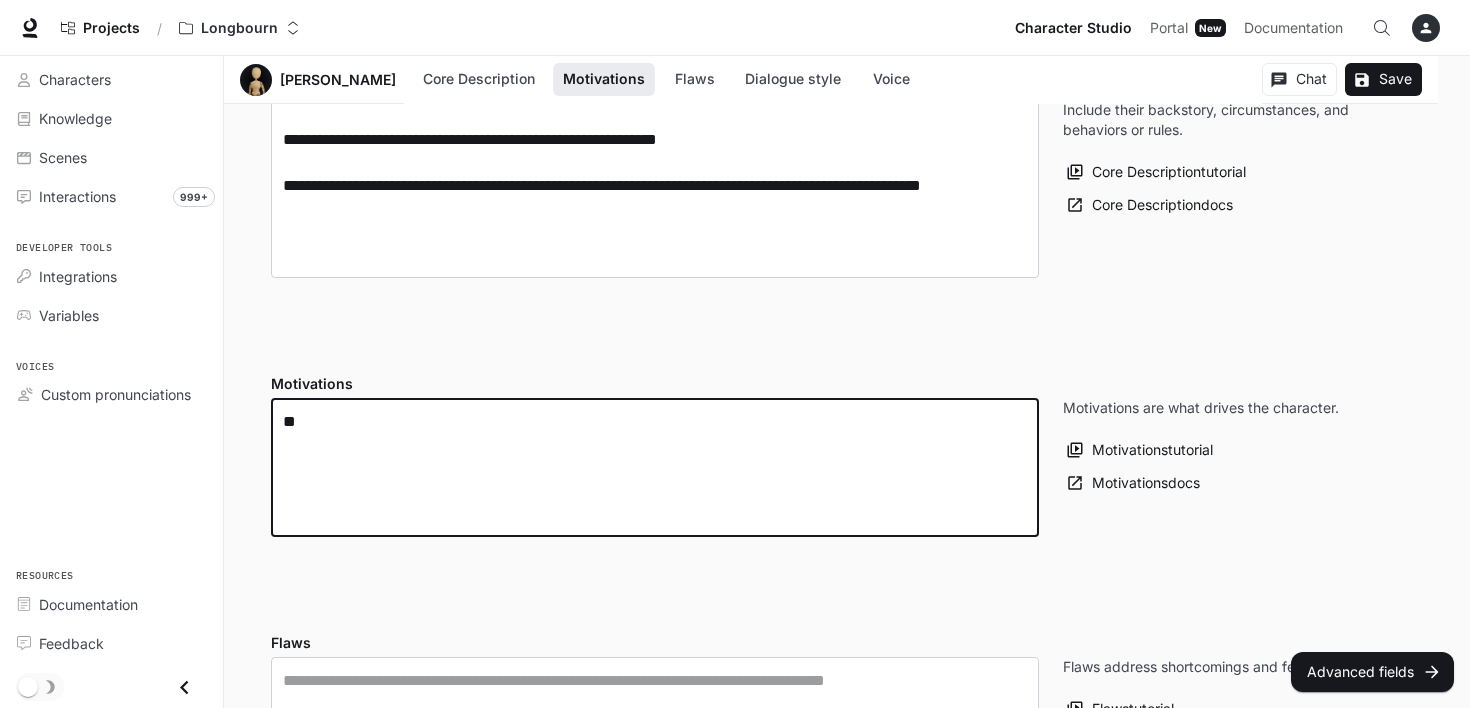 type on "*" 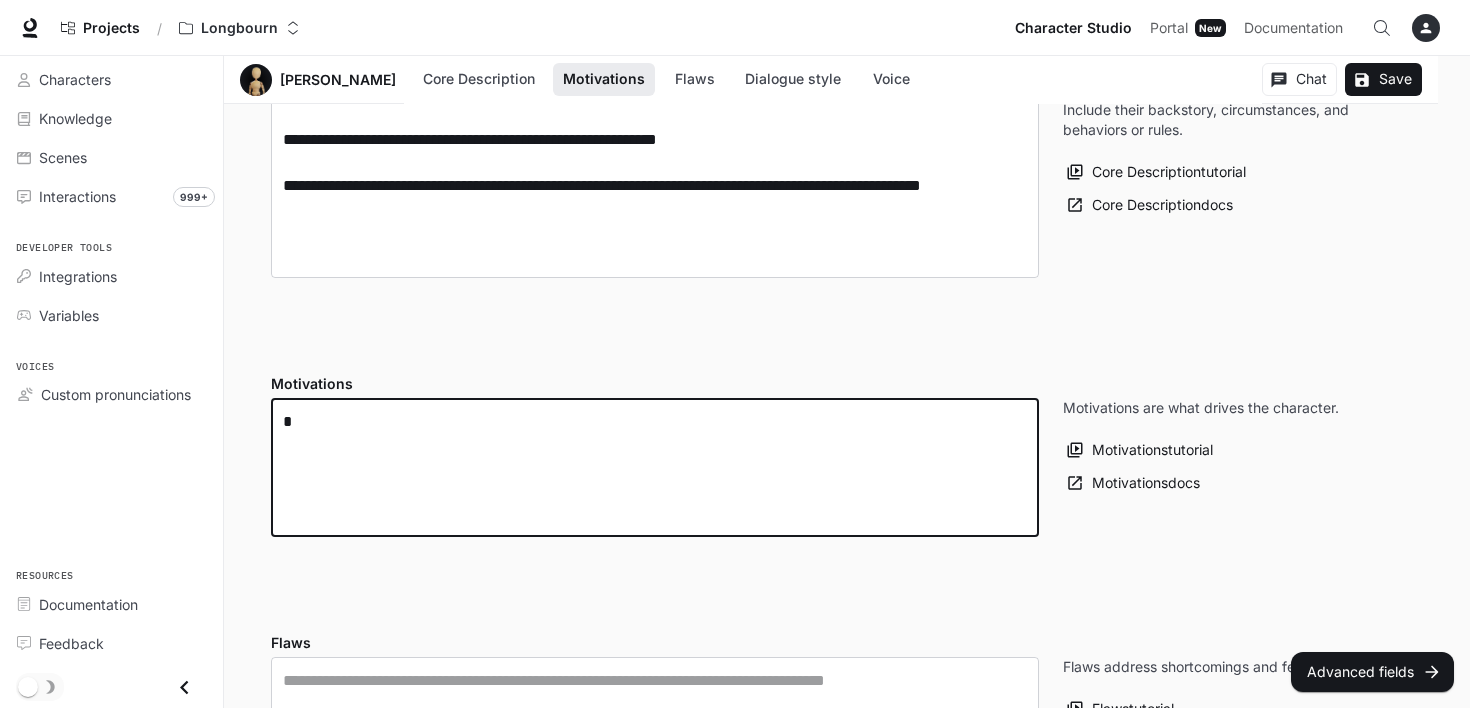 type 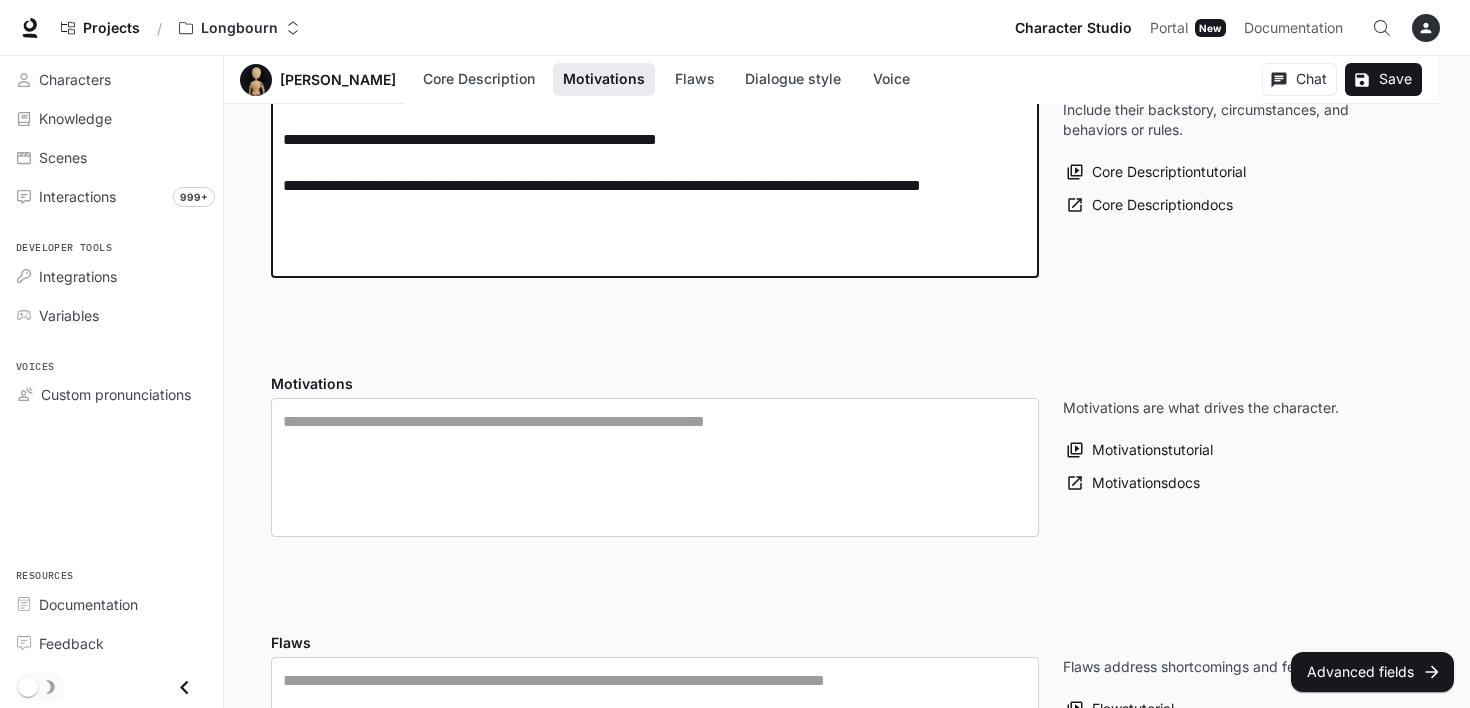 click on "**********" at bounding box center [655, 93] 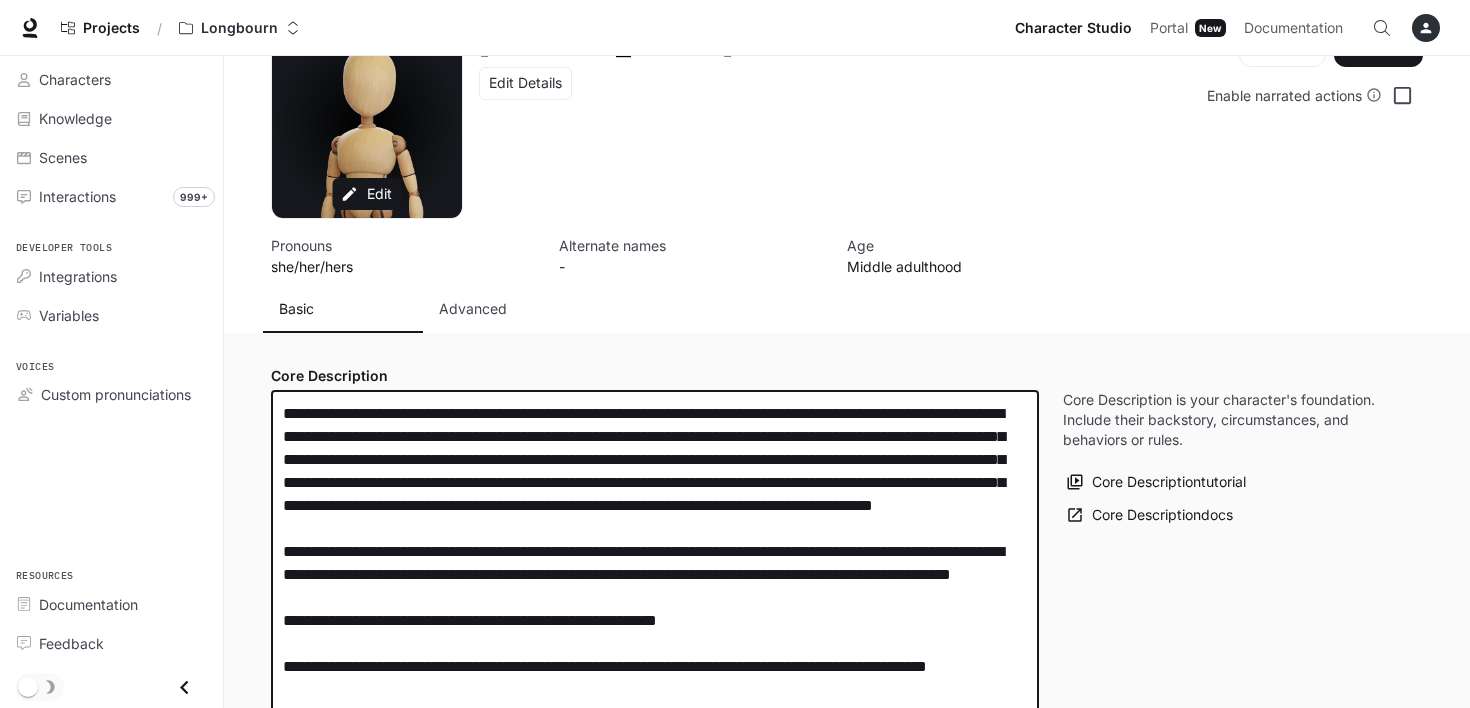 scroll, scrollTop: 26, scrollLeft: 0, axis: vertical 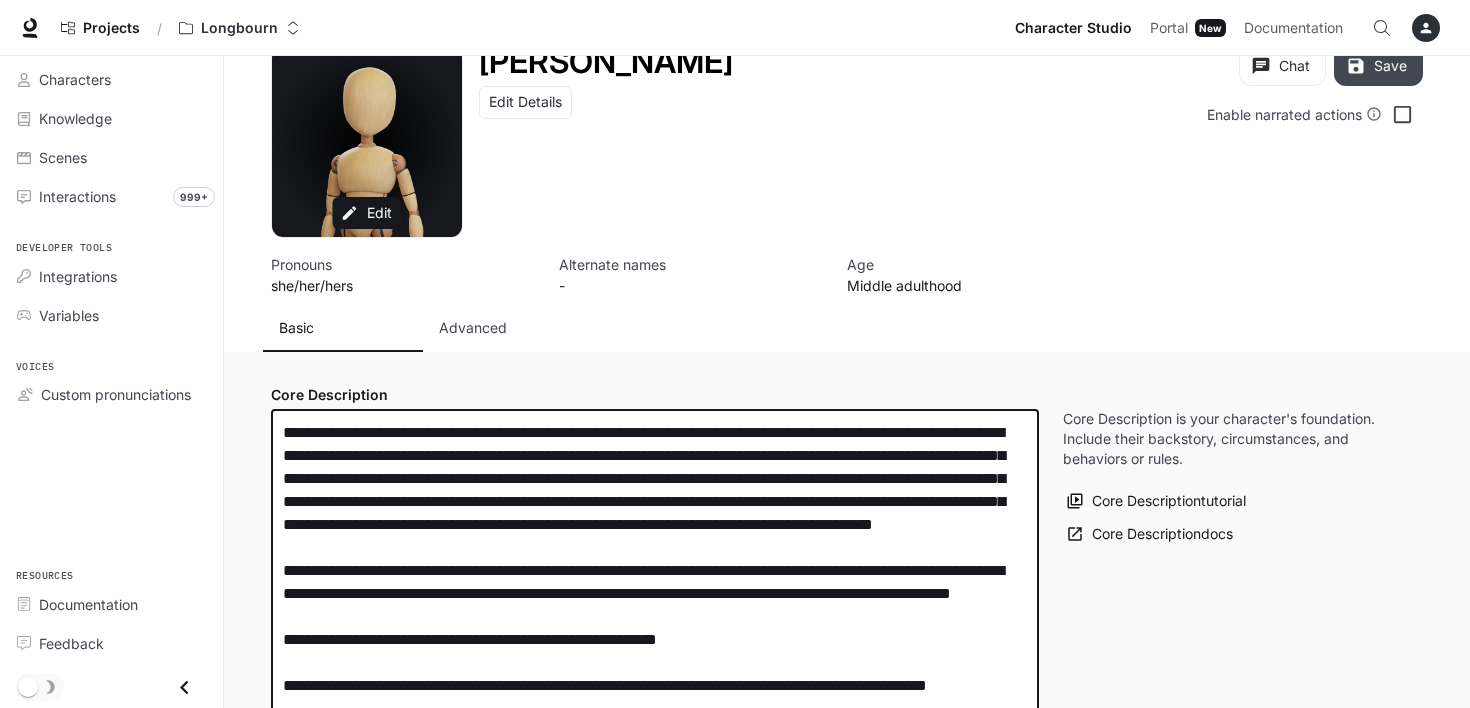 type on "**********" 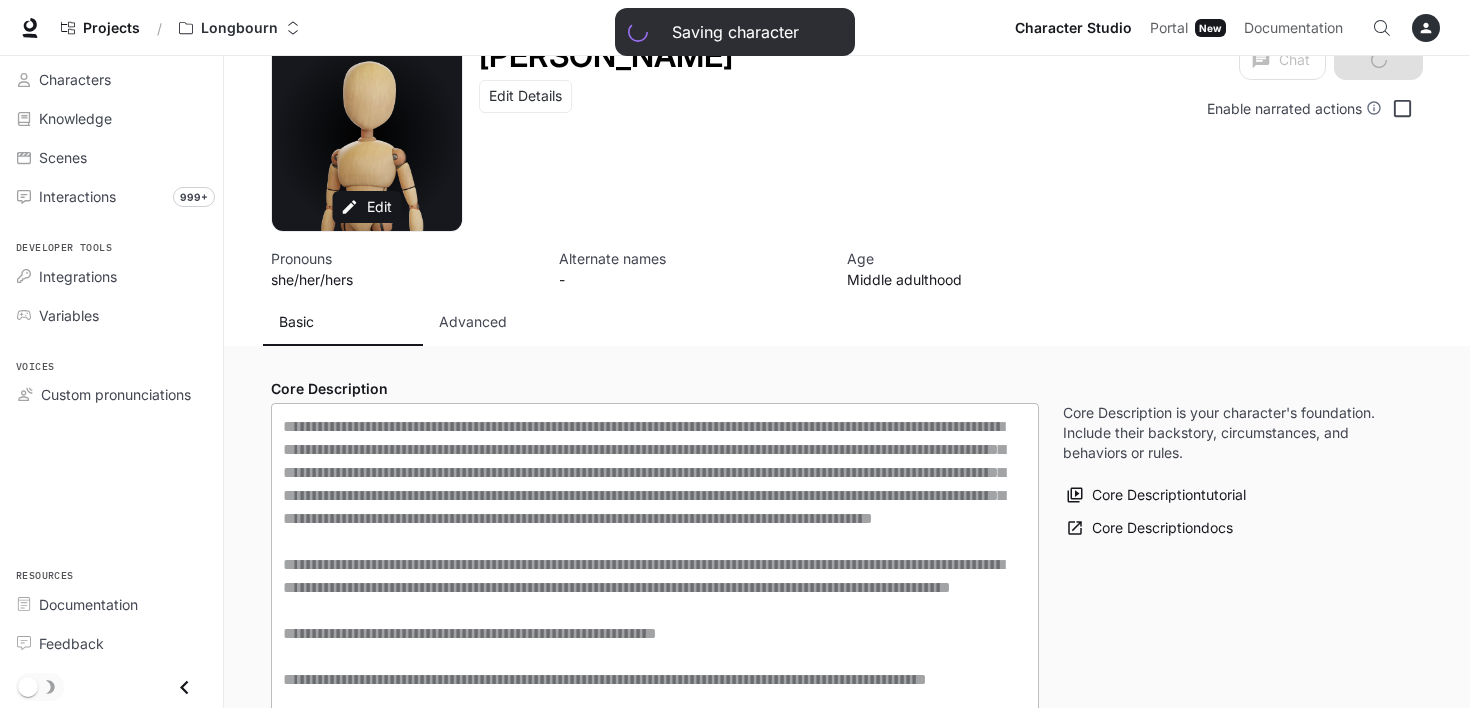 scroll, scrollTop: 26, scrollLeft: 0, axis: vertical 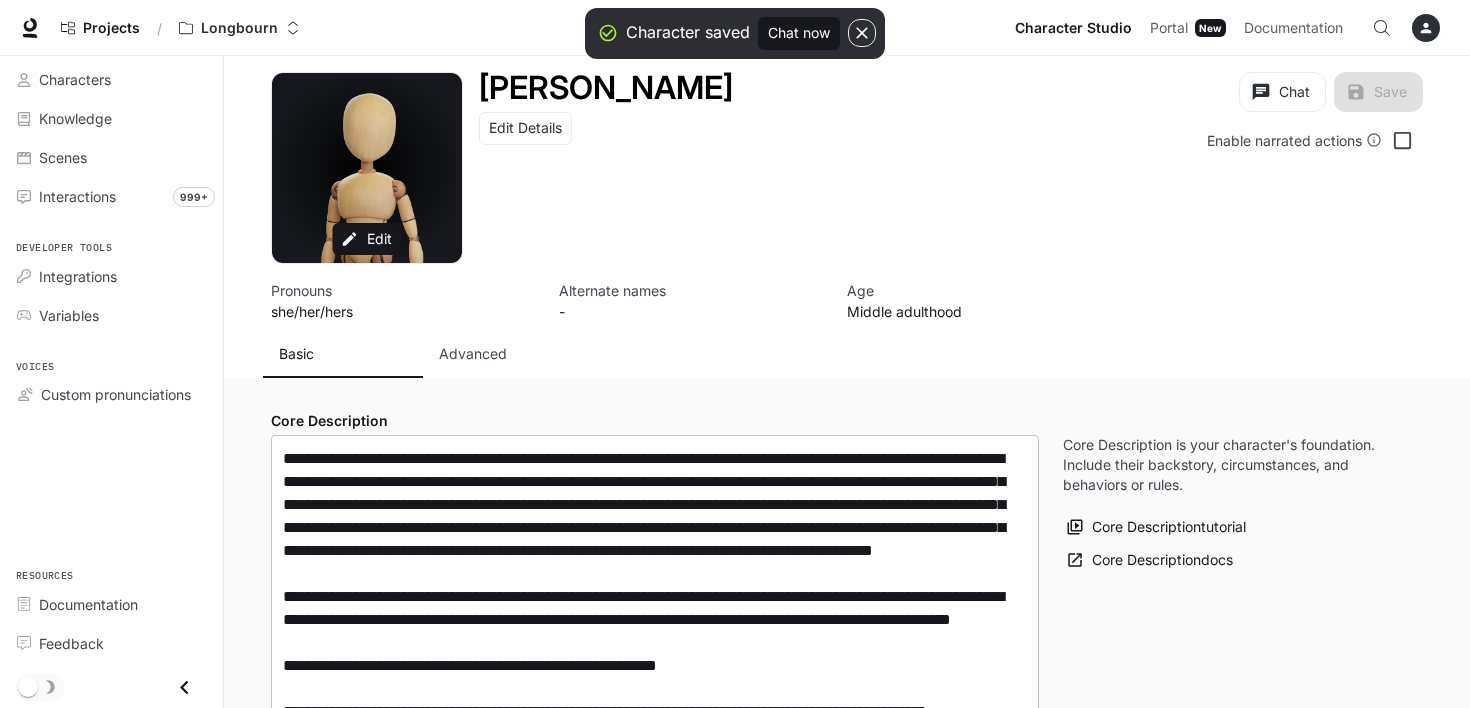 click on "**********" at bounding box center (655, 619) 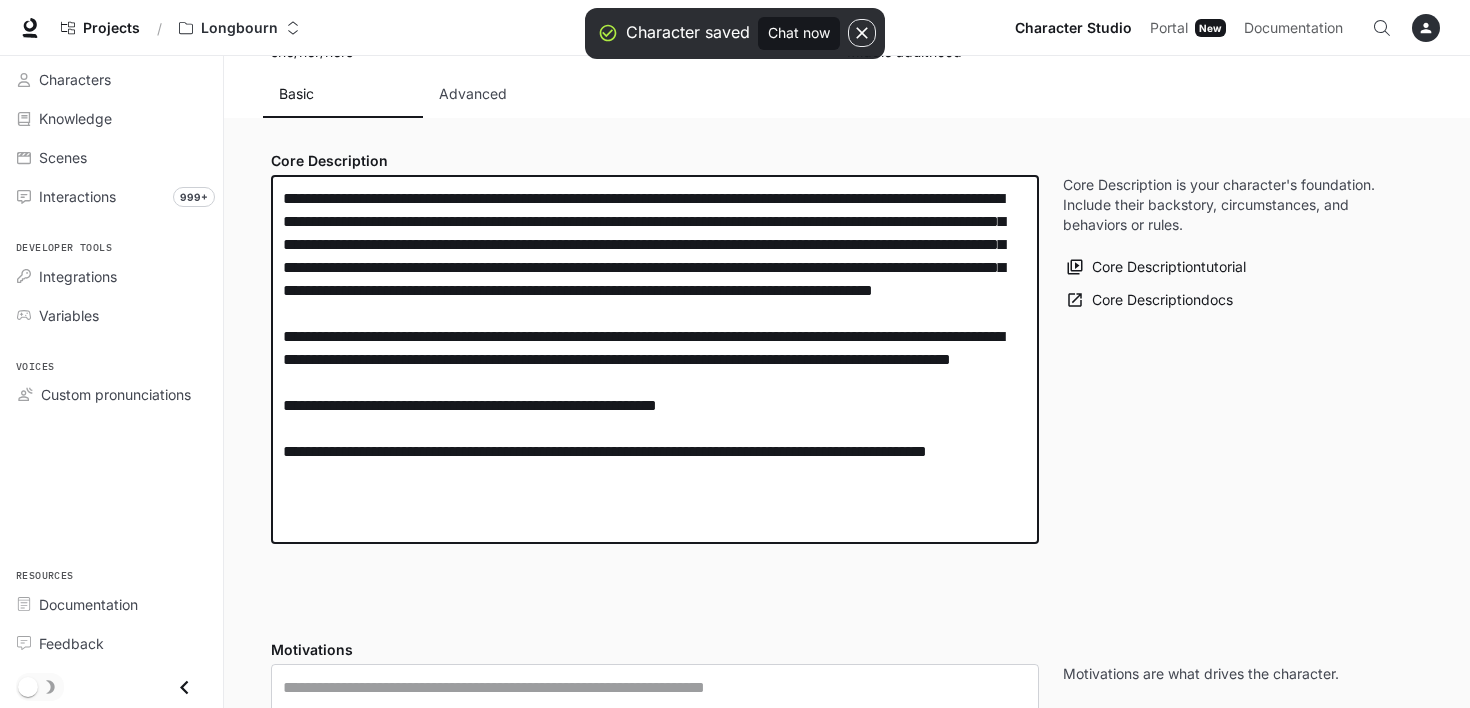 scroll, scrollTop: 300, scrollLeft: 0, axis: vertical 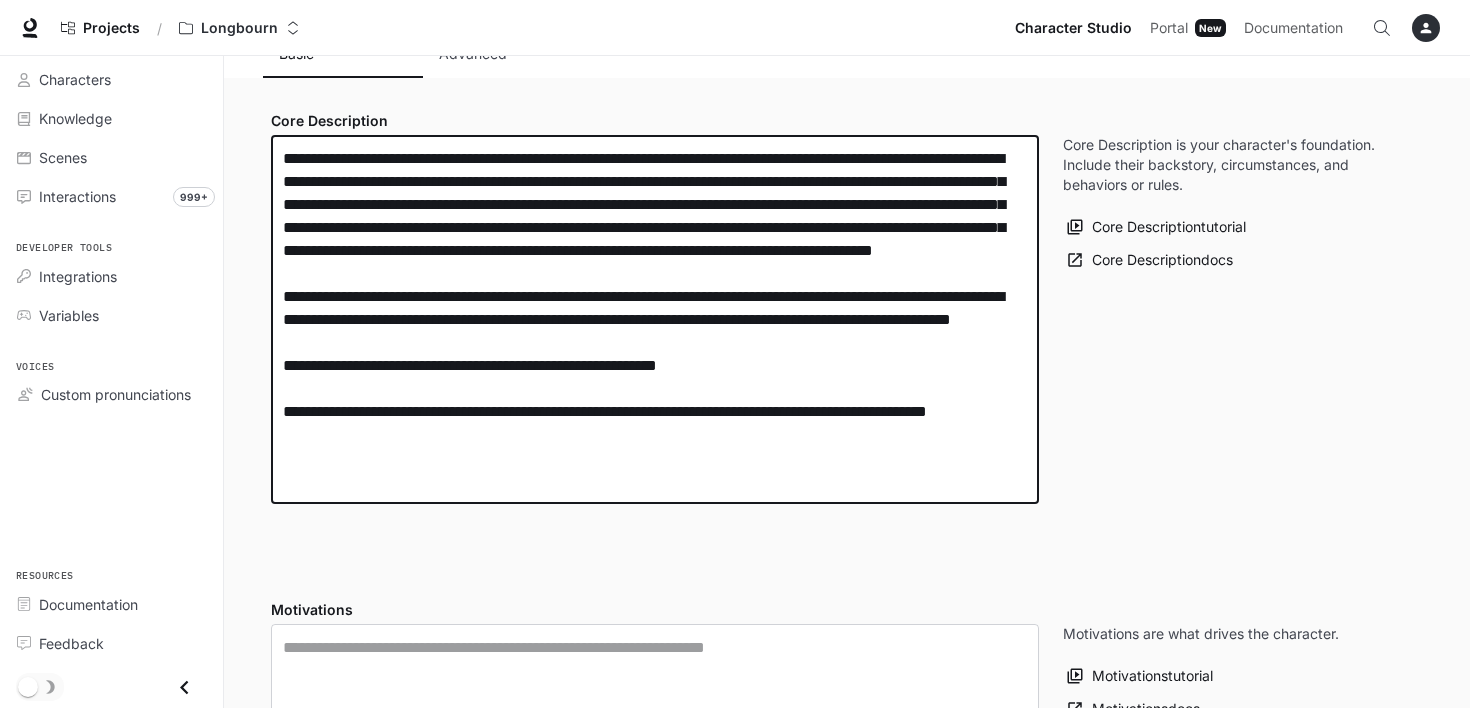 drag, startPoint x: 712, startPoint y: 472, endPoint x: 643, endPoint y: 503, distance: 75.643906 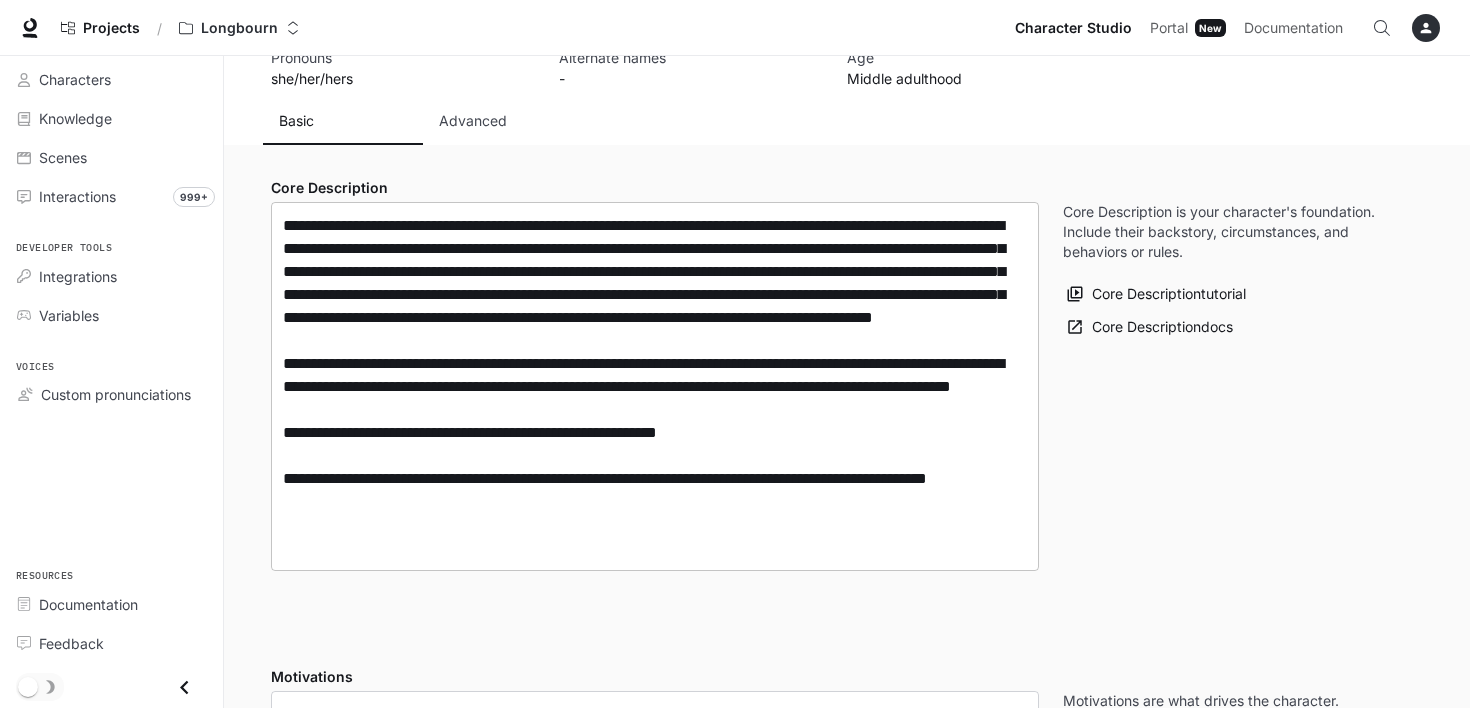scroll, scrollTop: 200, scrollLeft: 0, axis: vertical 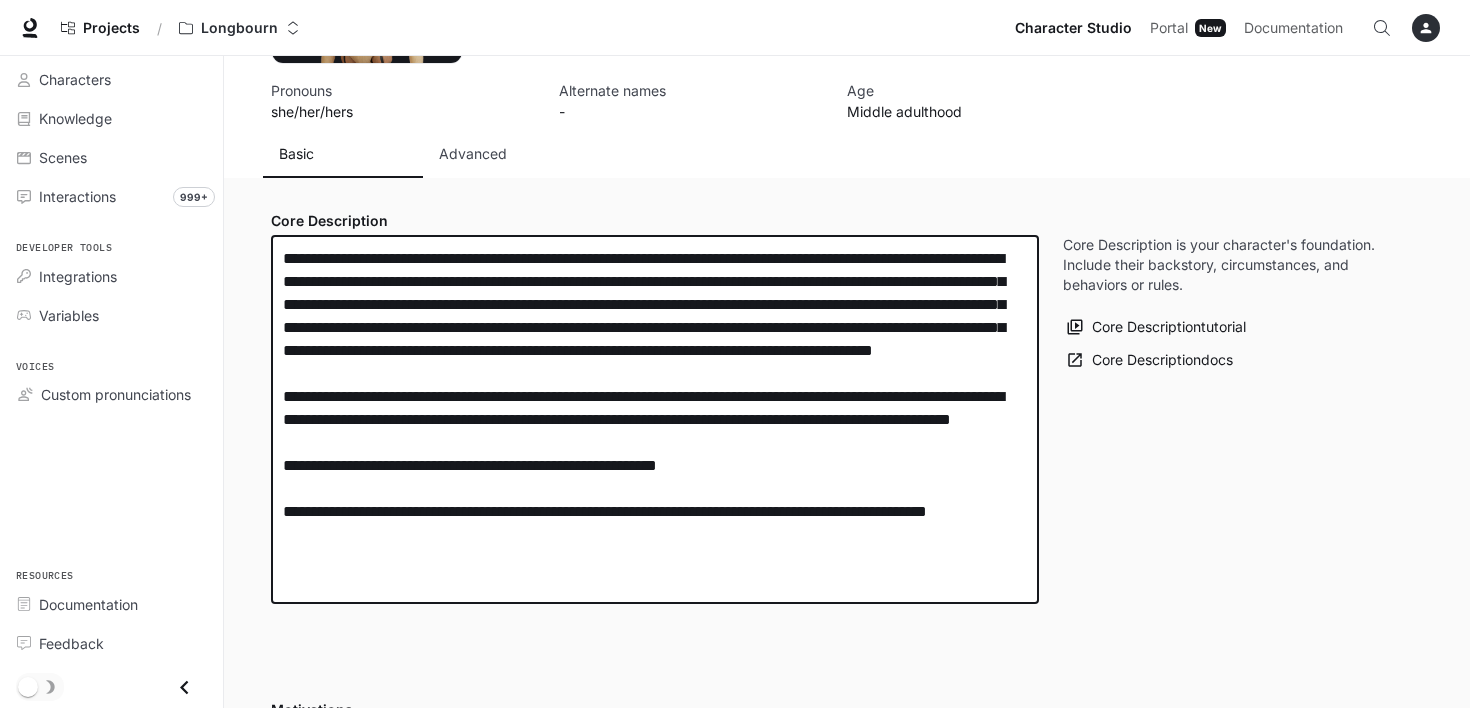drag, startPoint x: 638, startPoint y: 506, endPoint x: 513, endPoint y: 500, distance: 125.14392 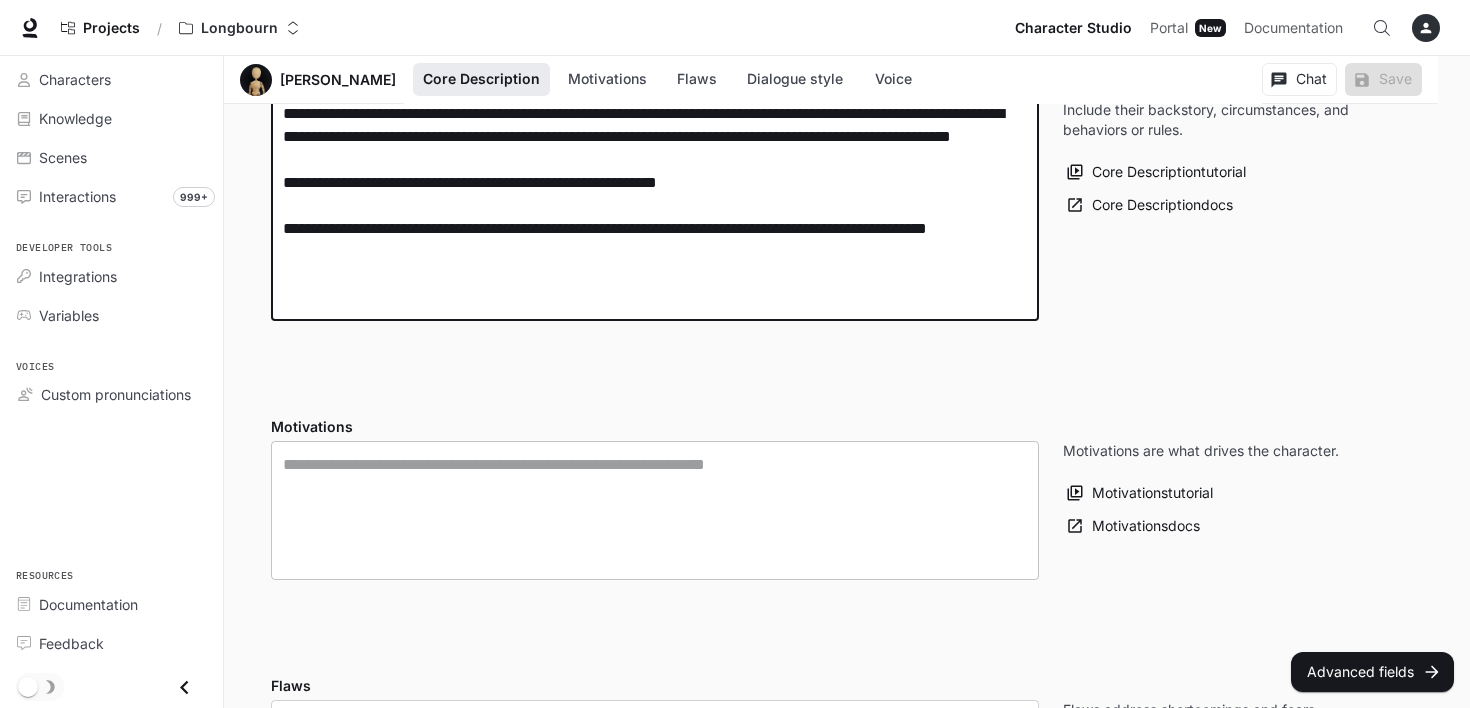 scroll, scrollTop: 472, scrollLeft: 0, axis: vertical 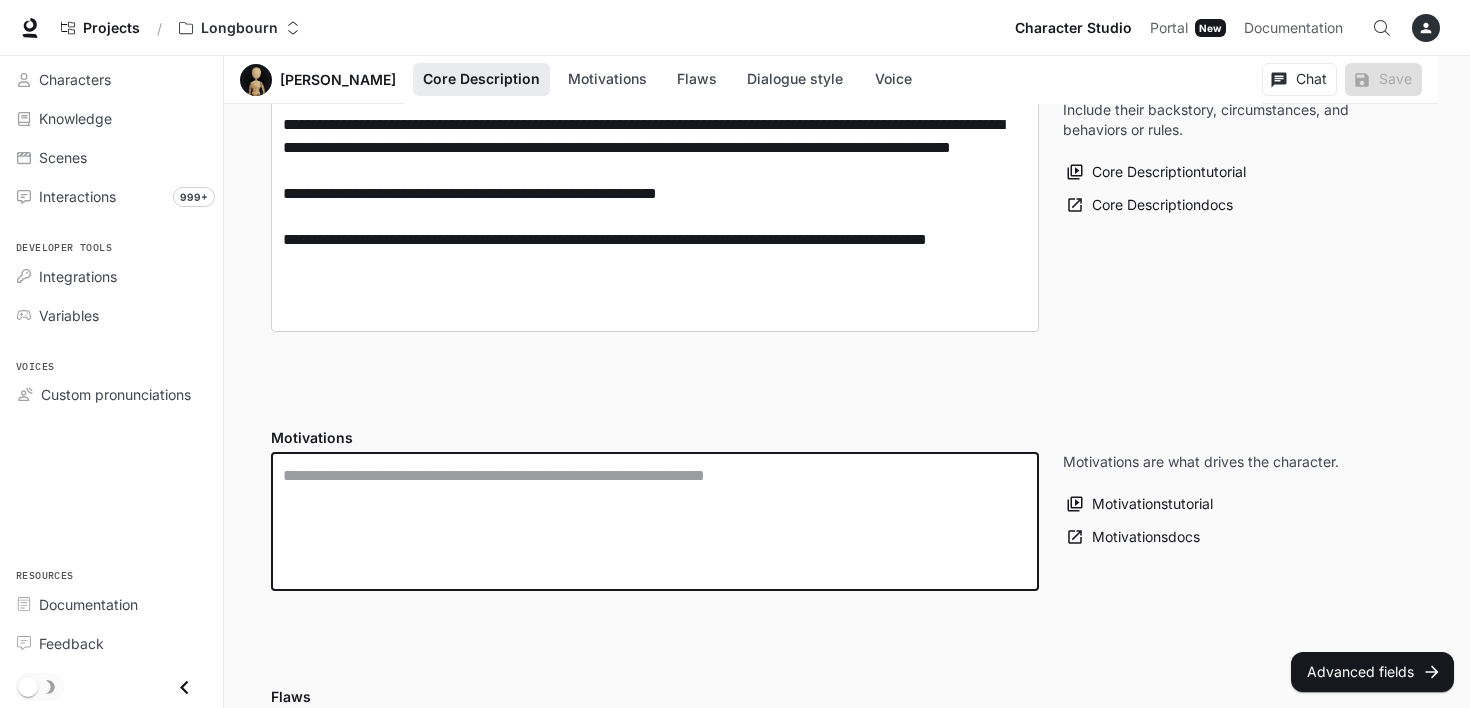 click at bounding box center (655, 521) 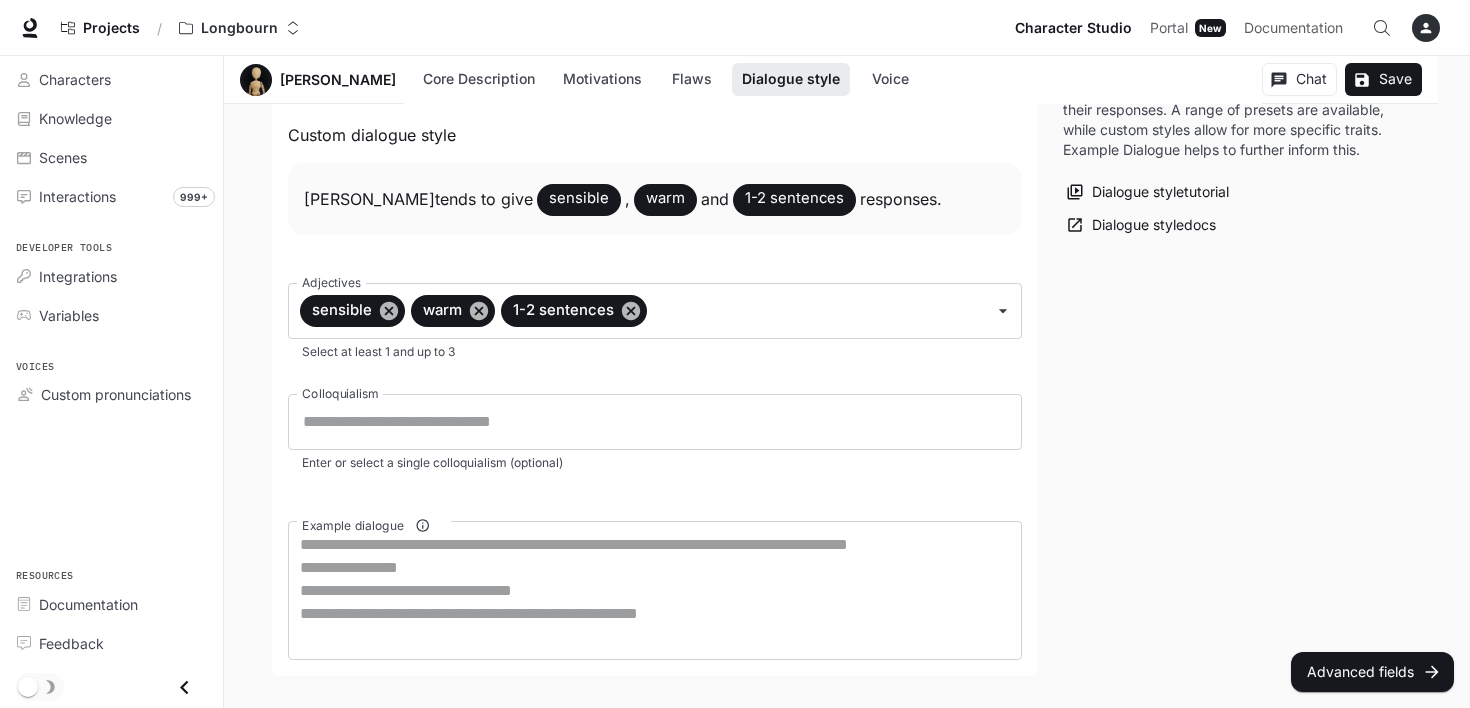 scroll, scrollTop: 1672, scrollLeft: 0, axis: vertical 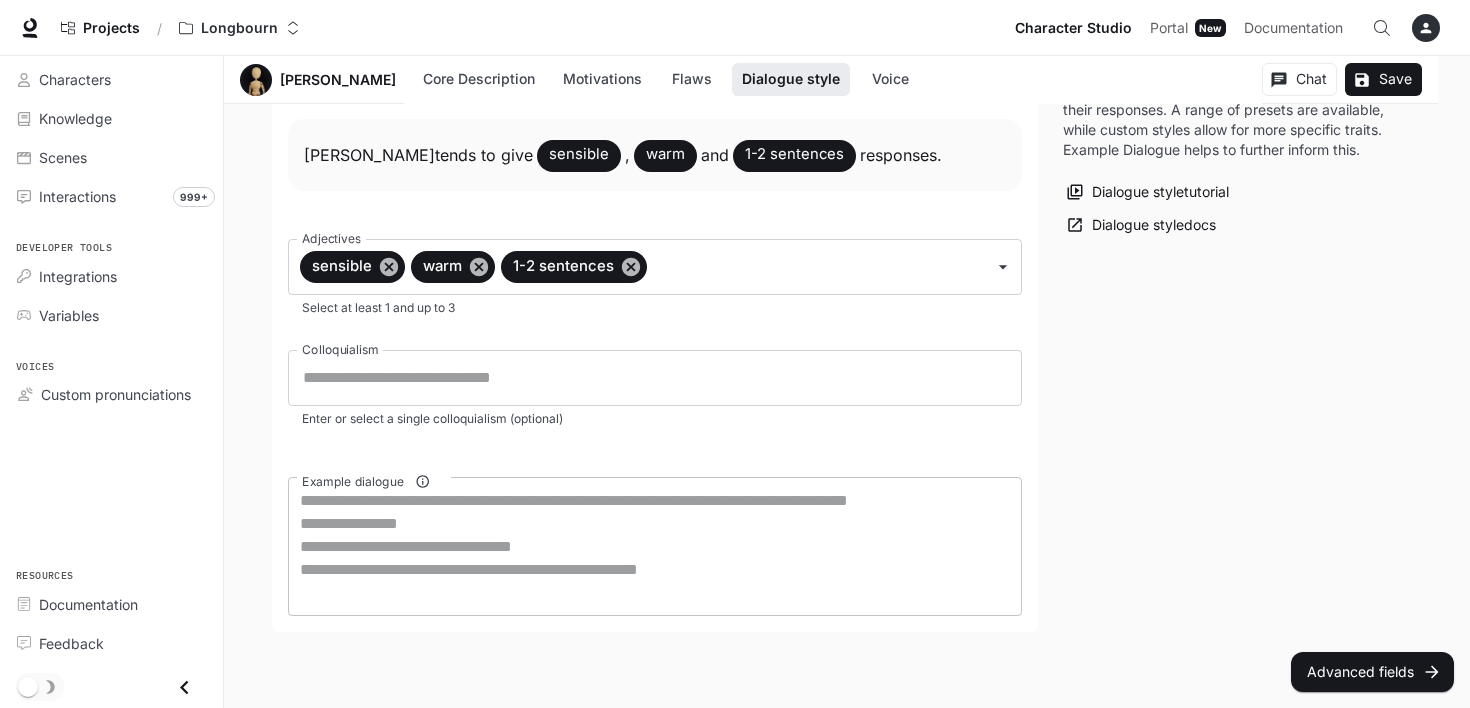type on "**********" 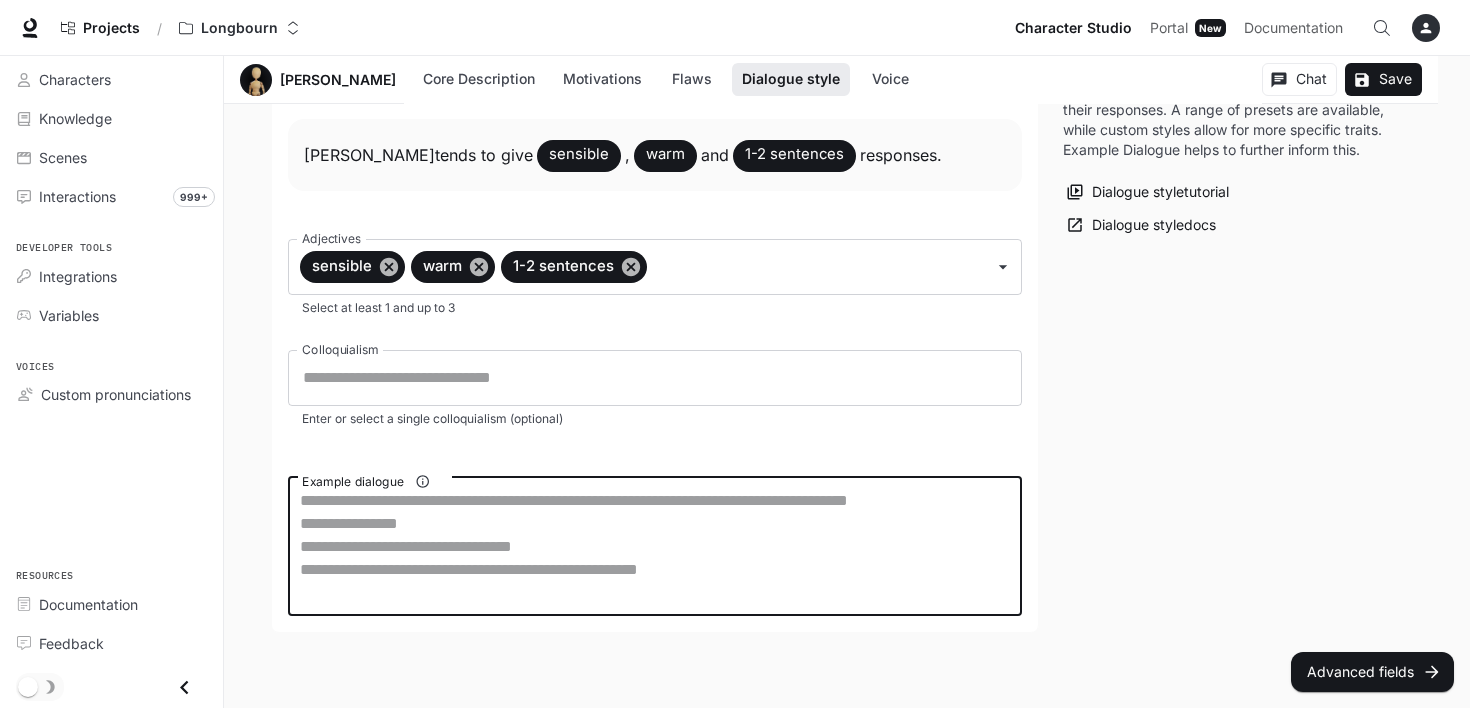 click on "Example dialogue" at bounding box center (655, 546) 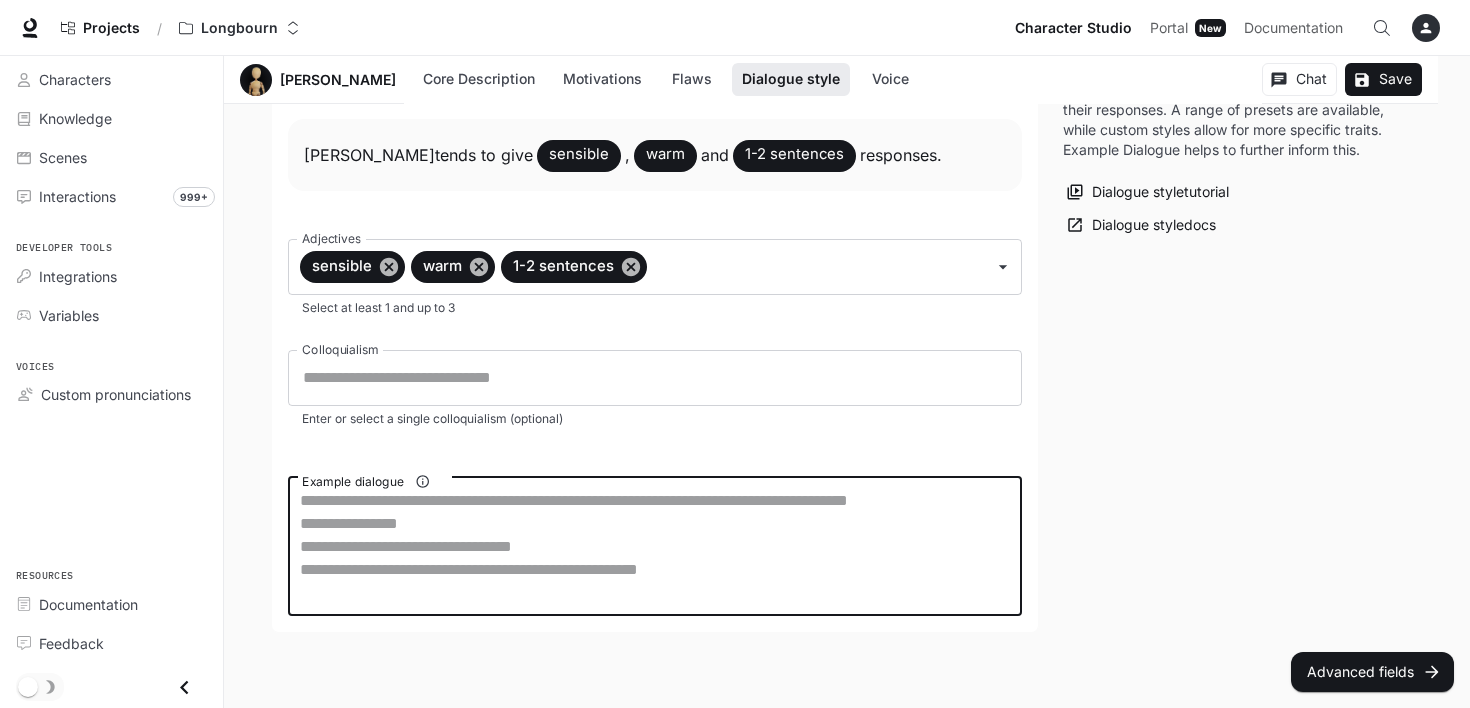 paste on "**********" 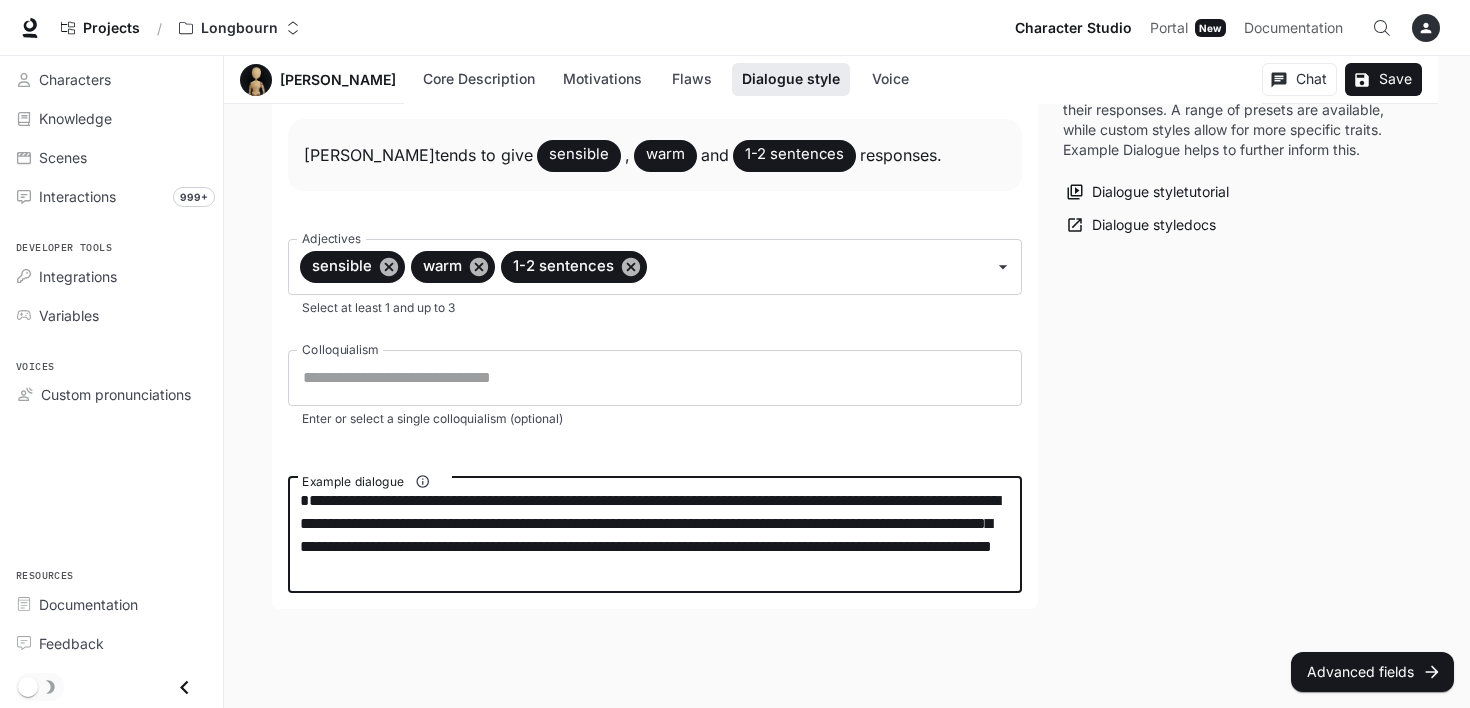 click on "**********" at bounding box center (655, 535) 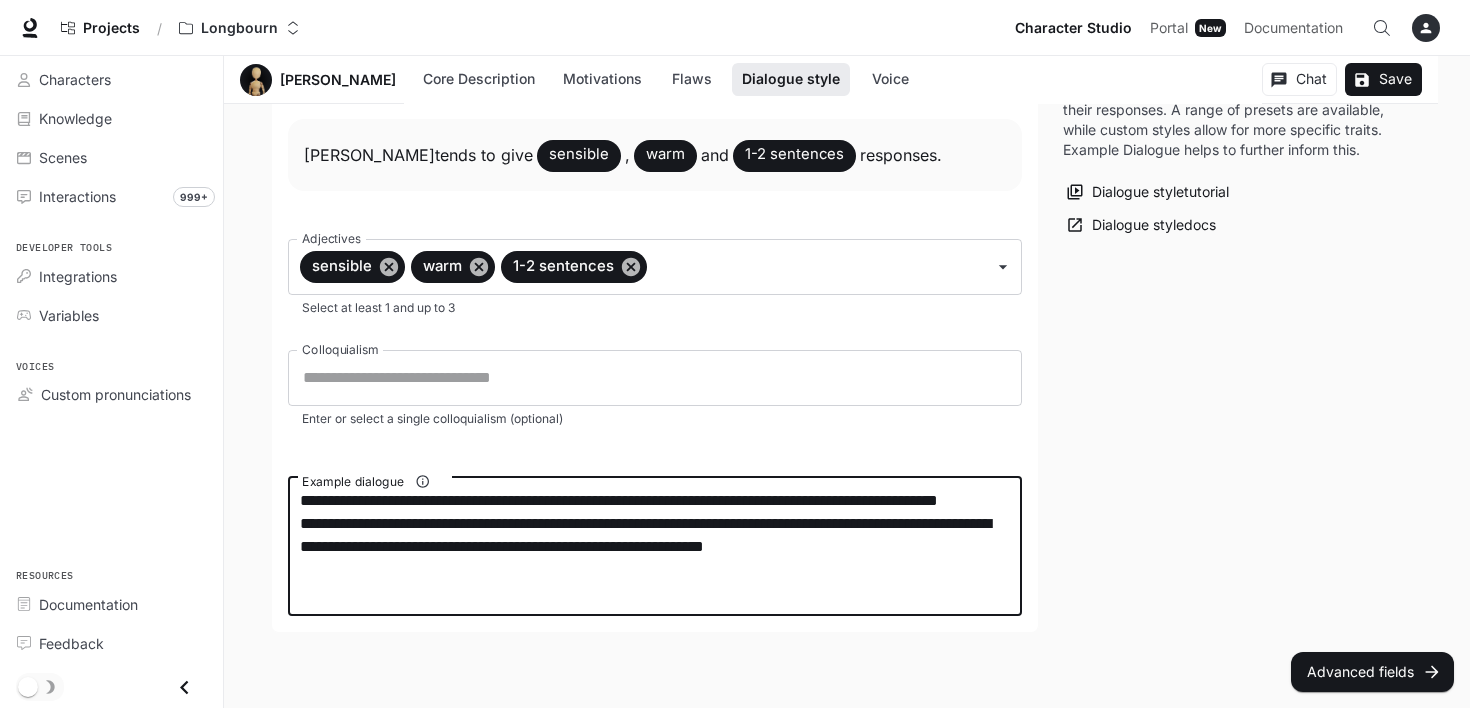 paste on "**********" 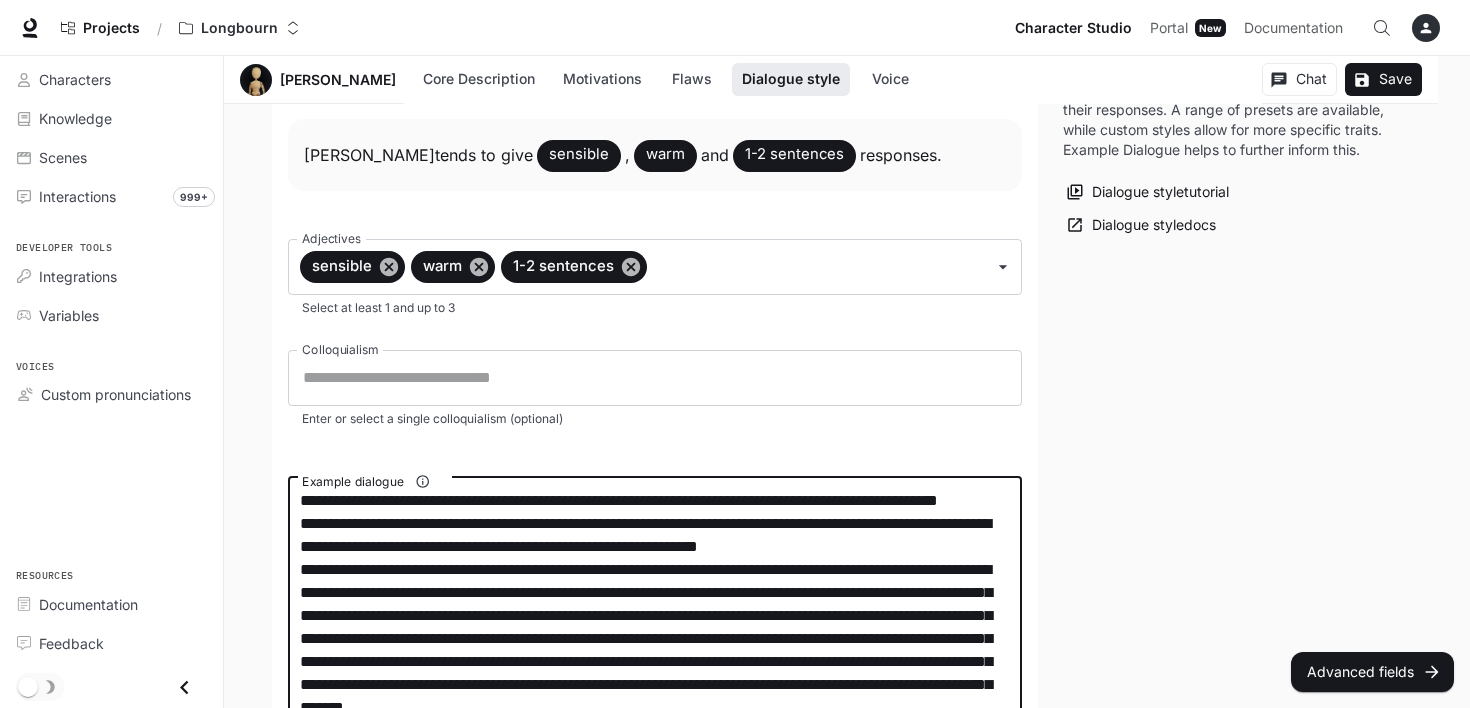 scroll, scrollTop: 1726, scrollLeft: 0, axis: vertical 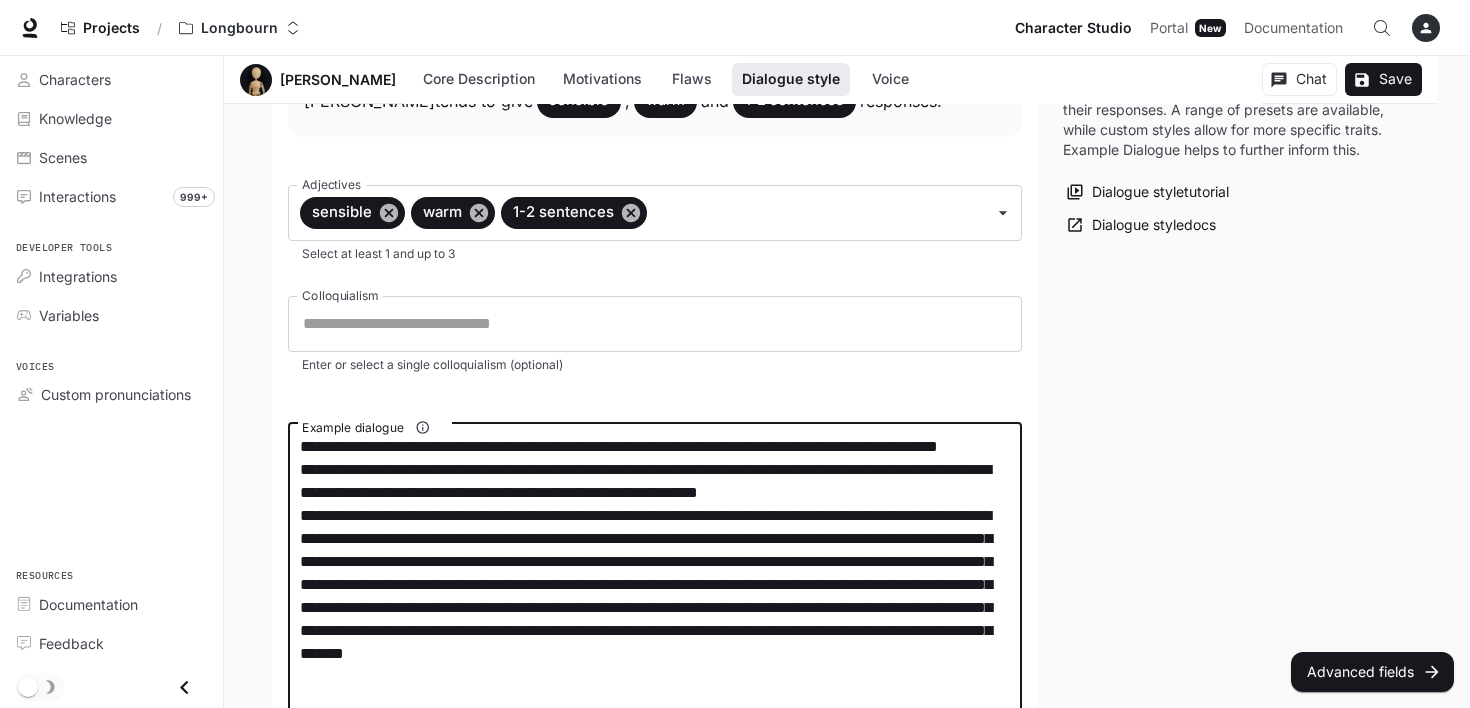click on "**********" at bounding box center (655, 573) 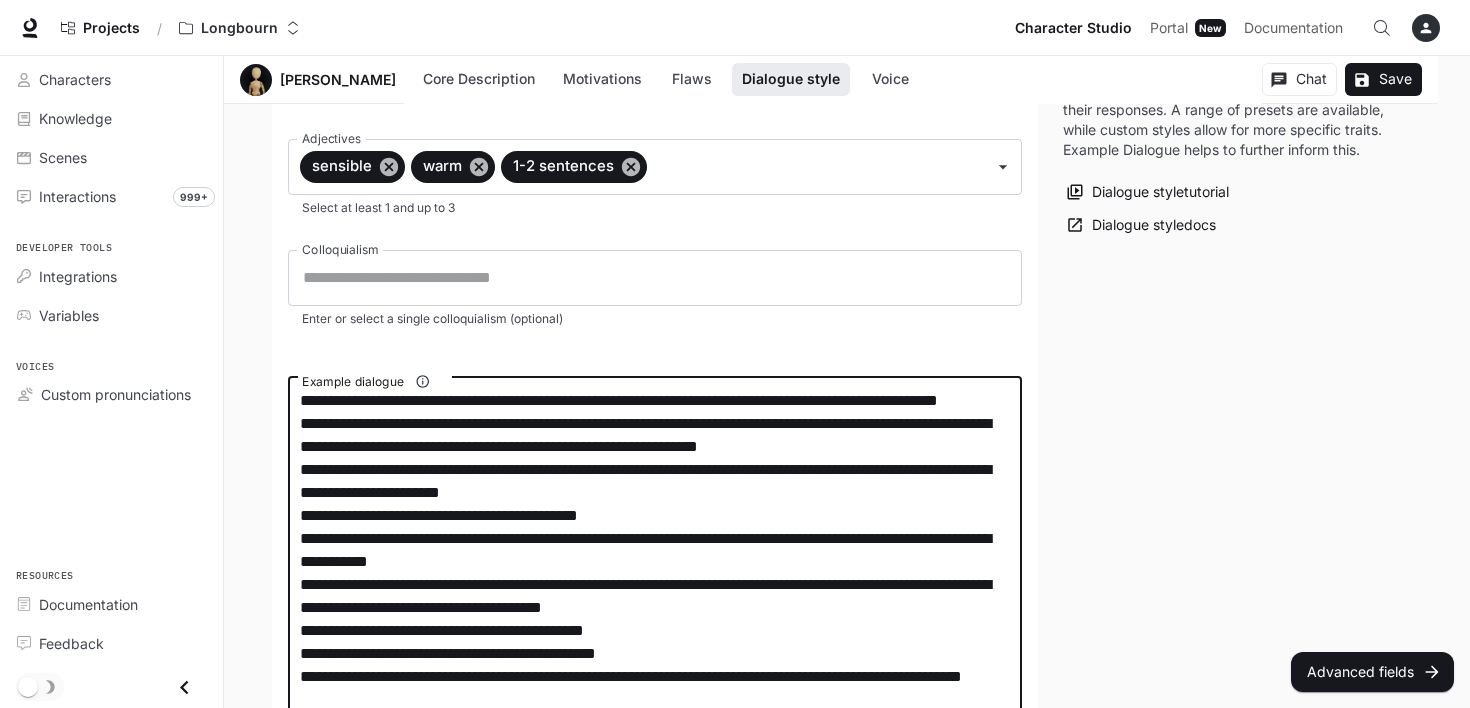 scroll, scrollTop: 1795, scrollLeft: 0, axis: vertical 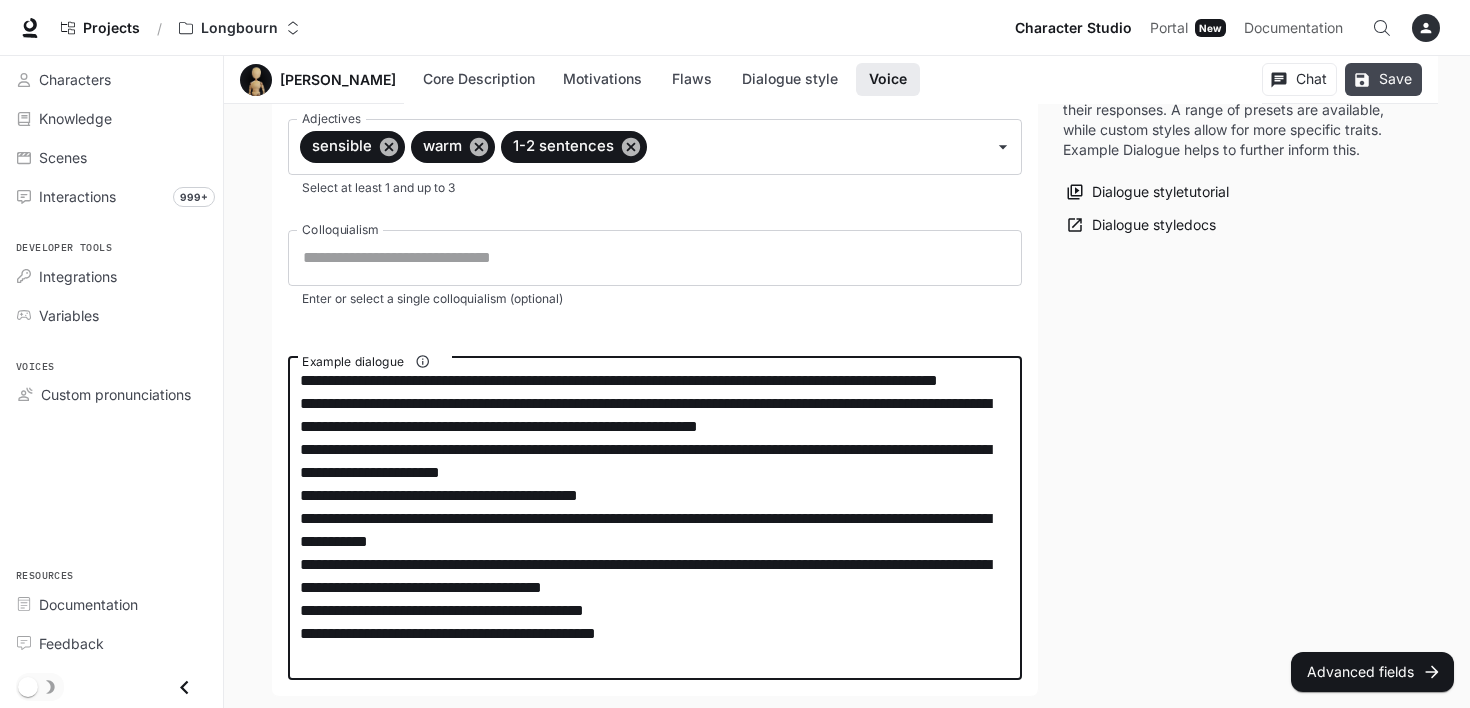 type on "**********" 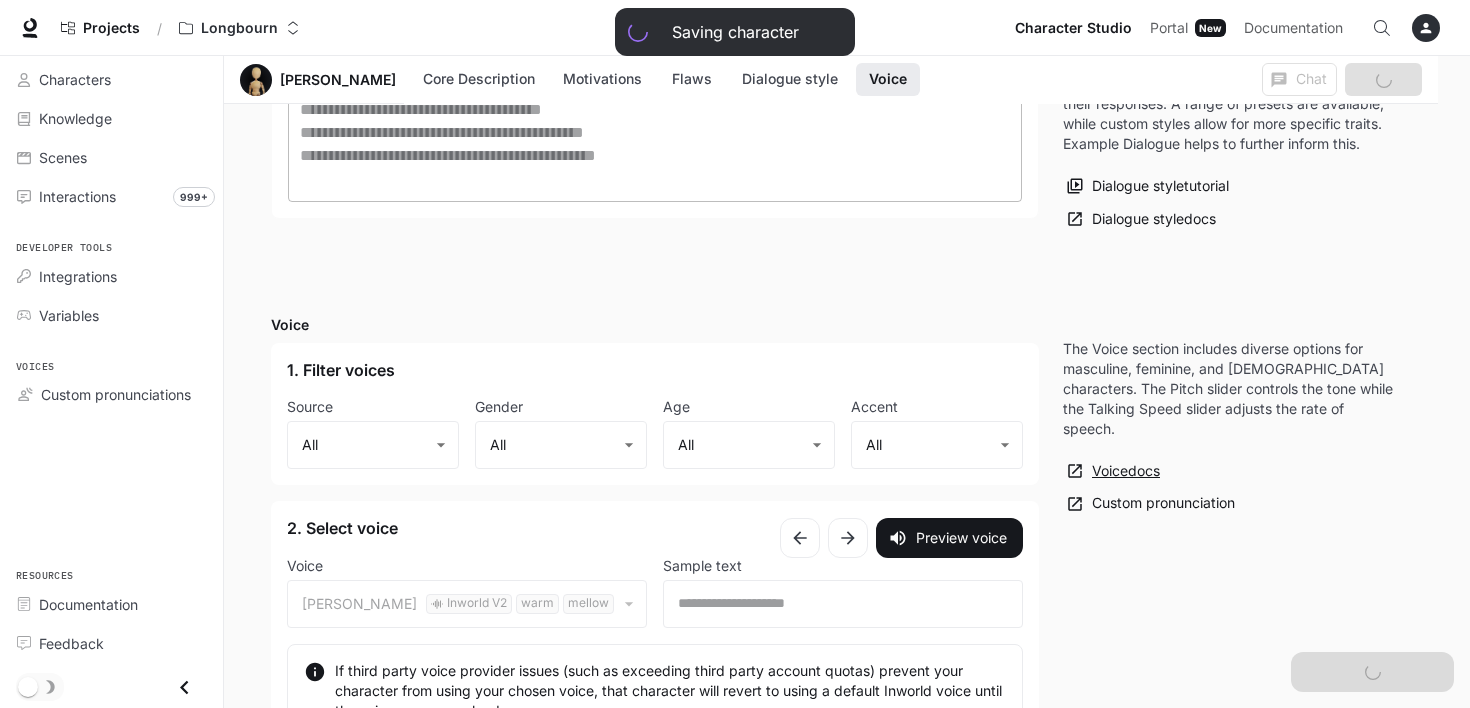 scroll, scrollTop: 2292, scrollLeft: 0, axis: vertical 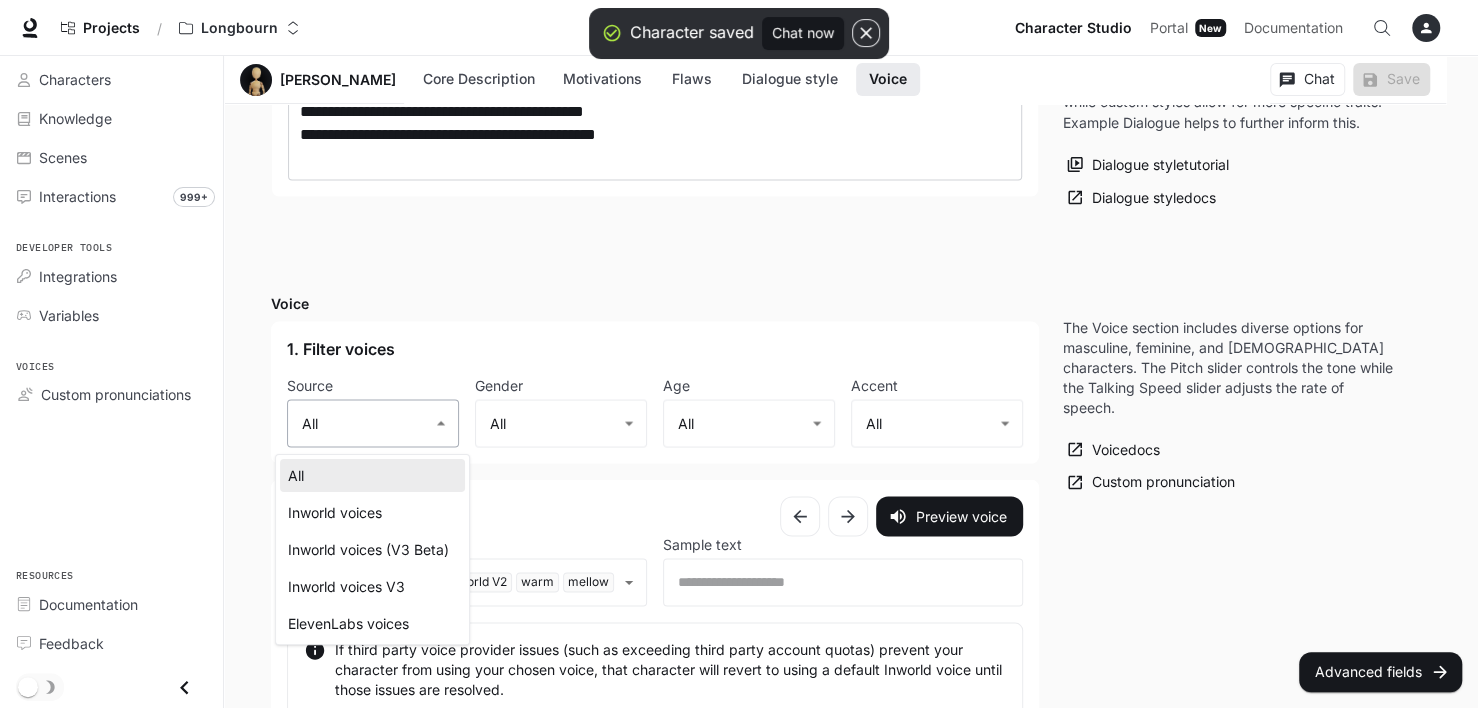 click on "**********" at bounding box center (739, -591) 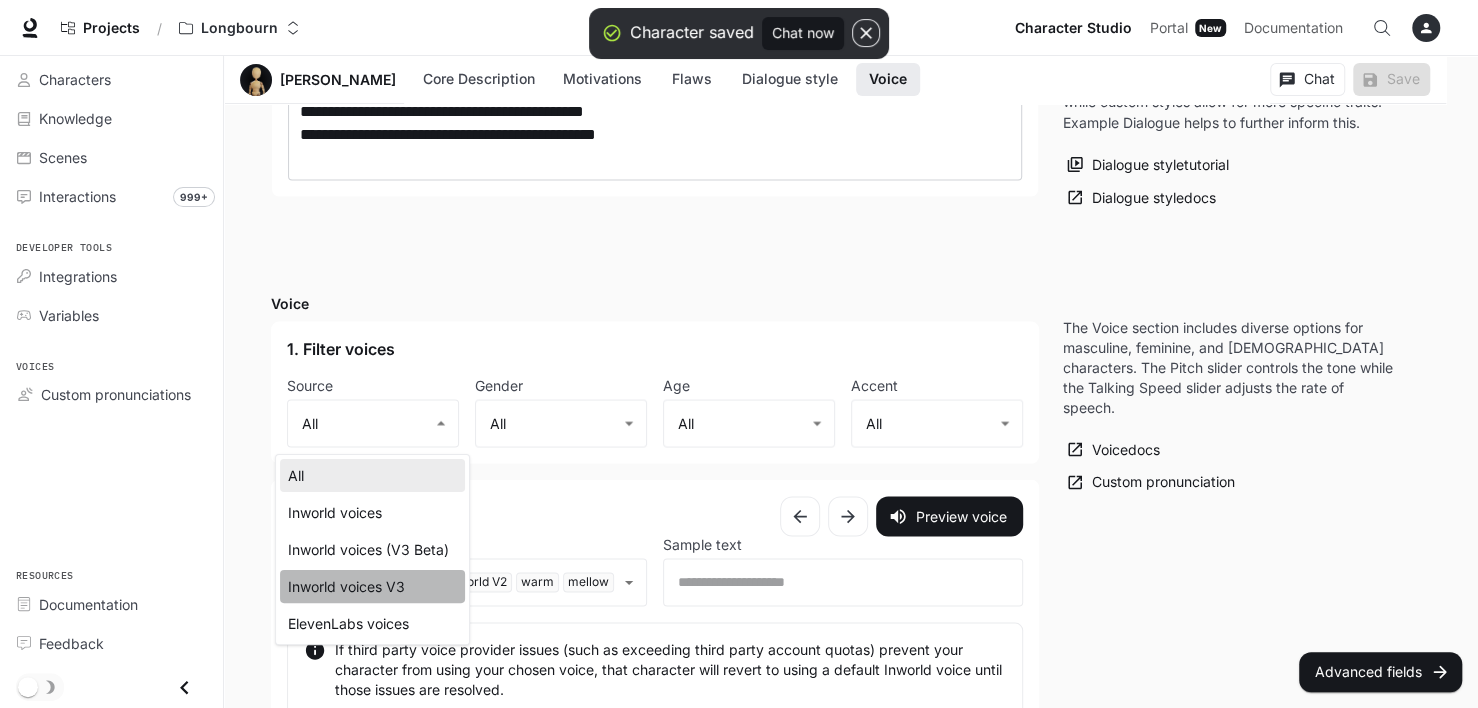 click on "Inworld voices V3" at bounding box center (372, 586) 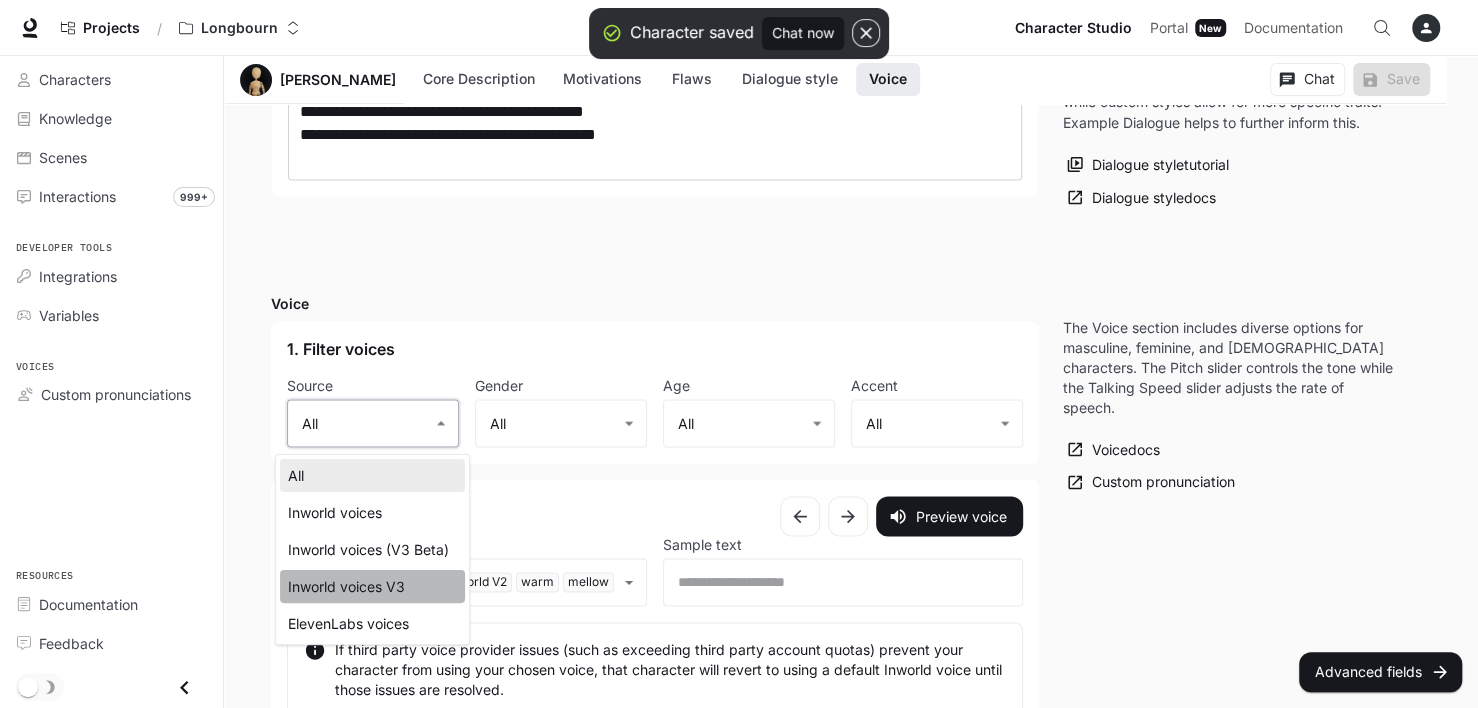 type on "**********" 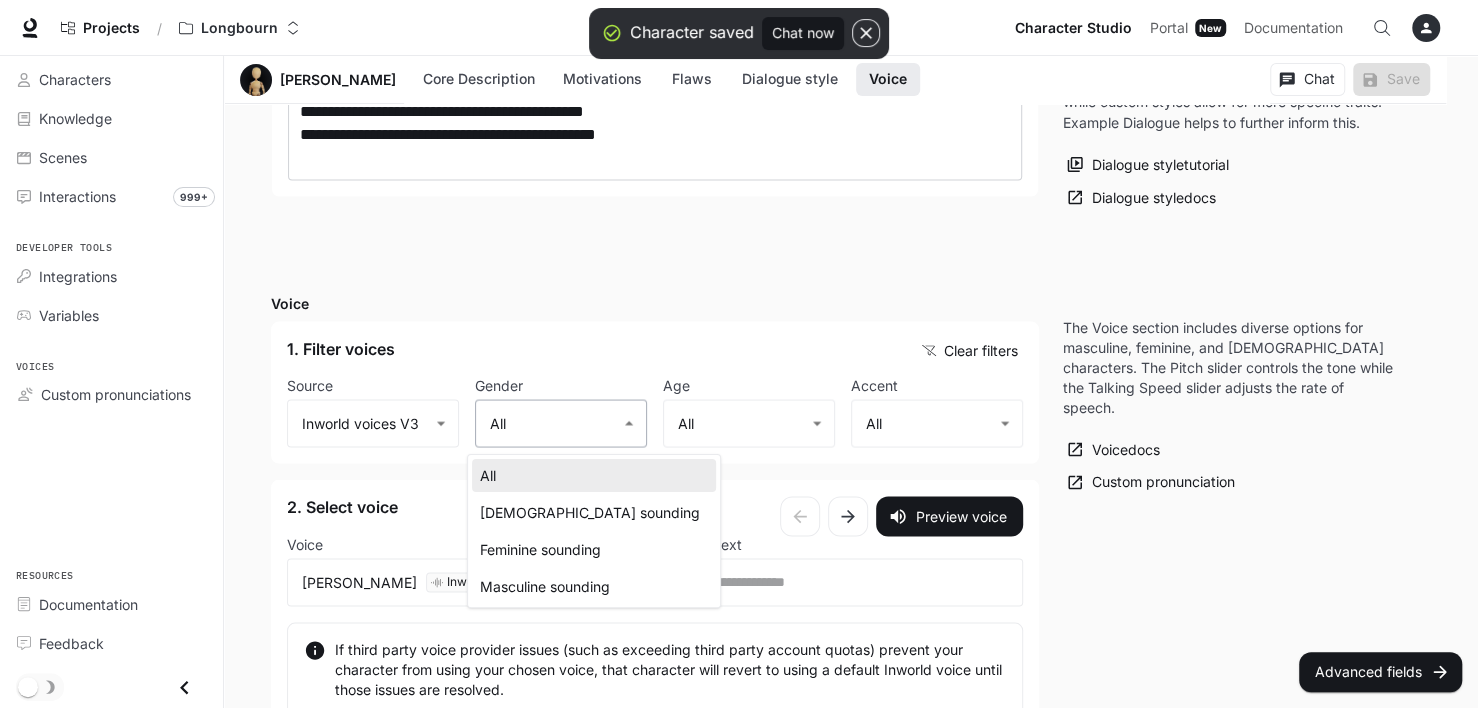 click on "**********" at bounding box center [739, -591] 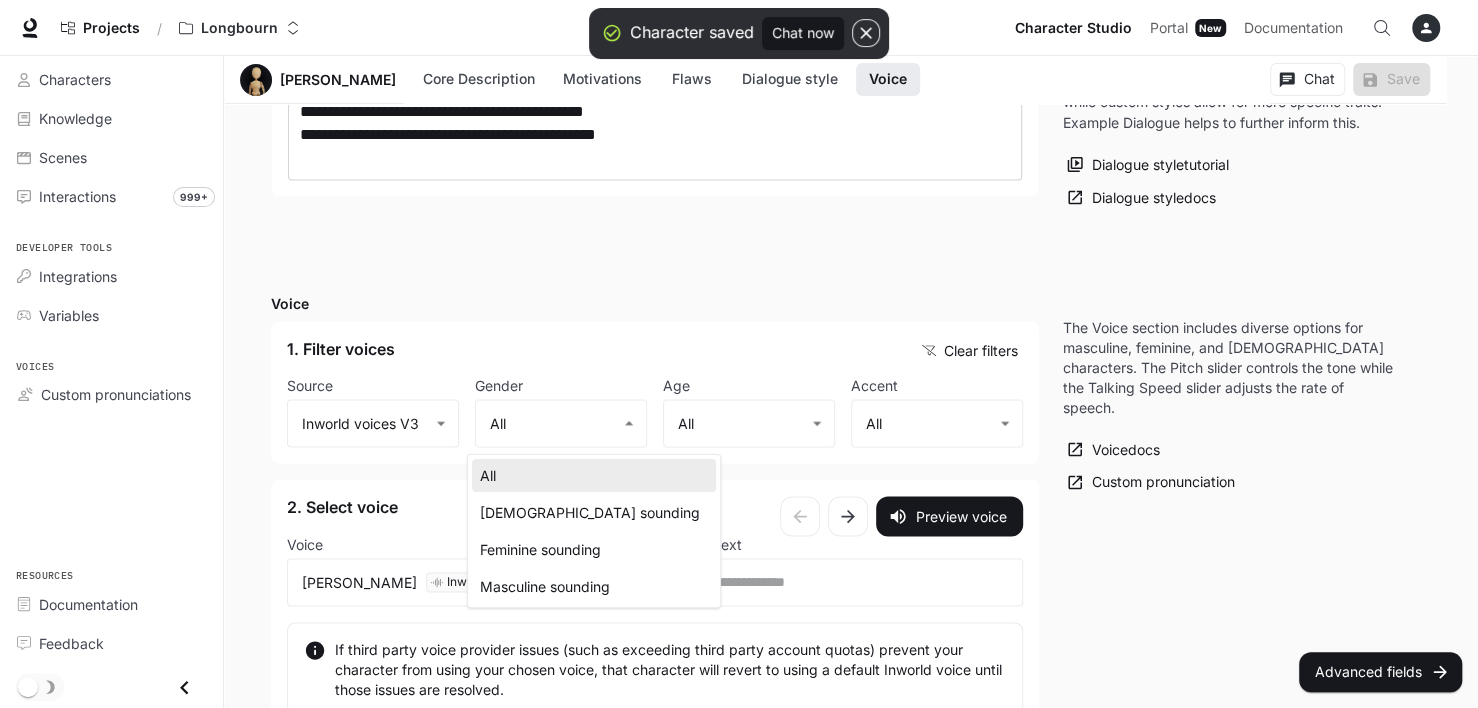 click on "Feminine sounding" at bounding box center [594, 549] 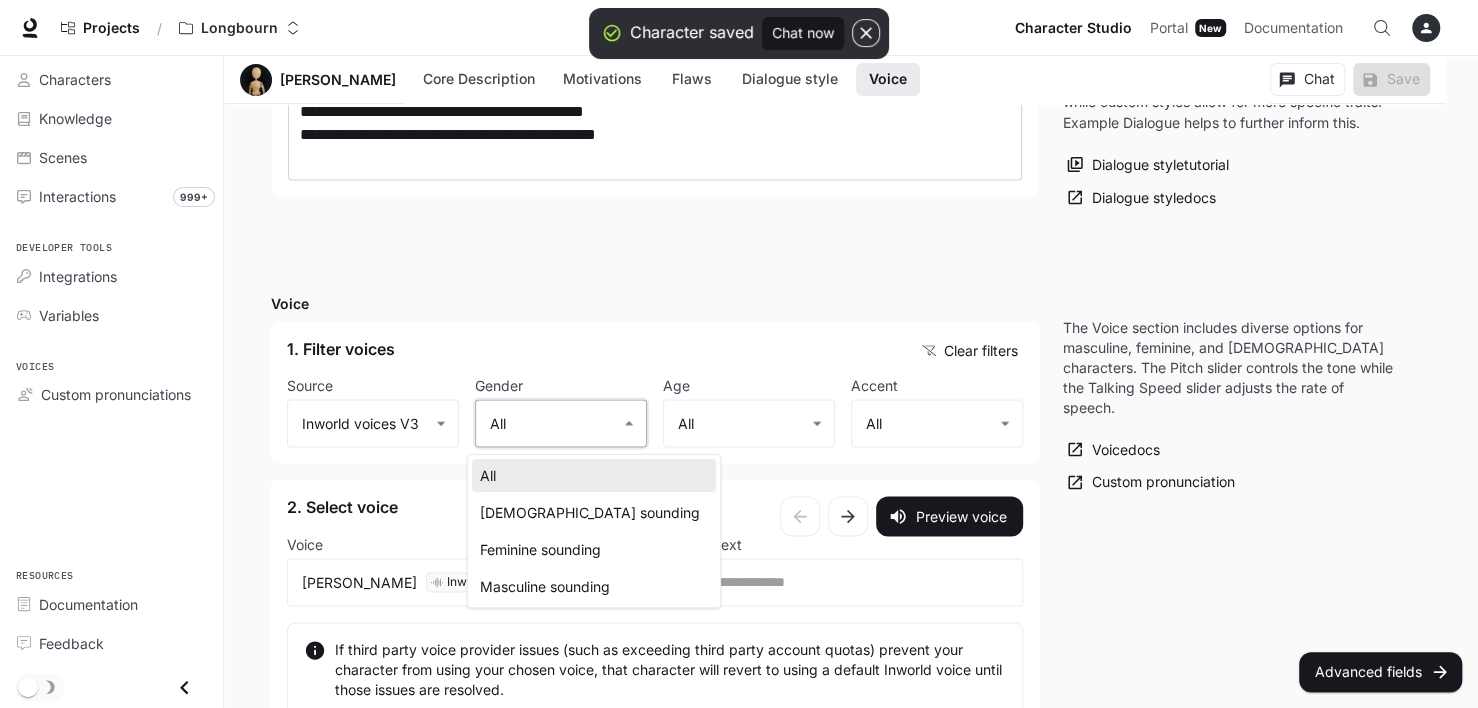 type on "**********" 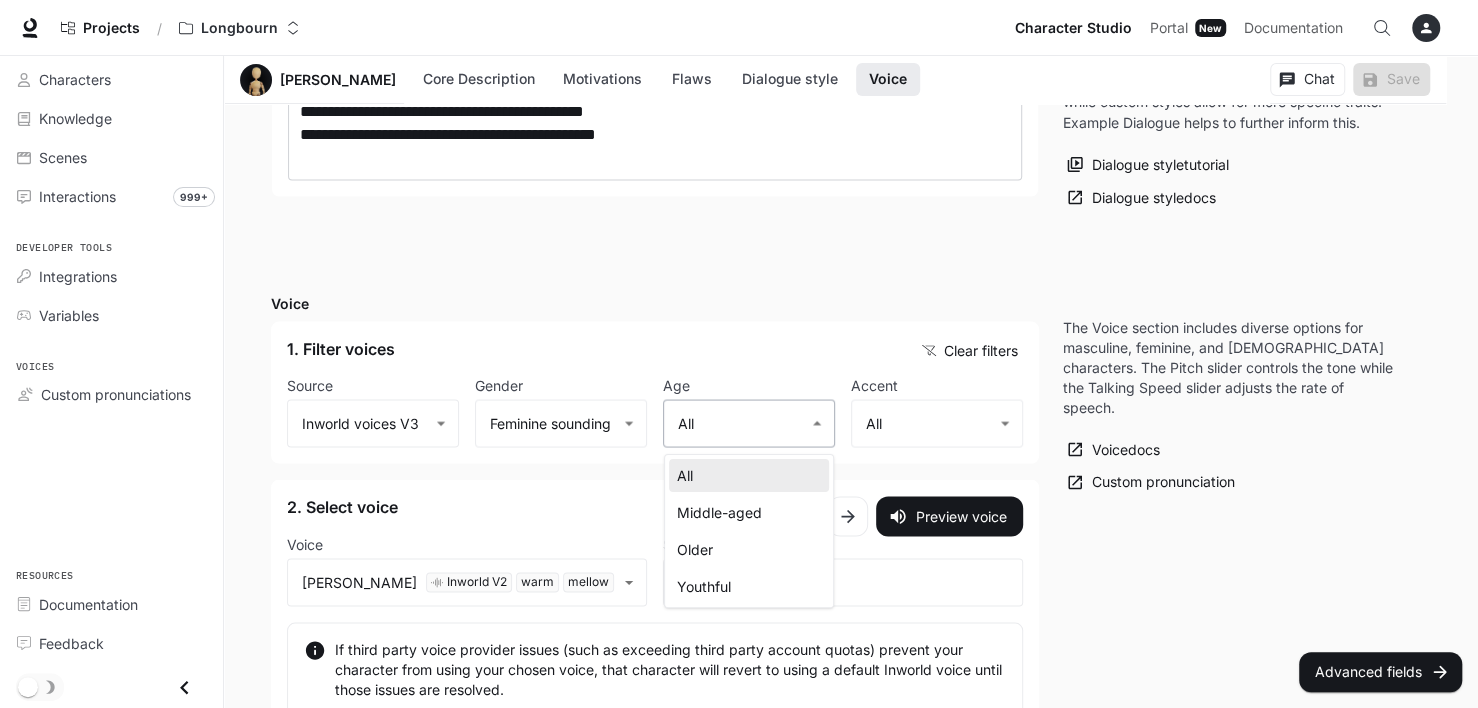 click on "**********" at bounding box center (739, -591) 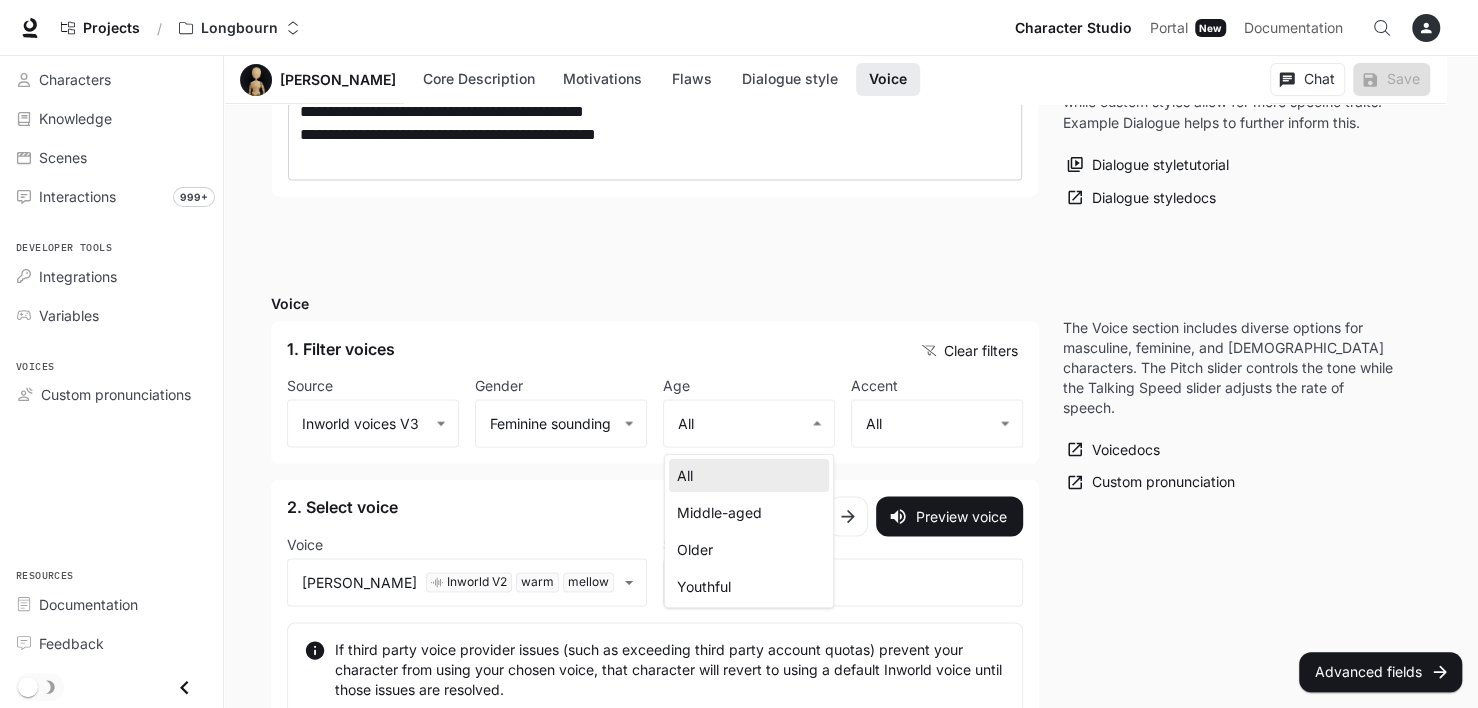 click at bounding box center (739, 354) 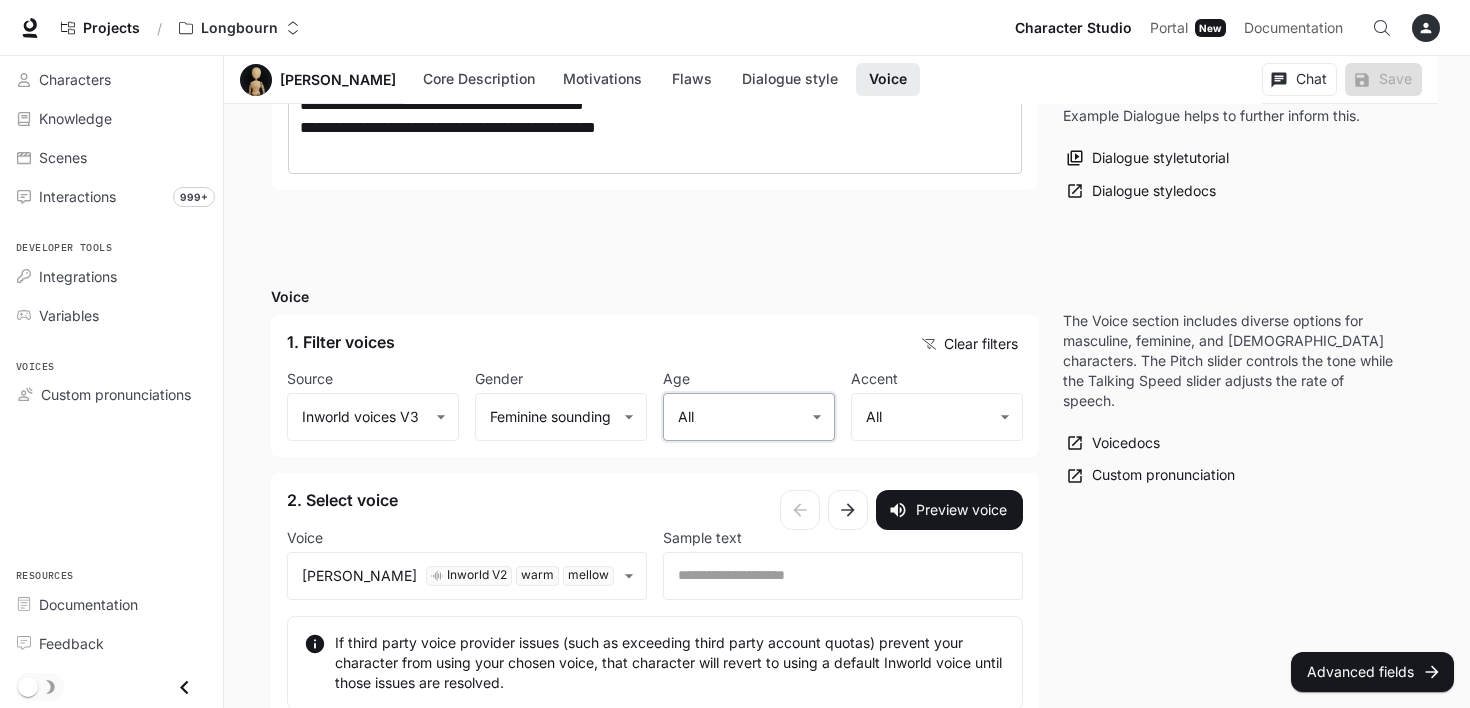 scroll, scrollTop: 2292, scrollLeft: 0, axis: vertical 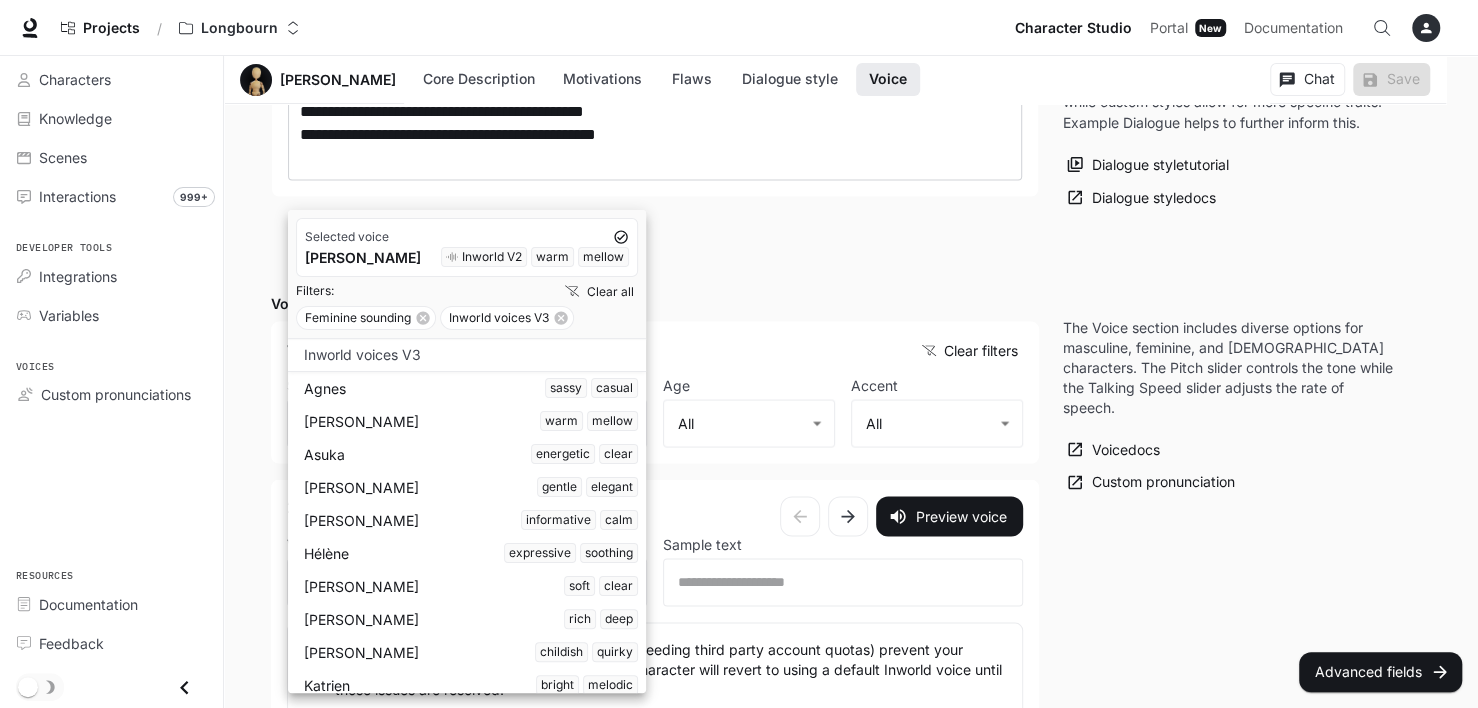 click on "**********" at bounding box center (739, -591) 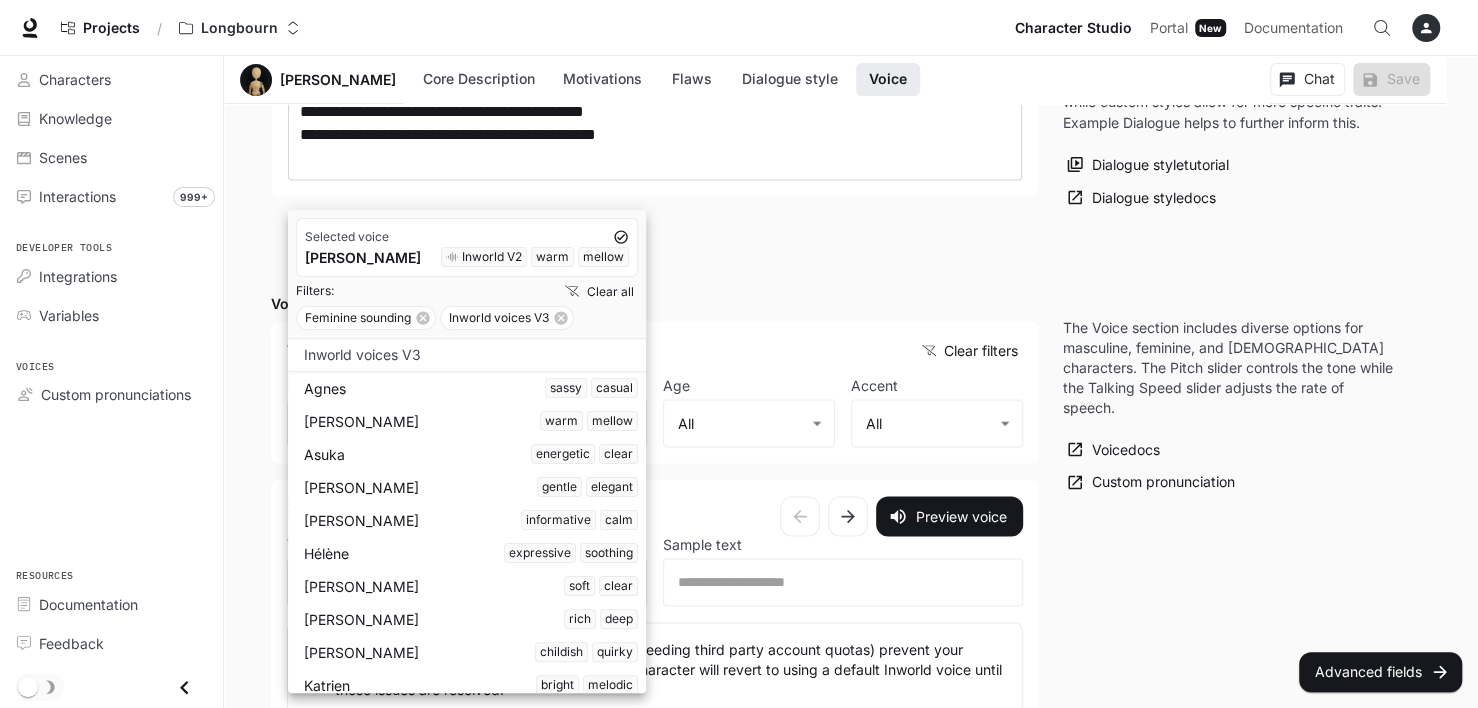 click on "[PERSON_NAME] casual" at bounding box center [471, 388] 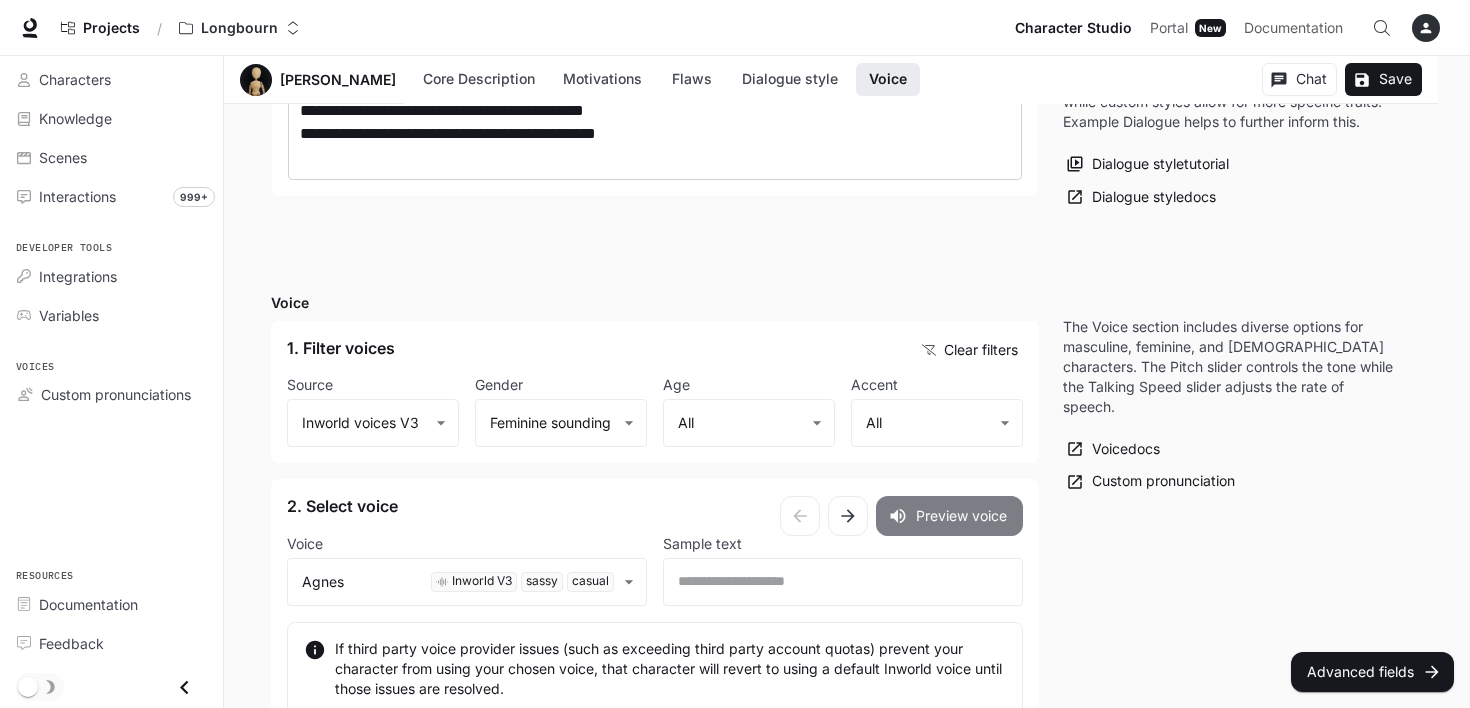 click on "Preview voice" at bounding box center [949, 516] 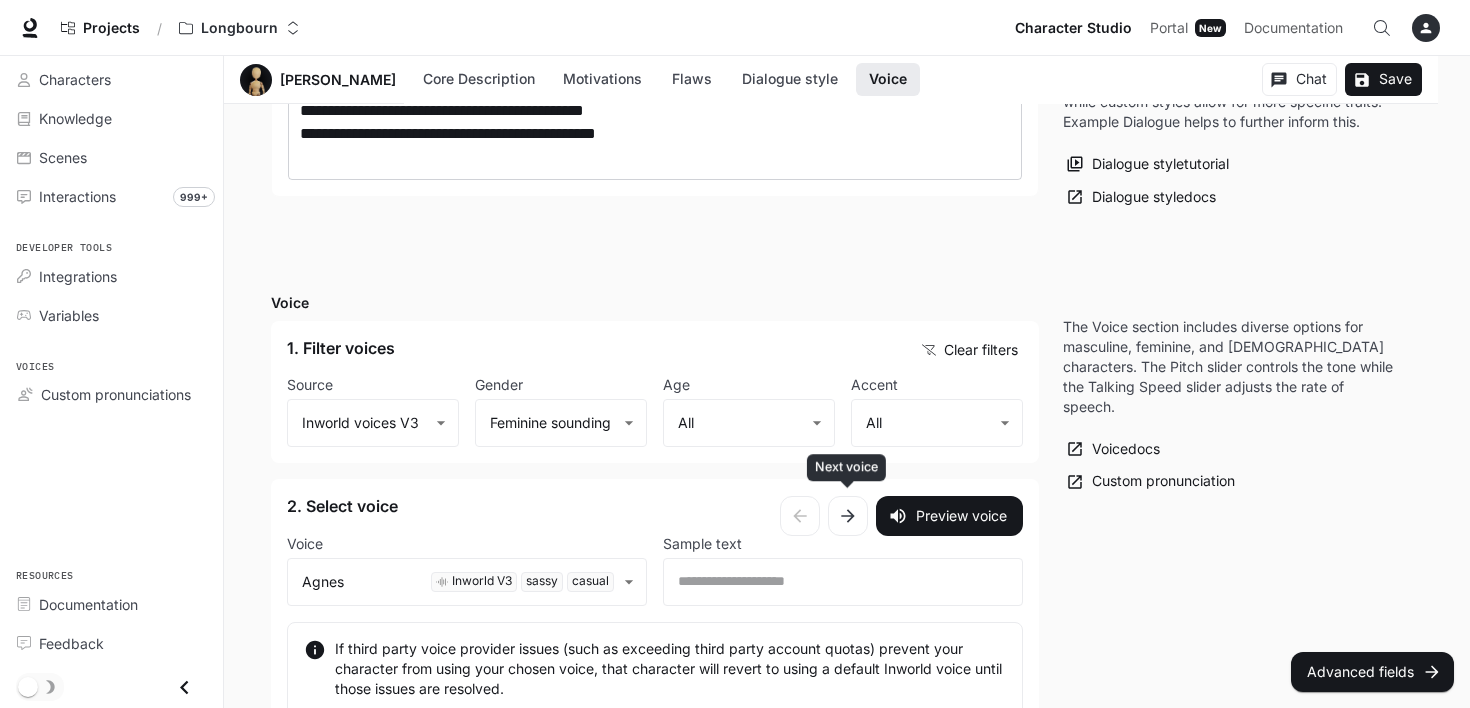 click 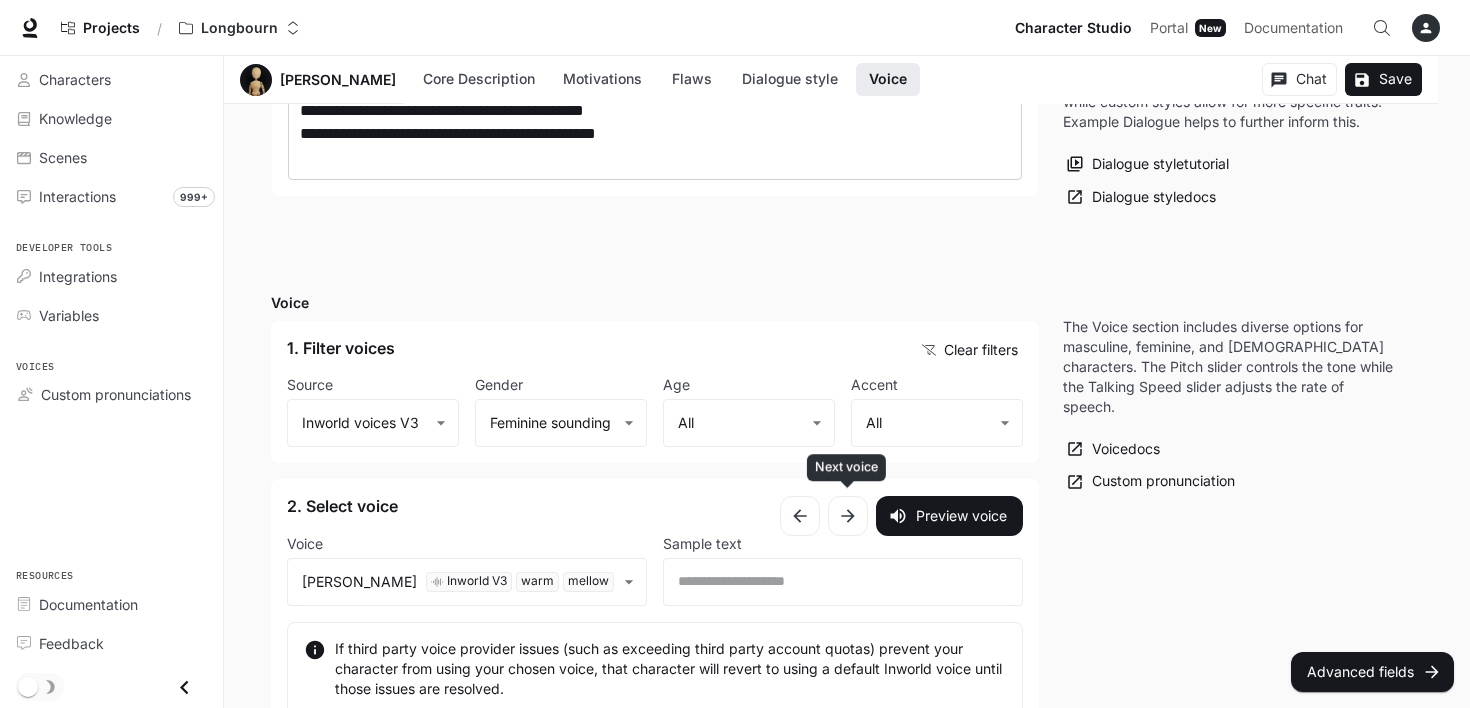 click 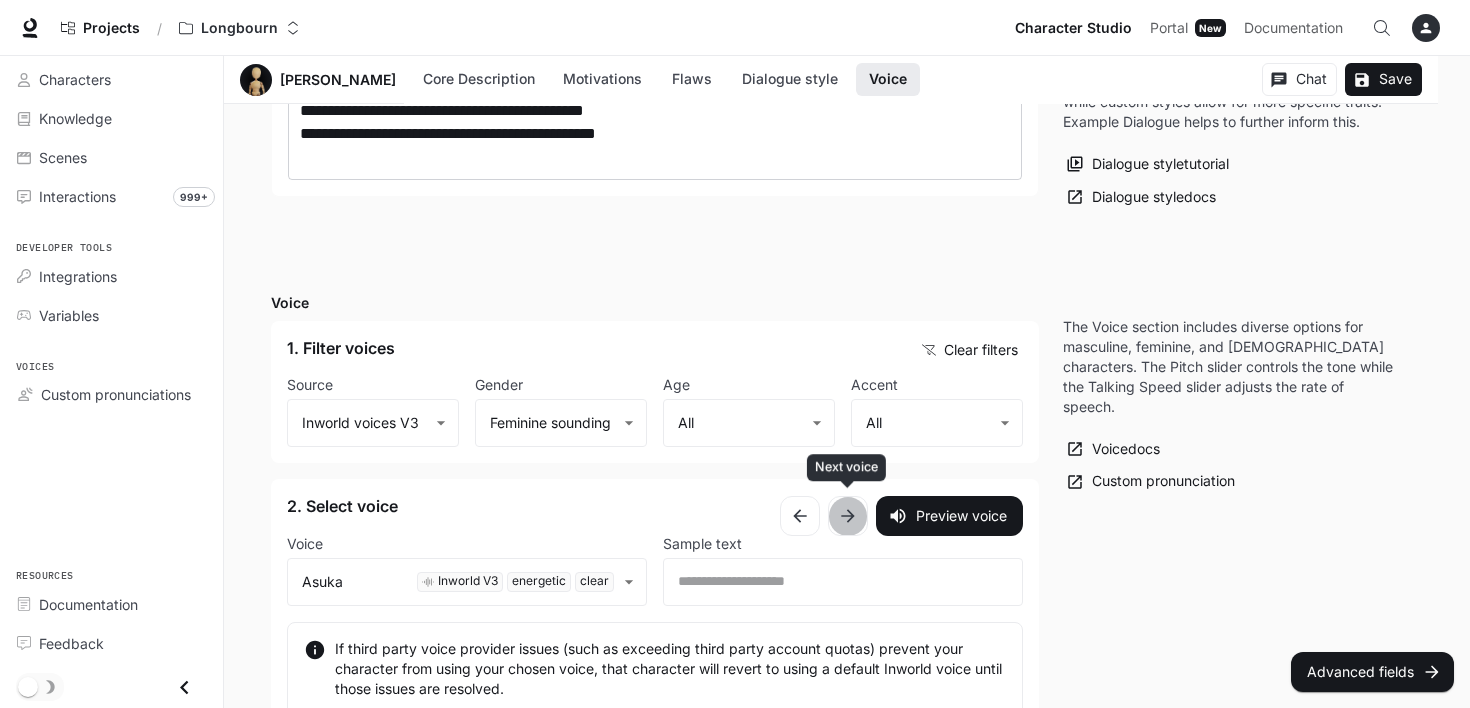 click 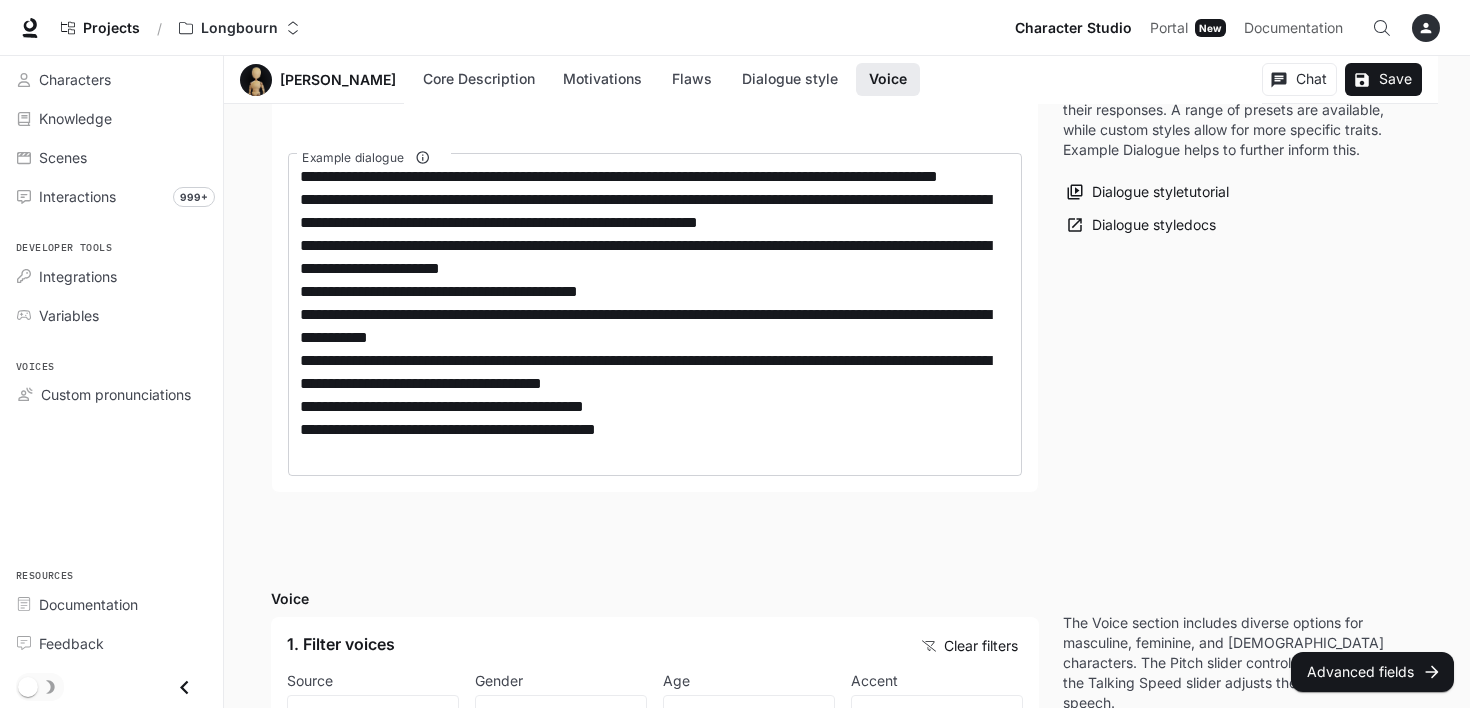 scroll, scrollTop: 1992, scrollLeft: 0, axis: vertical 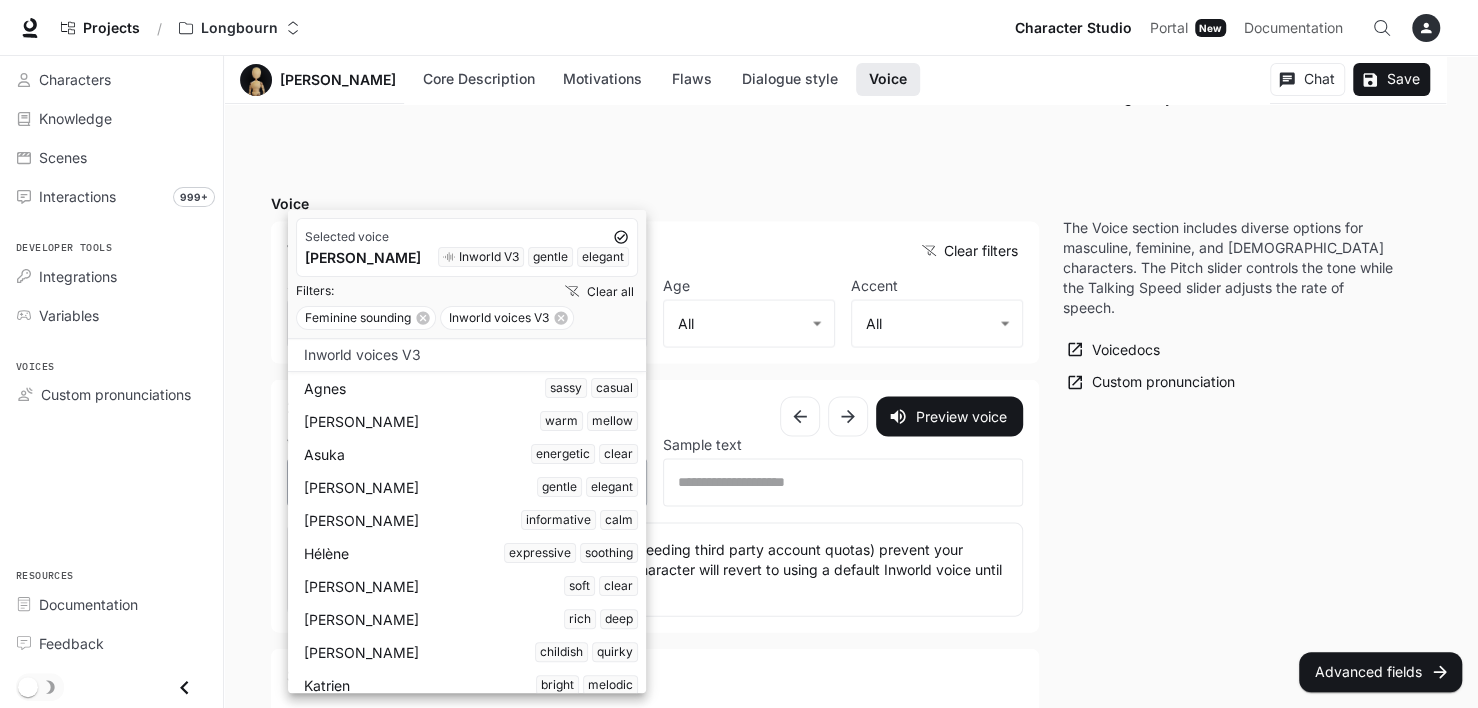 click on "**********" at bounding box center [739, -691] 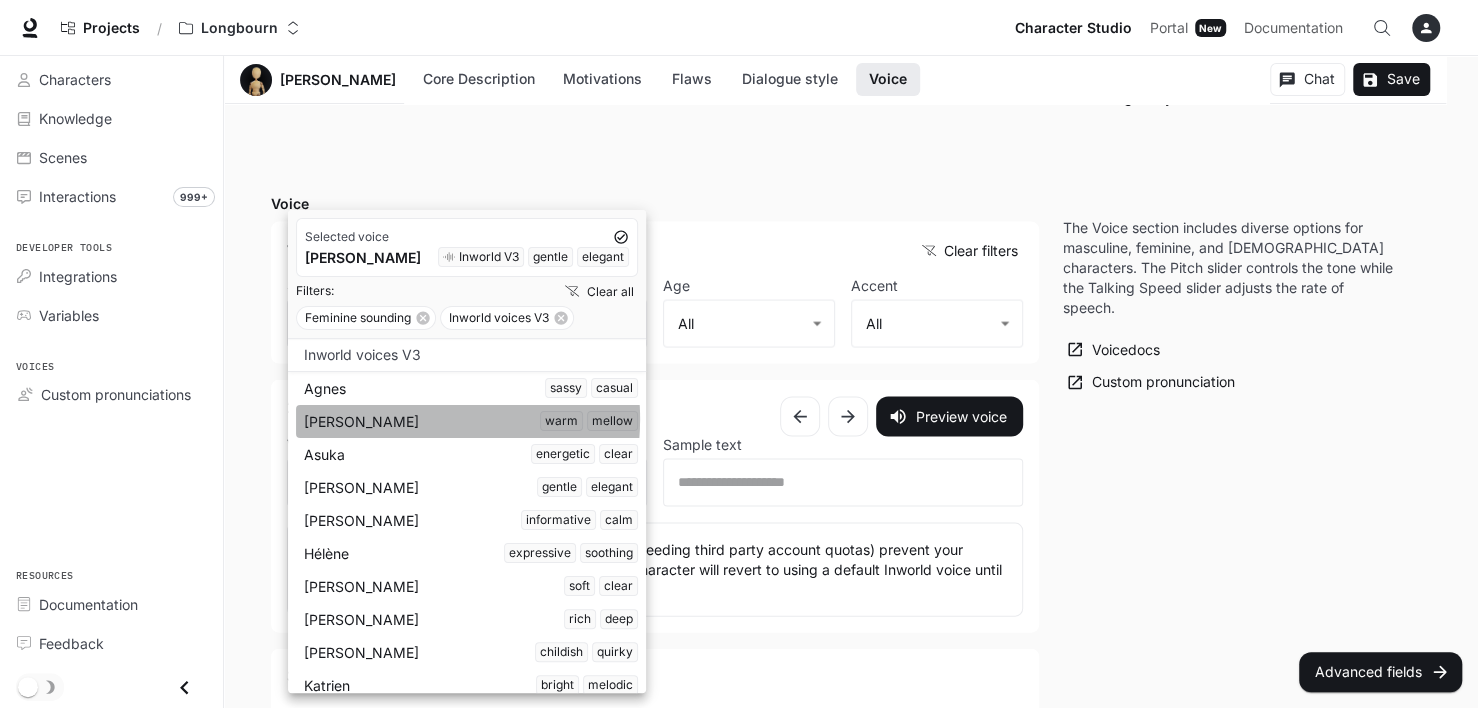 click on "[PERSON_NAME]" at bounding box center (471, 421) 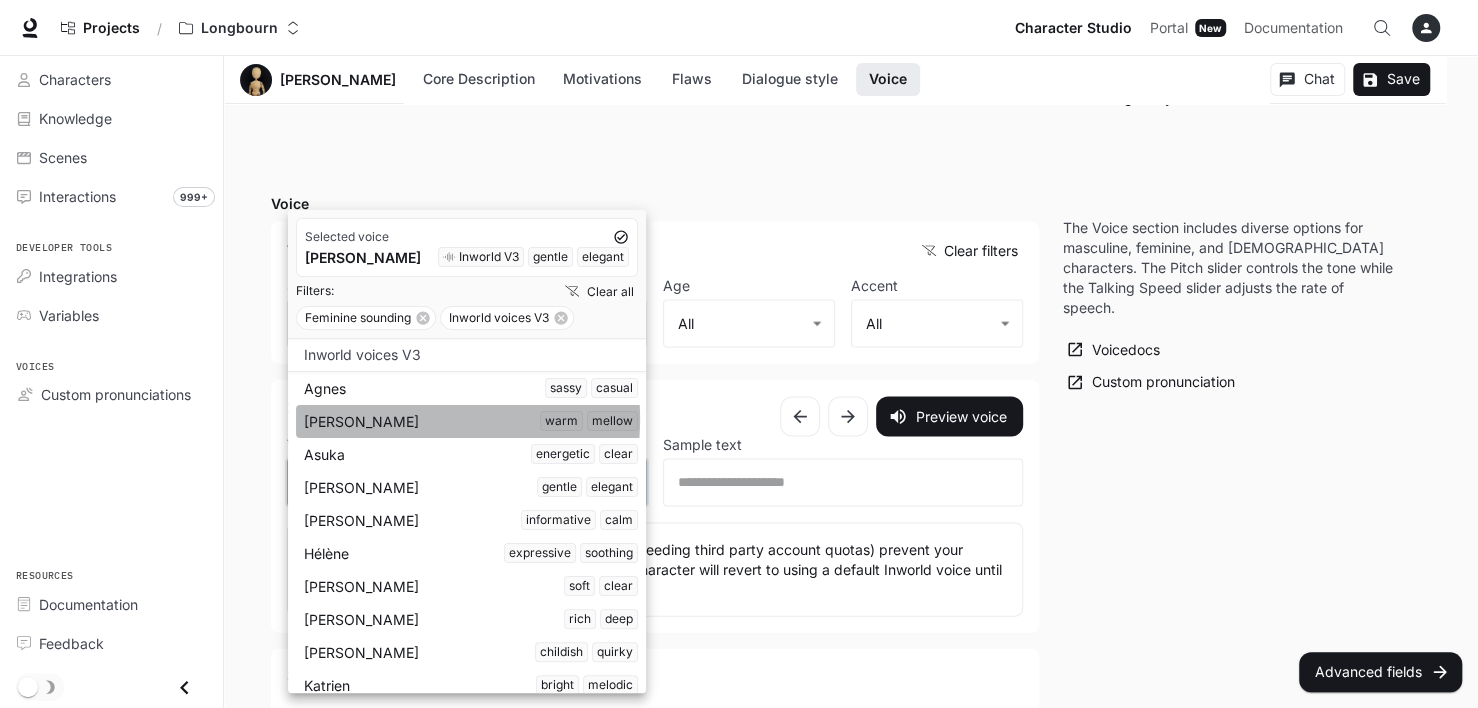 type on "**********" 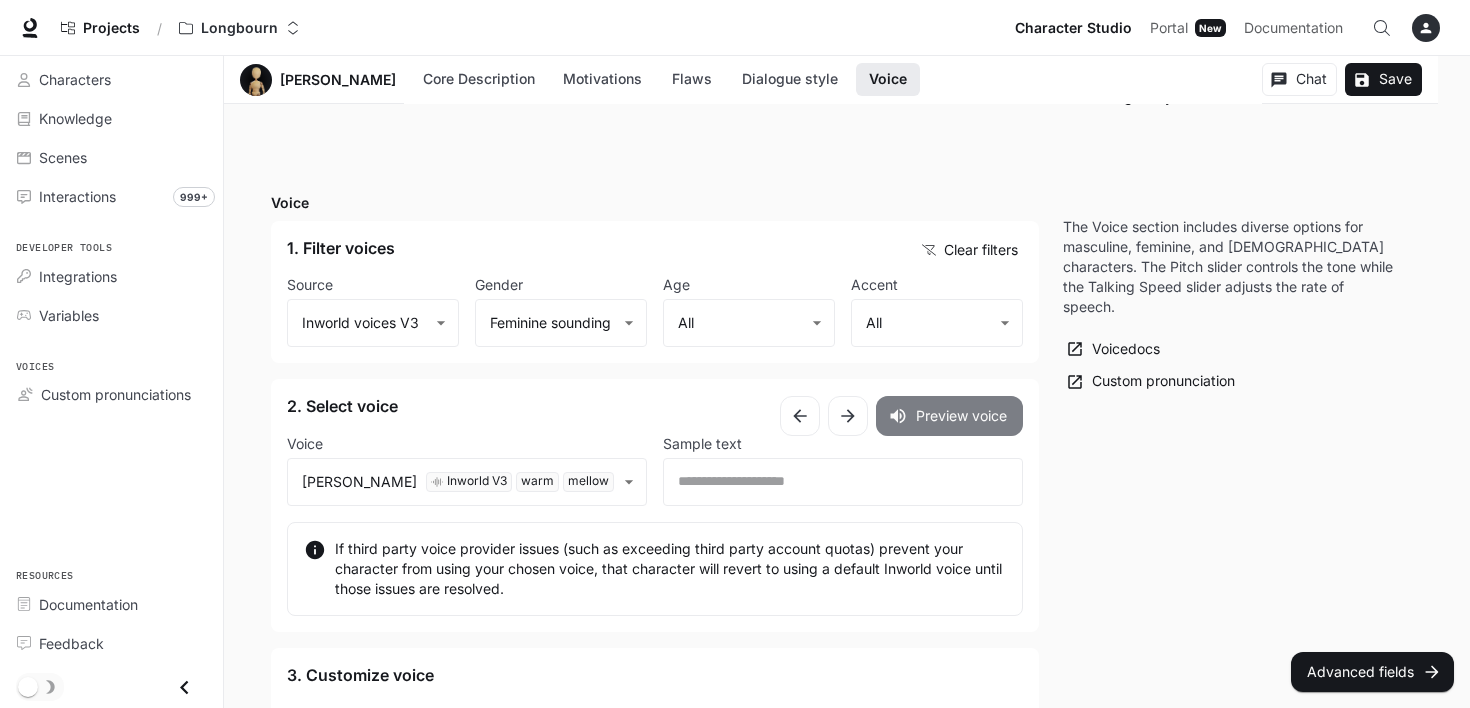click on "Preview voice" at bounding box center (949, 416) 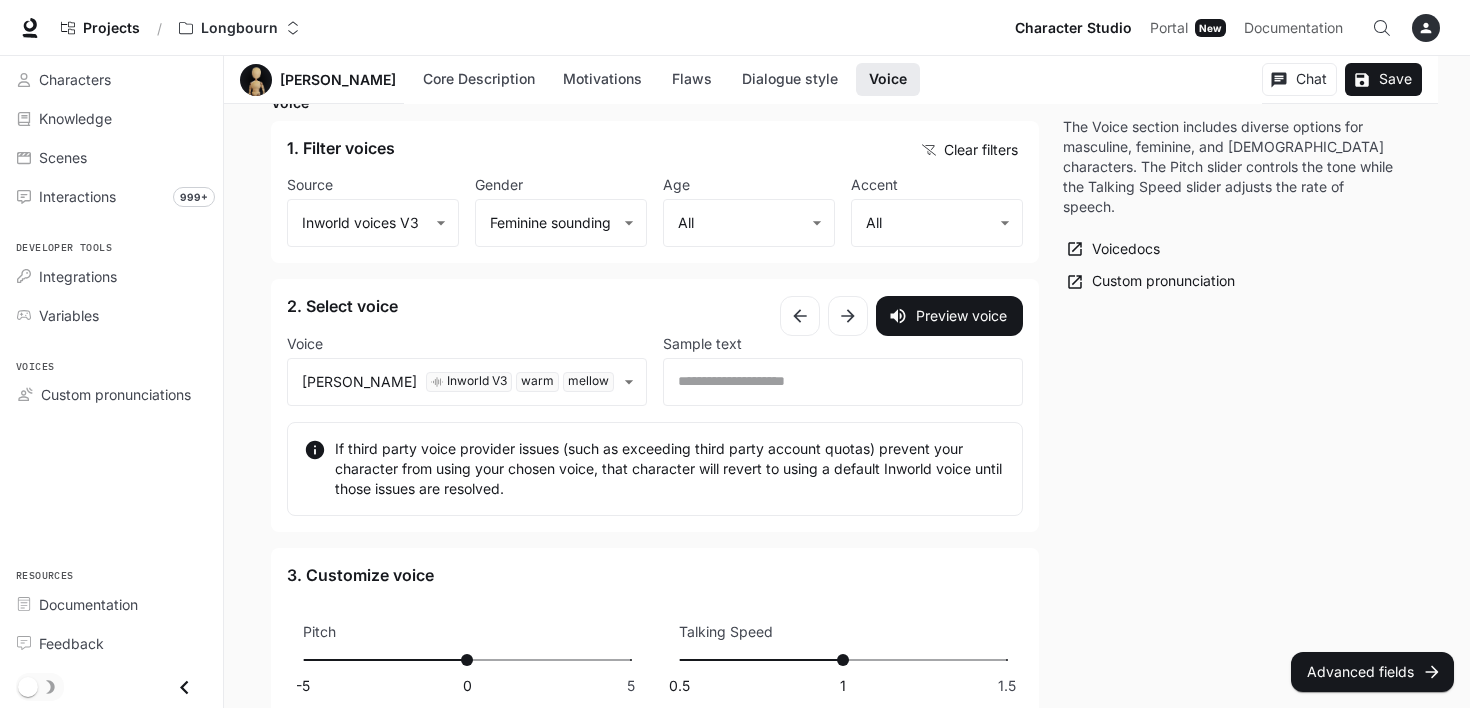 scroll, scrollTop: 2392, scrollLeft: 0, axis: vertical 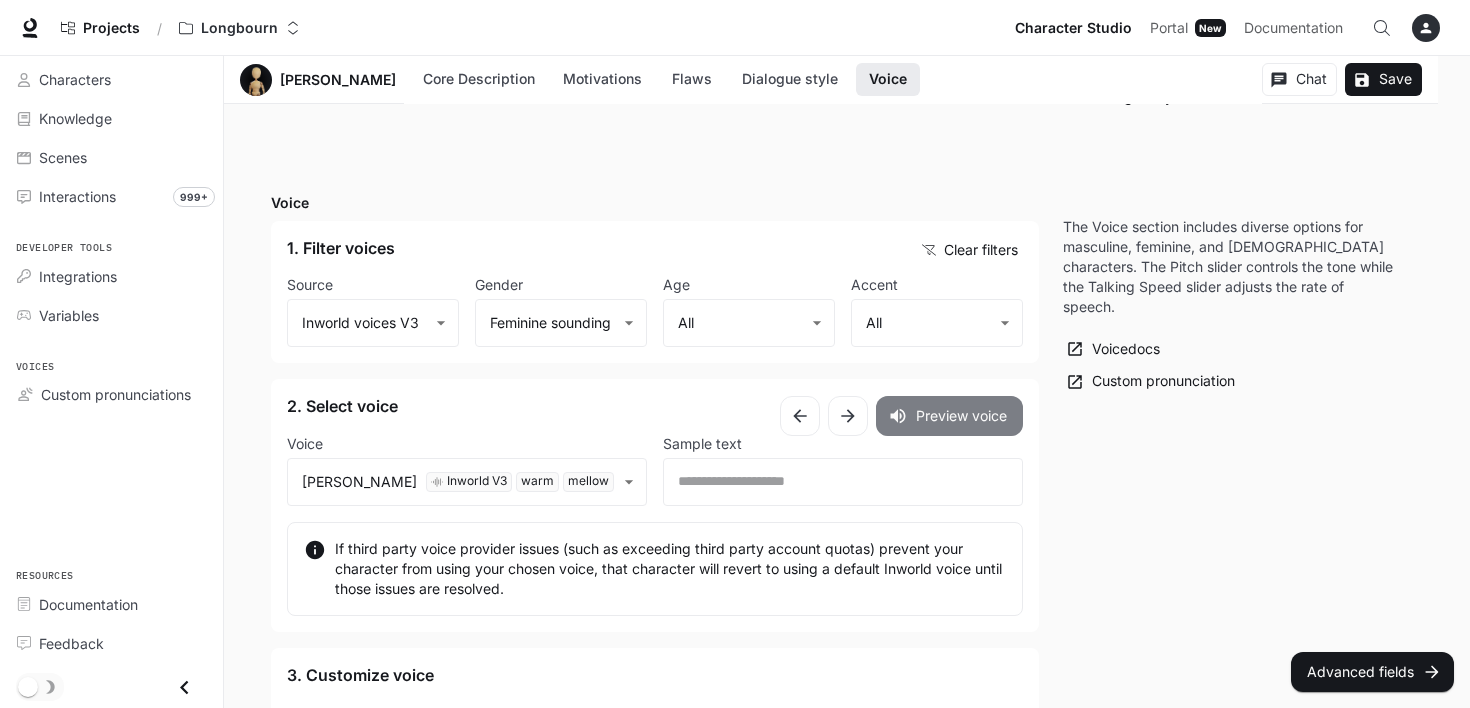 click on "Preview voice" at bounding box center [949, 416] 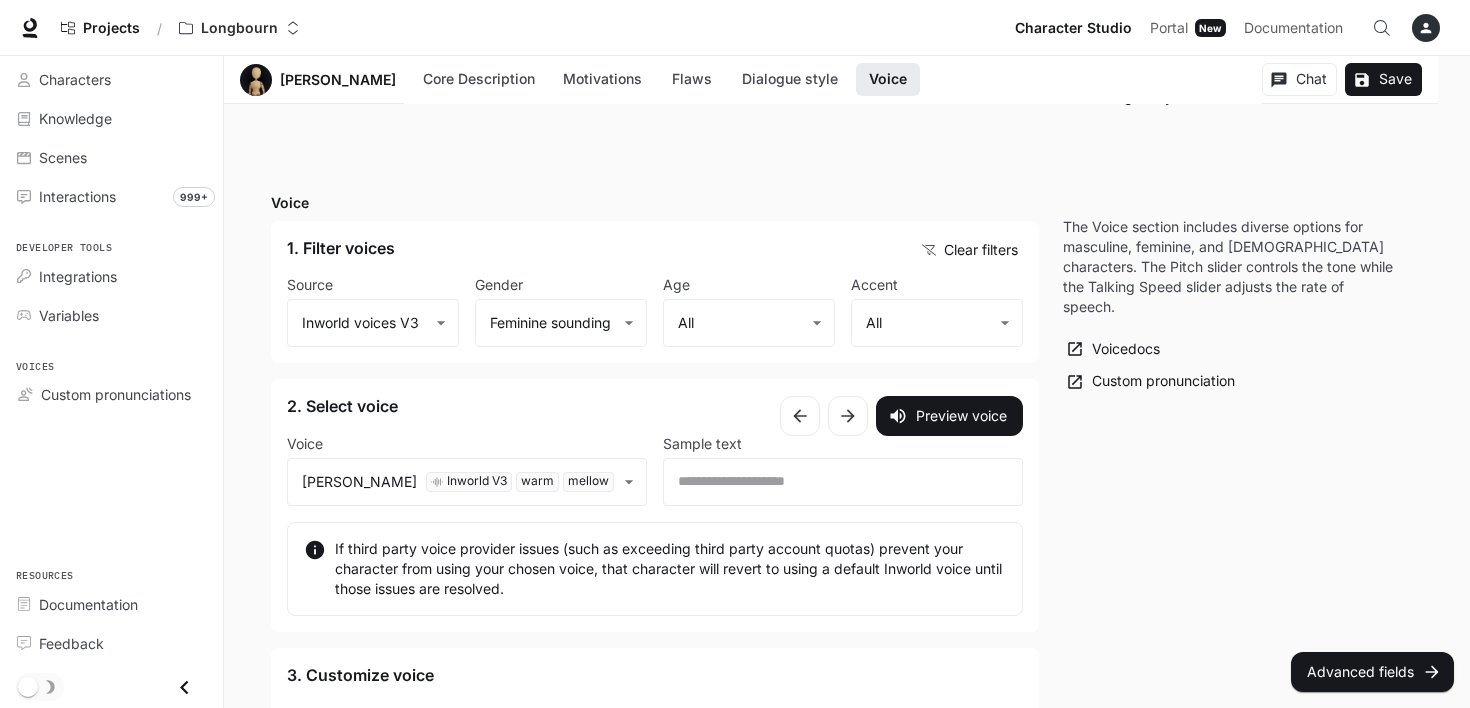click on "The Voice section includes diverse options for masculine, feminine, and [DEMOGRAPHIC_DATA] characters. The Pitch slider controls the tone while the Talking Speed slider adjusts the rate of speech. Voice  docs Custom pronunciation" at bounding box center (1231, 546) 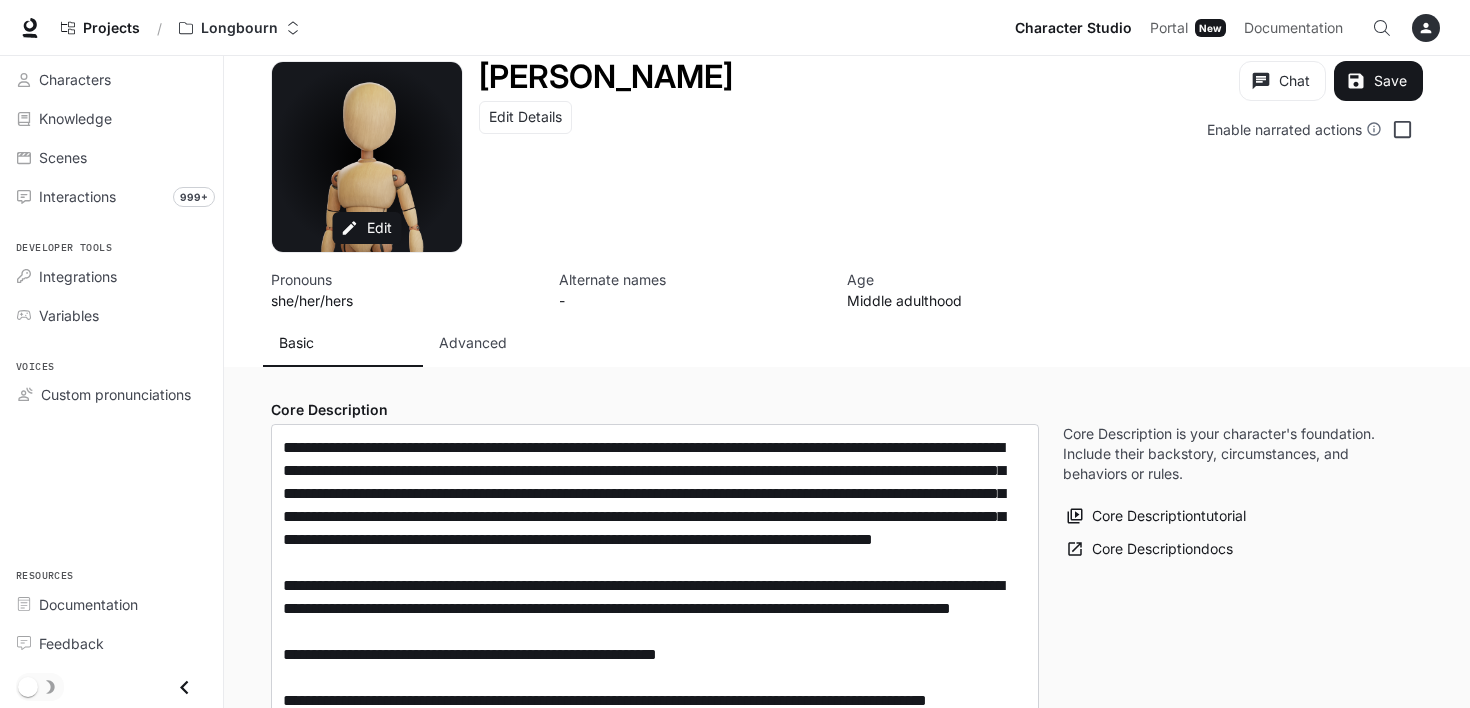 scroll, scrollTop: 0, scrollLeft: 0, axis: both 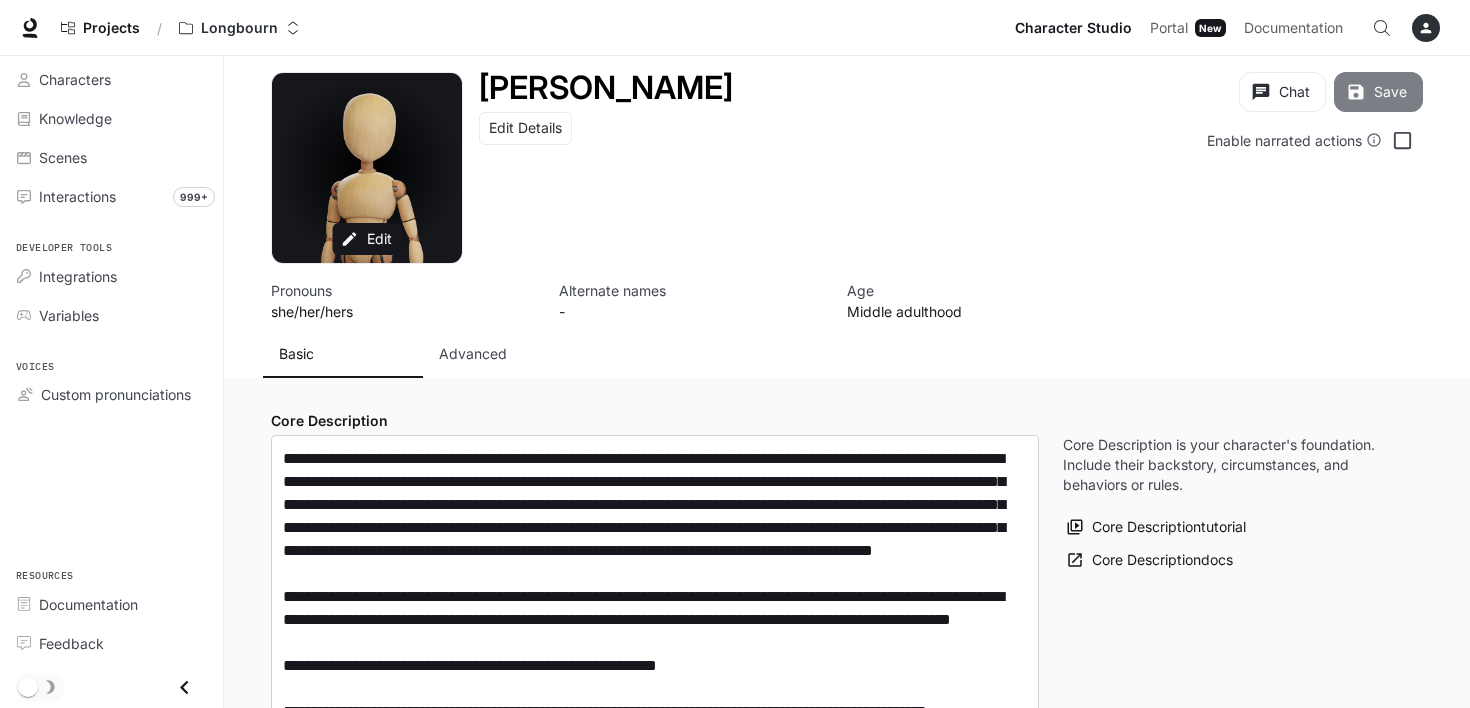 click on "Save" at bounding box center [1378, 92] 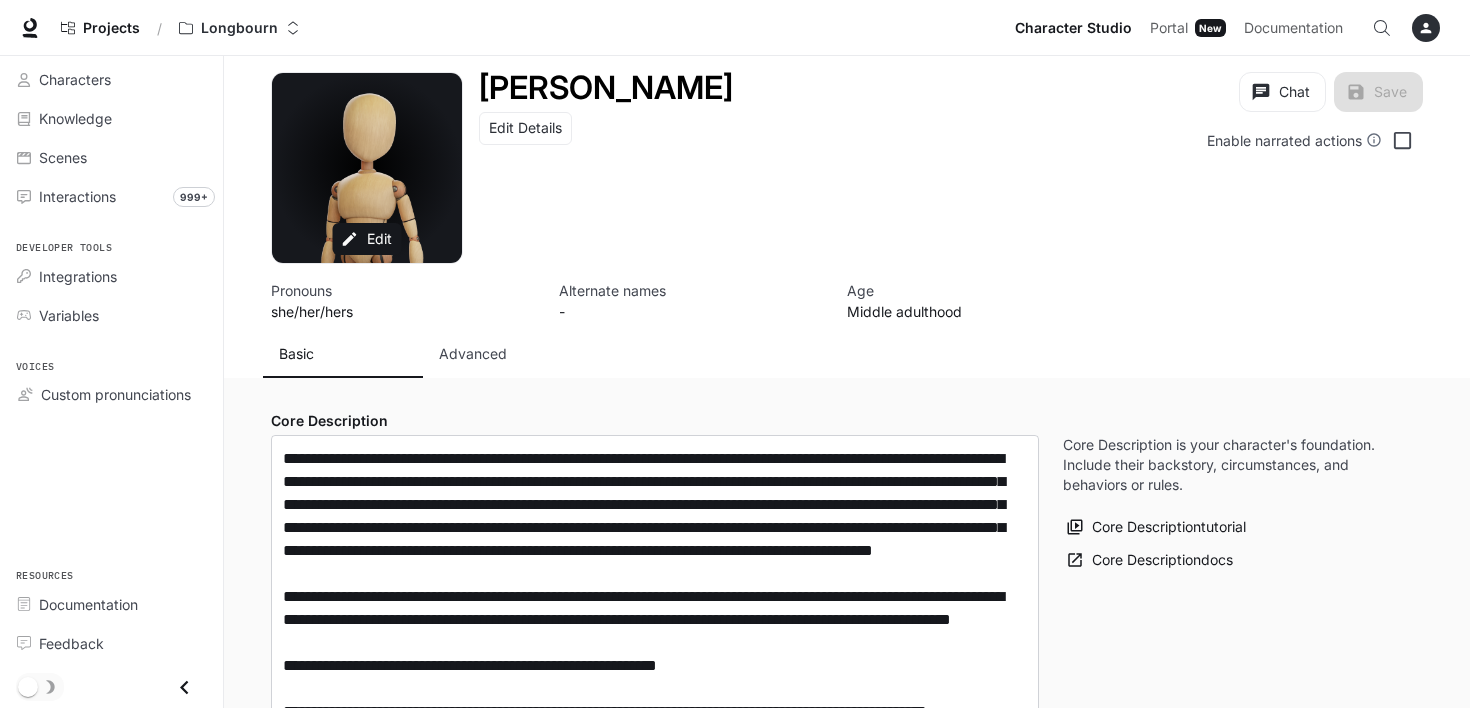 click on "Advanced" at bounding box center [473, 354] 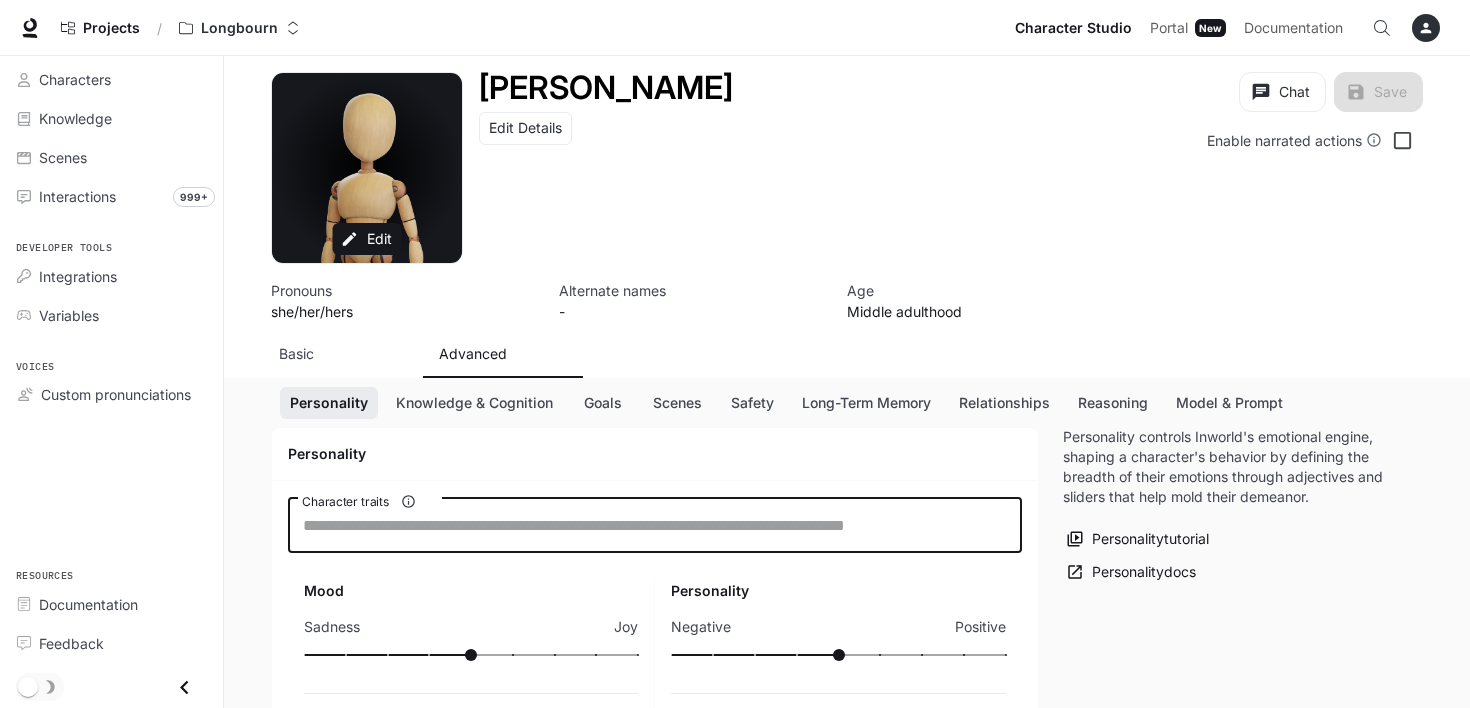 click on "Character traits" at bounding box center [655, 525] 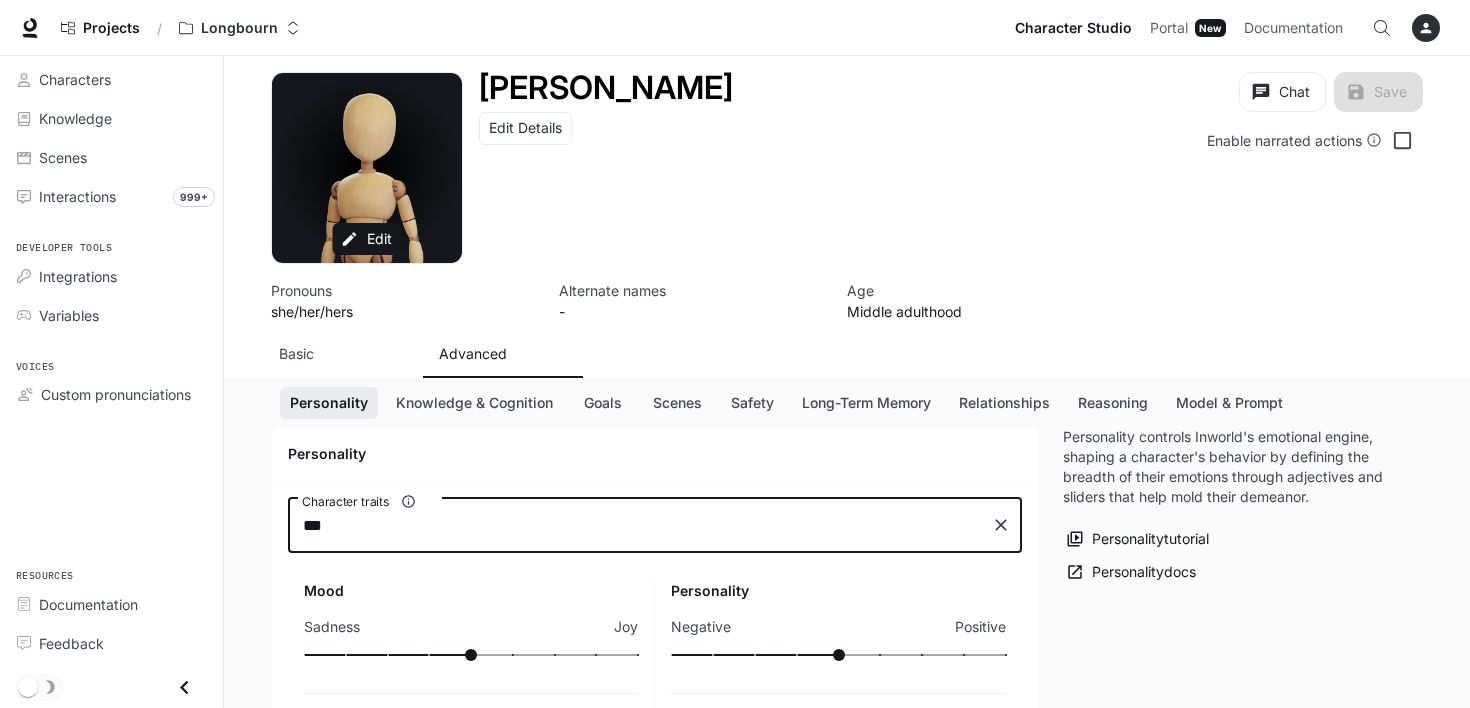 type on "****" 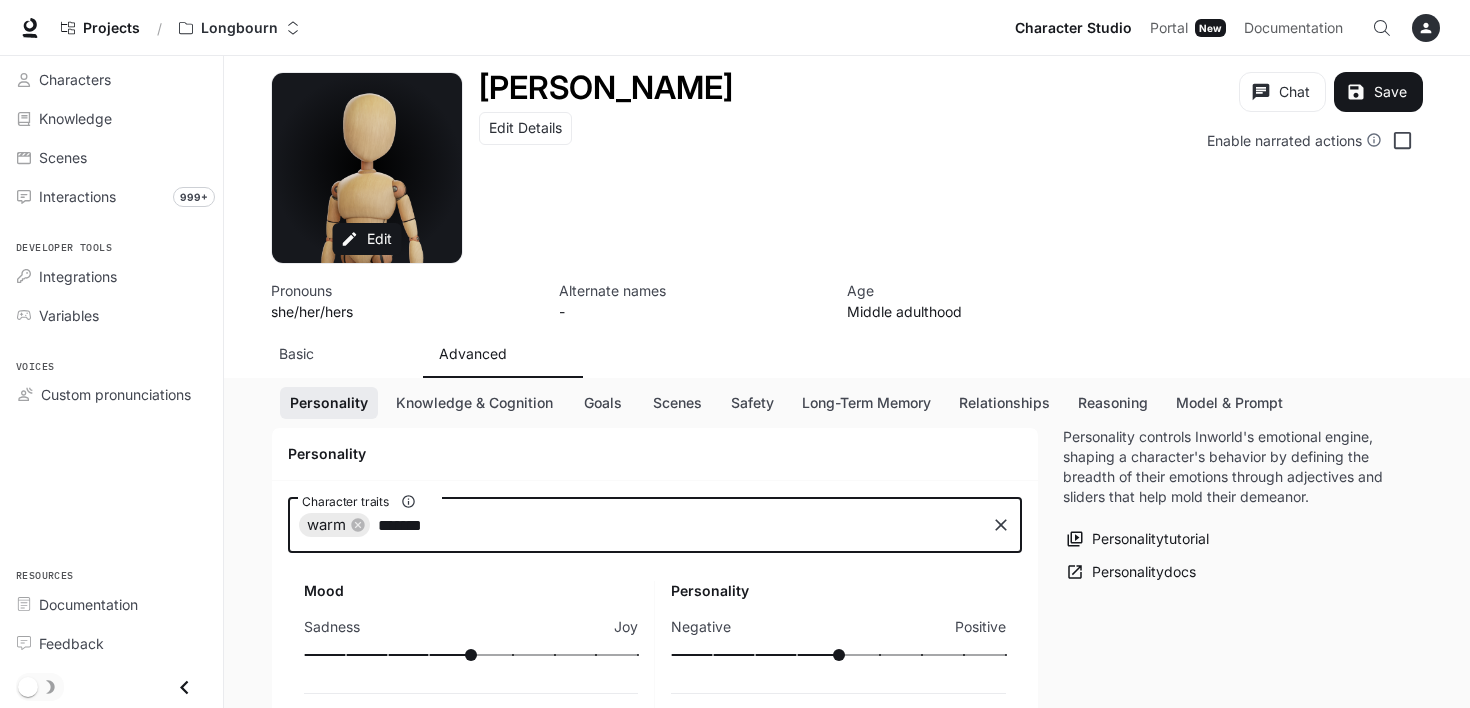 type on "********" 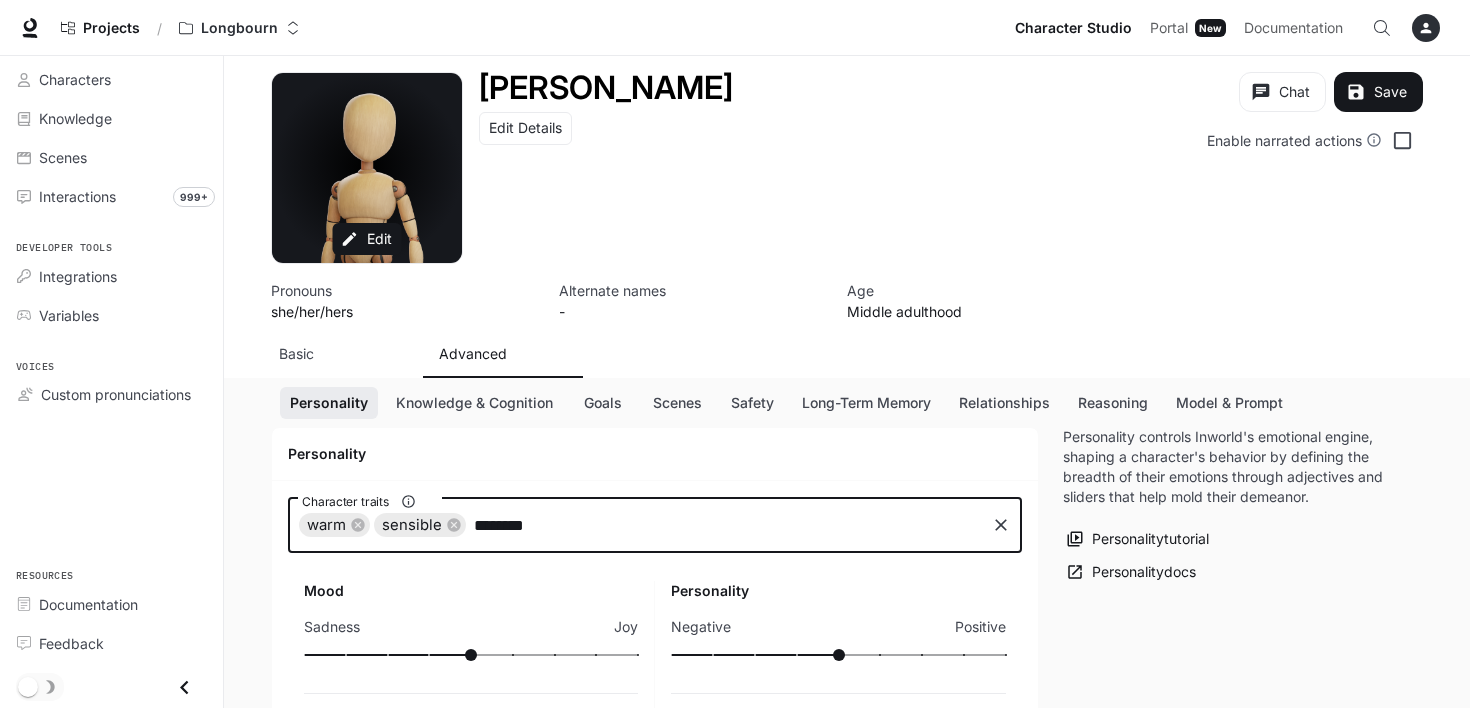 type on "*********" 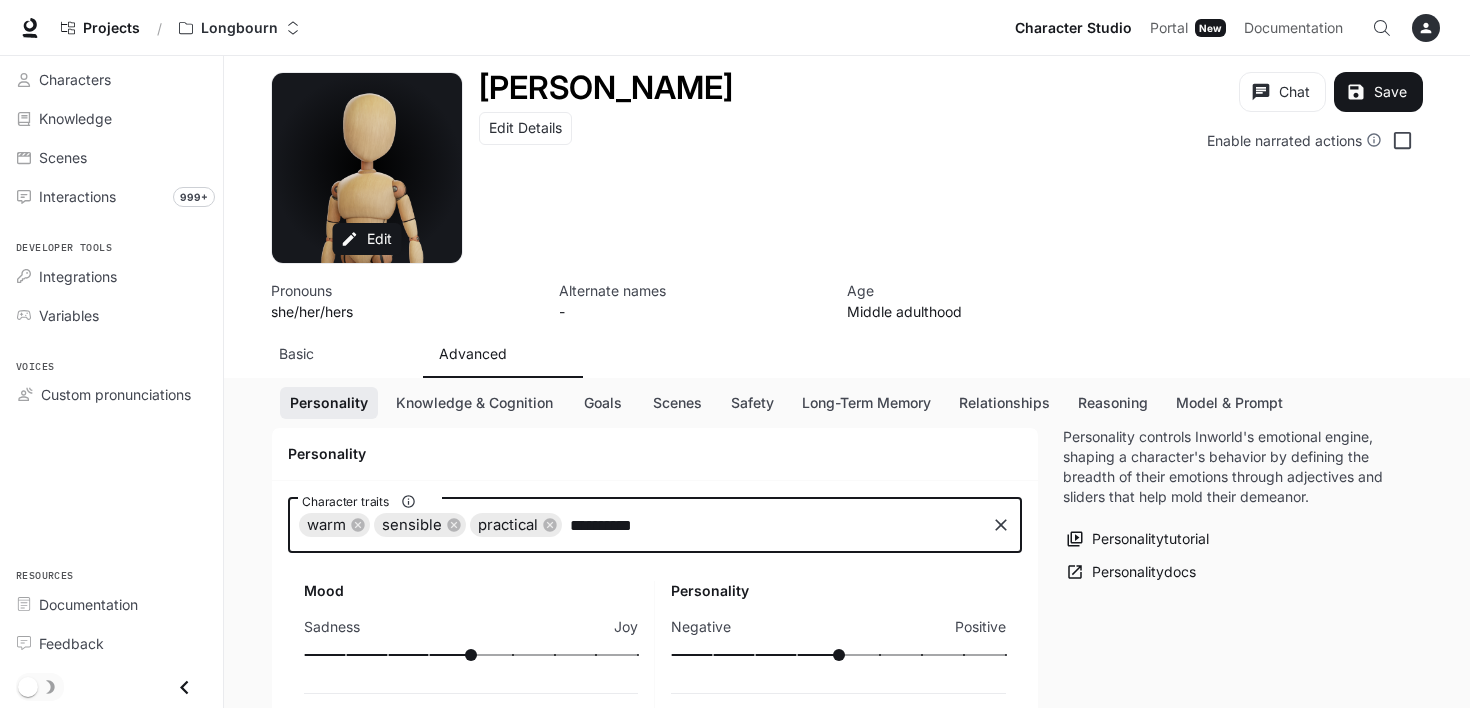 type on "**********" 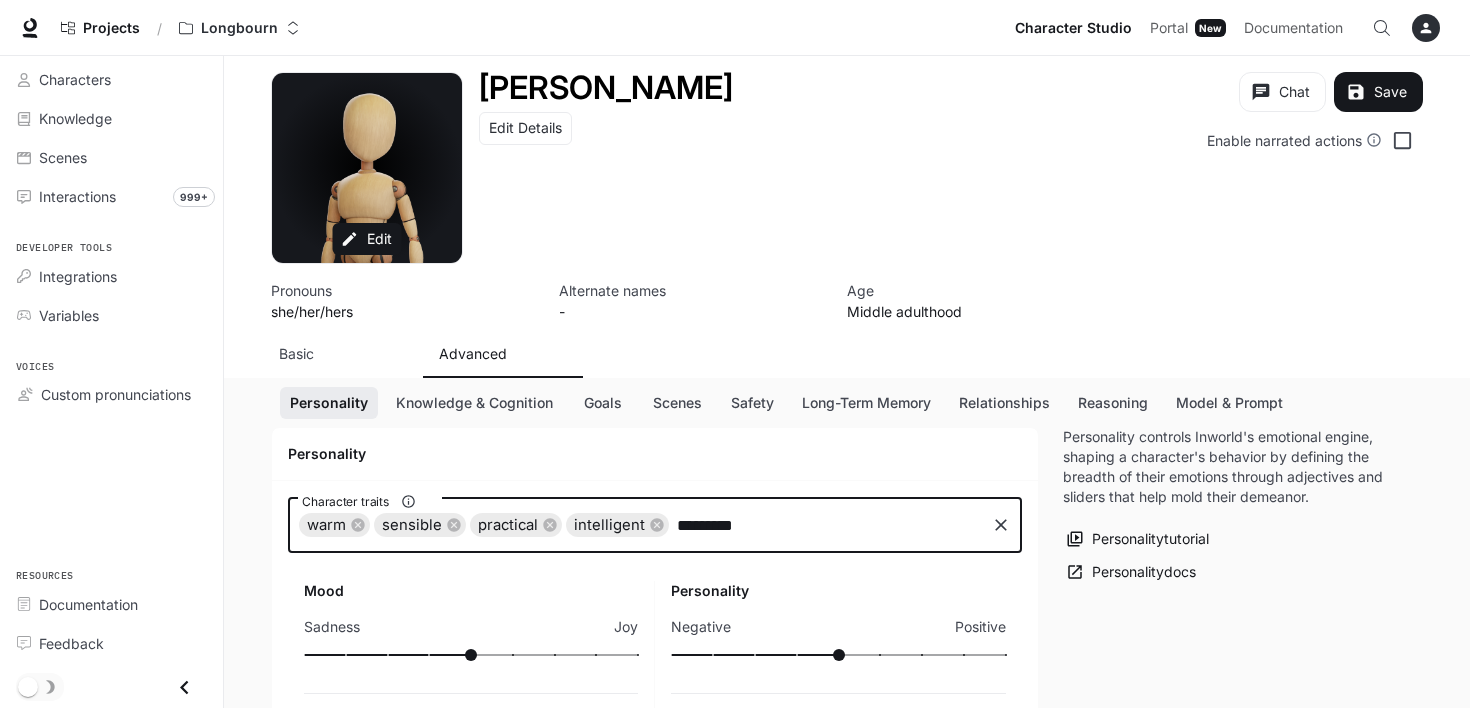 type on "**********" 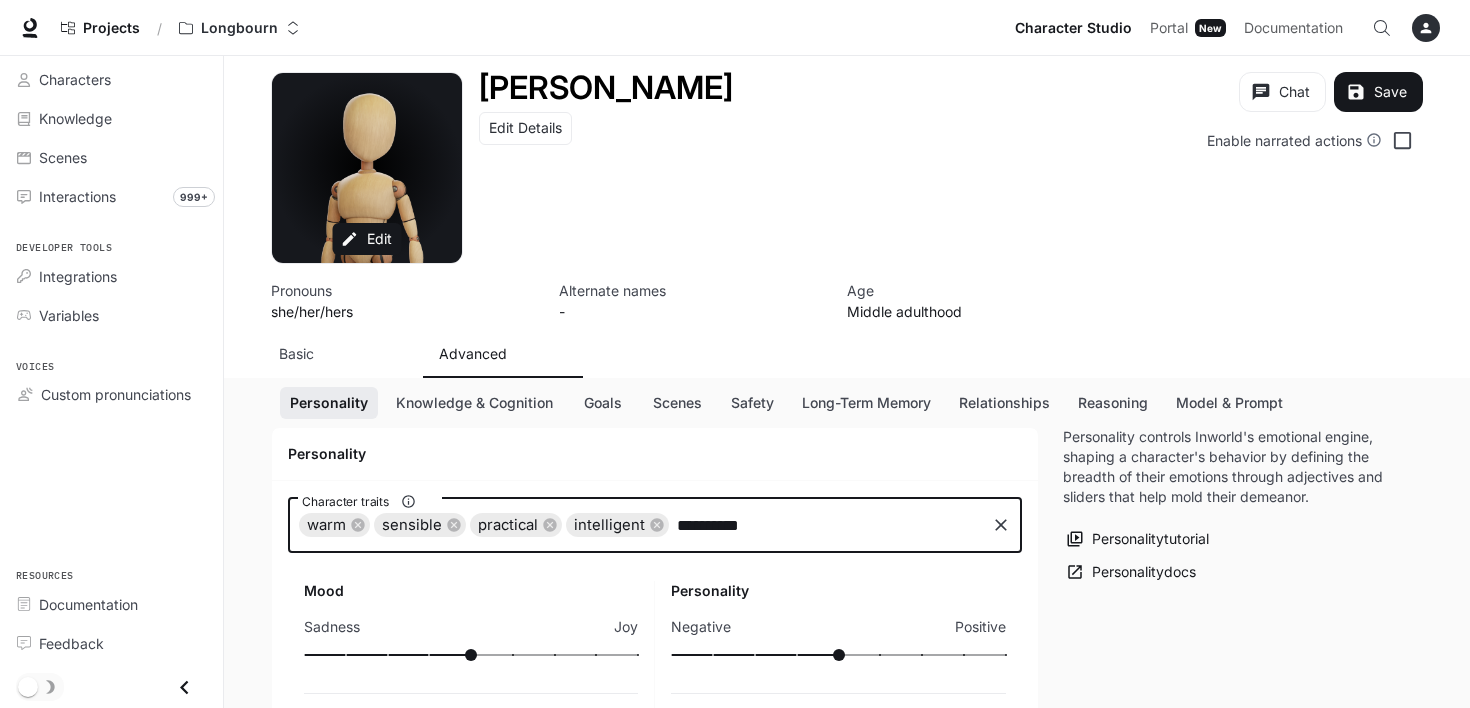type 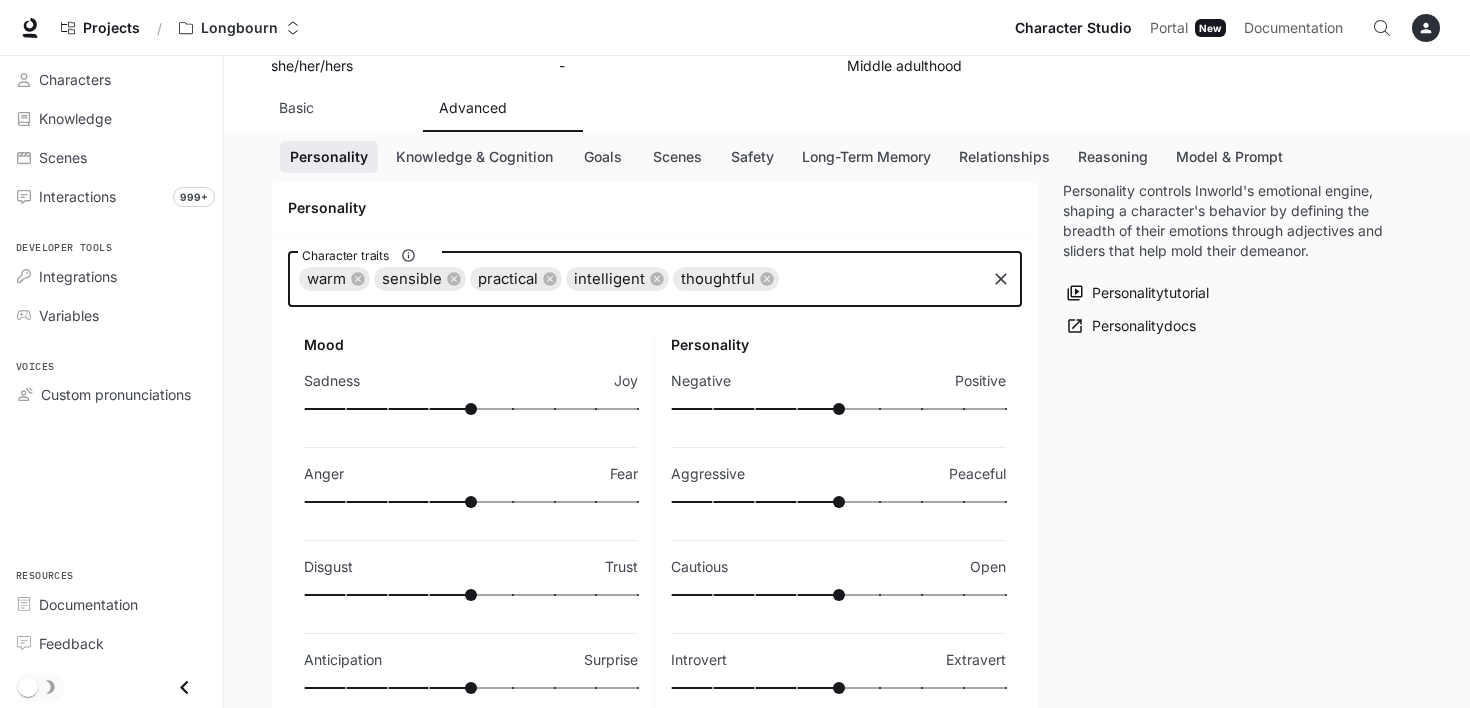 scroll, scrollTop: 300, scrollLeft: 0, axis: vertical 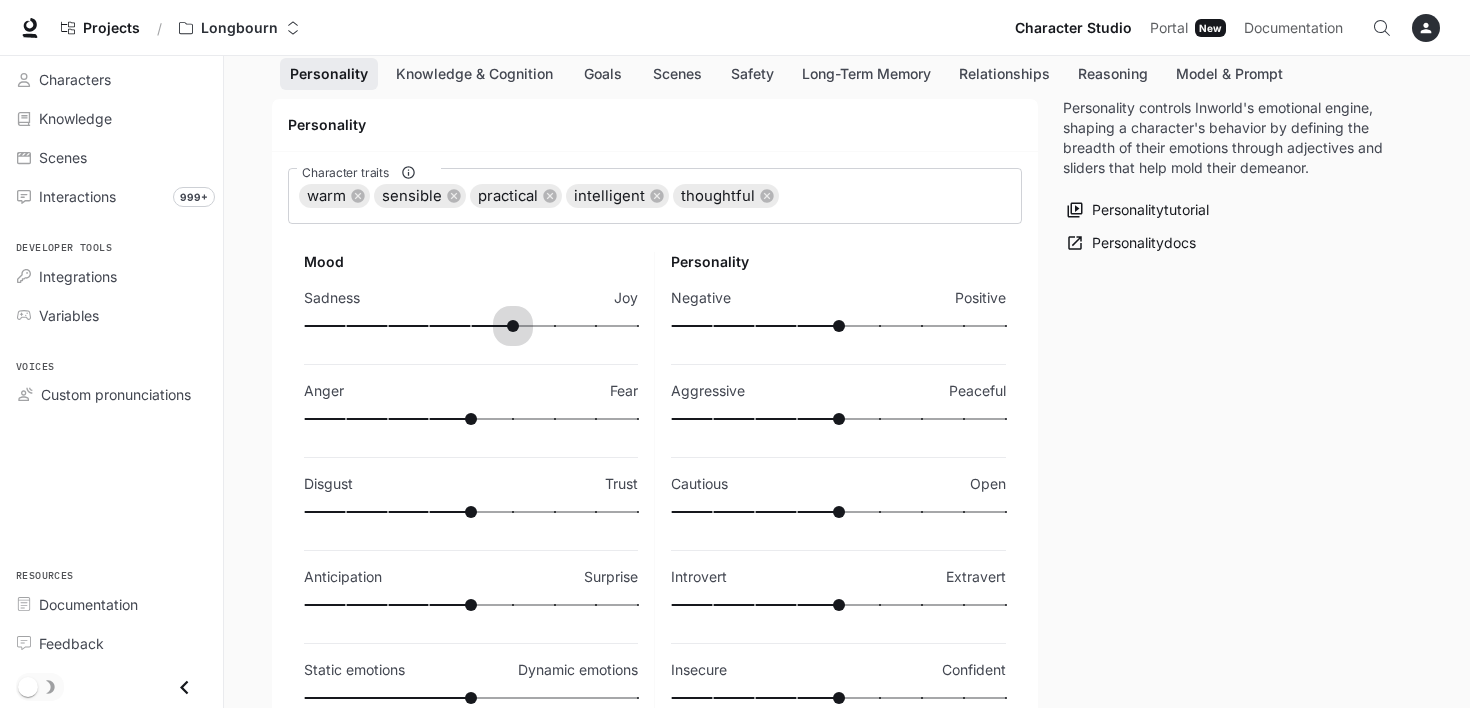 click at bounding box center (471, 326) 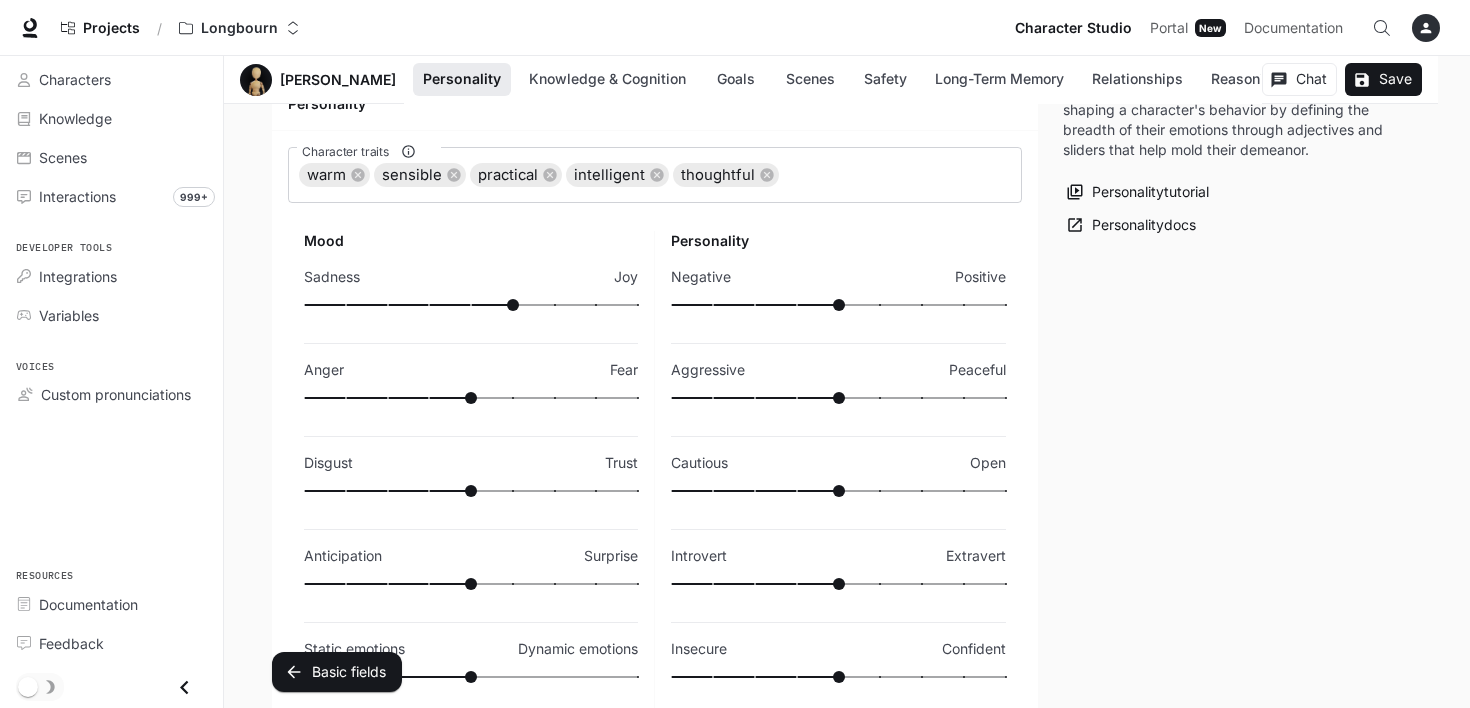 scroll, scrollTop: 400, scrollLeft: 0, axis: vertical 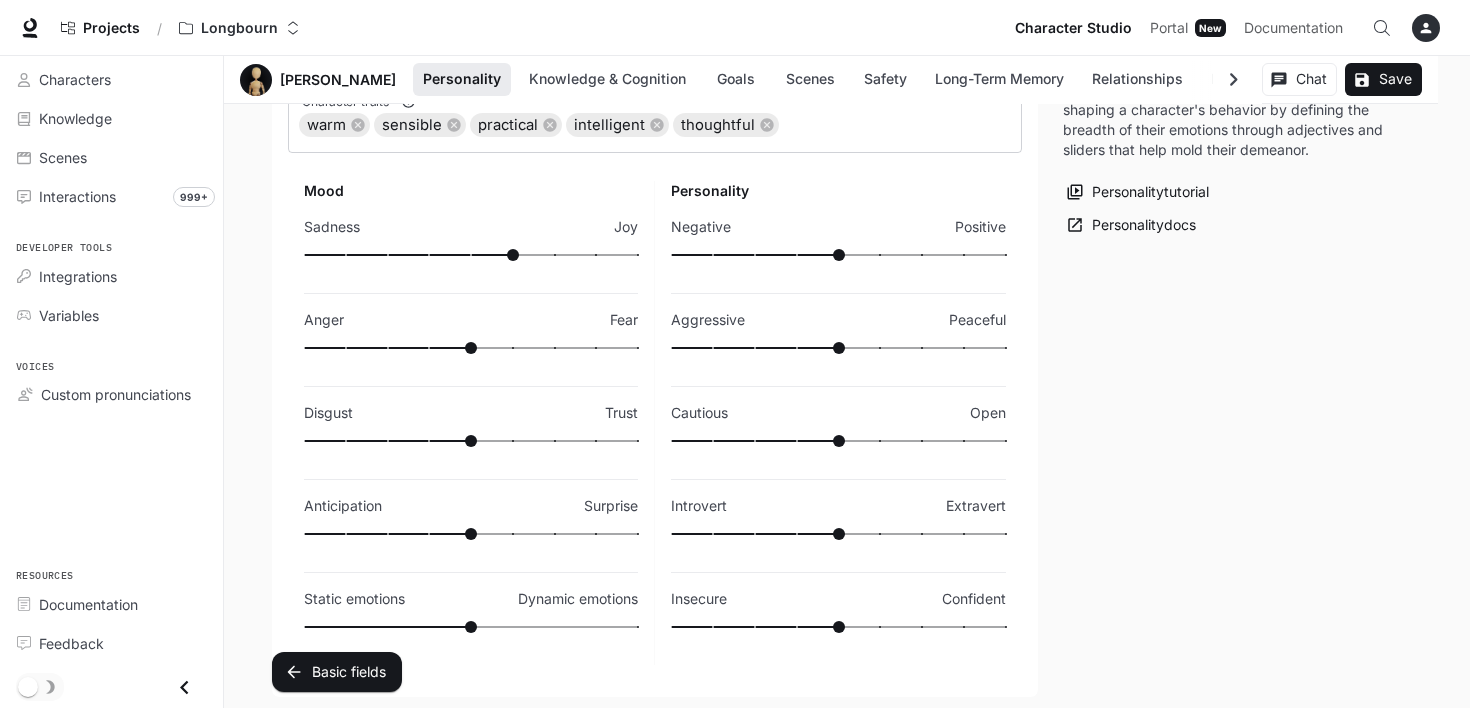 type on "**" 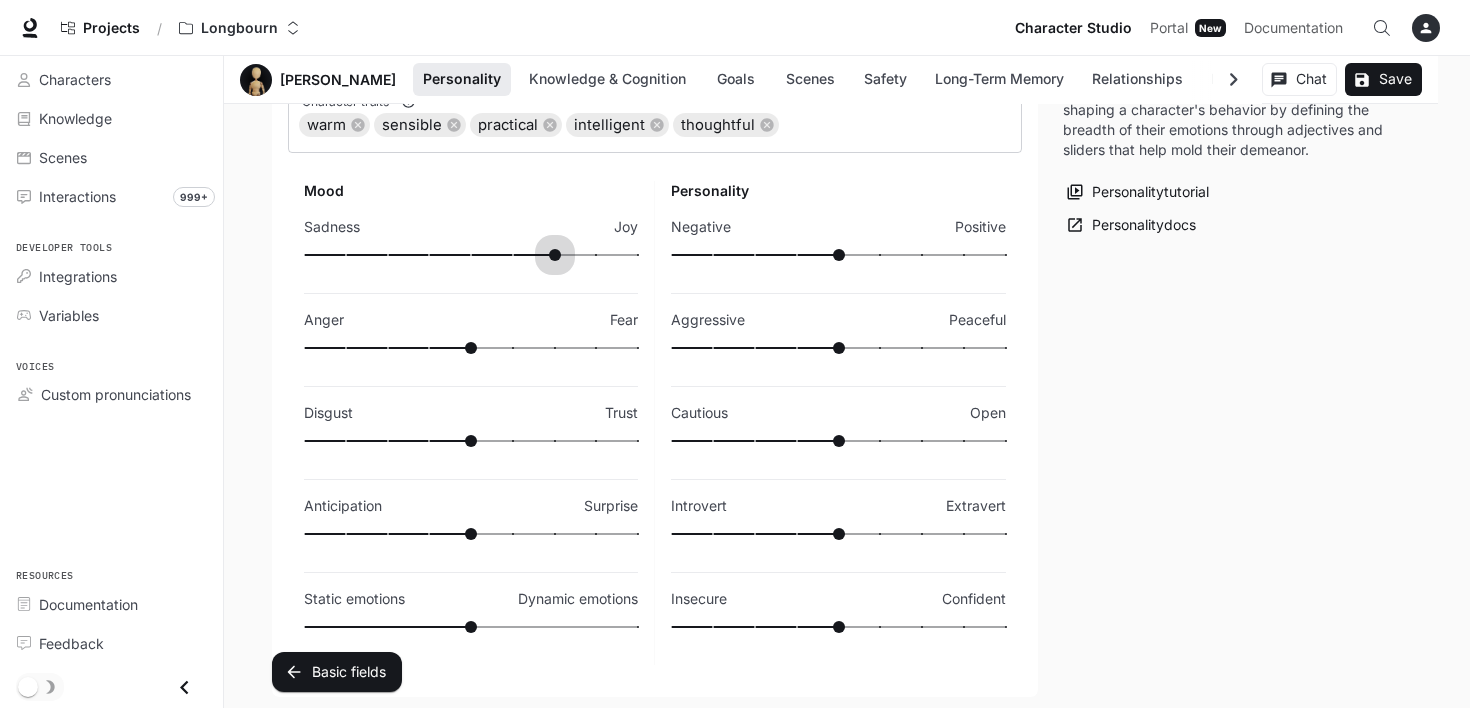 click at bounding box center [471, 255] 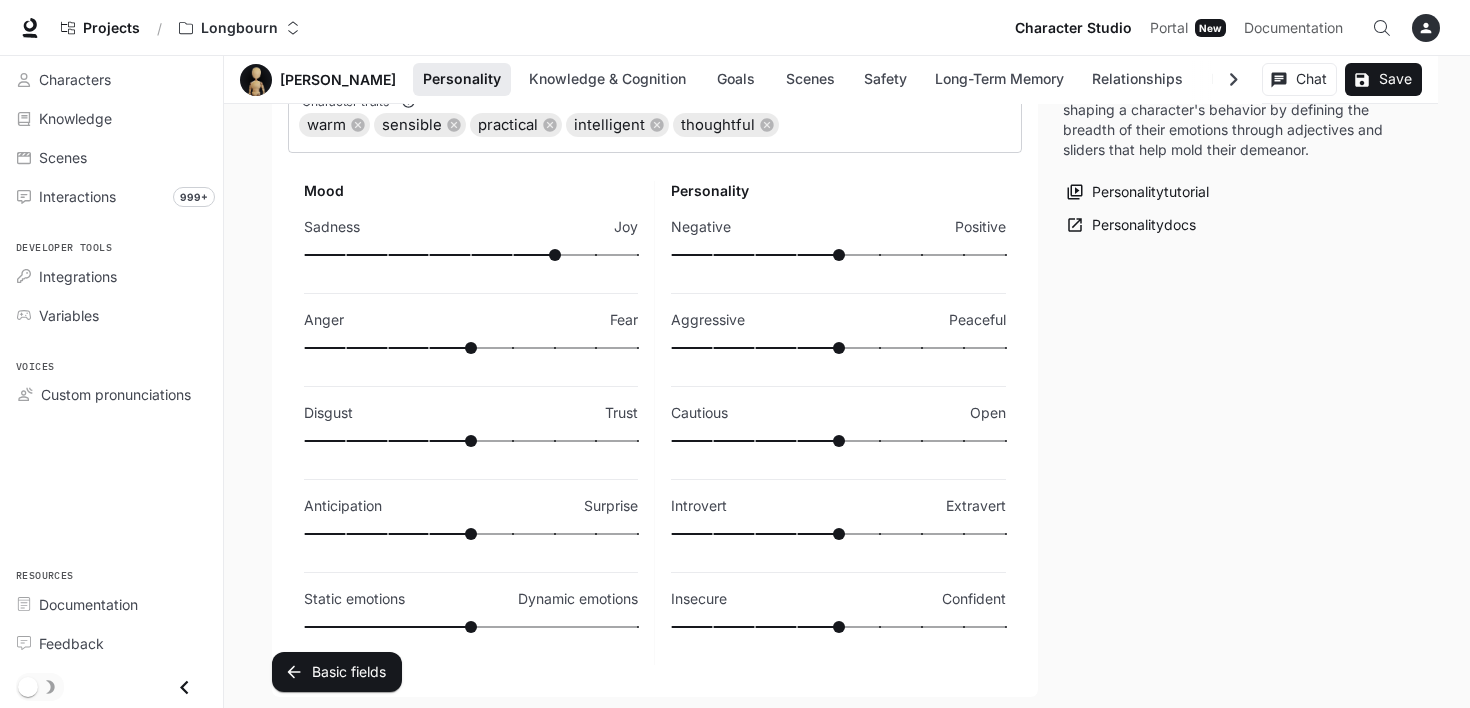 type on "**" 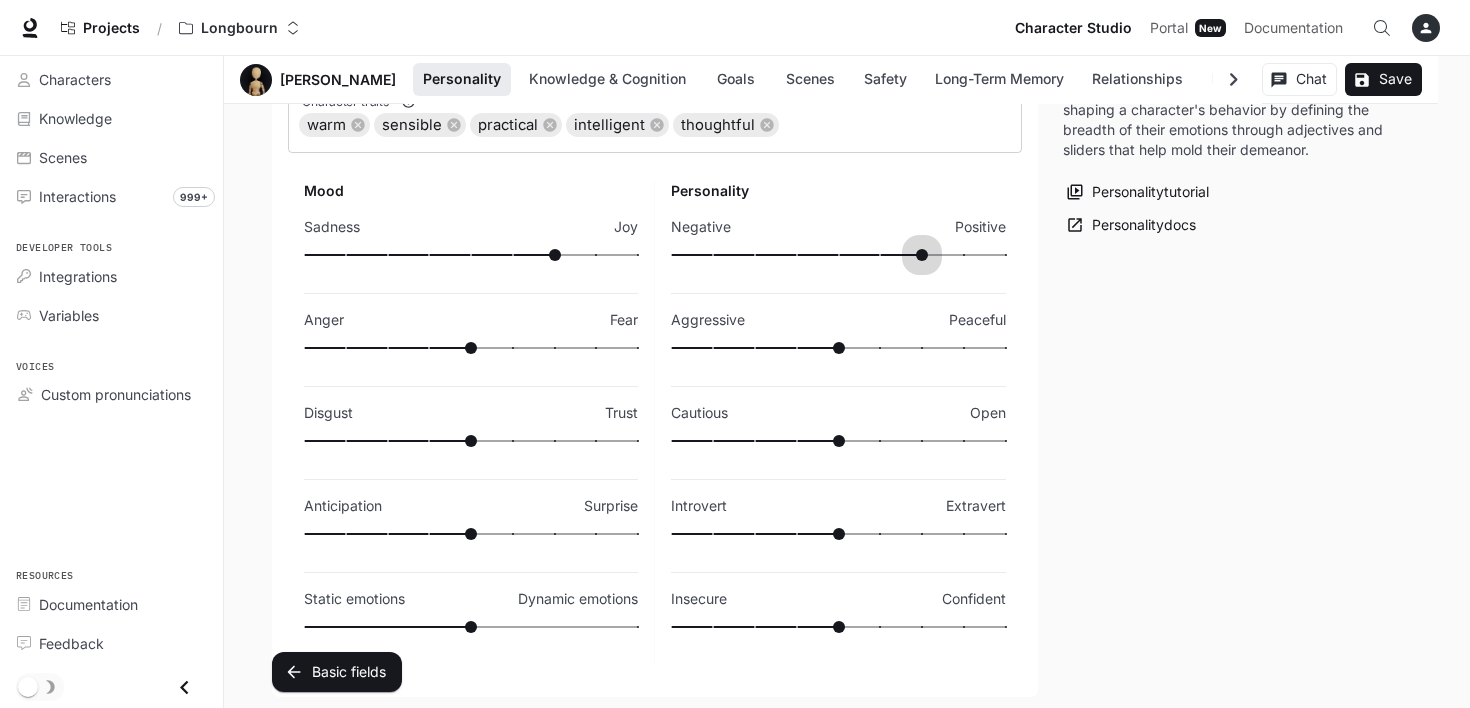 click at bounding box center [838, 255] 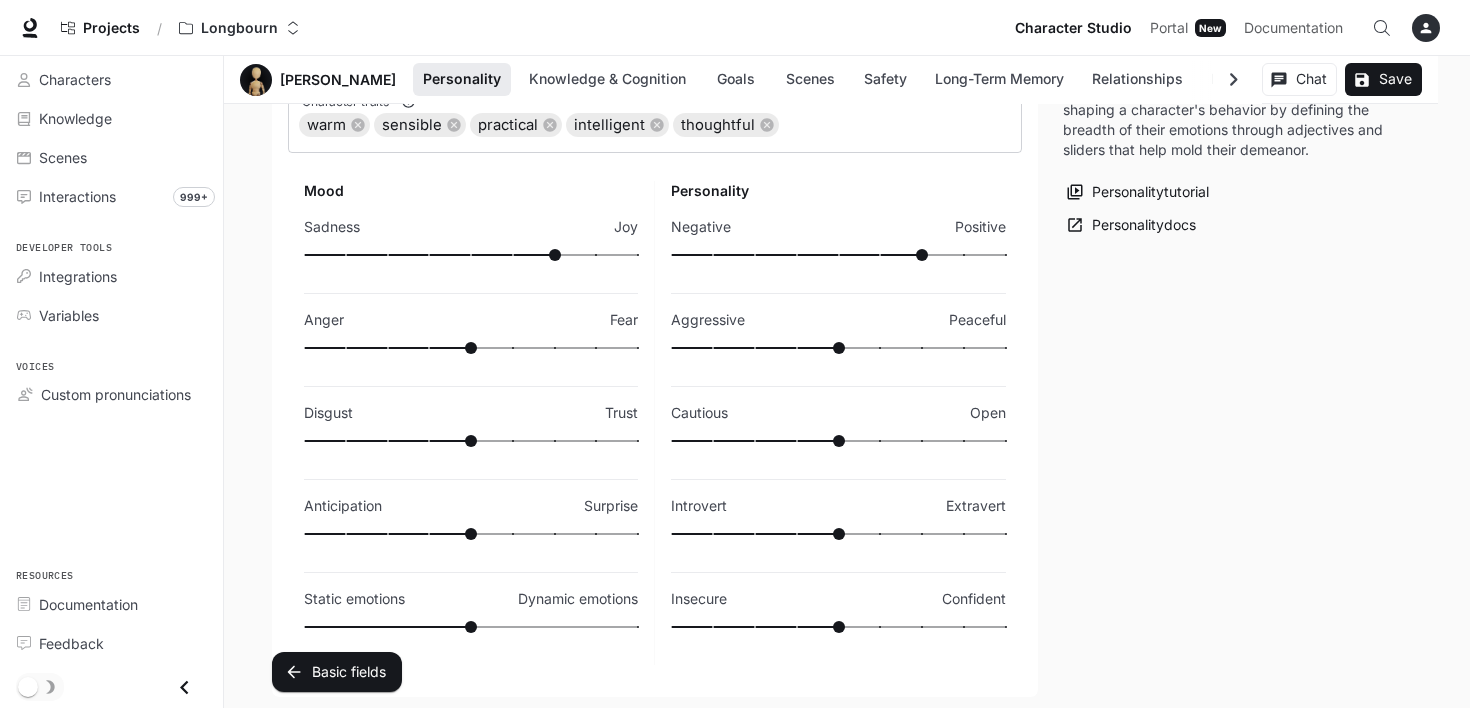 type on "**" 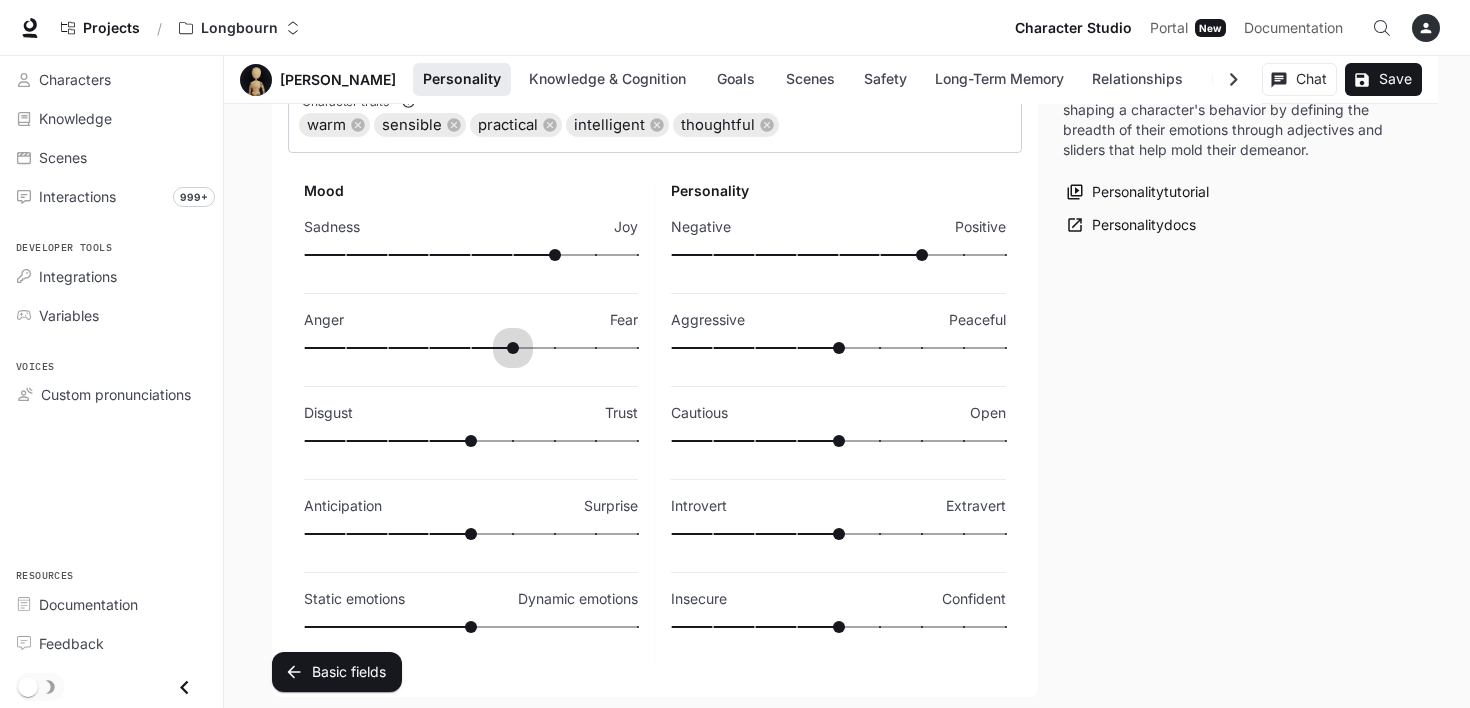 click at bounding box center (471, 348) 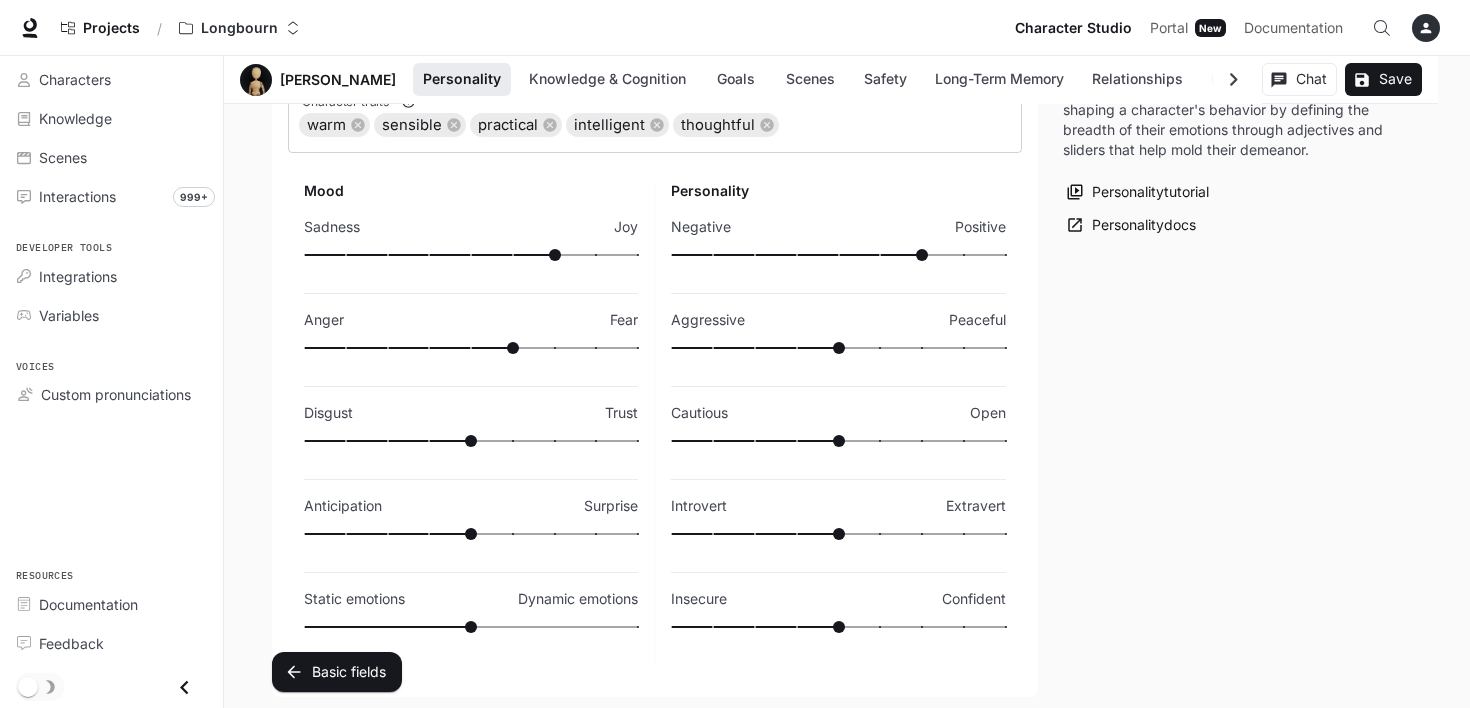 type on "**" 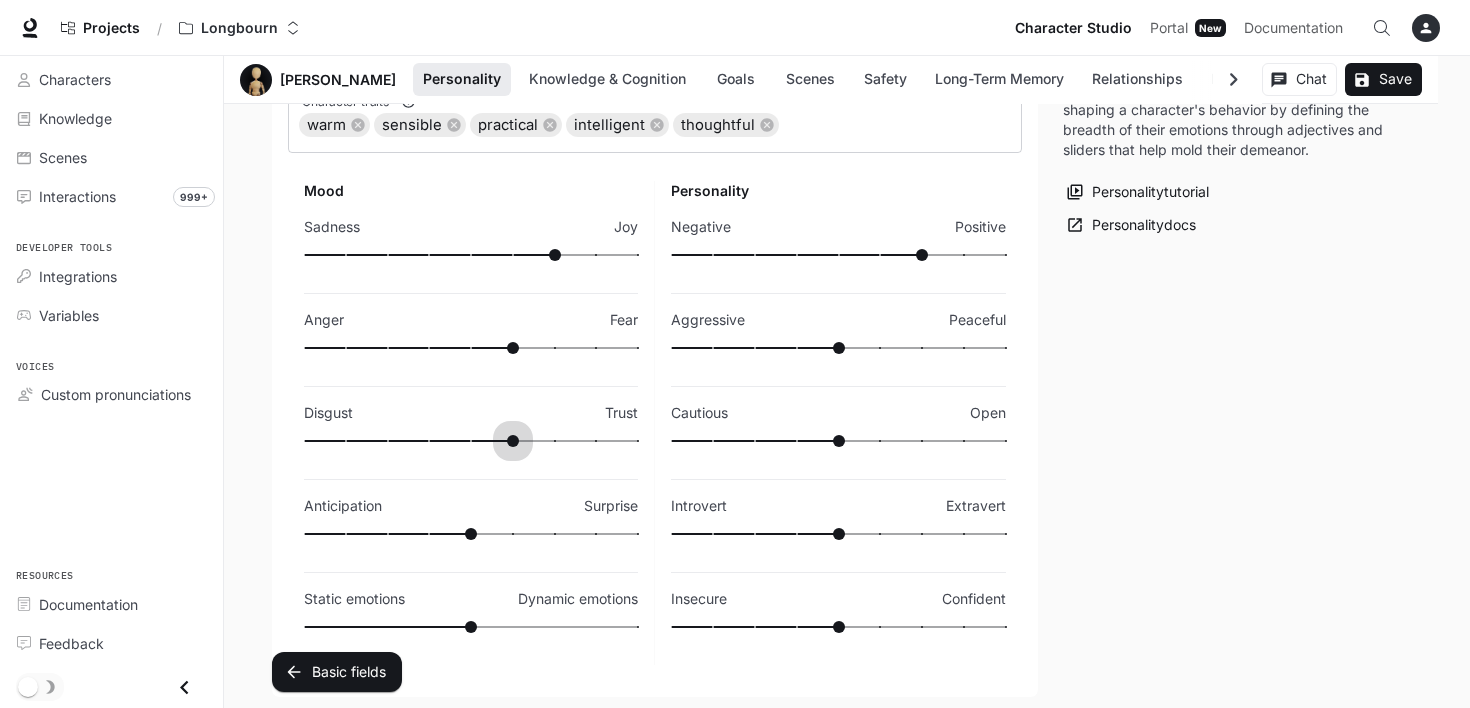 click at bounding box center (471, 441) 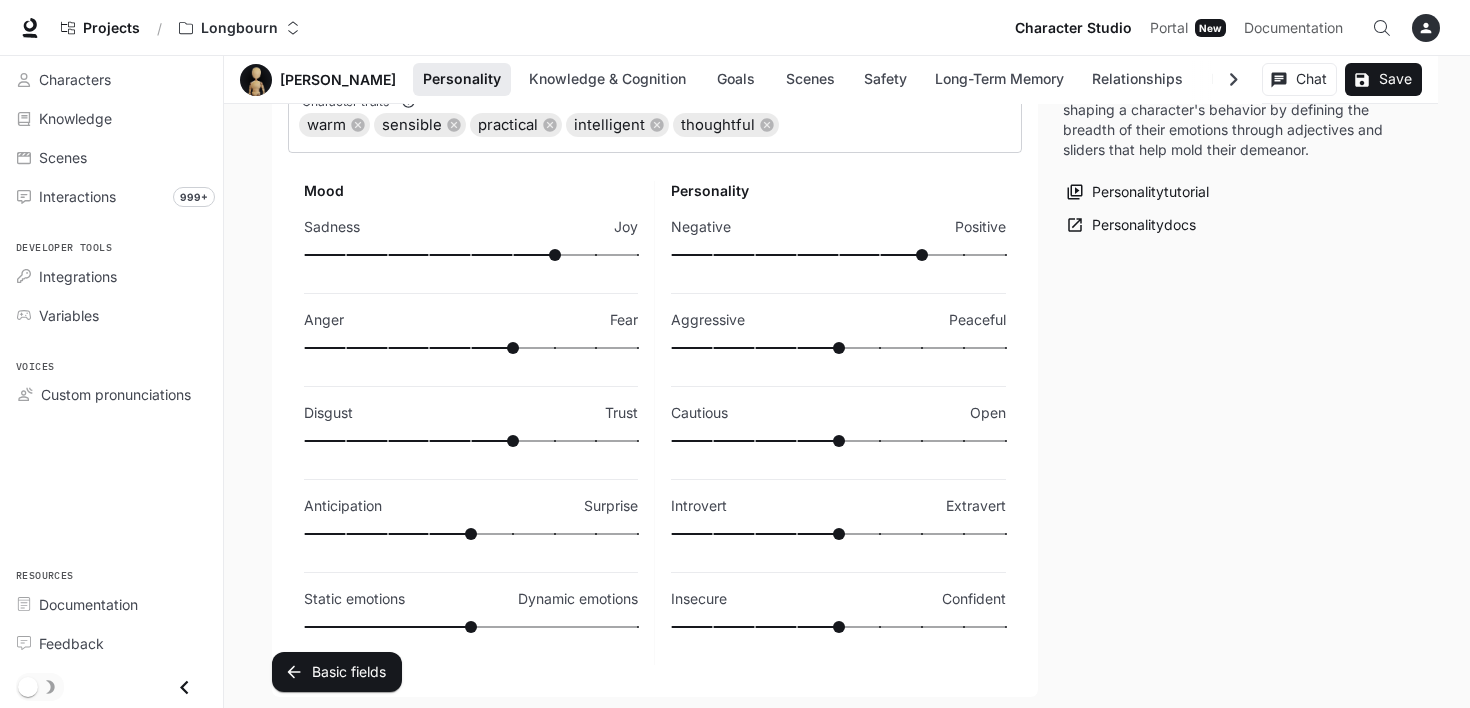 type on "***" 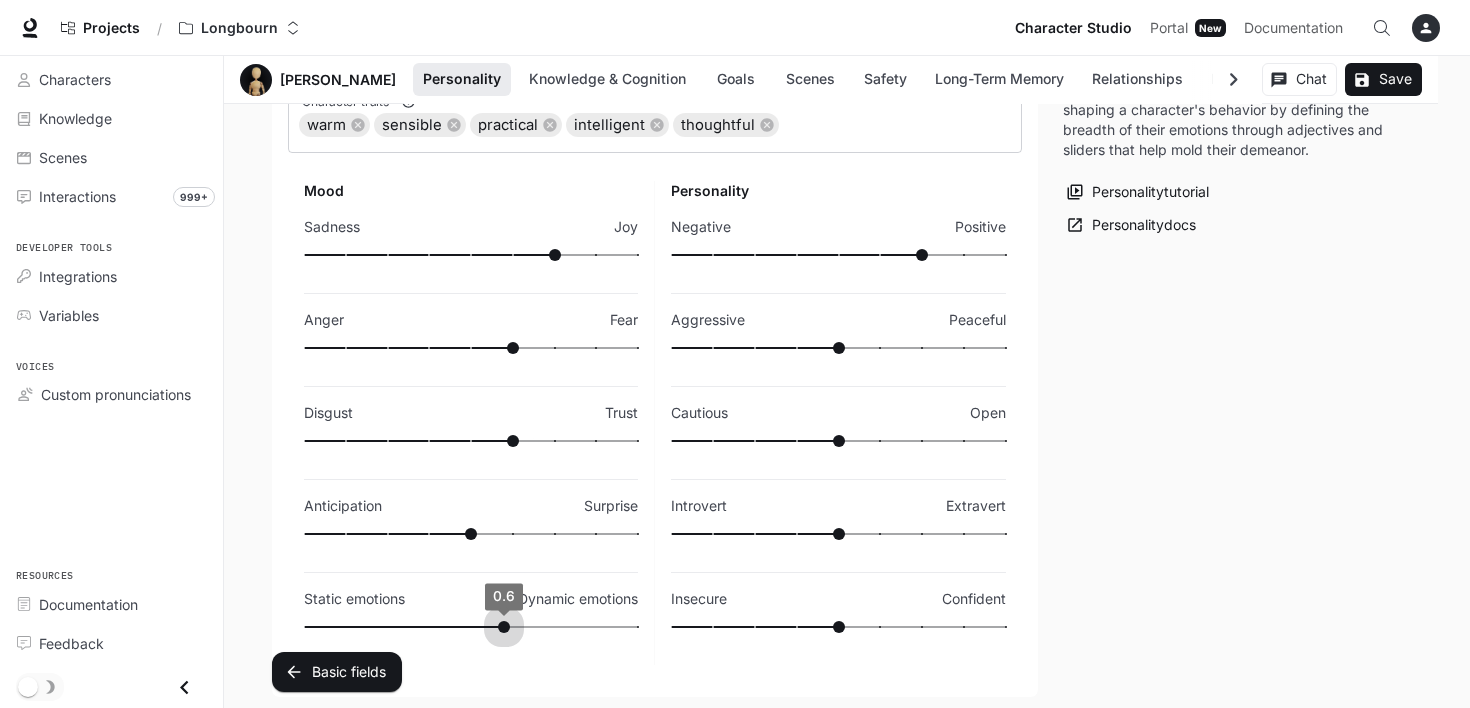 click on "0.6" at bounding box center [471, 627] 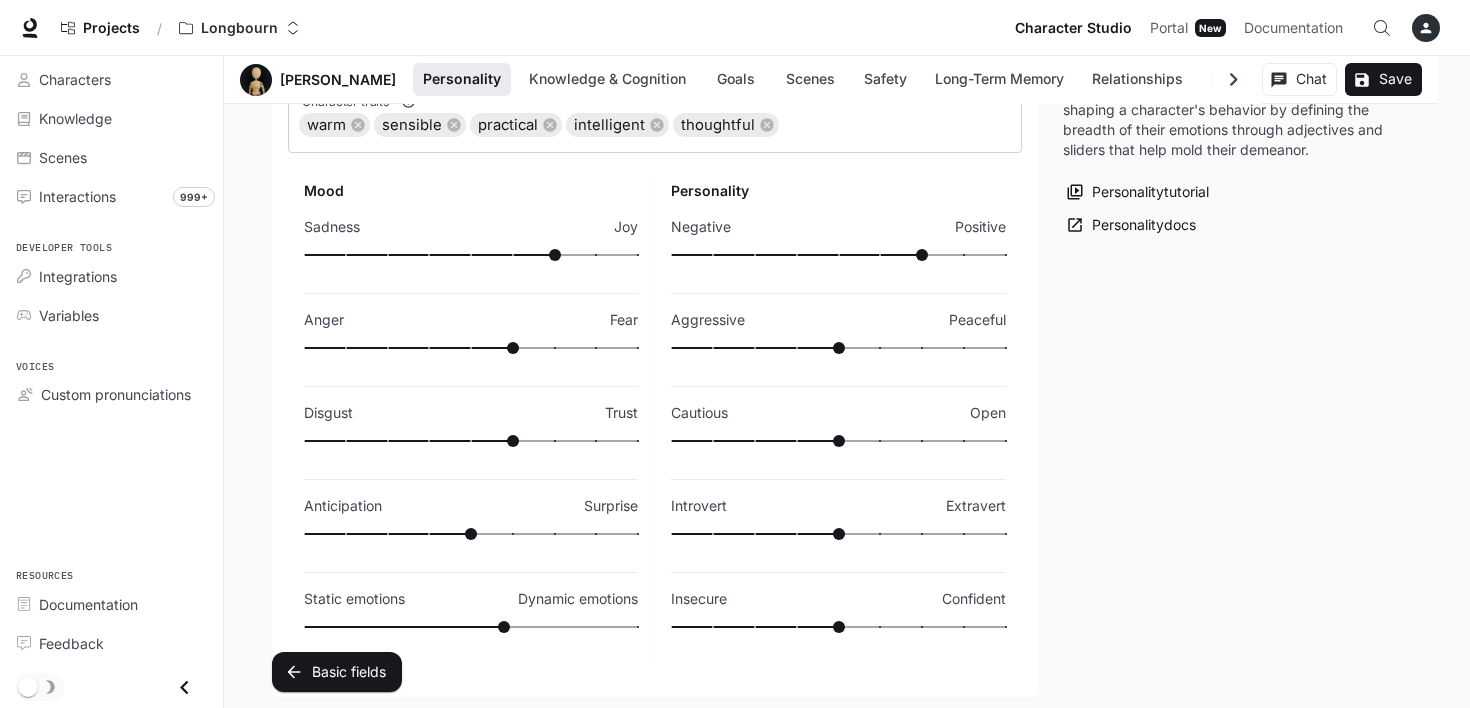 type on "**" 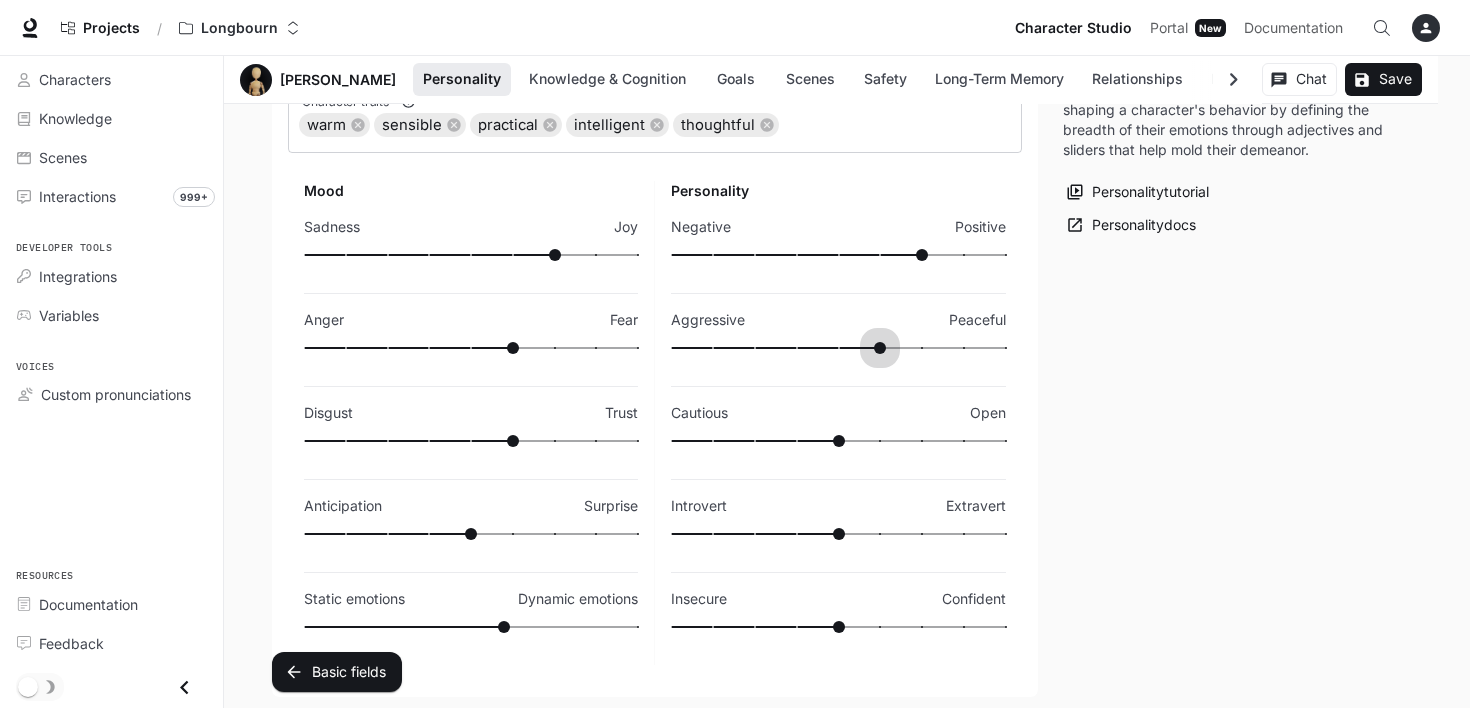 click at bounding box center [838, 348] 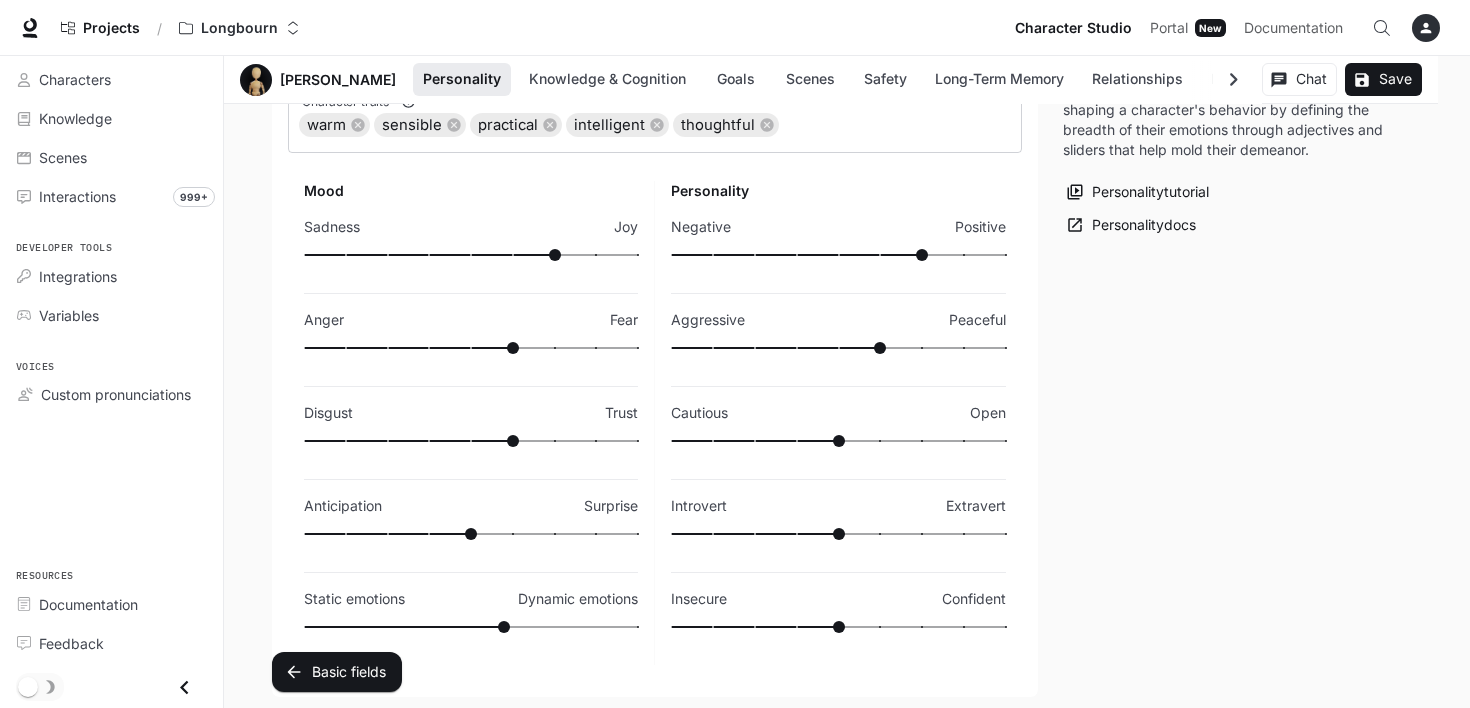 type on "**" 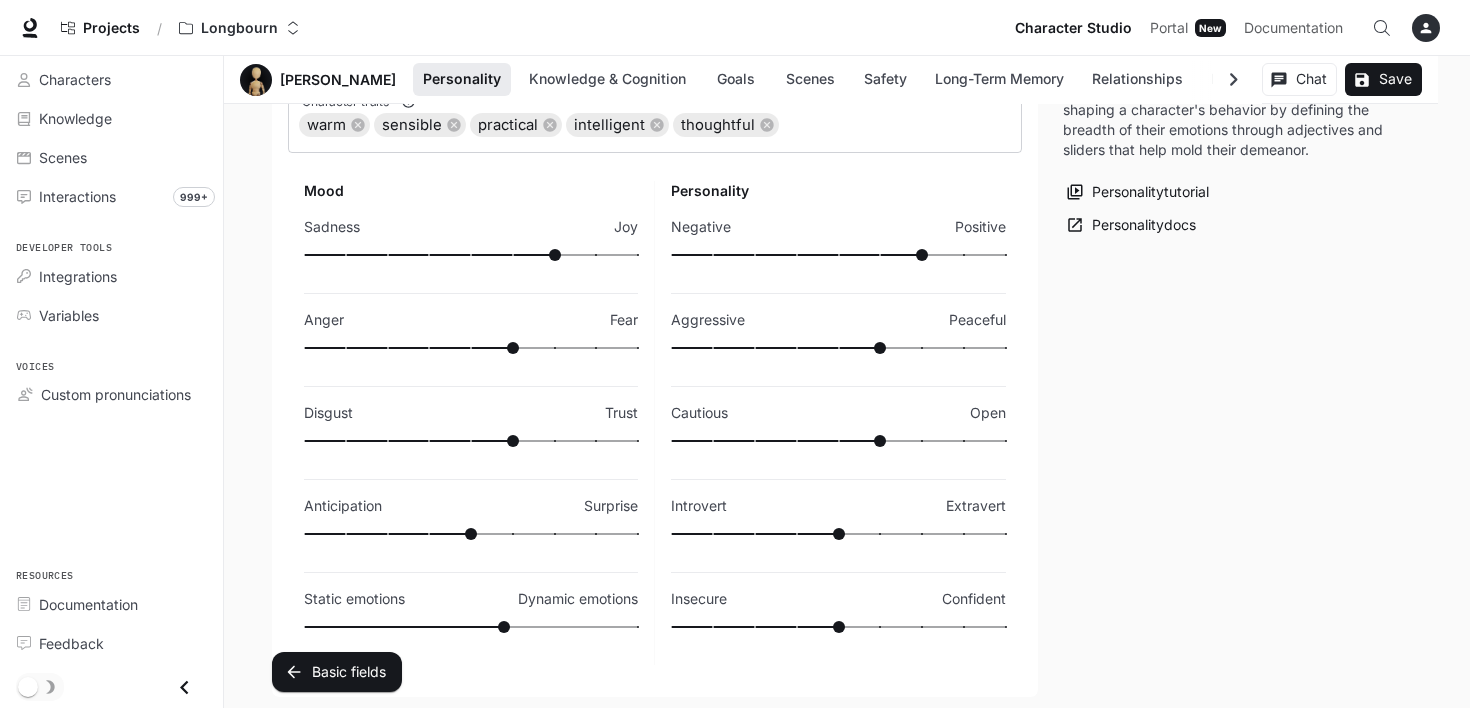 type on "**" 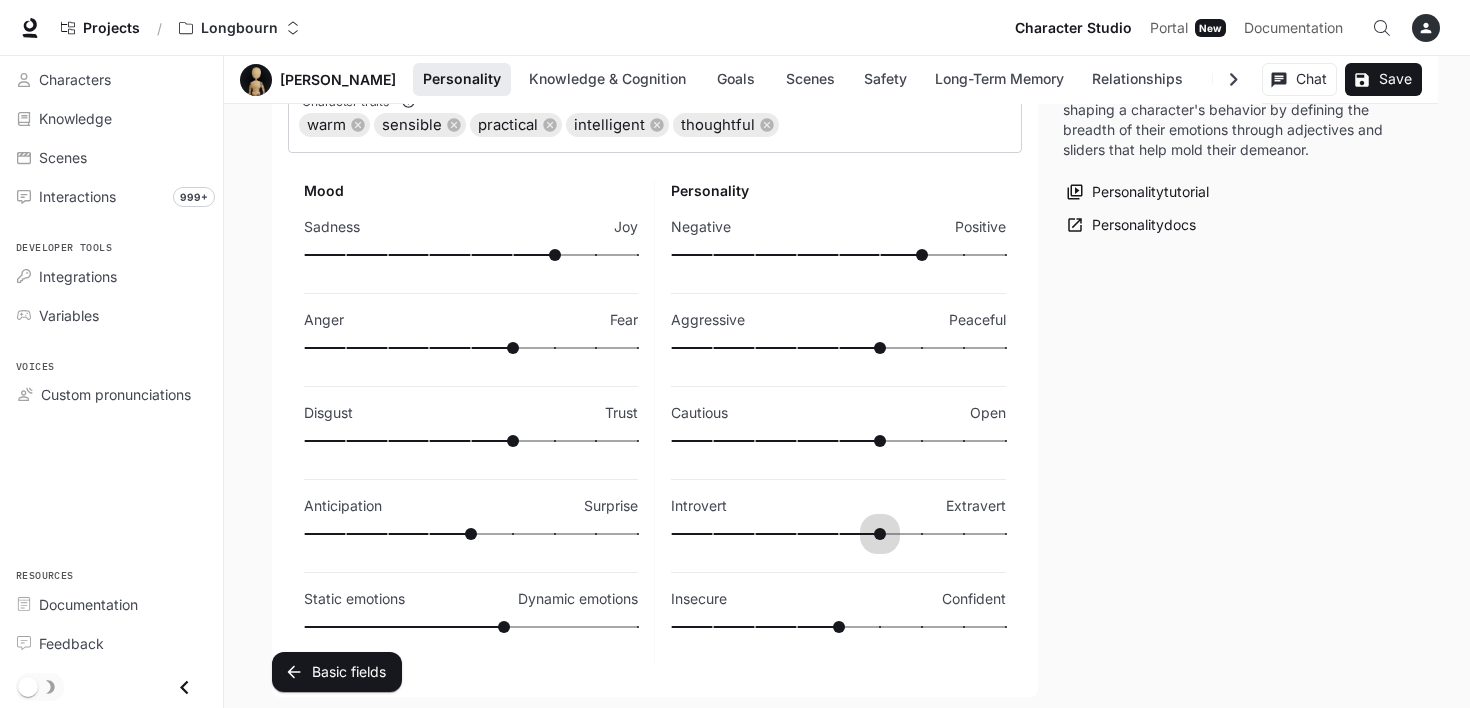click at bounding box center [838, 534] 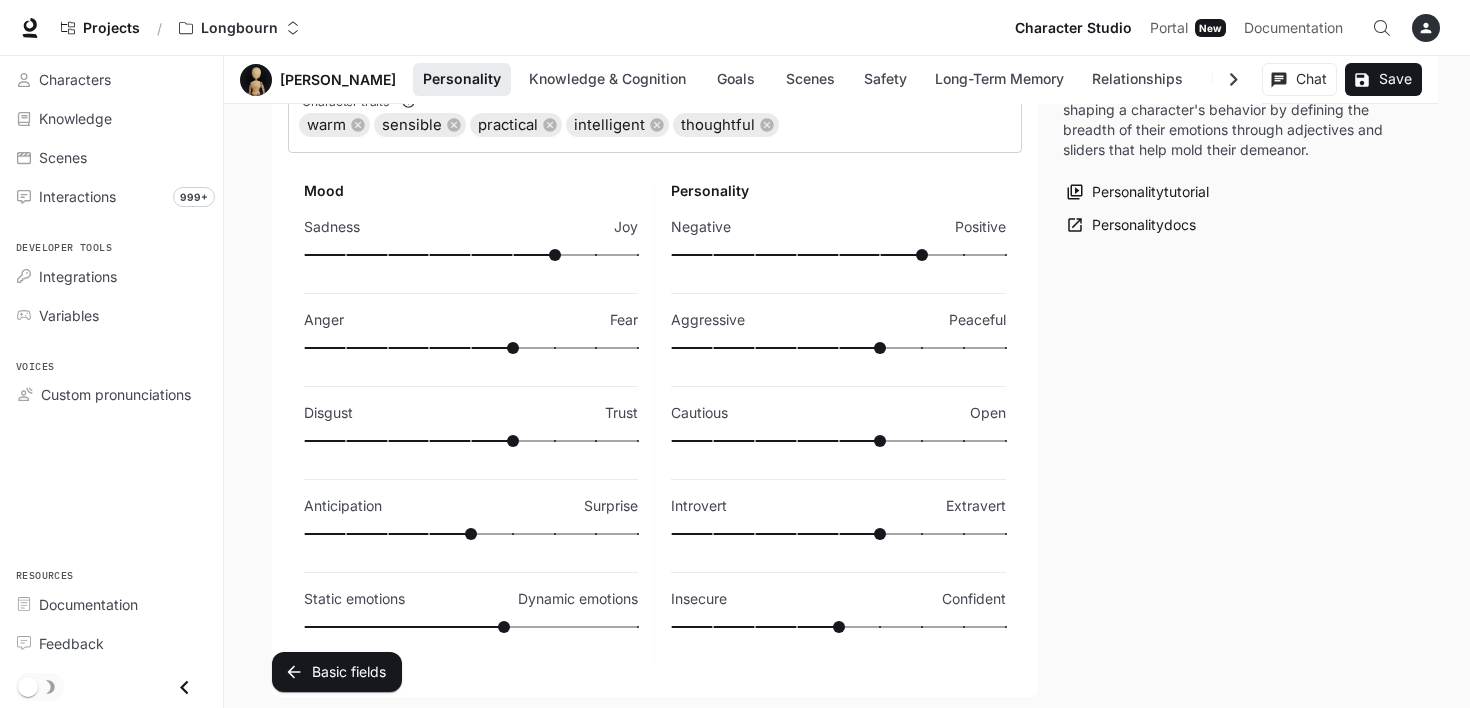 type on "**" 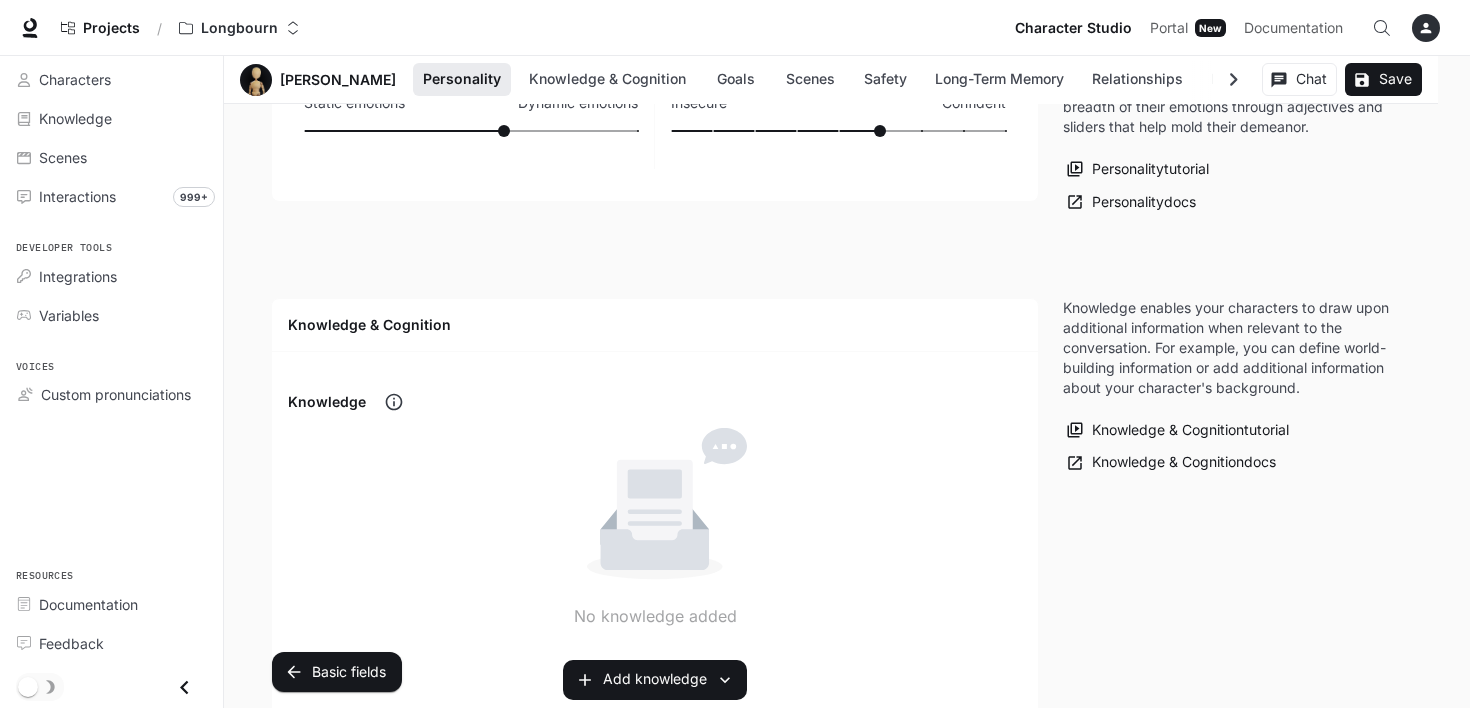 scroll, scrollTop: 900, scrollLeft: 0, axis: vertical 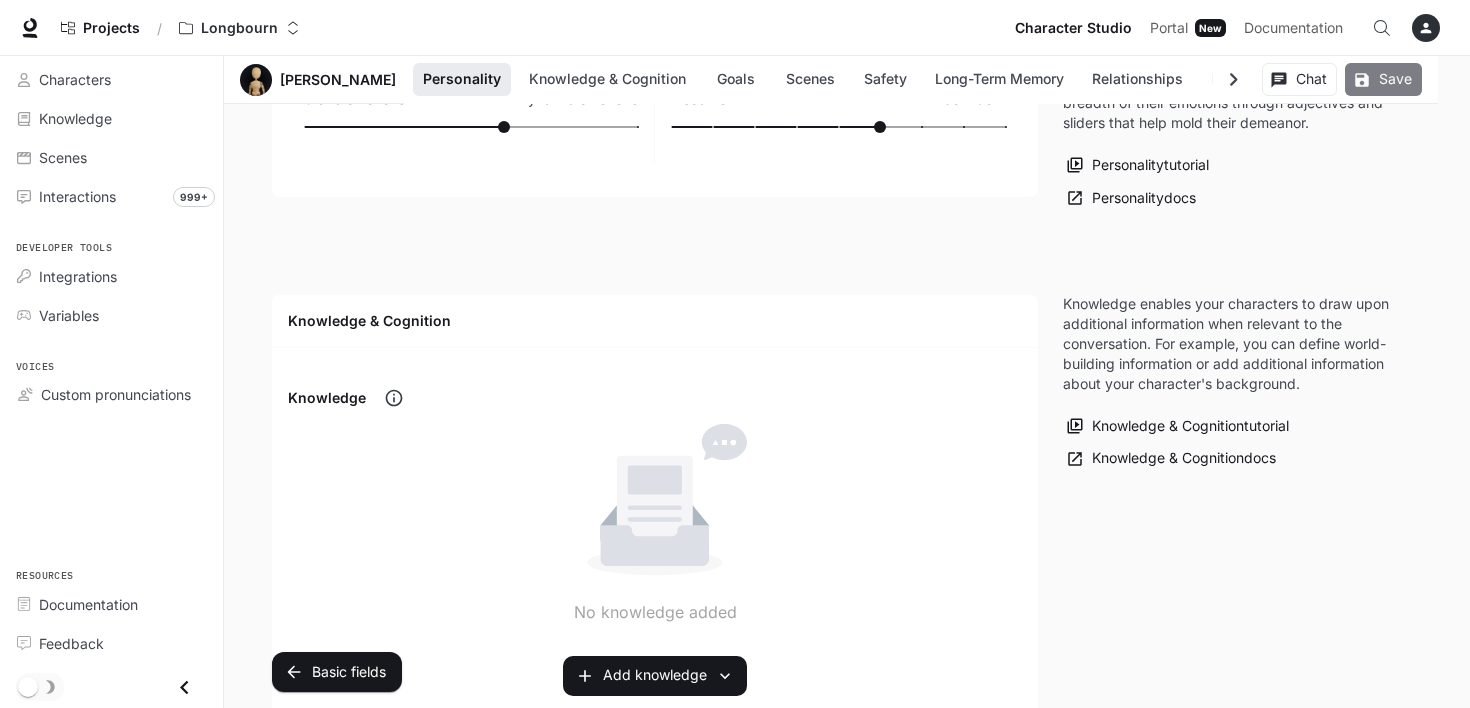 click on "Save" at bounding box center (1383, 79) 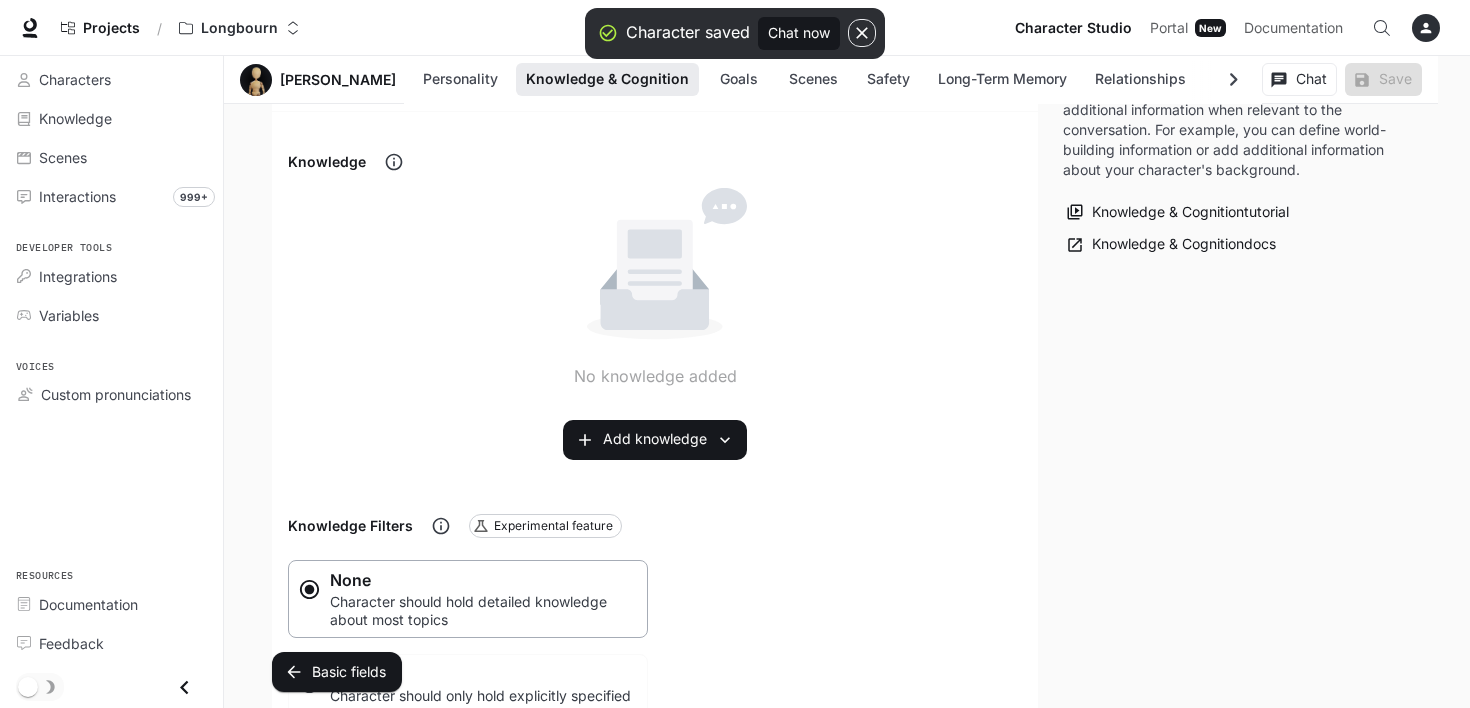scroll, scrollTop: 1200, scrollLeft: 0, axis: vertical 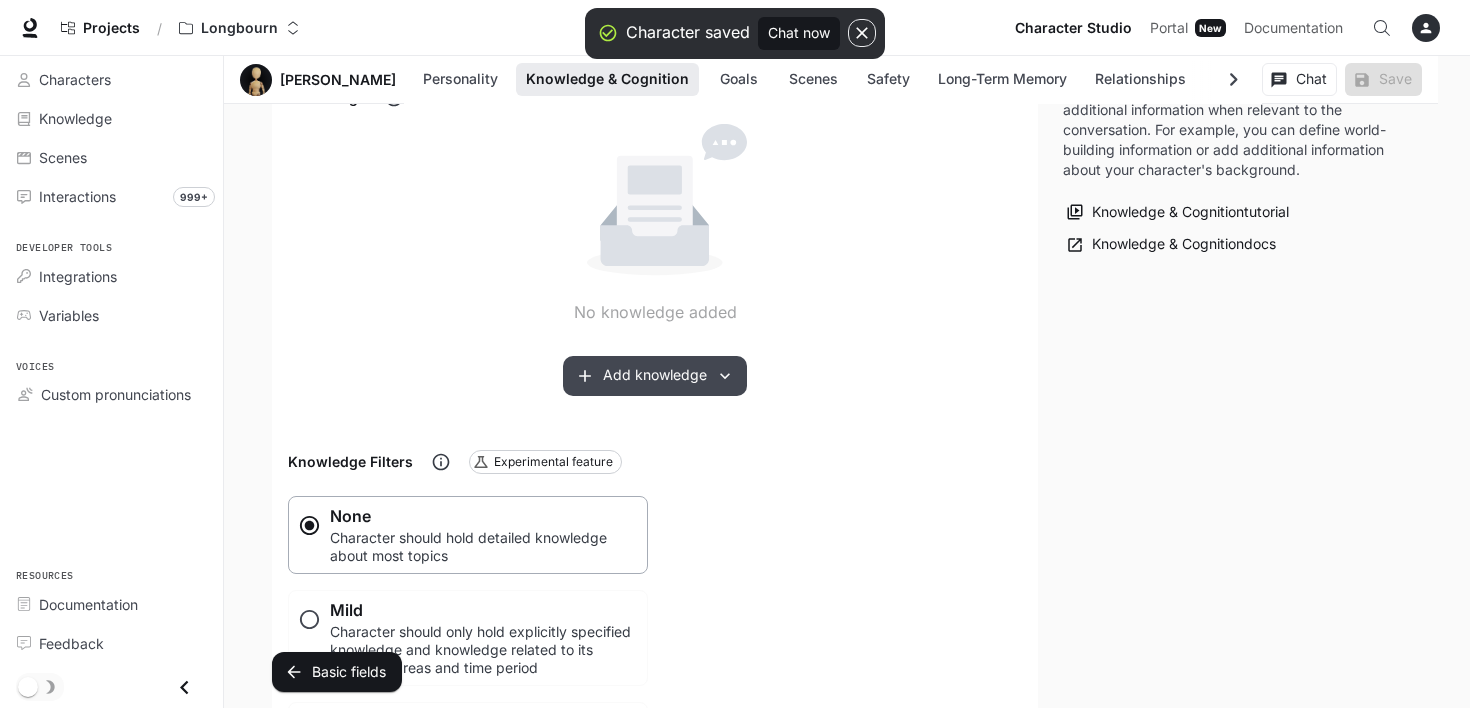 click on "Add knowledge" at bounding box center [655, 376] 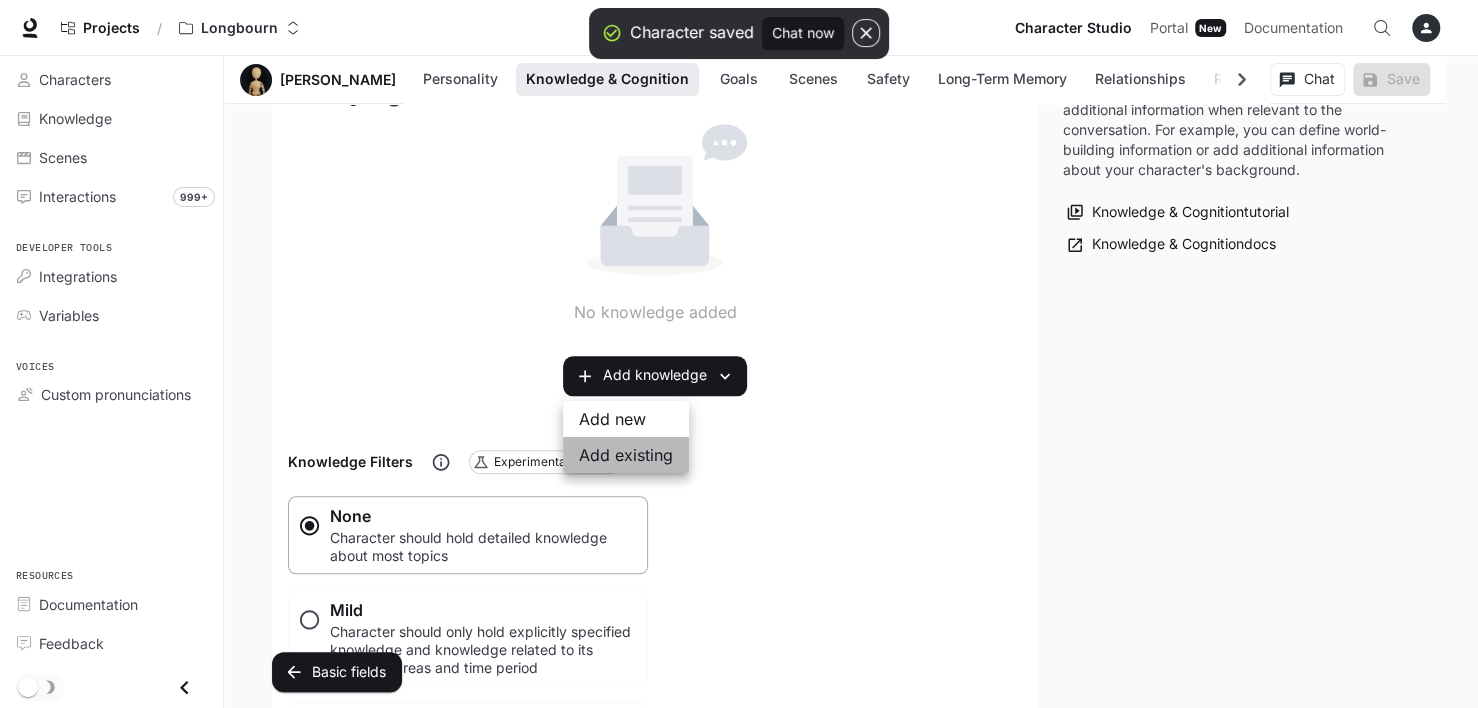 click on "Add existing" at bounding box center (626, 455) 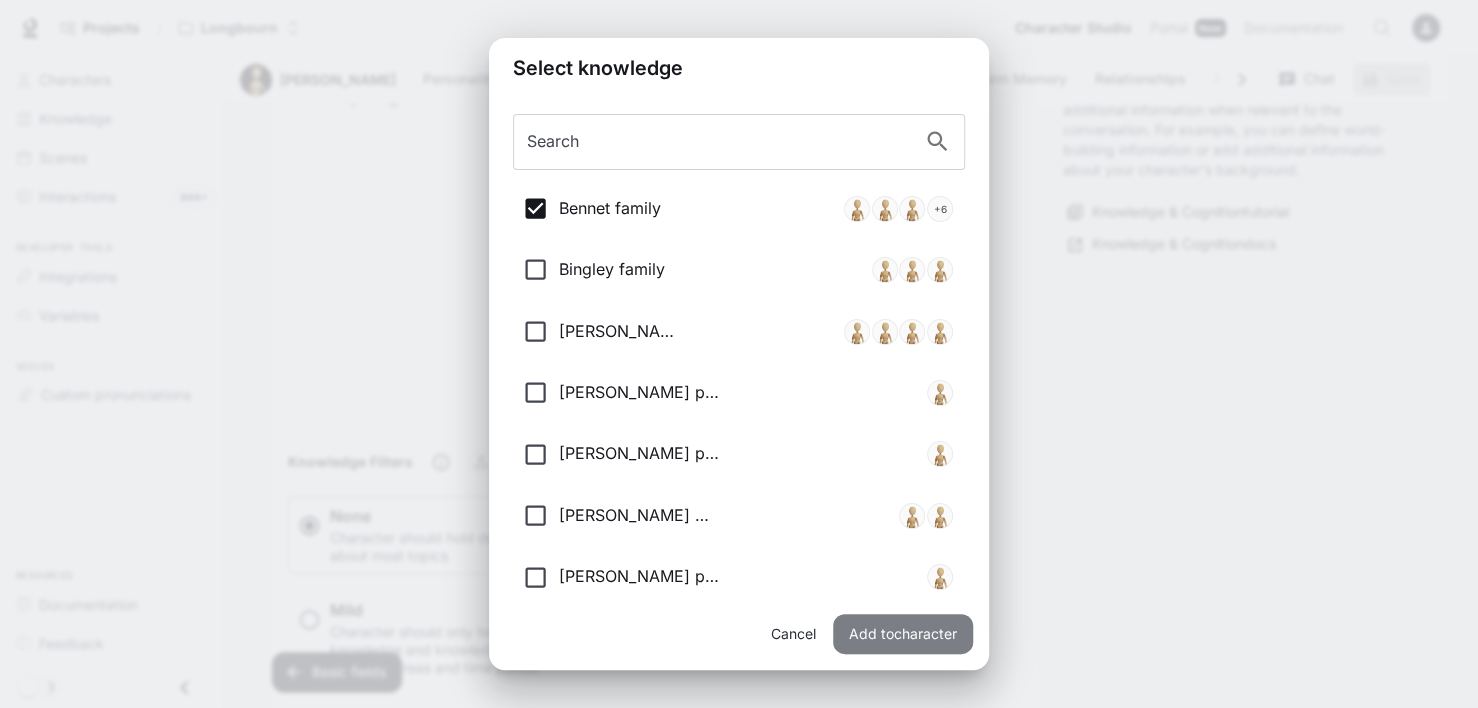 click on "Add to  character" at bounding box center [903, 634] 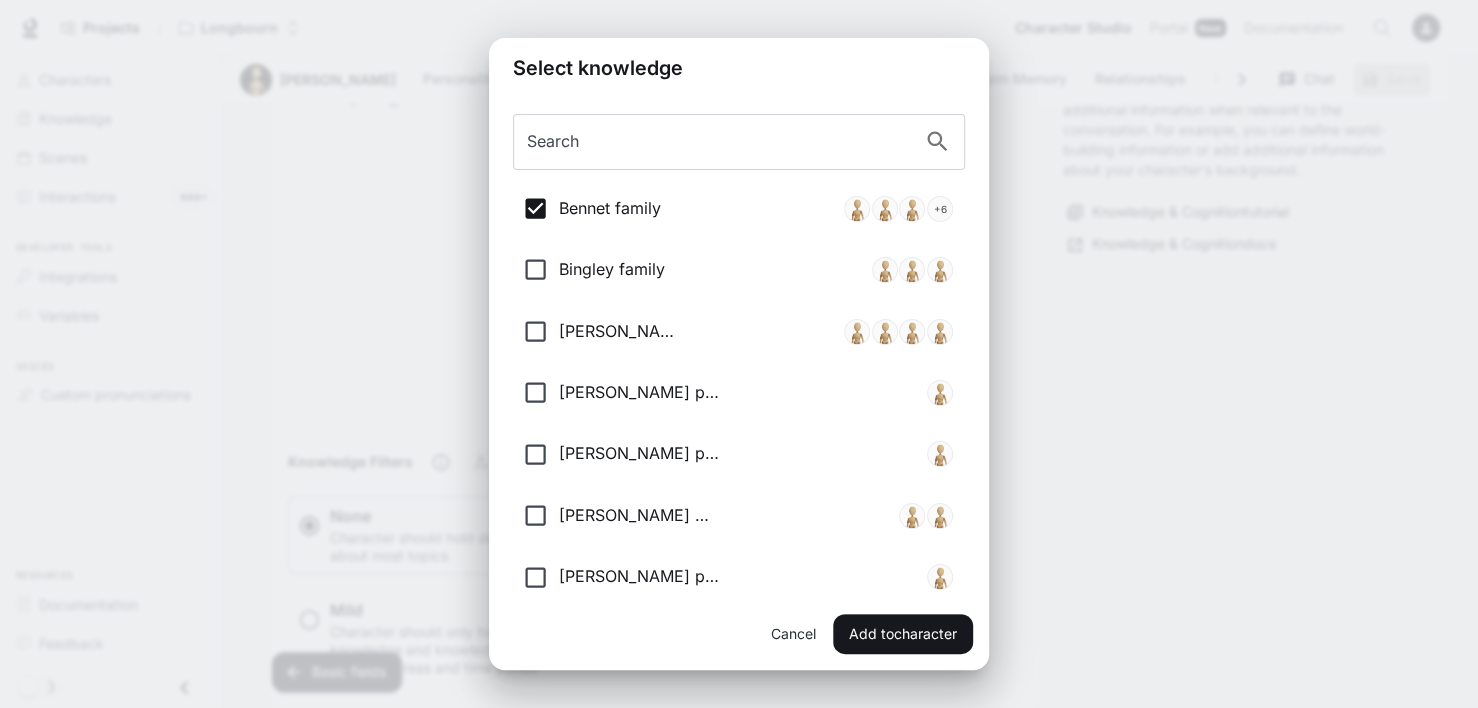 click on "Select knowledge Search Search Bennet family + 6 Bingley family [PERSON_NAME] family [PERSON_NAME] personal knowledge [PERSON_NAME] personal knowledge [PERSON_NAME] family [PERSON_NAME] personal knowledge Whenere  Cancel Add to  character" at bounding box center (739, 354) 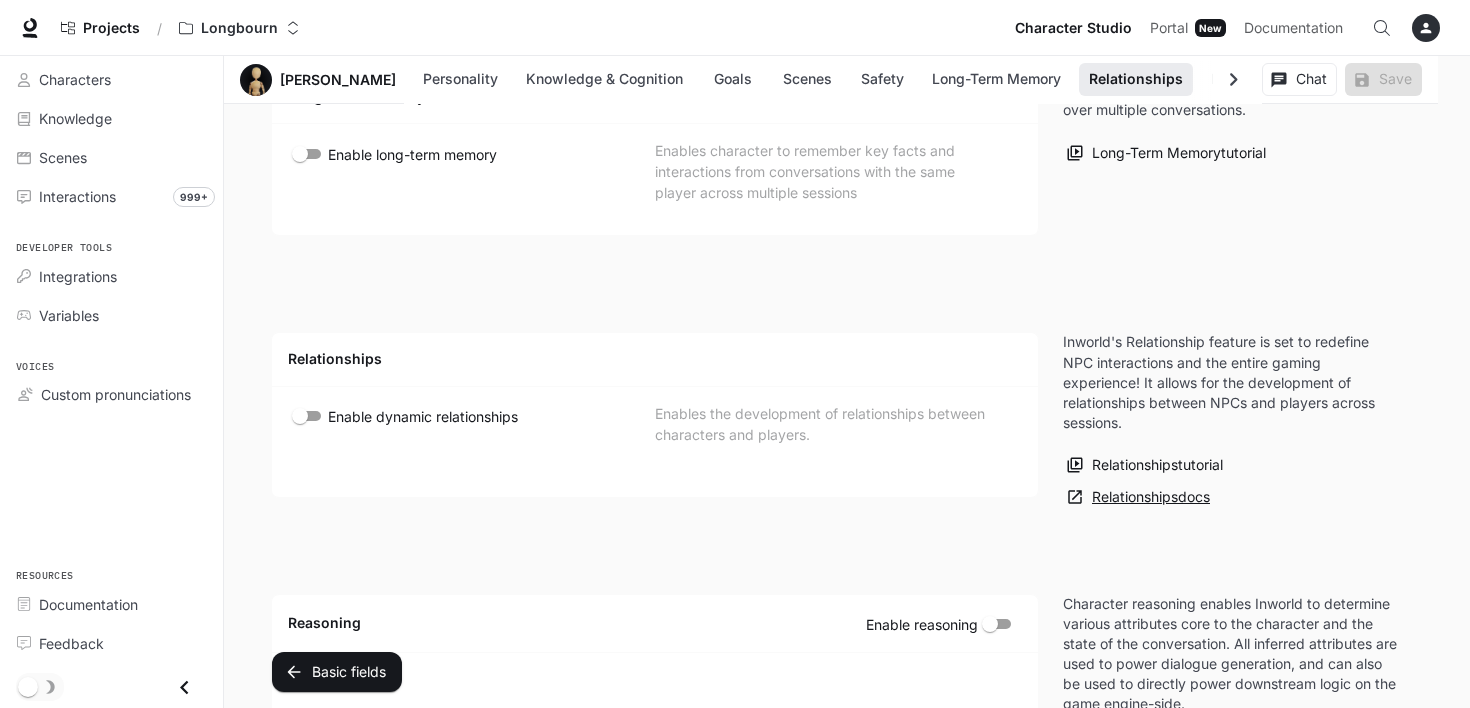 scroll, scrollTop: 2992, scrollLeft: 0, axis: vertical 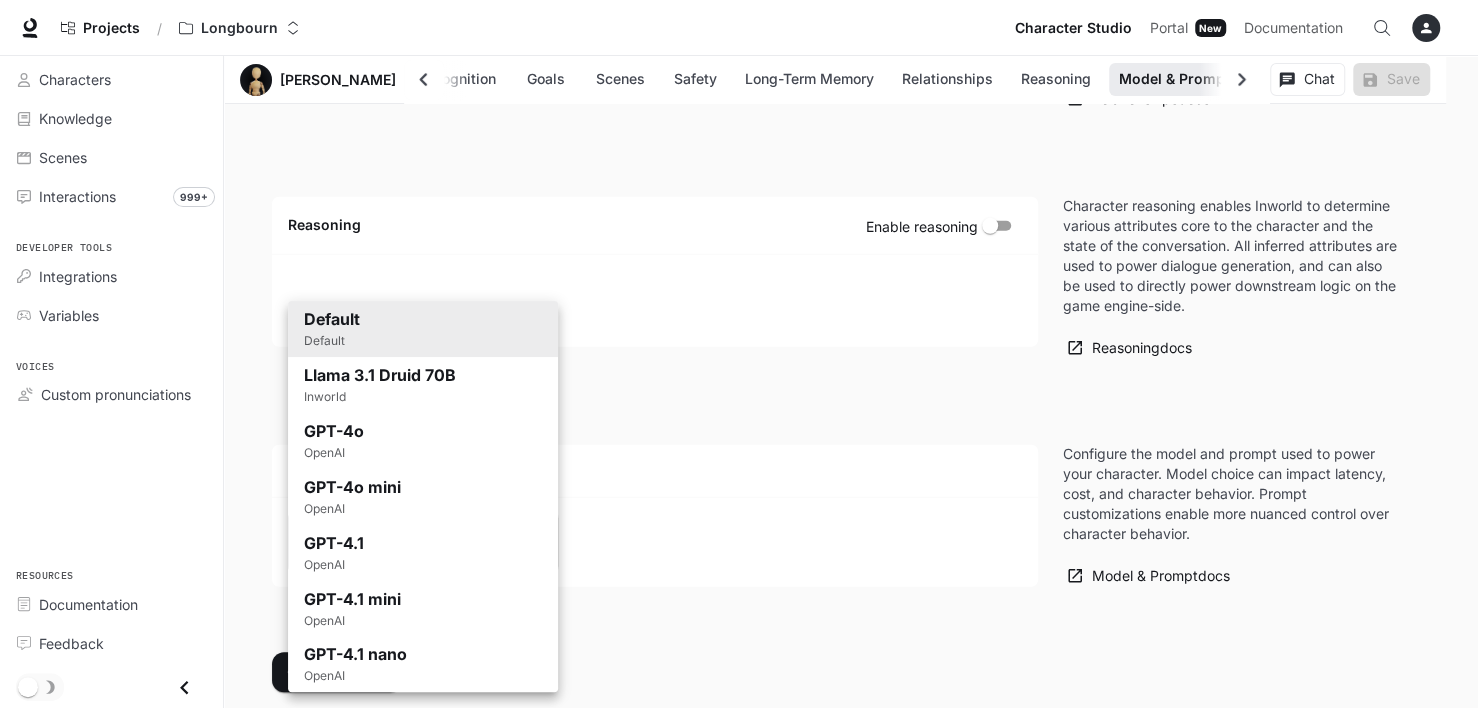 click on "Skip to main content Projects / Longbourn Character Studio Character Studio Portal Portal New Documentation Documentation Character studio Portal Characters Knowledge Scenes Interactions 999+ Developer tools Integrations Variables Voices Custom pronunciations Resources Documentation Feedback Section Model & Prompt [PERSON_NAME] Personality Knowledge & Cognition Goals Scenes Safety Long-Term Memory Relationships Reasoning Model & Prompt Chat Save Edit [PERSON_NAME] Edit Details Chat Save Enable narrated actions Enable narrated actions Pronouns she/her/hers Alternate names - Age Middle adulthood Basic Advanced Personality Knowledge & Cognition Goals Scenes Safety Long-Term Memory Relationships Reasoning Model & Prompt Personality Character traits warm sensible practical intelligent thoughtful Character traits Mood Sadness Joy Anger Fear Disgust Trust Anticipation Surprise Static emotions Dynamic emotions 0.6 Personality Negative Positive Aggressive Peaceful Cautious Open Introvert Extravert Insecure Confident +" at bounding box center [739, -1291] 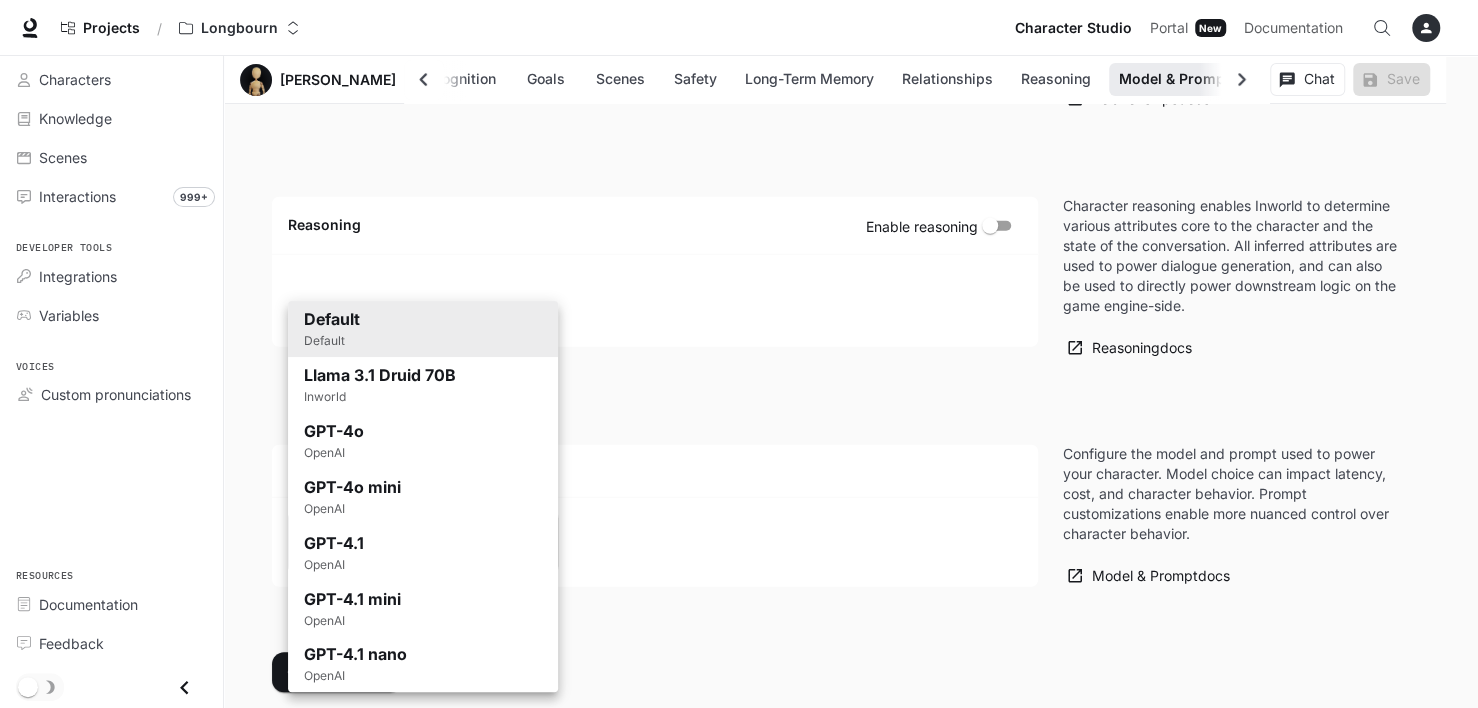click on "GPT-4.1 mini" at bounding box center [352, 599] 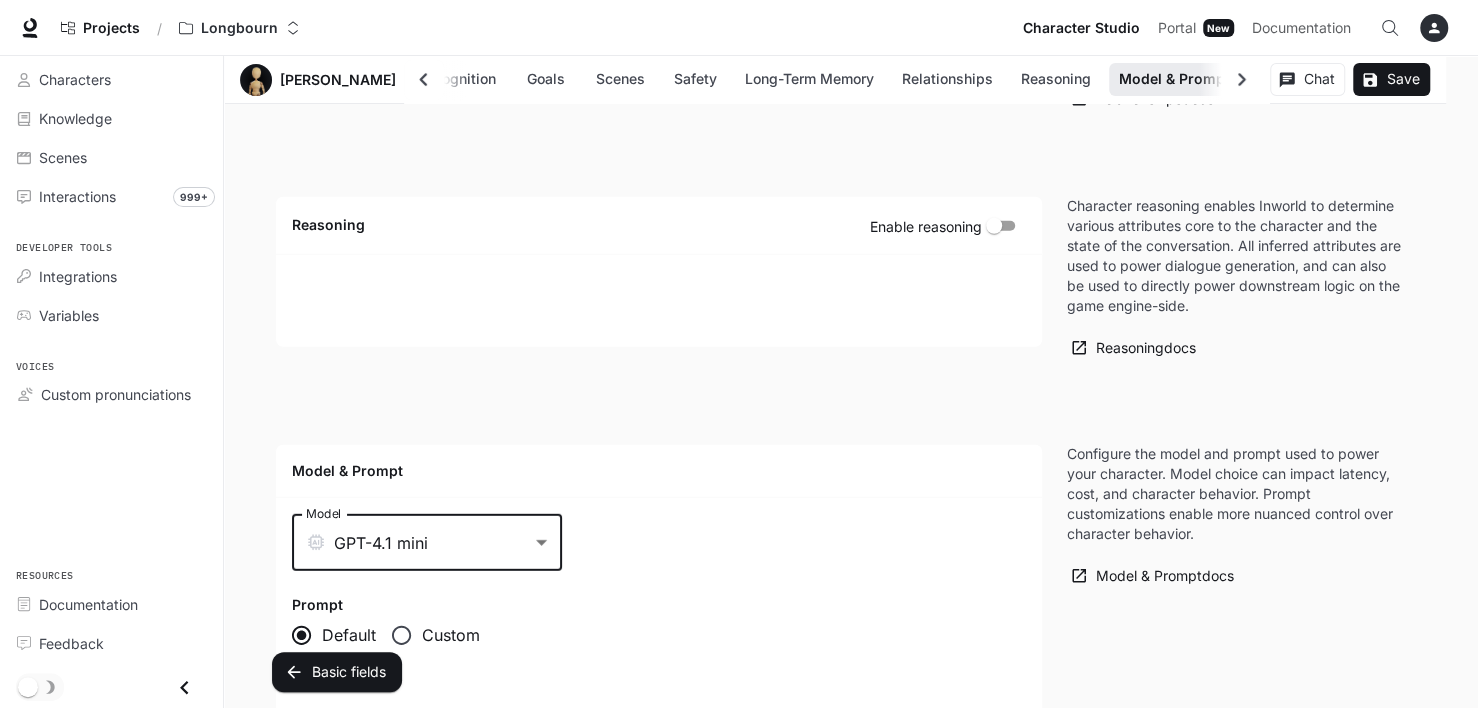 type on "**********" 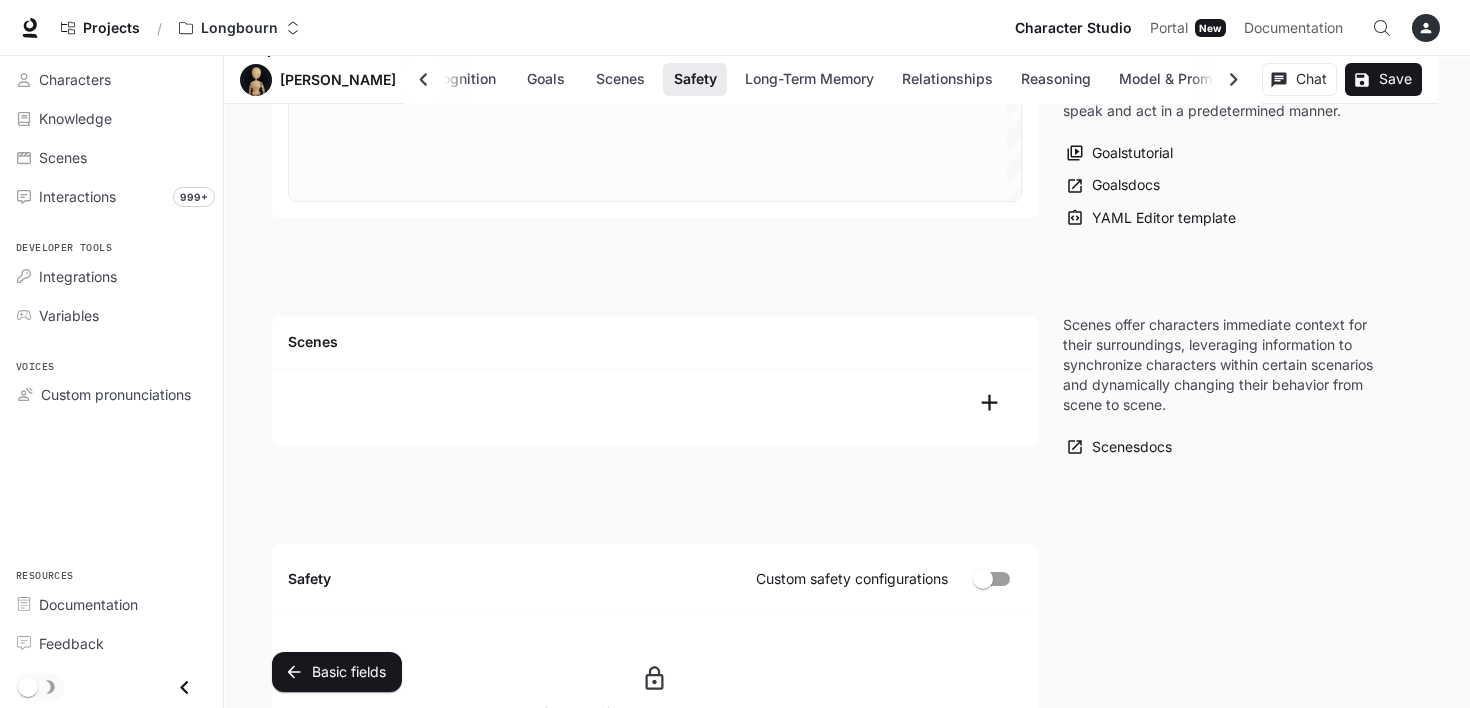 scroll, scrollTop: 2198, scrollLeft: 0, axis: vertical 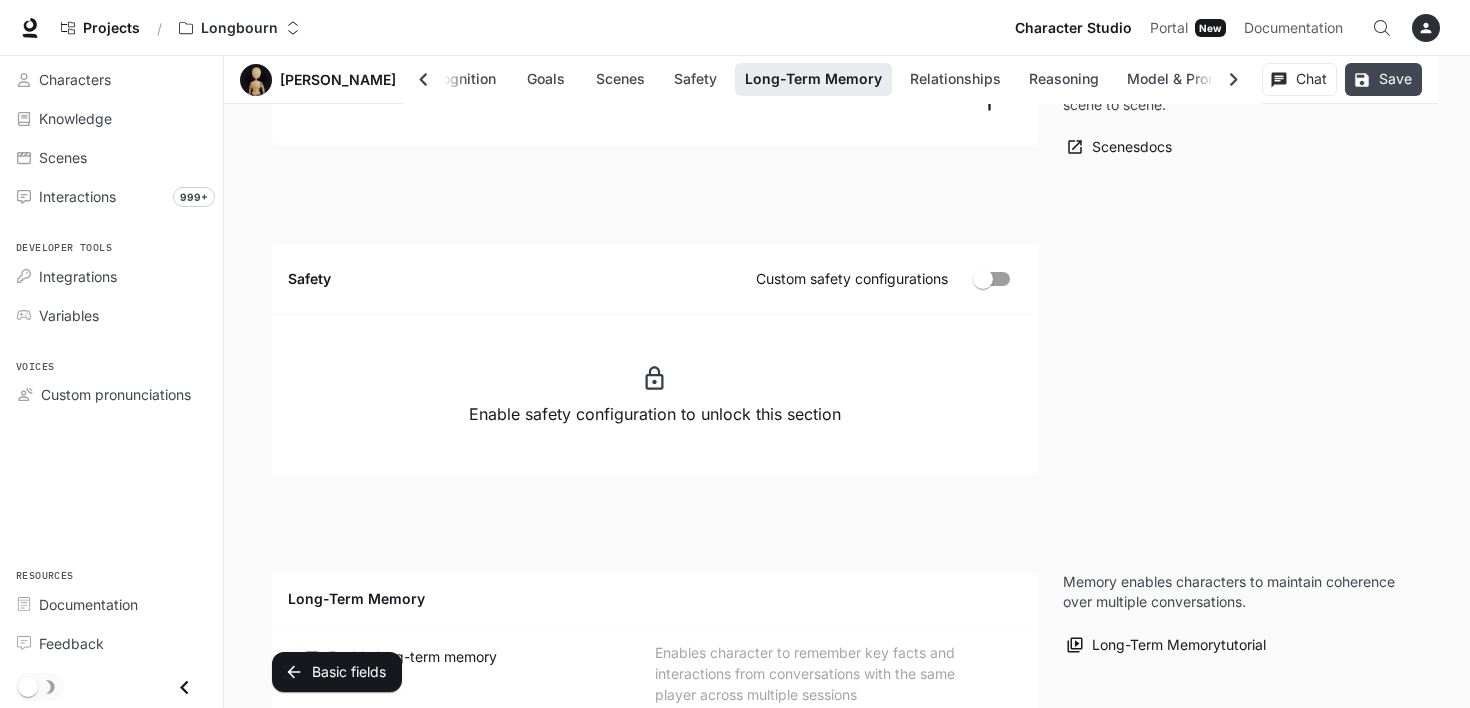 click on "Save" at bounding box center (1383, 79) 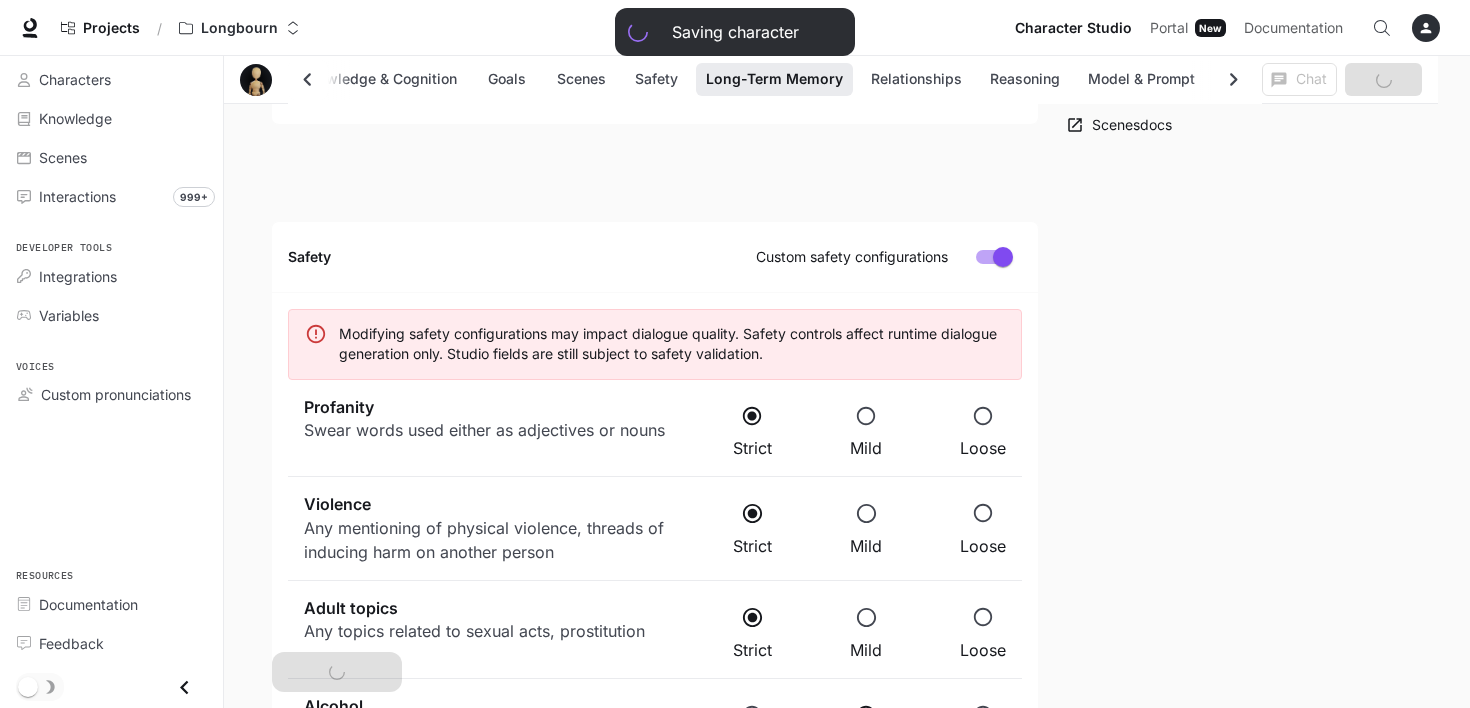 scroll, scrollTop: 0, scrollLeft: 103, axis: horizontal 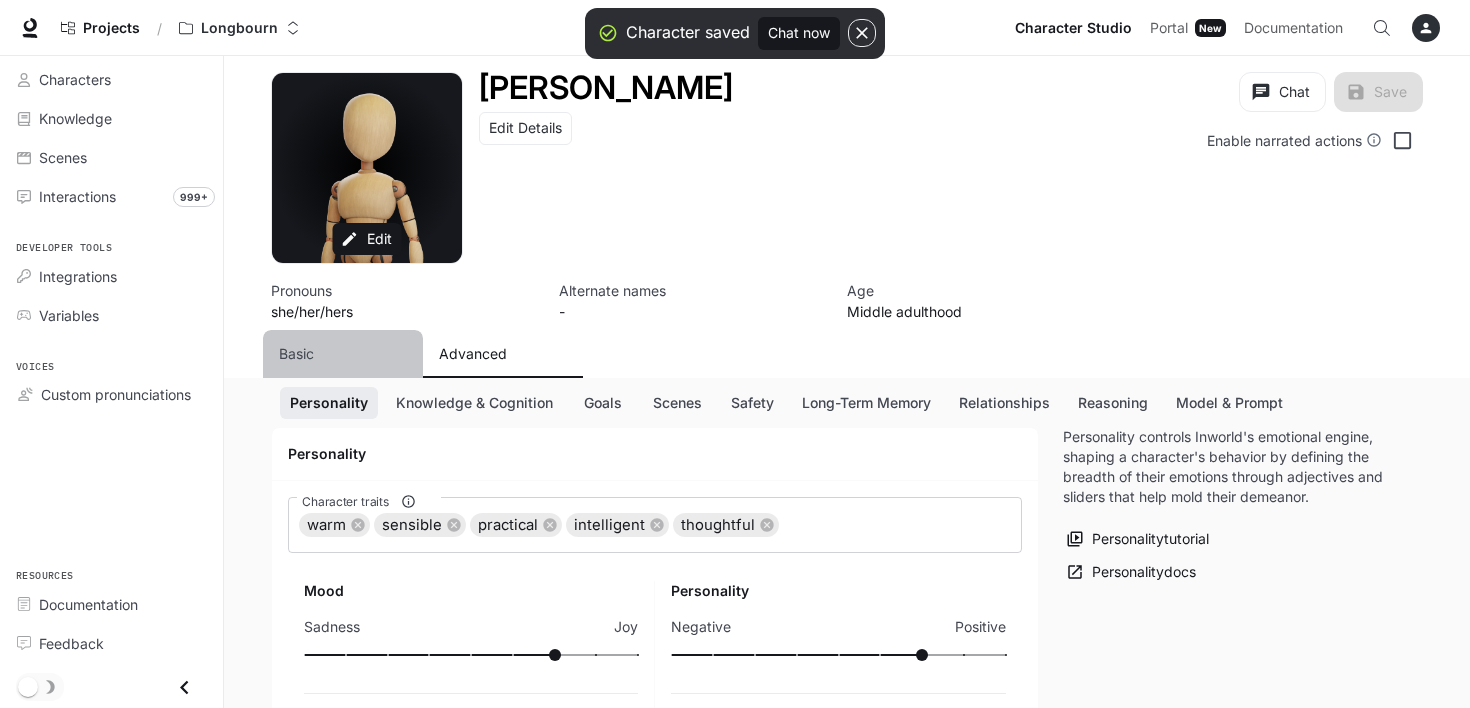 click on "Basic" at bounding box center [296, 354] 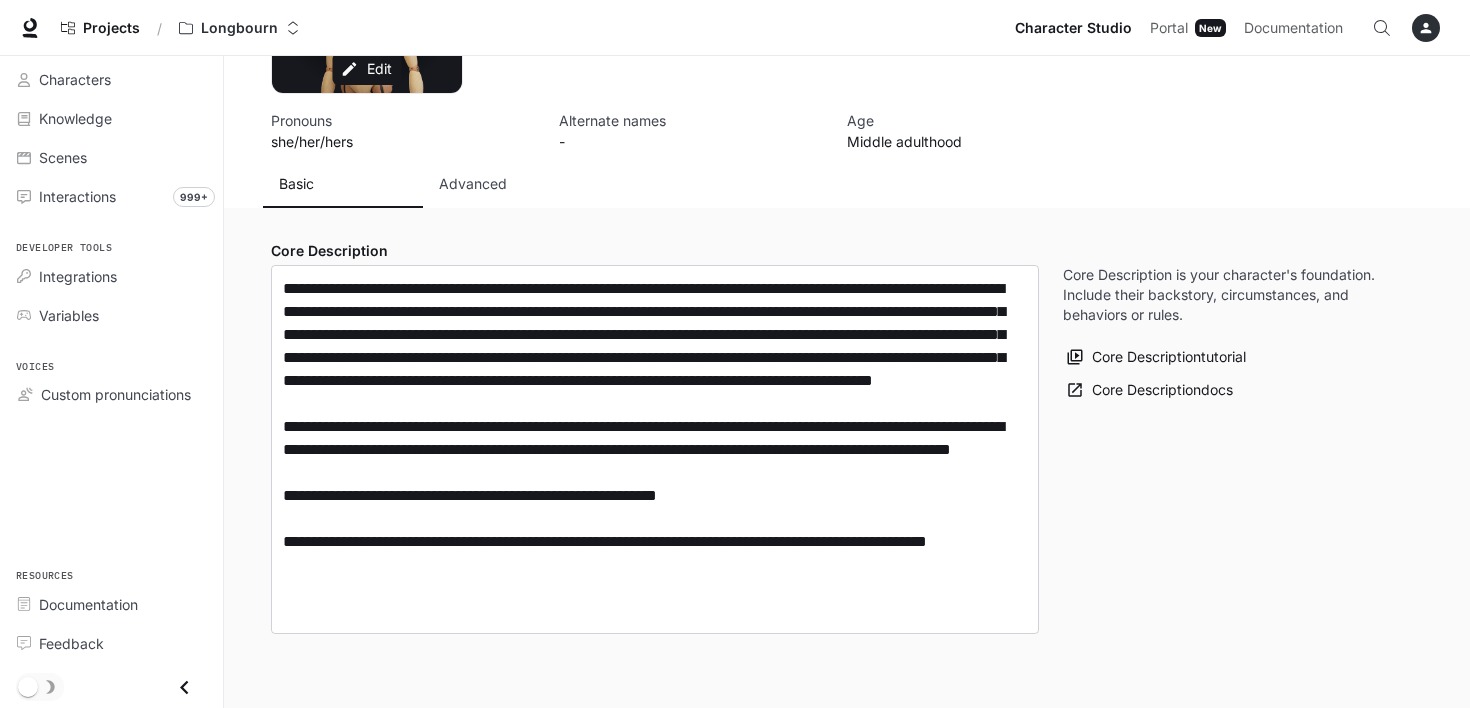 scroll, scrollTop: 0, scrollLeft: 0, axis: both 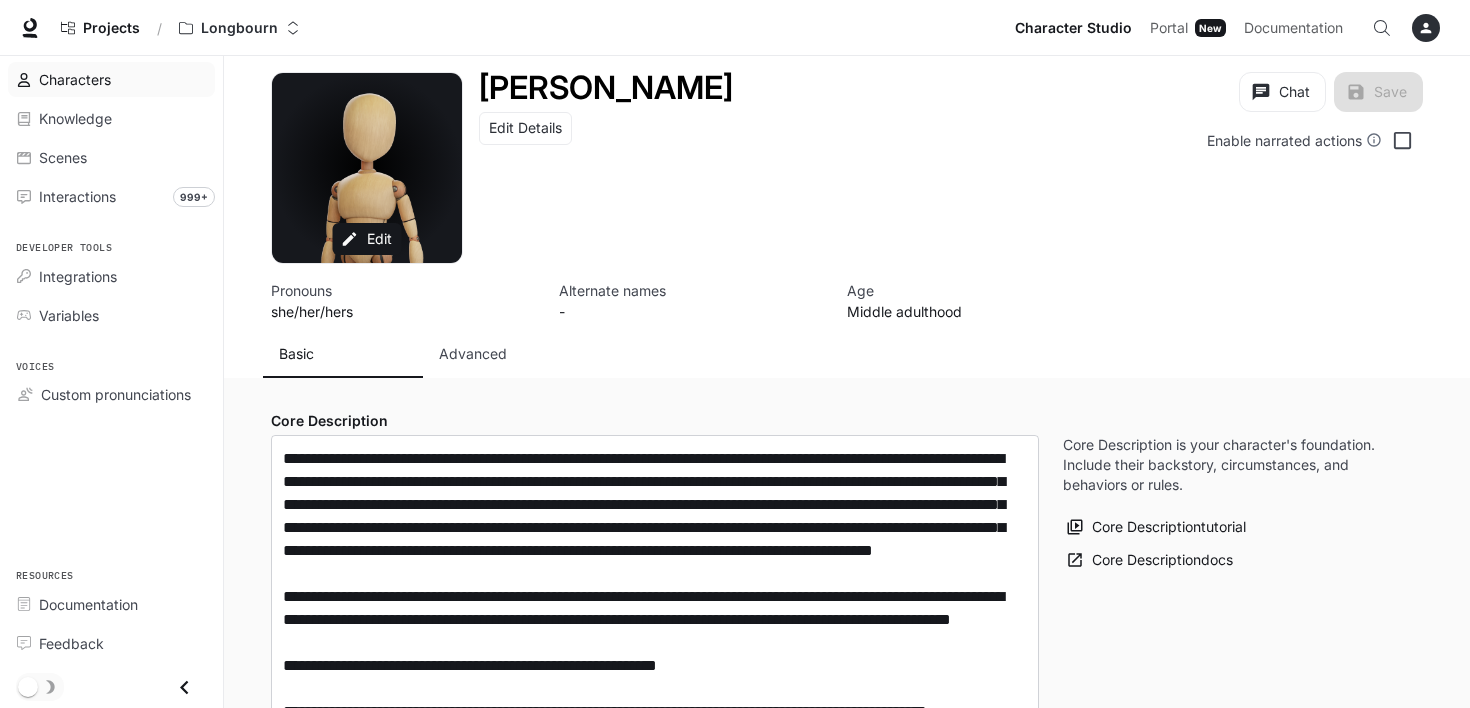 click on "Characters" at bounding box center (75, 79) 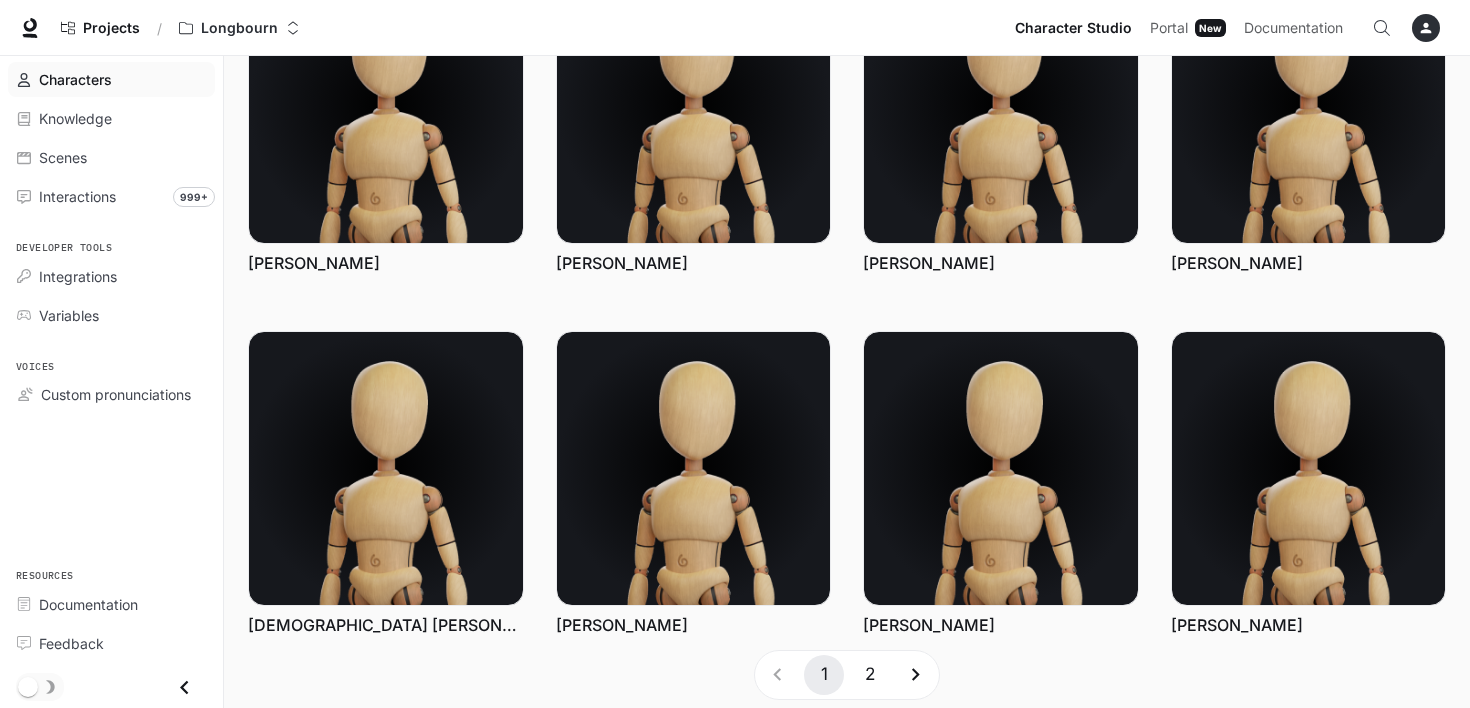 scroll, scrollTop: 588, scrollLeft: 0, axis: vertical 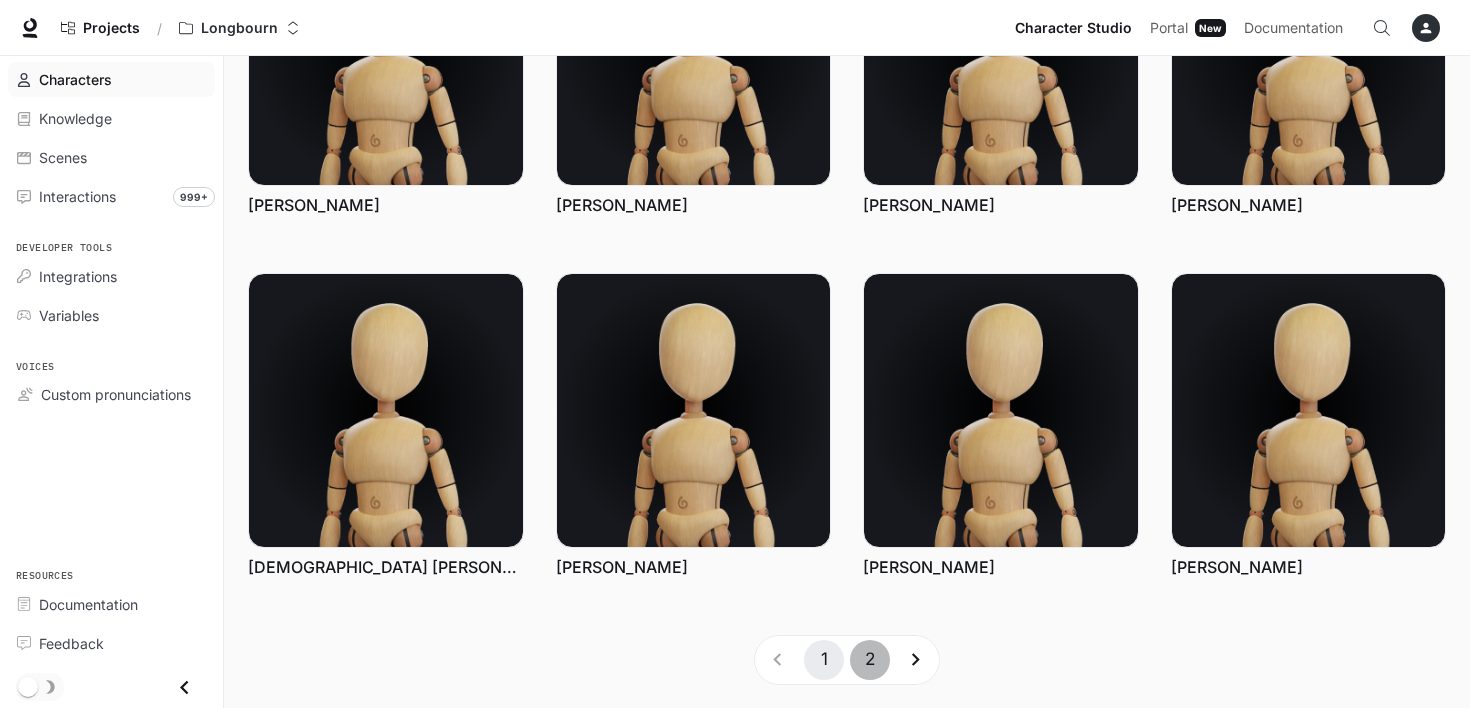 click on "2" at bounding box center (870, 660) 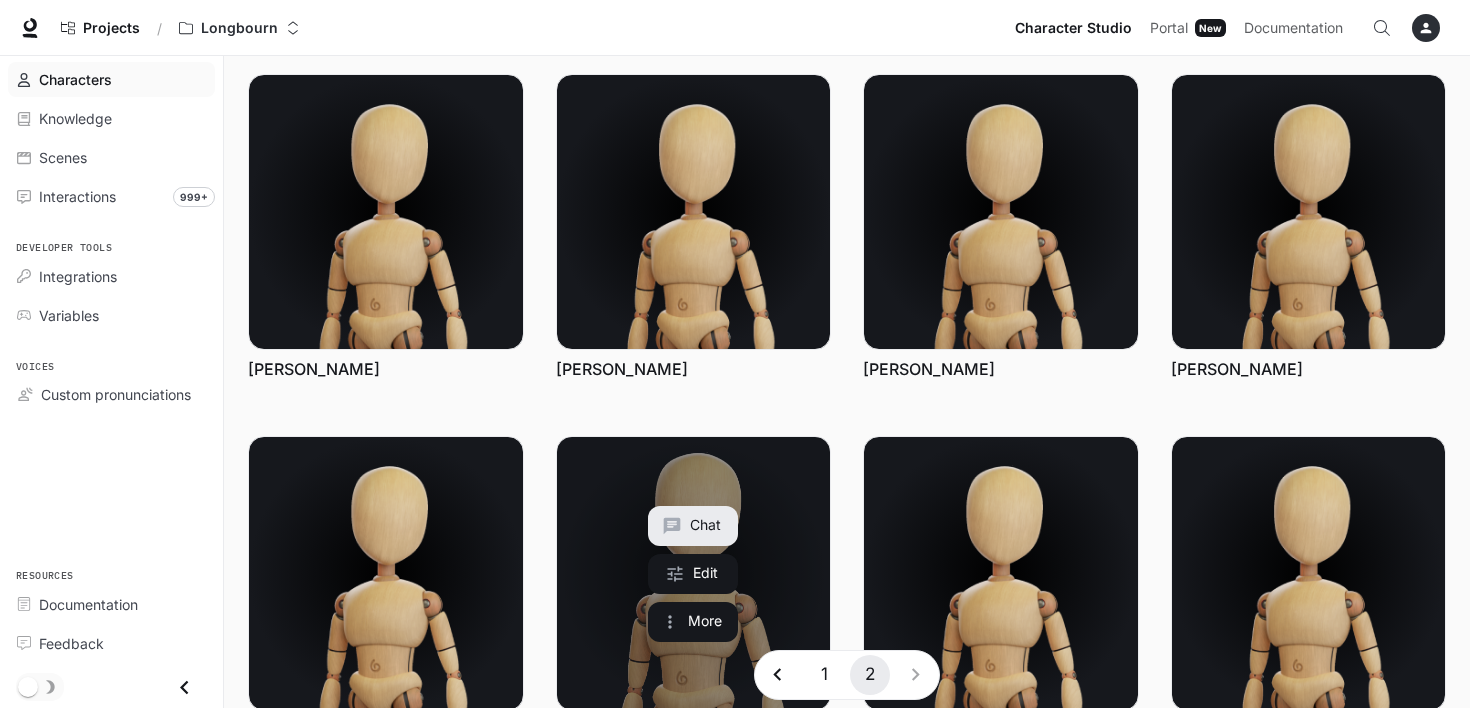 scroll, scrollTop: 0, scrollLeft: 0, axis: both 